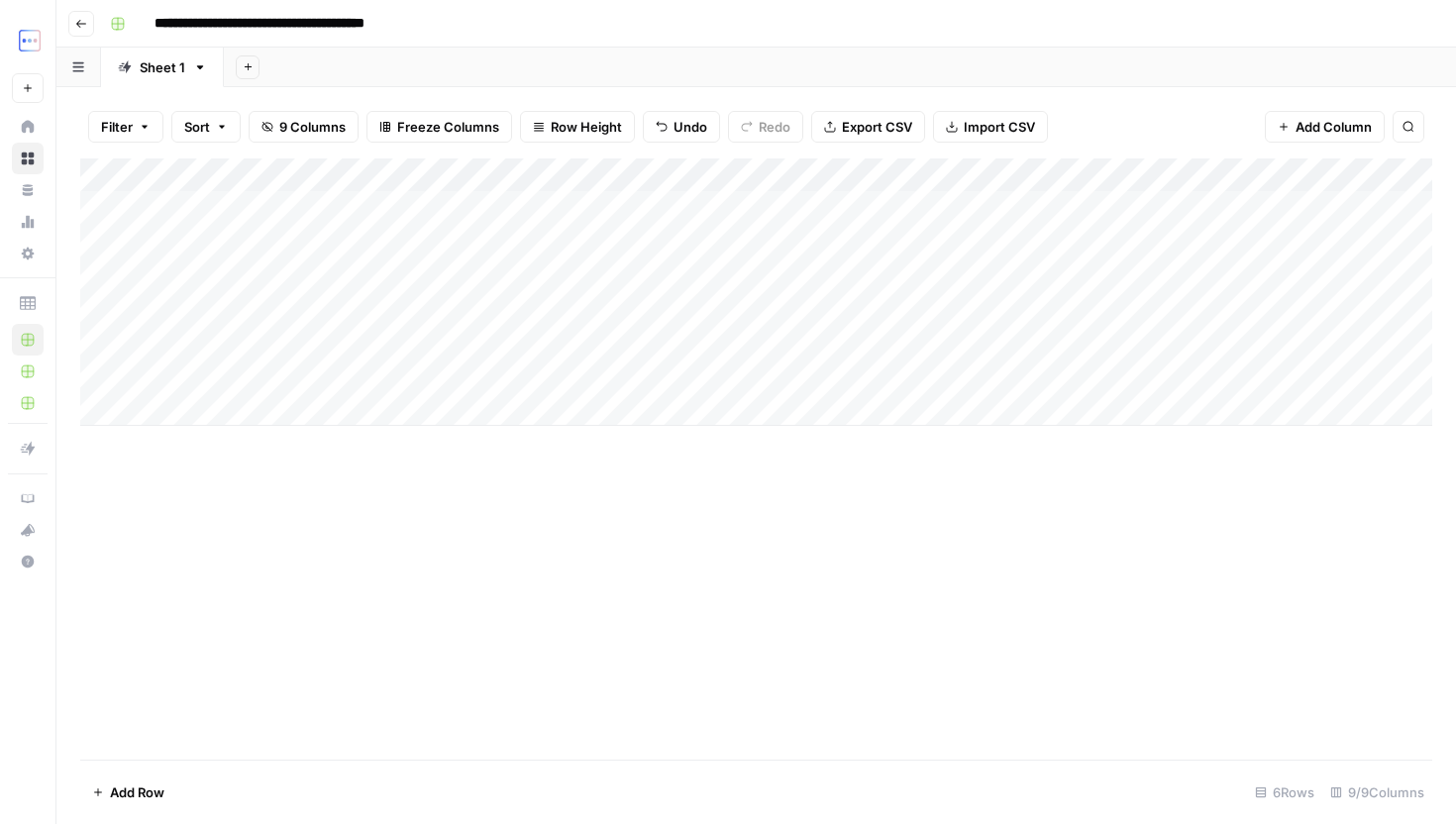 scroll, scrollTop: 0, scrollLeft: 0, axis: both 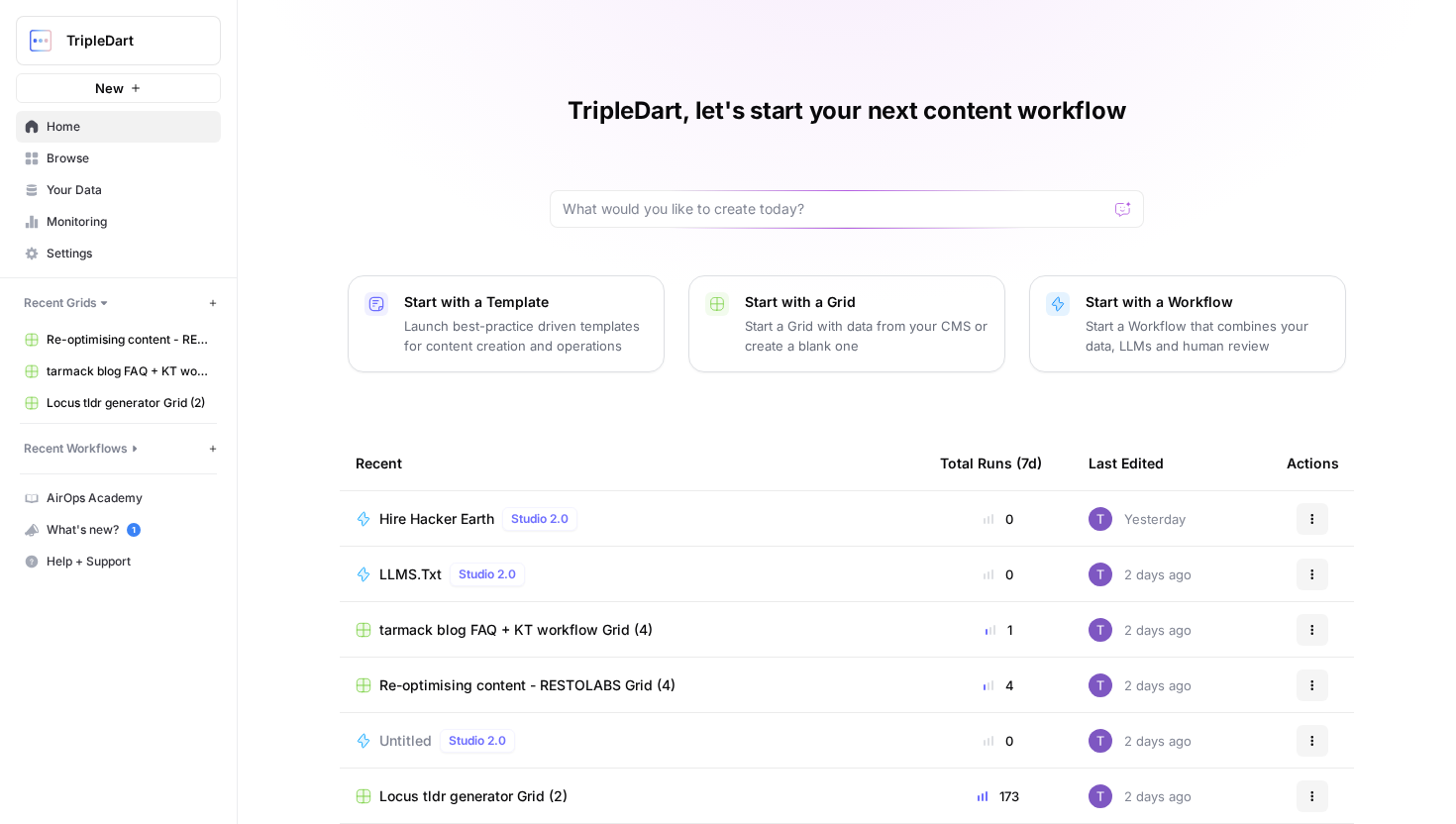 click on "Your Data" at bounding box center [129, 190] 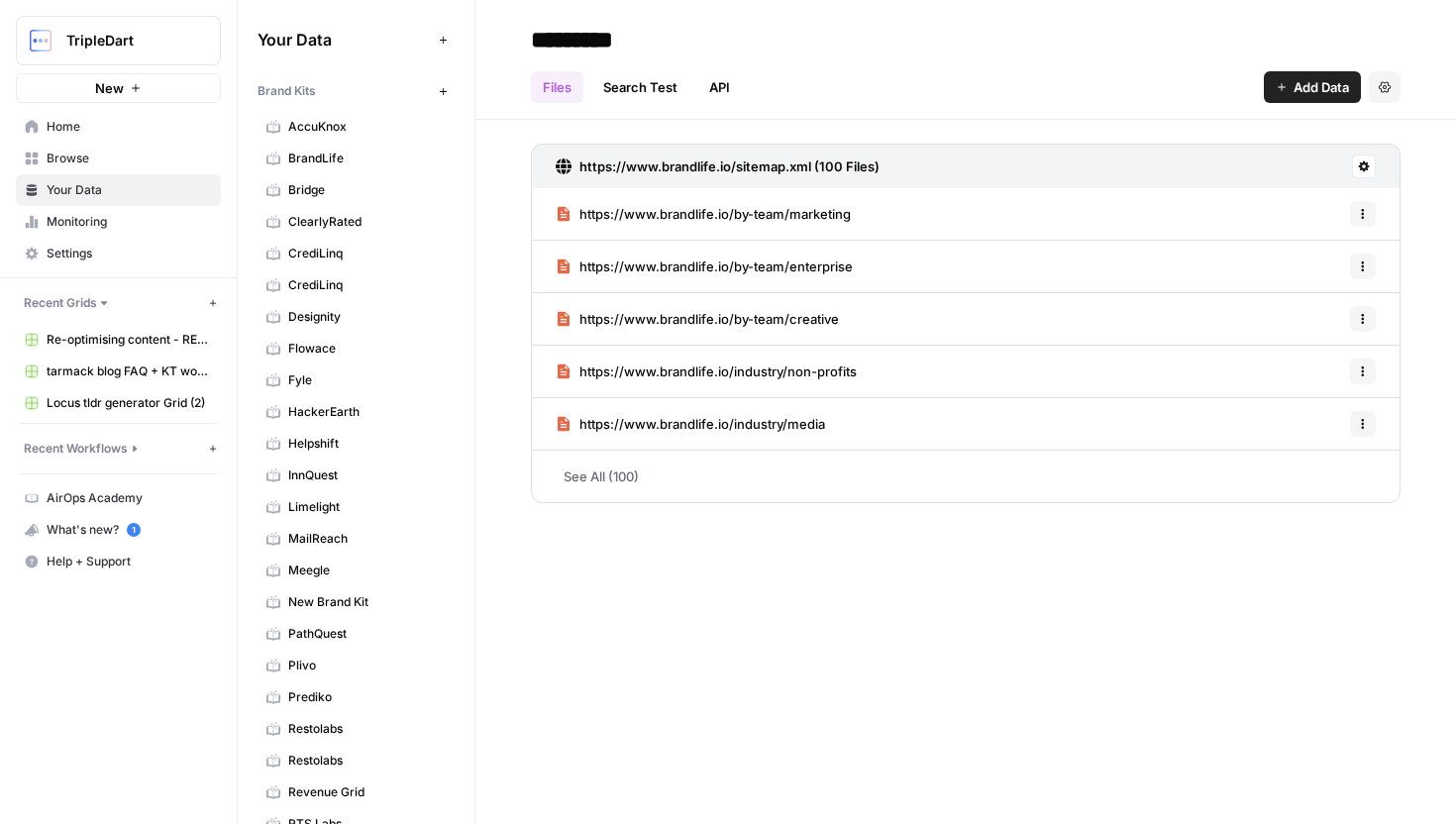 scroll, scrollTop: 570, scrollLeft: 0, axis: vertical 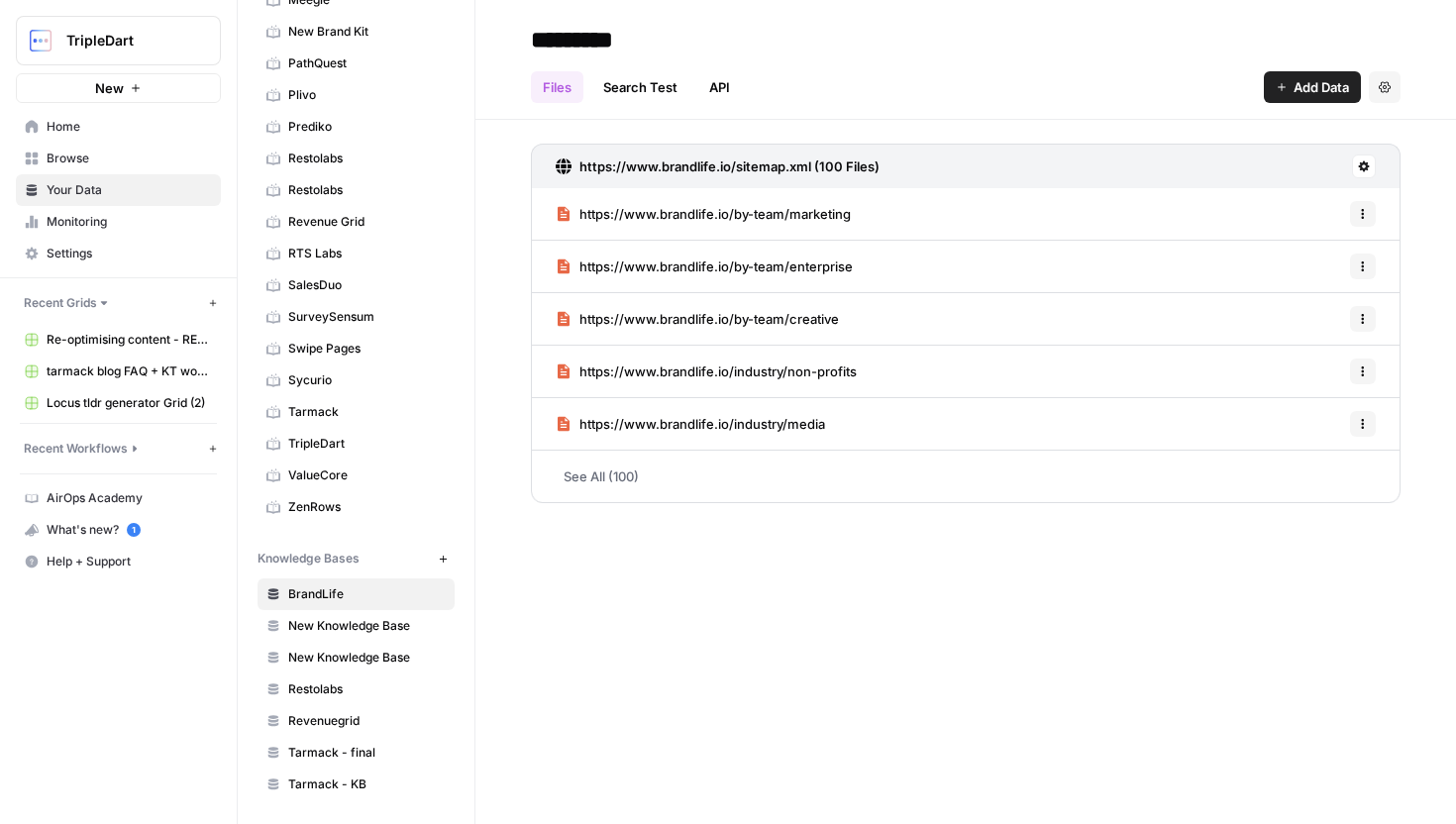 click on "BrandLife" at bounding box center (366, 594) 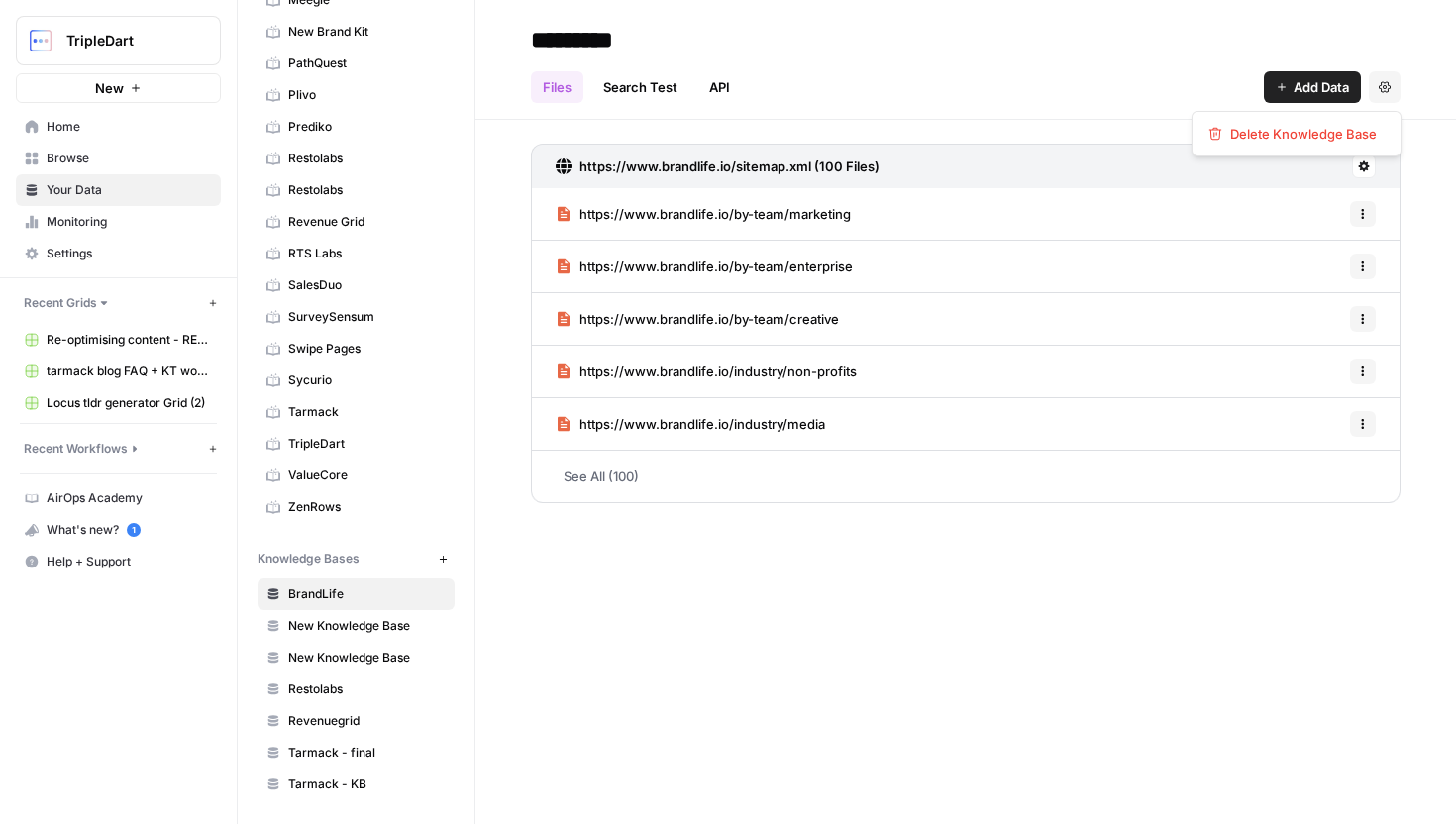 click 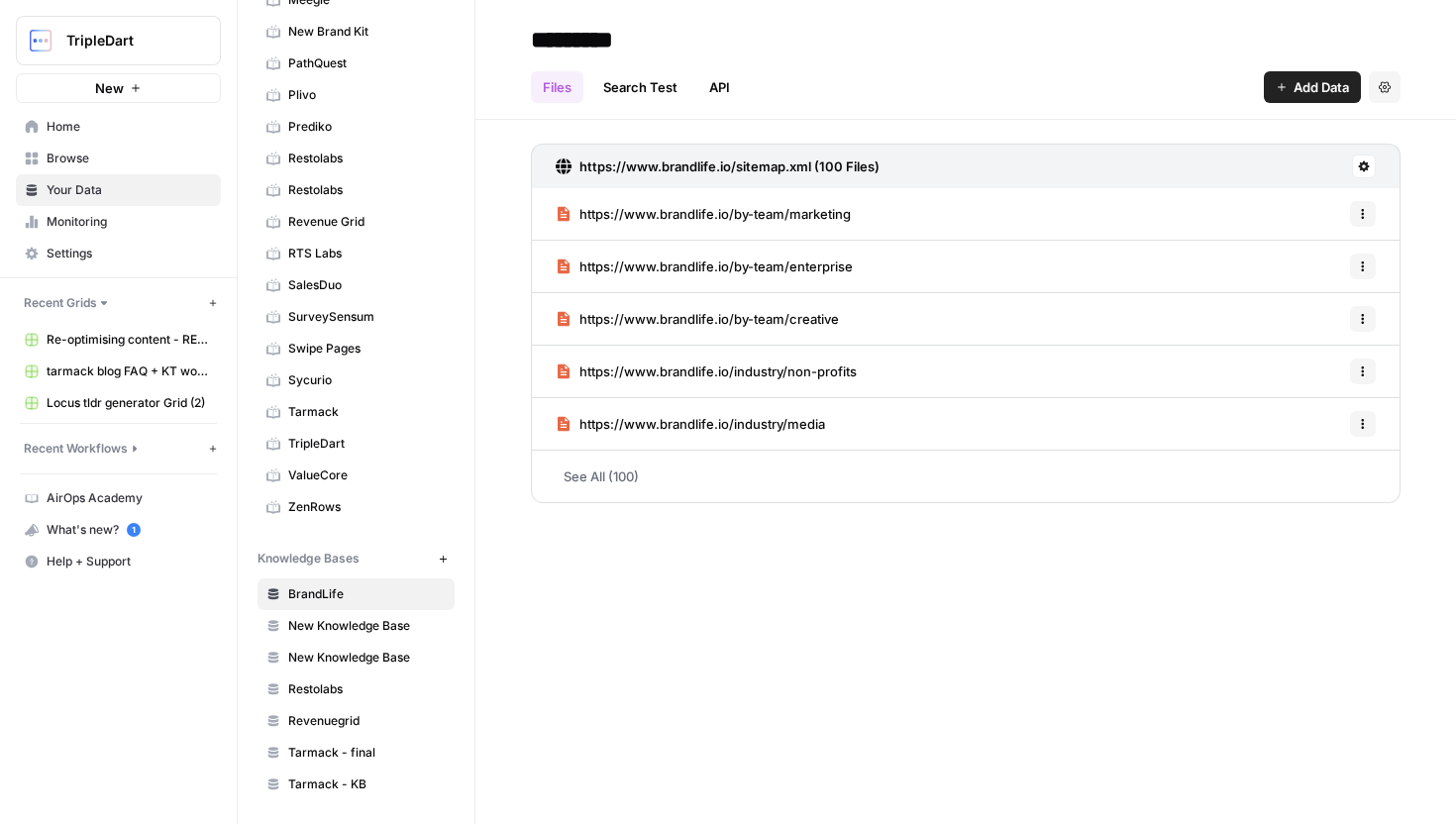 click 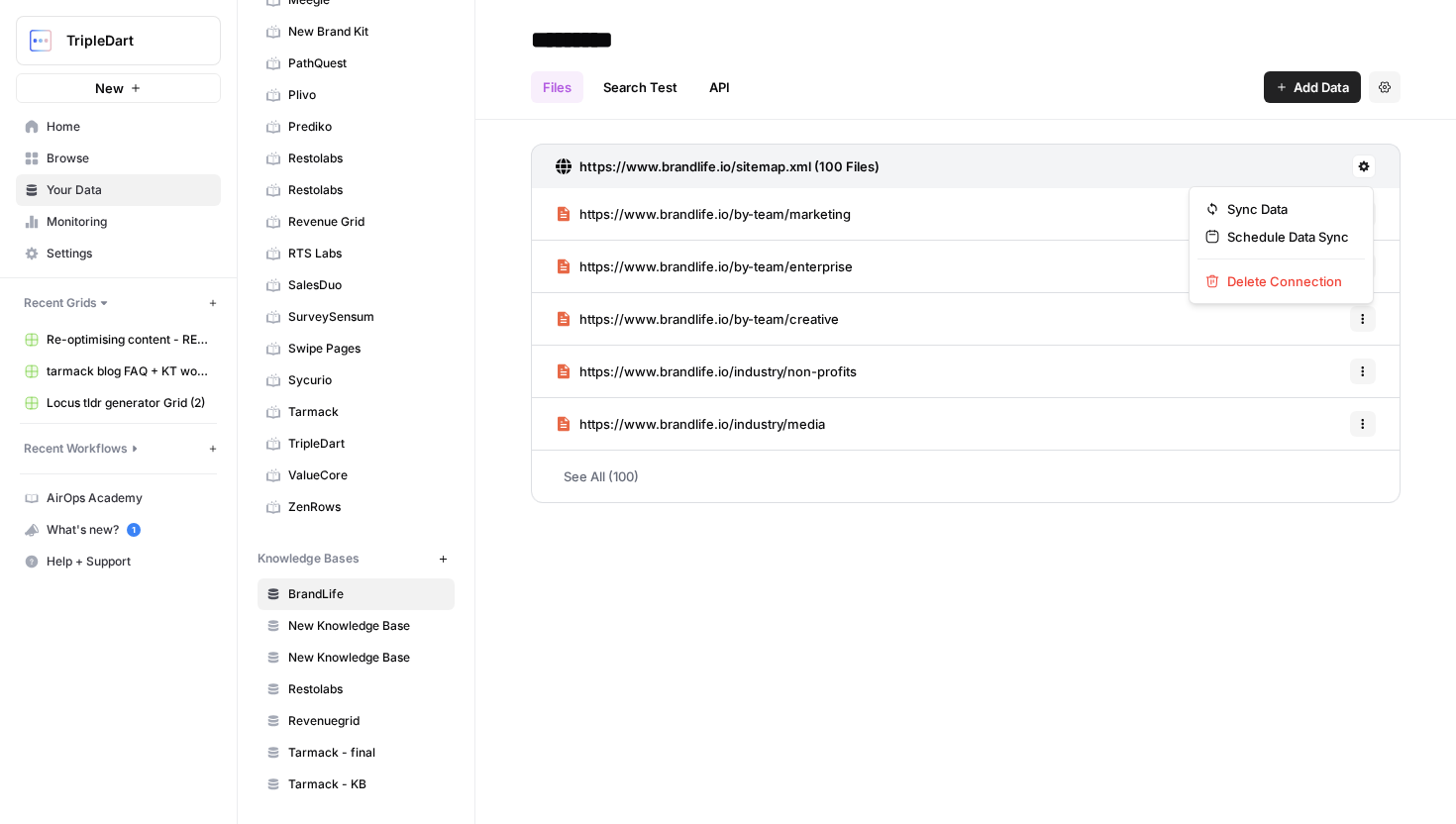 click on "See All (100)" at bounding box center (966, 476) 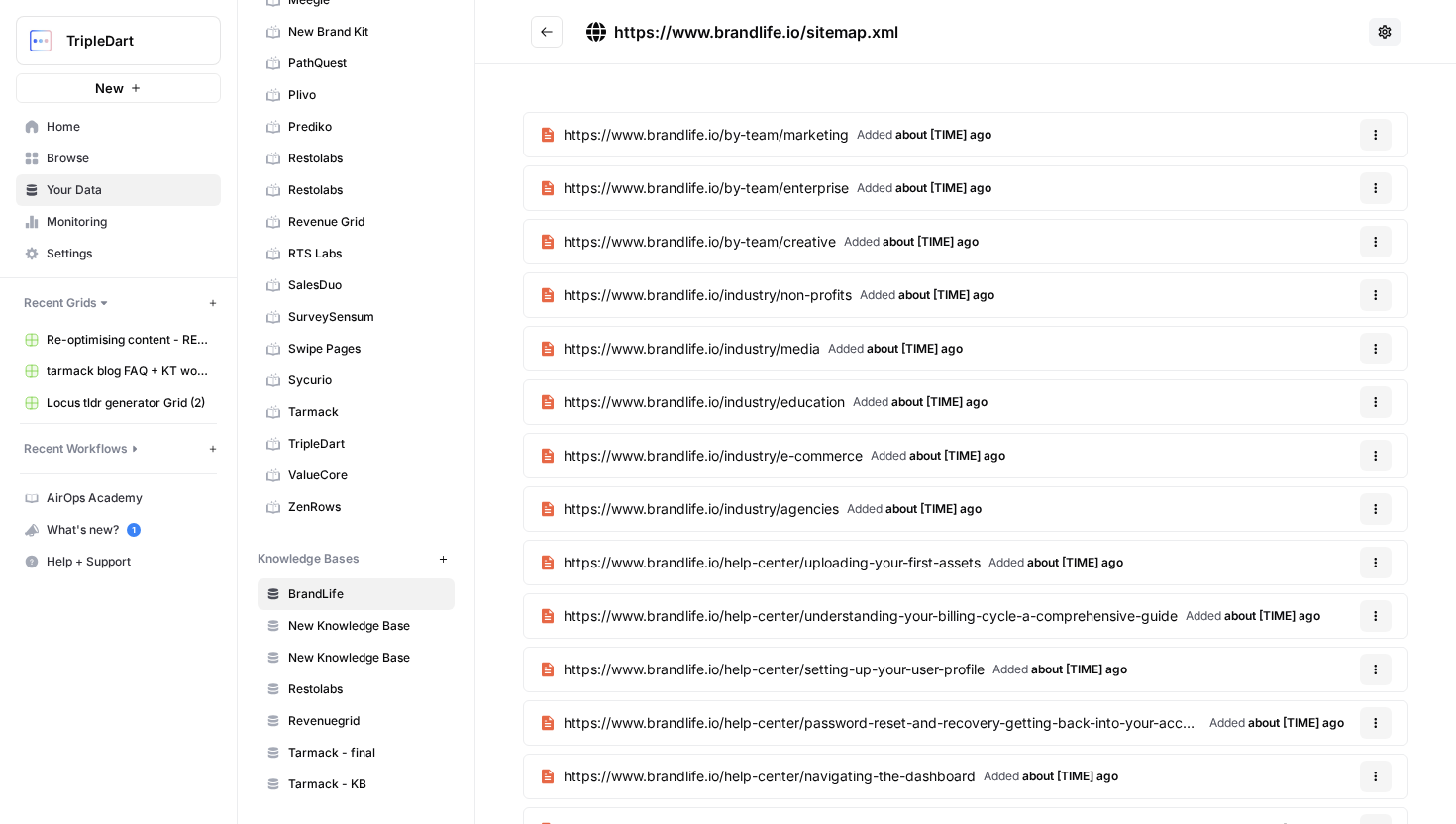 click on "Options" at bounding box center (1376, 146) 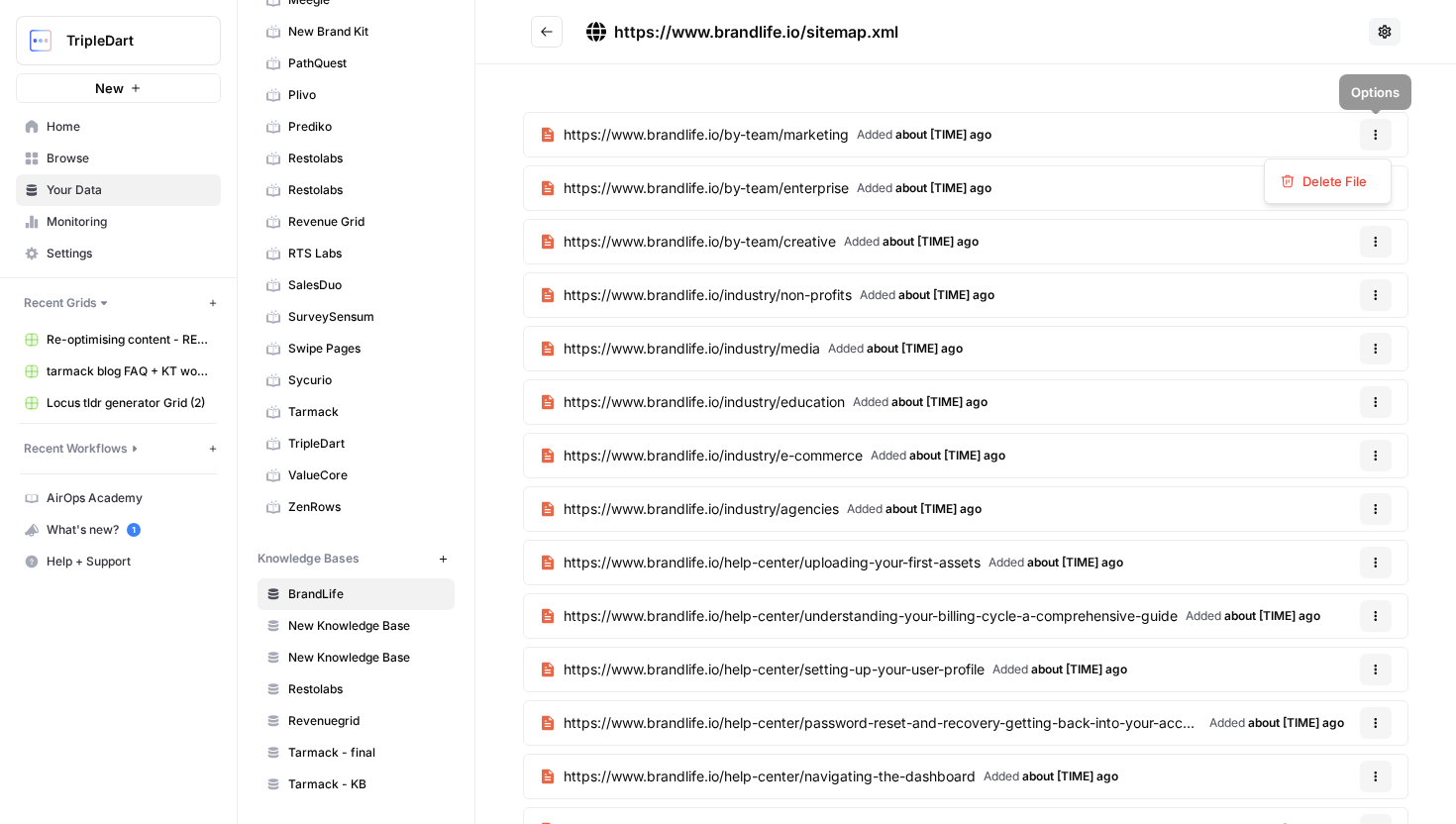 click on "Options" at bounding box center (1376, 135) 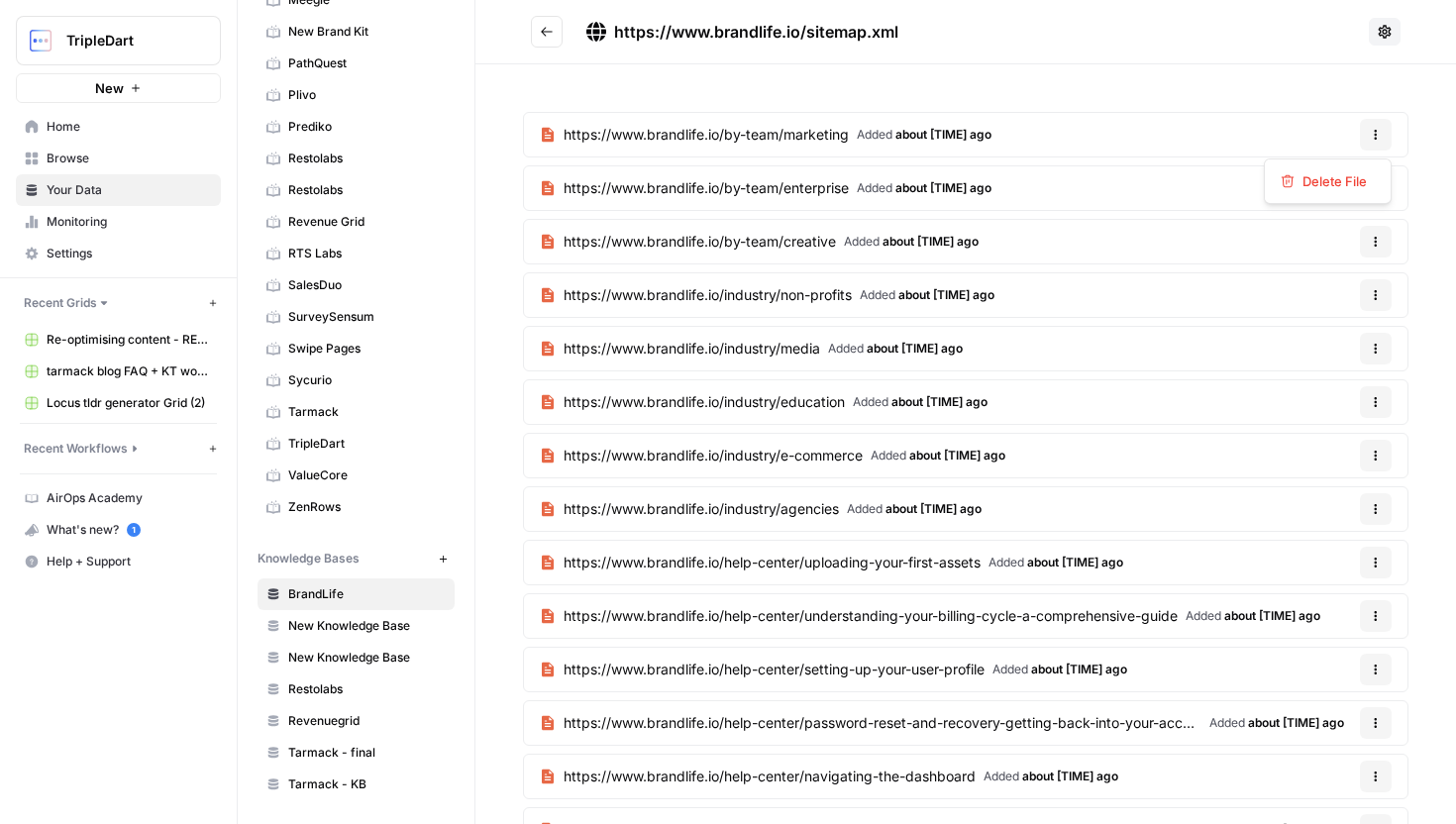 click 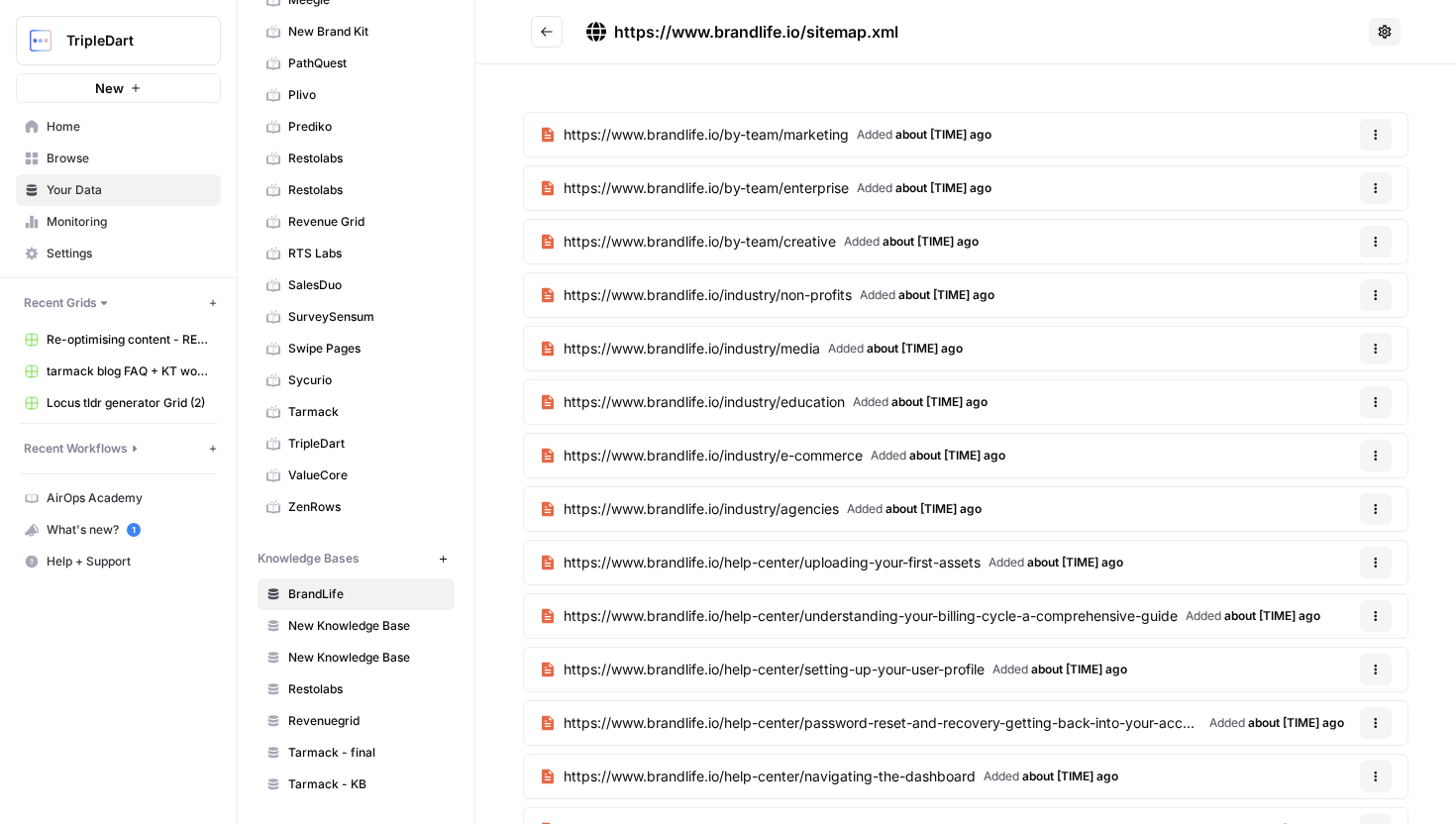 click on "https://www.brandlife.io/by-team/marketing Added   about 1 month ago Options" at bounding box center [966, 135] 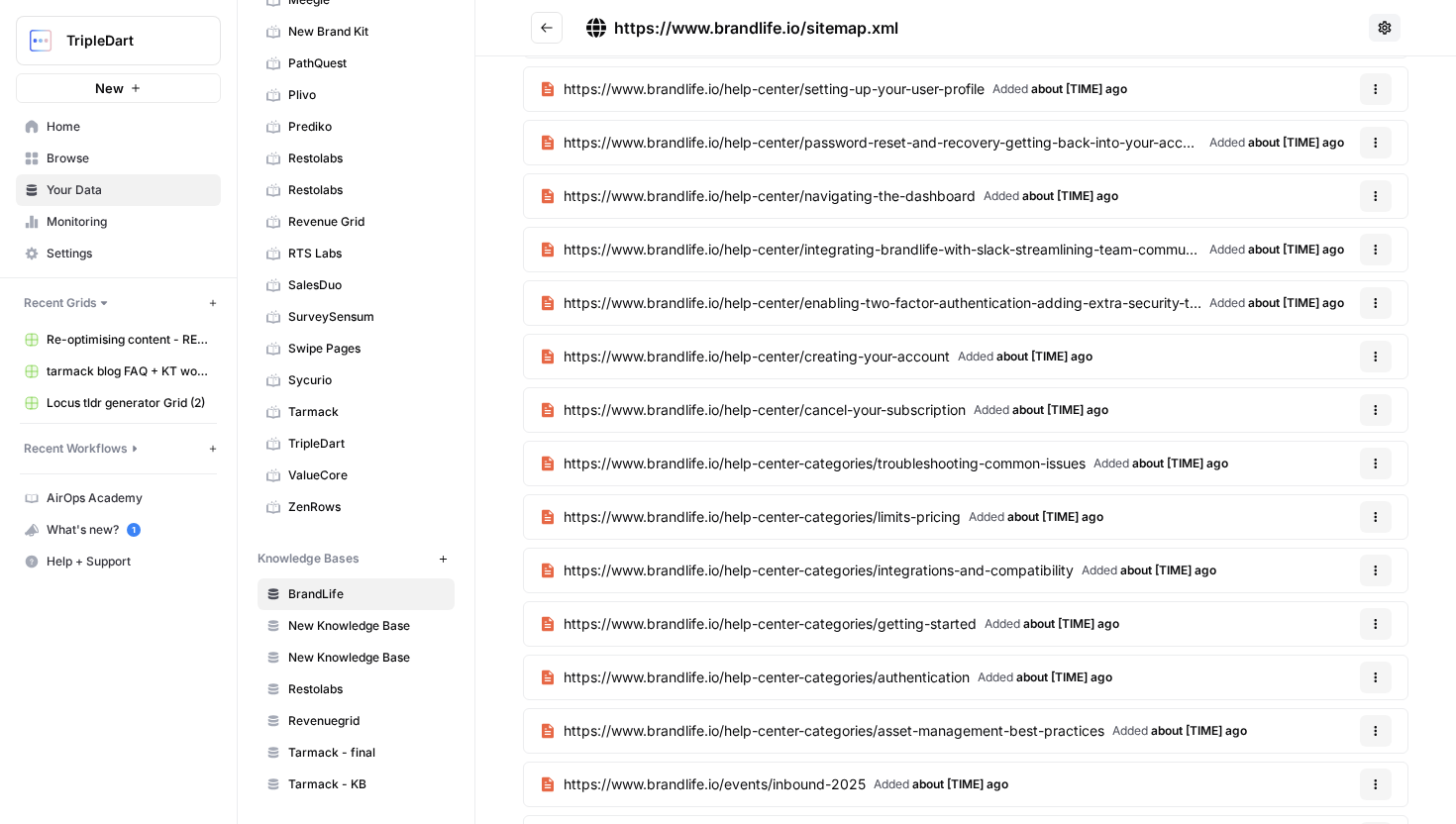 scroll, scrollTop: 542, scrollLeft: 0, axis: vertical 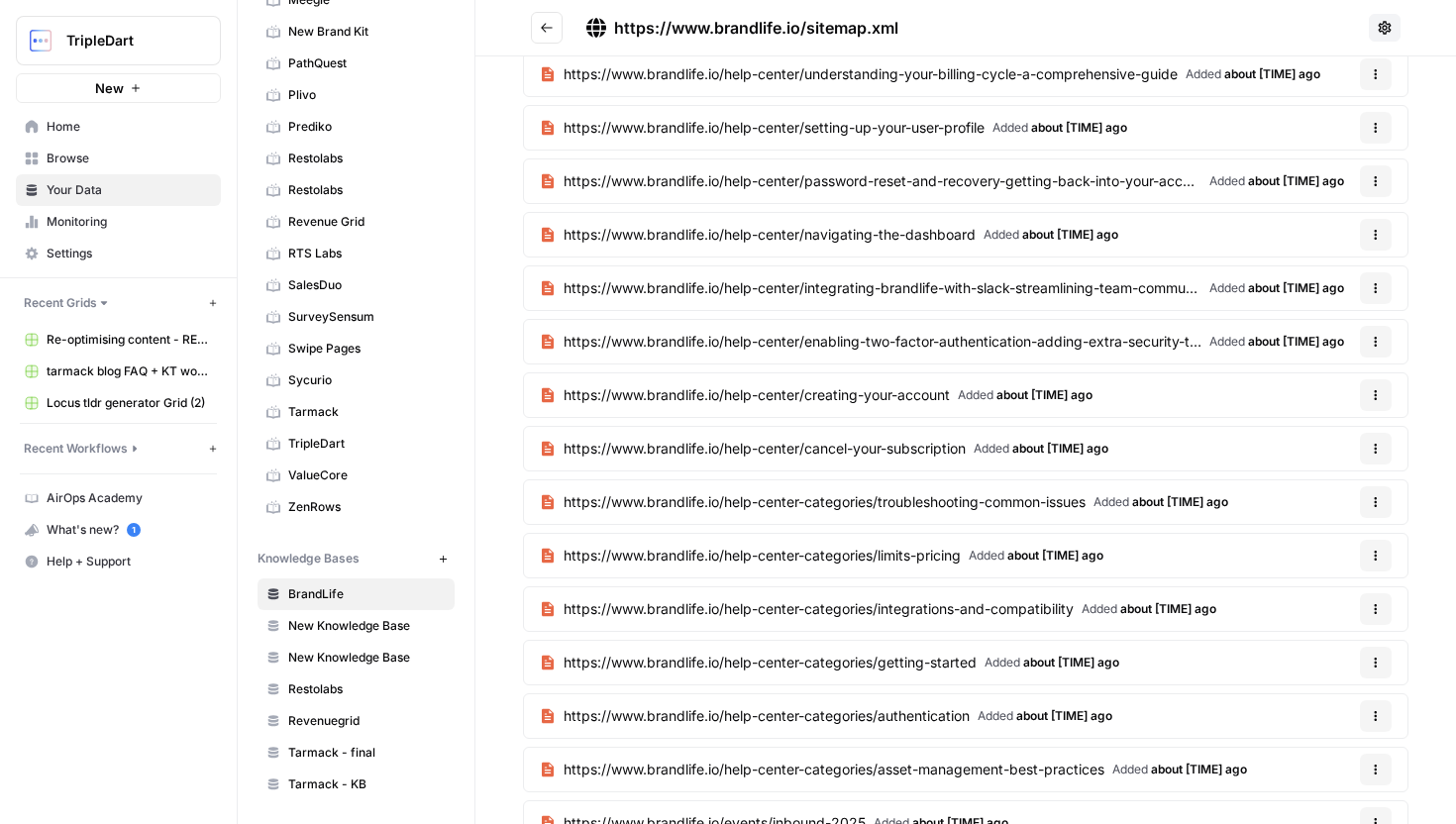 click 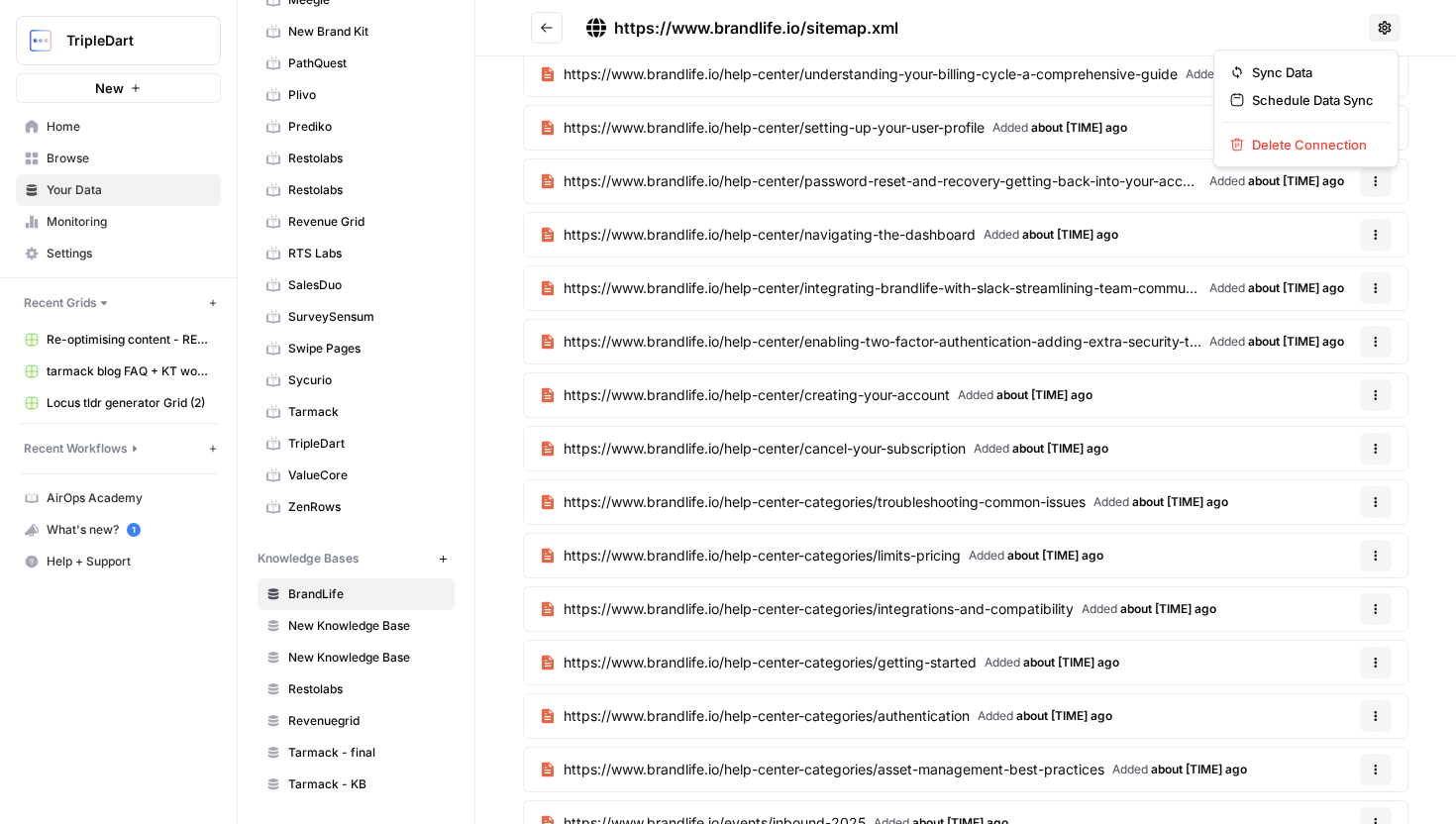 click on "https://www.brandlife.io/sitemap.xml" at bounding box center (946, 28) 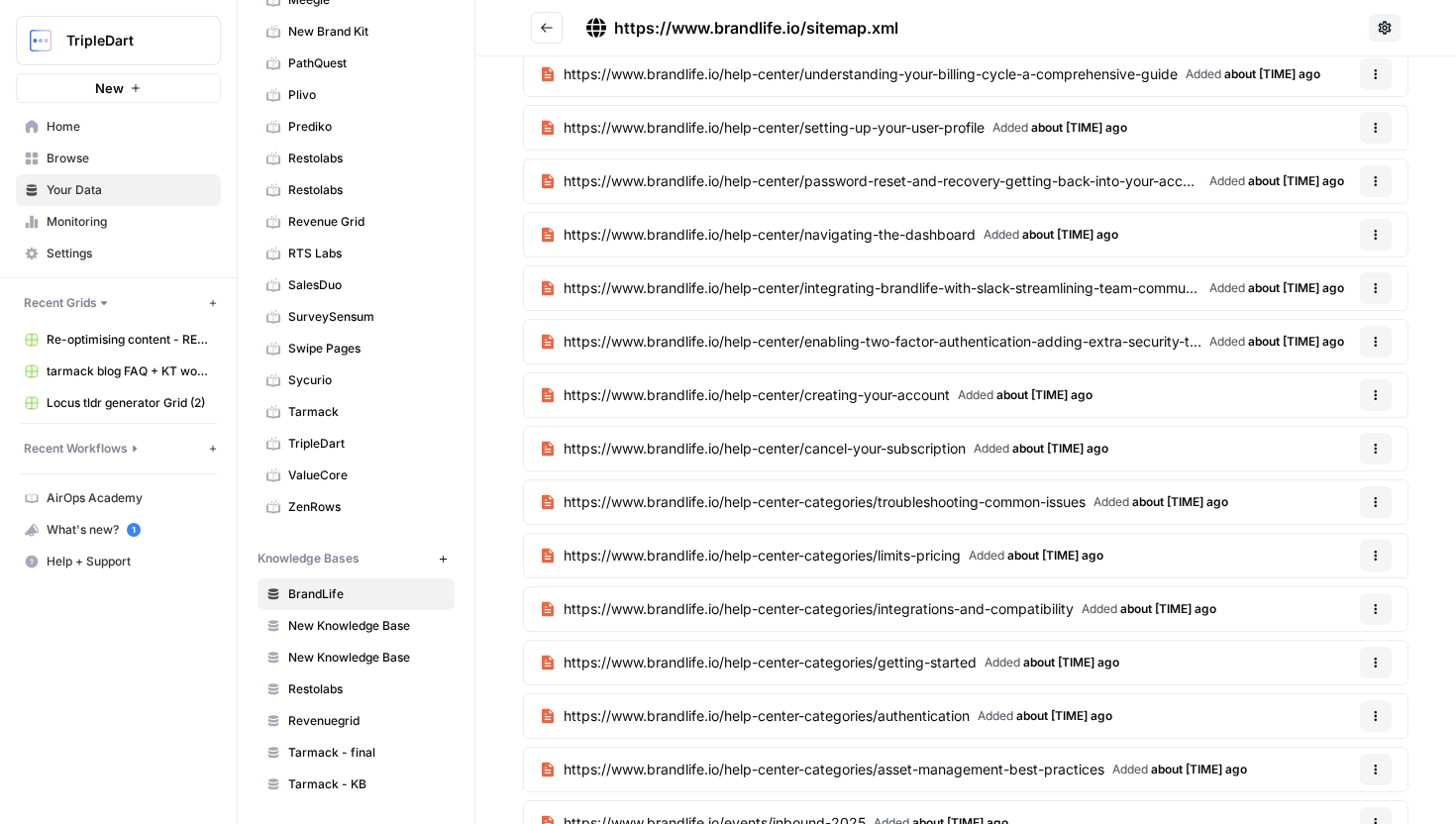 scroll, scrollTop: 1516, scrollLeft: 0, axis: vertical 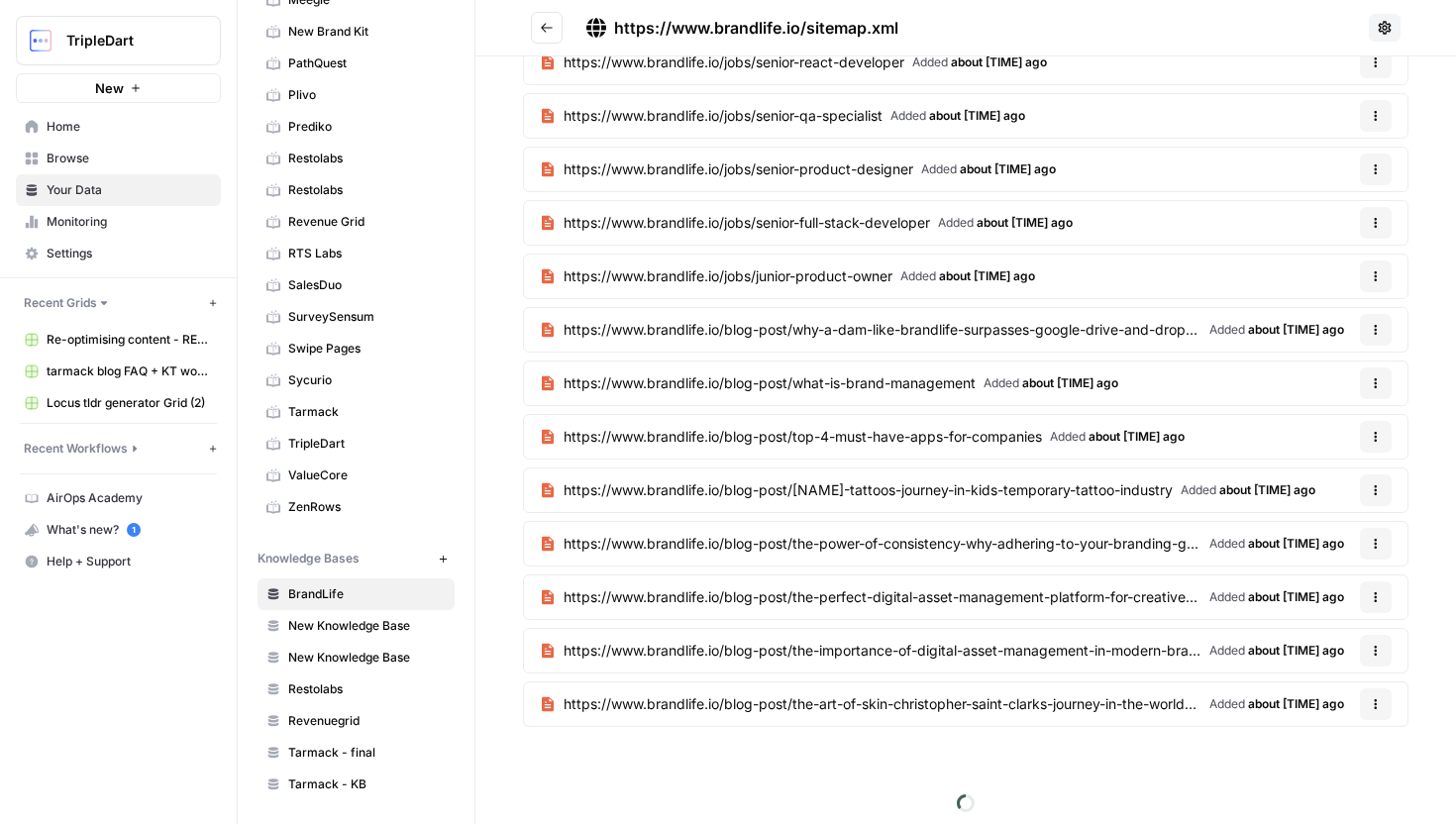 click on "https://www.brandlife.io/by-team/marketing Added   about 1 month ago Options https://www.brandlife.io/by-team/enterprise Added   about 1 month ago Options https://www.brandlife.io/by-team/creative Added   about 1 month ago Options https://www.brandlife.io/industry/non-profits Added   about 1 month ago Options https://www.brandlife.io/industry/media Added   about 1 month ago Options https://www.brandlife.io/industry/education Added   about 1 month ago Options https://www.brandlife.io/industry/e-commerce Added   about 1 month ago Options https://www.brandlife.io/industry/agencies Added   about 1 month ago Options https://www.brandlife.io/help-center/uploading-your-first-assets Added   about 1 month ago Options https://www.brandlife.io/help-center/understanding-your-billing-cycle-a-comprehensive-guide Added   about 1 month ago Options https://www.brandlife.io/help-center/setting-up-your-user-profile Added   about 1 month ago Options Added   about 1 month ago Options Added   about 1 month ago Options Added" at bounding box center [966, -335] 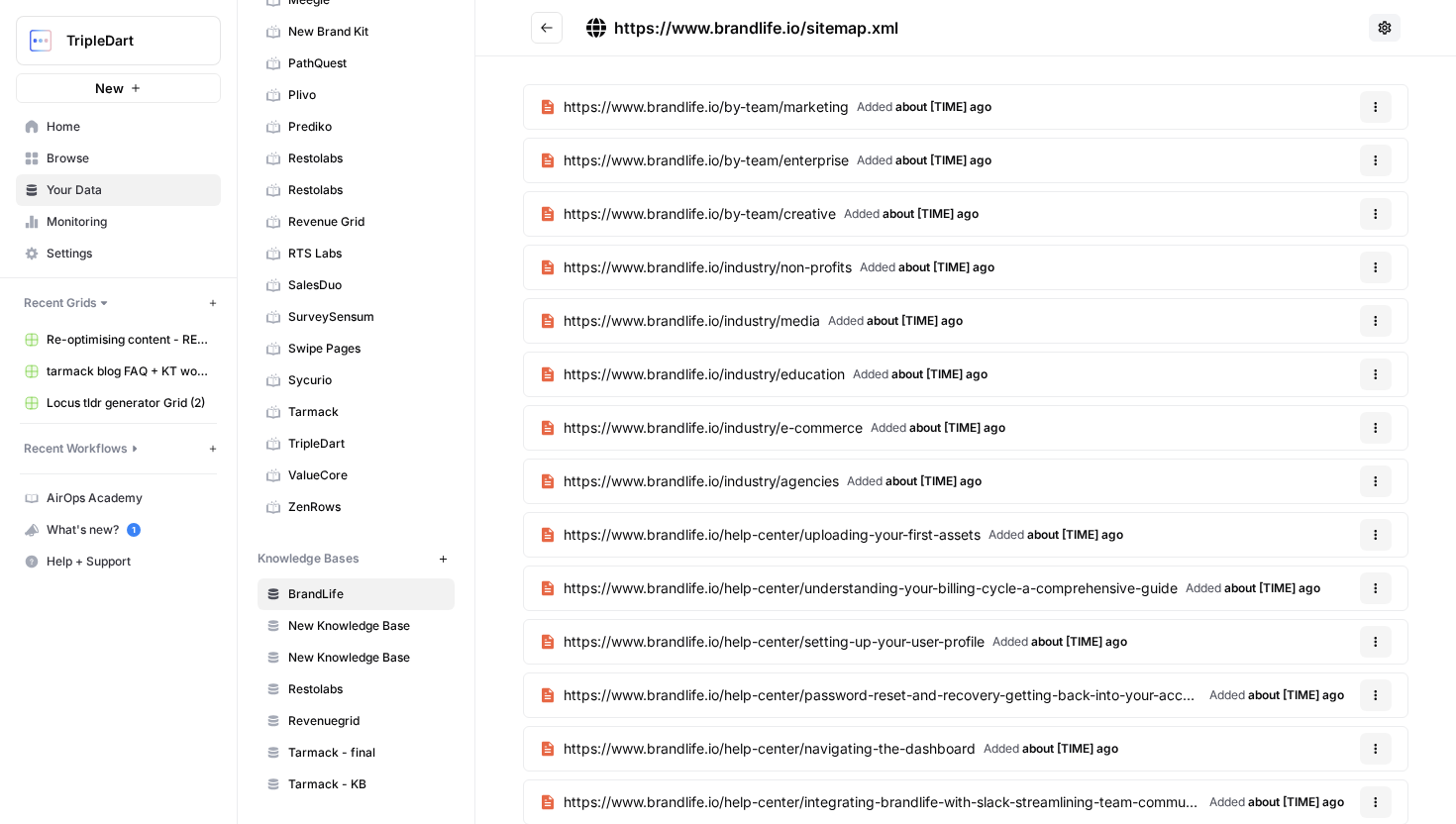 scroll, scrollTop: 0, scrollLeft: 0, axis: both 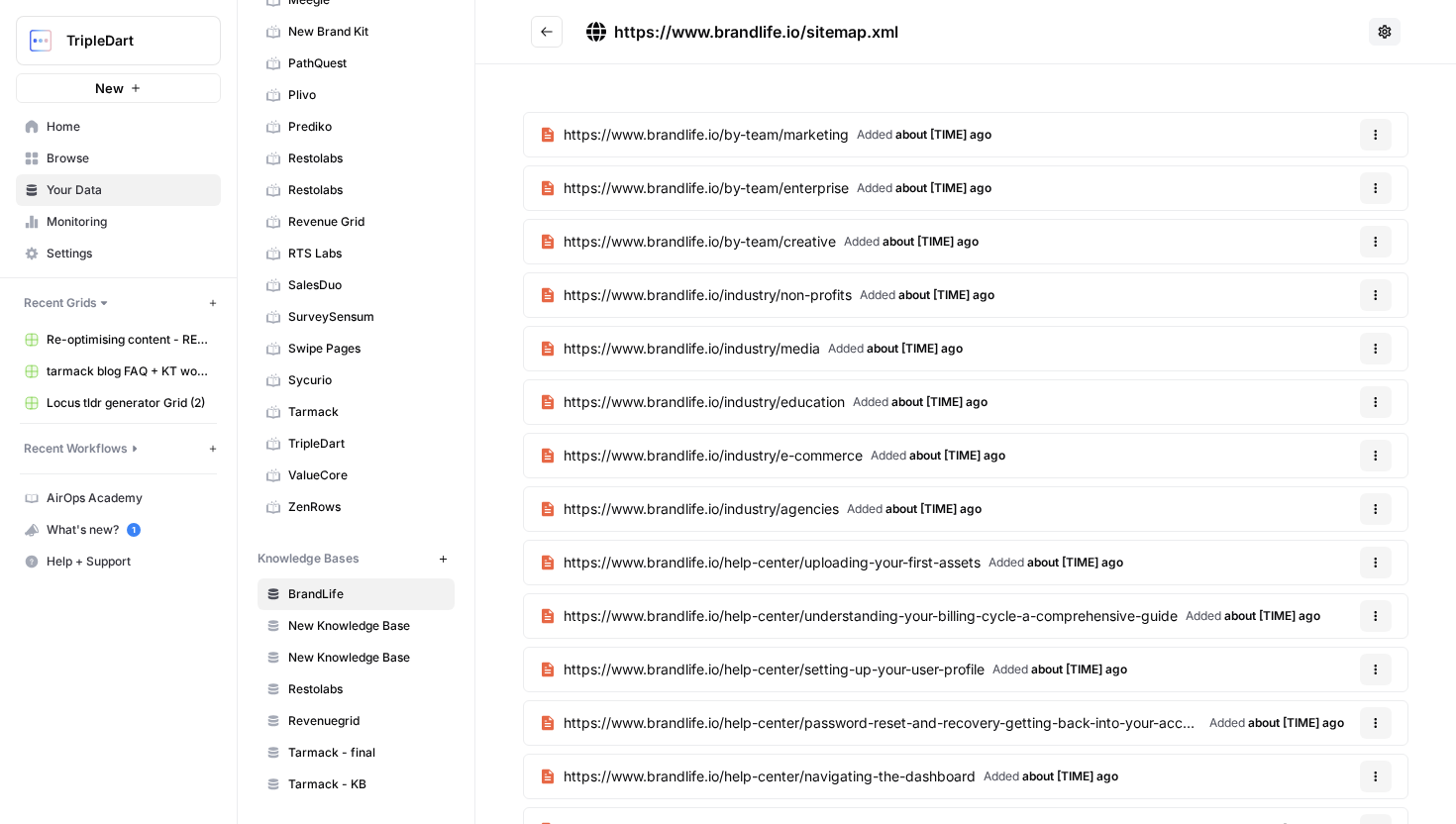 click on "Browse" at bounding box center [129, 158] 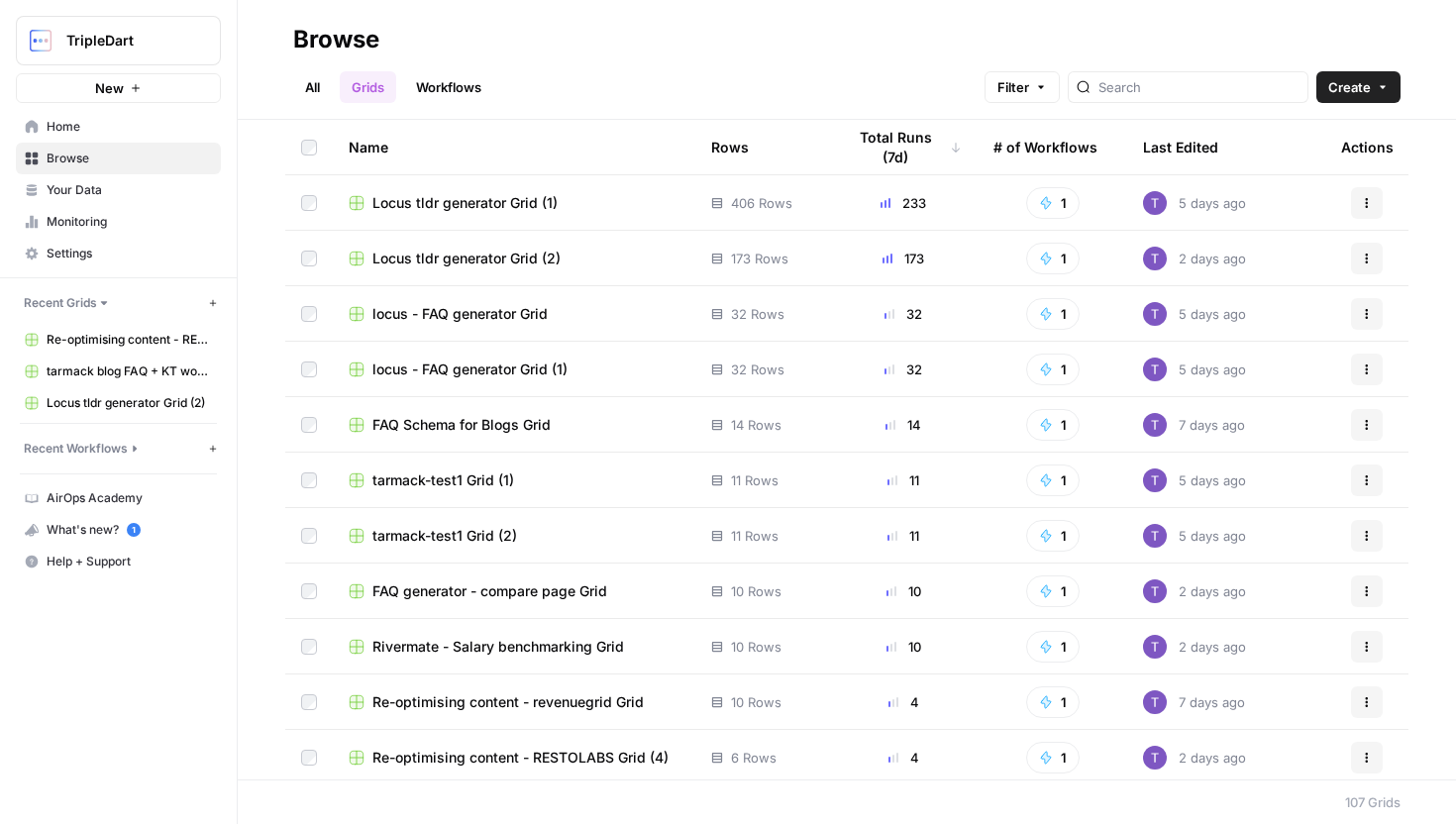 click on "New" at bounding box center (118, 88) 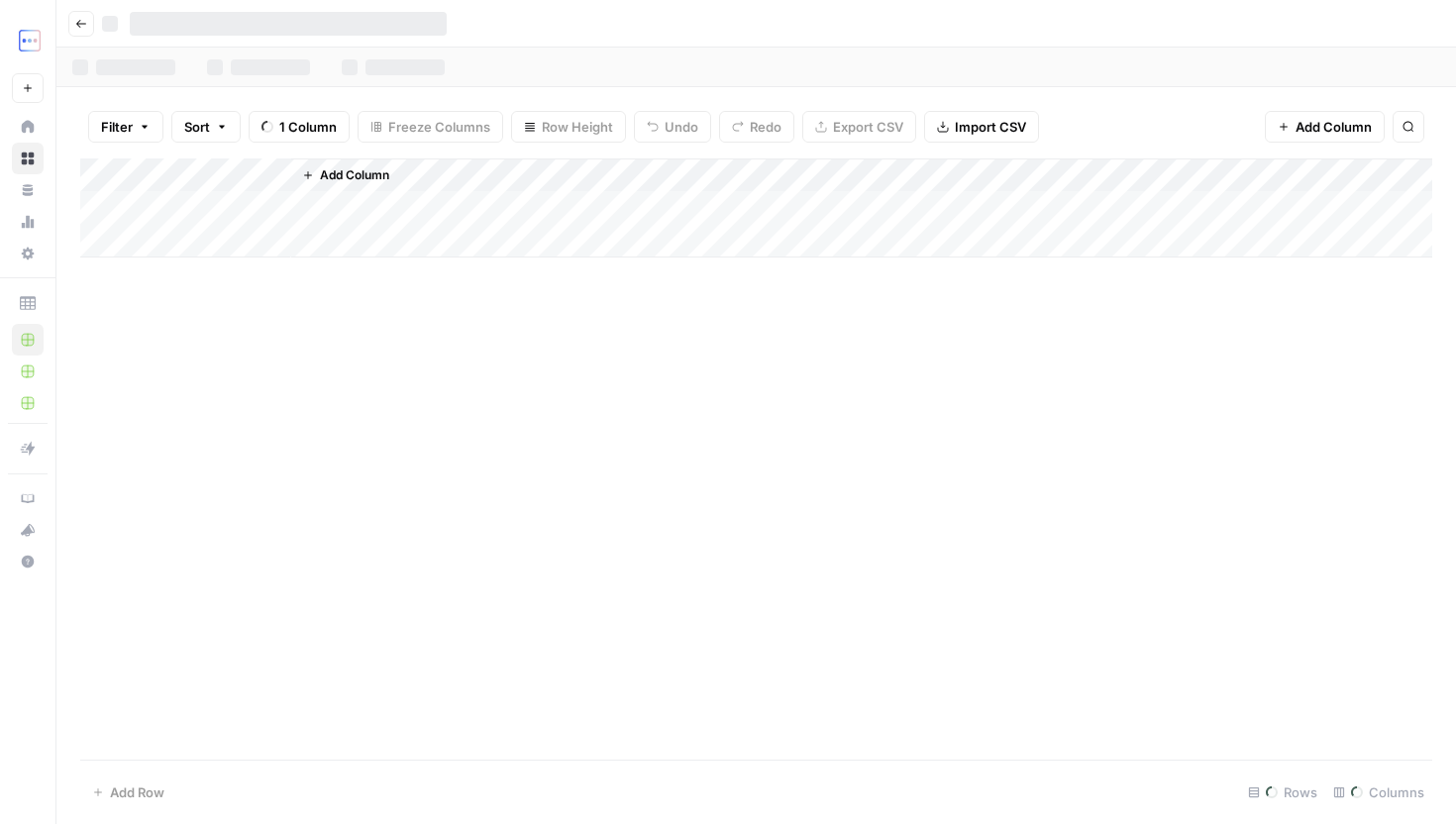 scroll, scrollTop: 0, scrollLeft: 0, axis: both 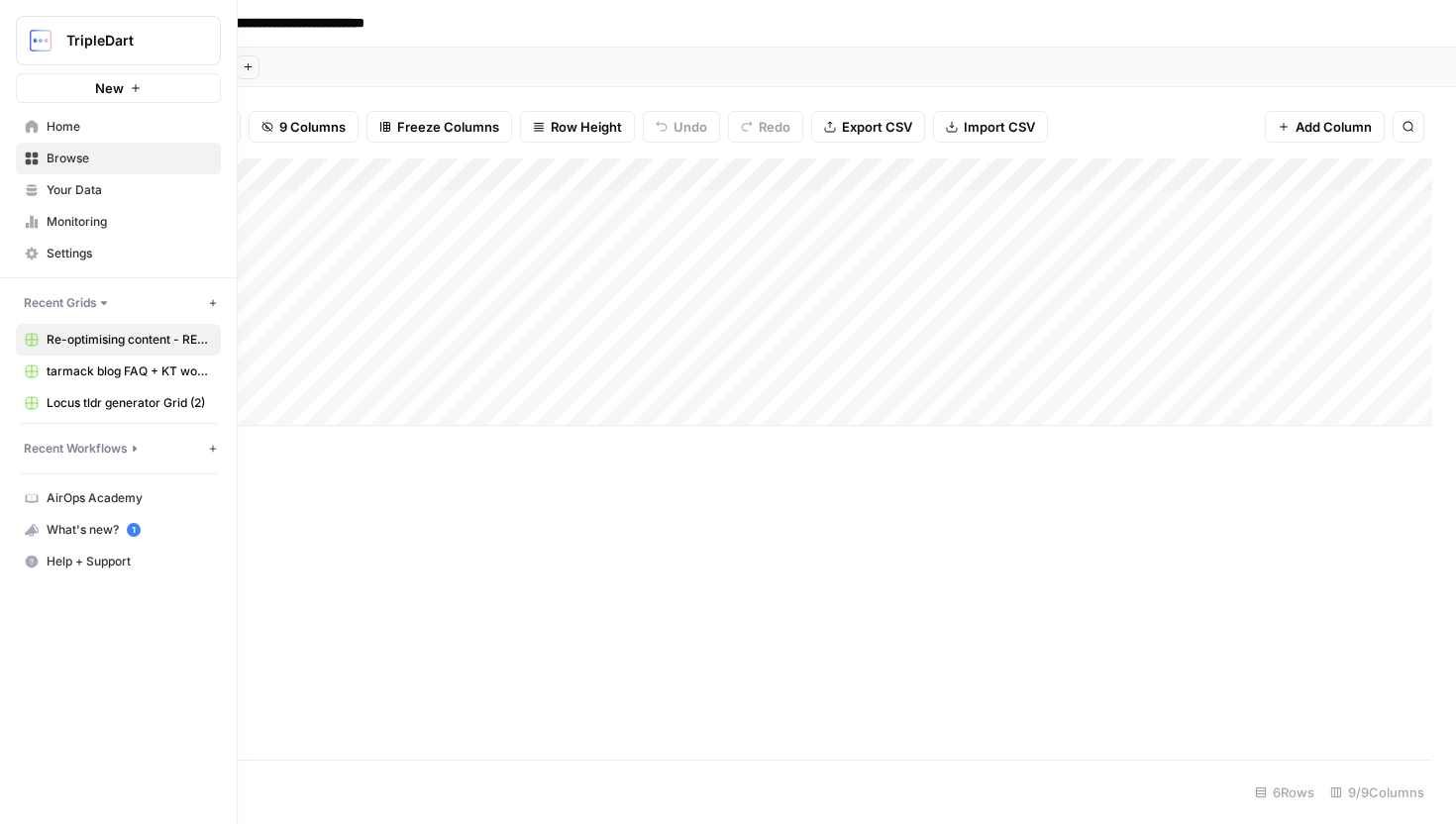 click on "Home" at bounding box center [118, 127] 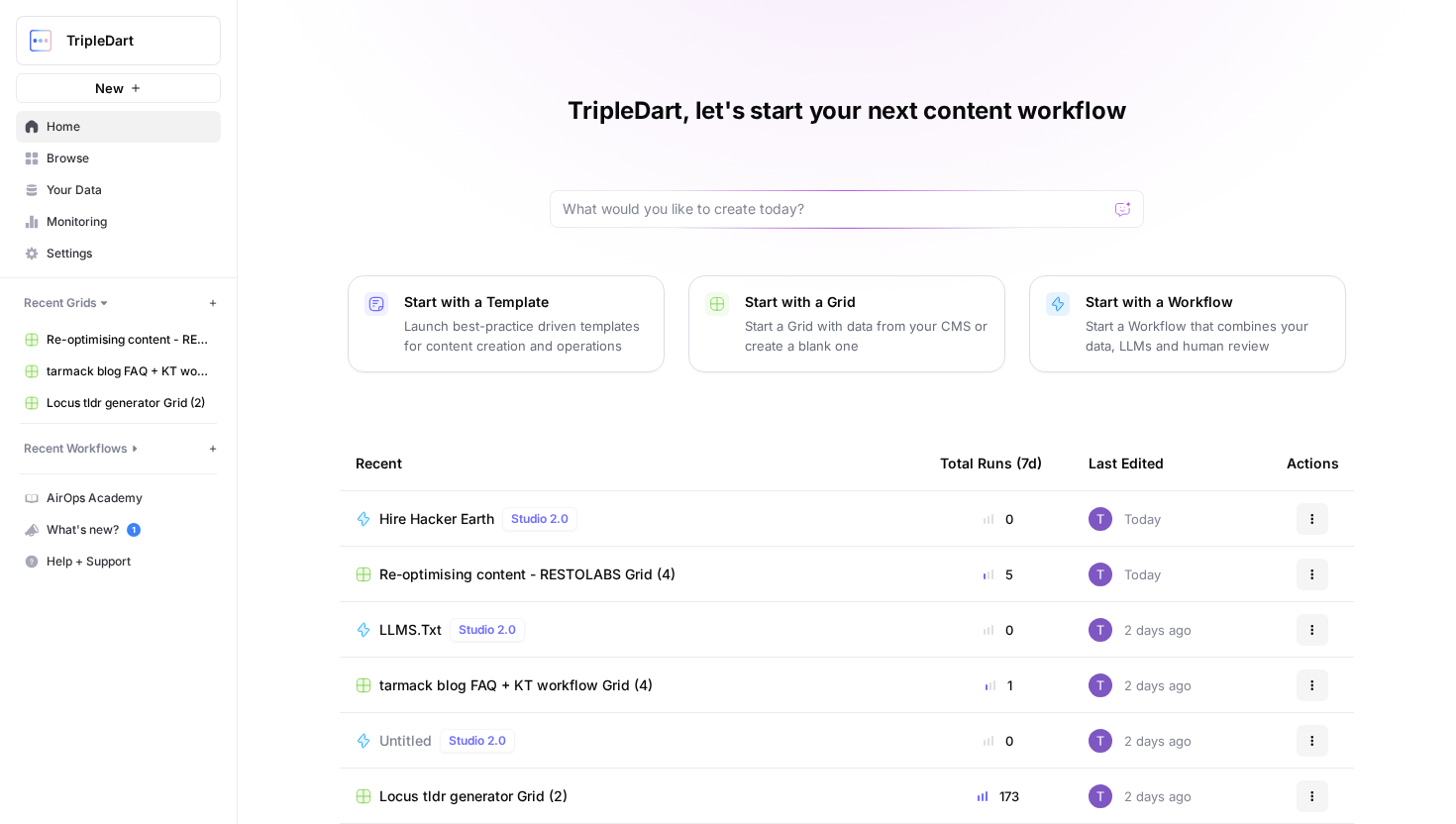 click on "Home" at bounding box center (118, 127) 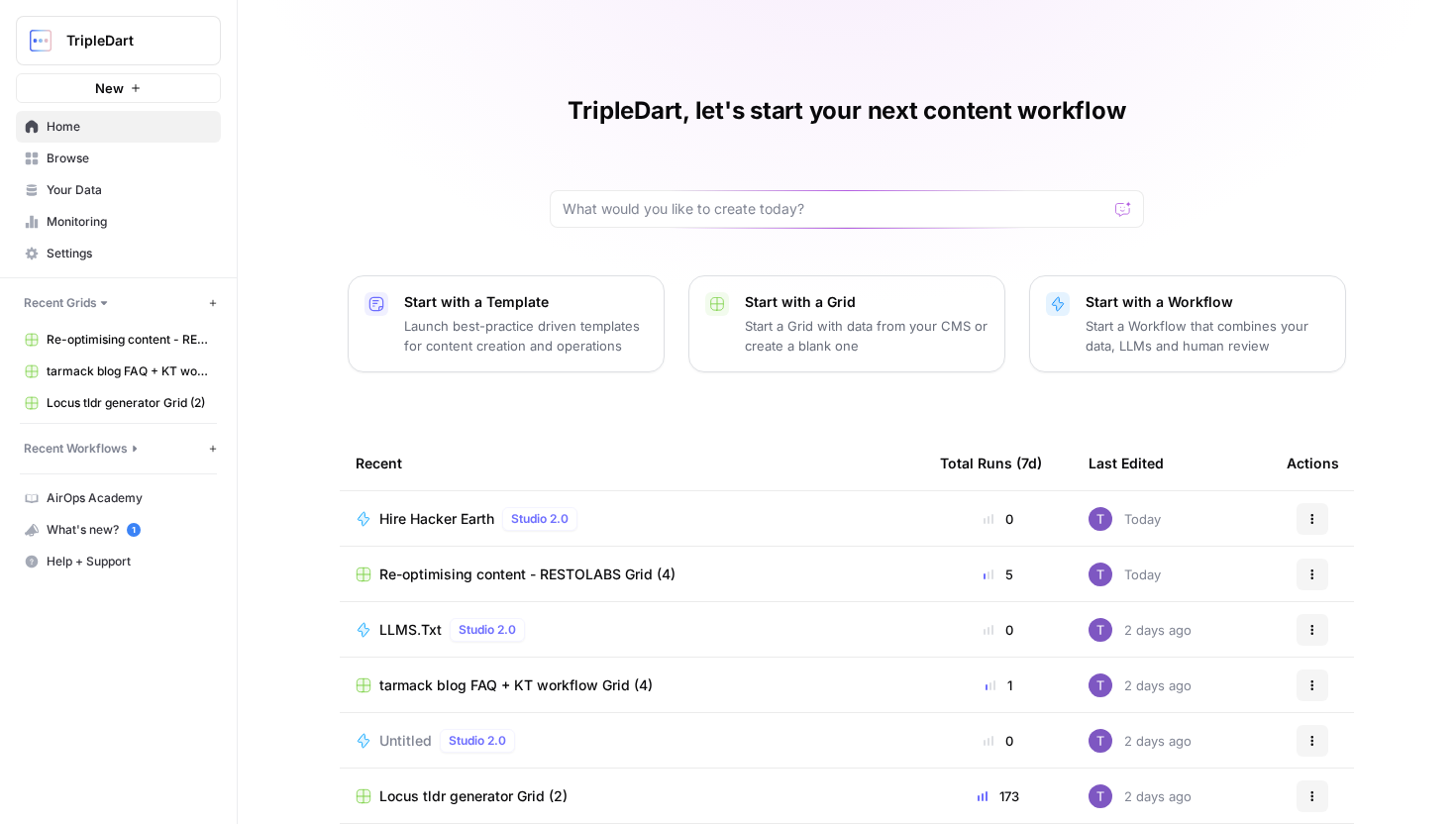 click on "TripleDart, let's start your next content workflow Start with a Template Launch best-practice driven templates for content creation and operations Start with a Grid Start a Grid with data from your CMS or create a blank one Start with a Workflow Start a Workflow that combines your data, LLMs and human review Recent Total Runs (7d) Last Edited Actions Hire Hacker Earth Studio 2.0 0 Today Actions Re-optimising content - RESTOLABS Grid (4) 5 Today Actions LLMS.Txt Studio 2.0 0 2 days ago Actions tarmack blog FAQ + KT workflow Grid (4) 1 2 days ago Actions Untitled Studio 2.0 0 2 days ago Actions Locus tldr generator Grid (2) 173 2 days ago Actions Ad Agencies Listicle | Designity Studio 2.0 0 2 days ago Actions" at bounding box center [847, 456] 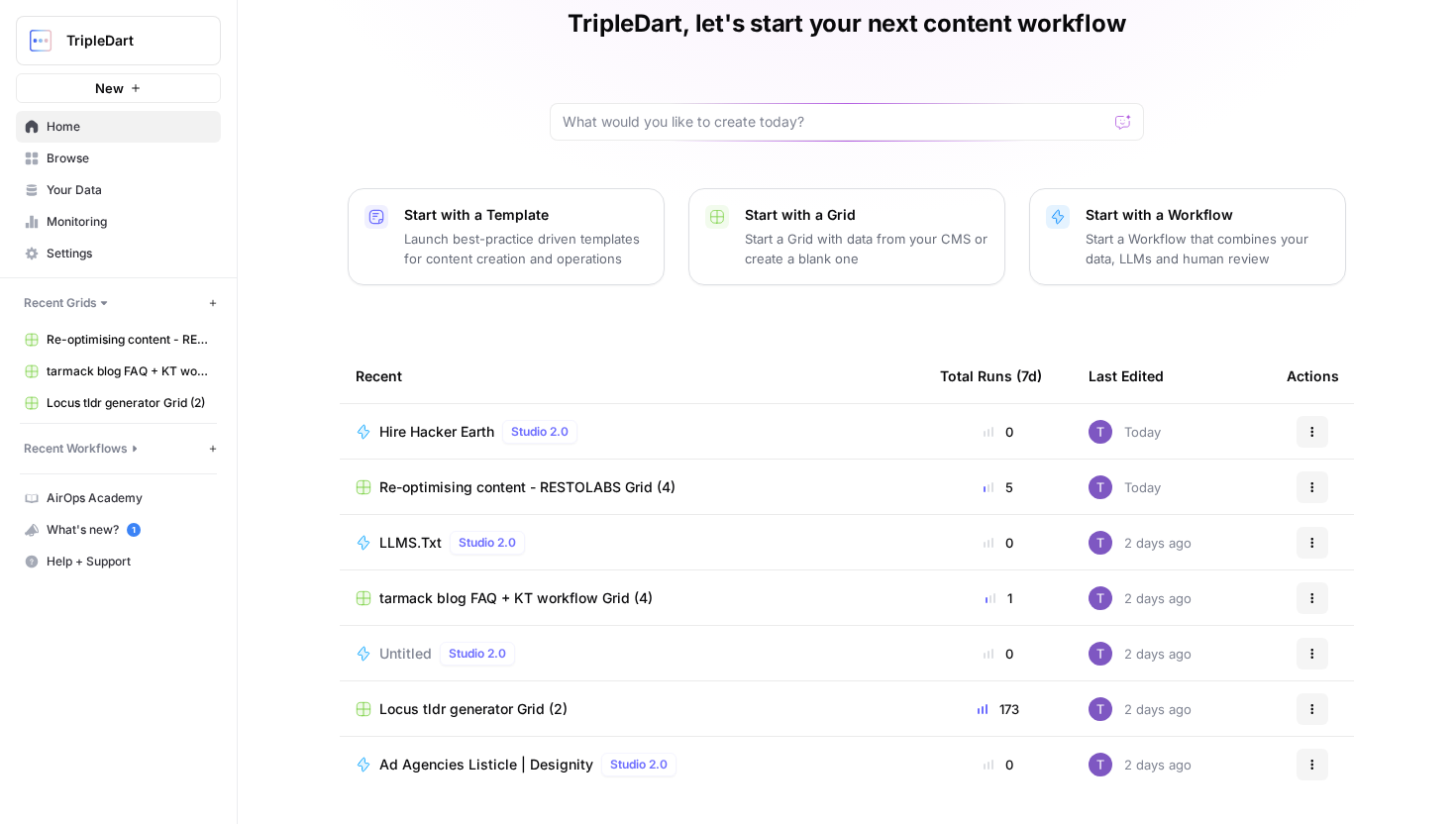click on "Browse" at bounding box center (118, 158) 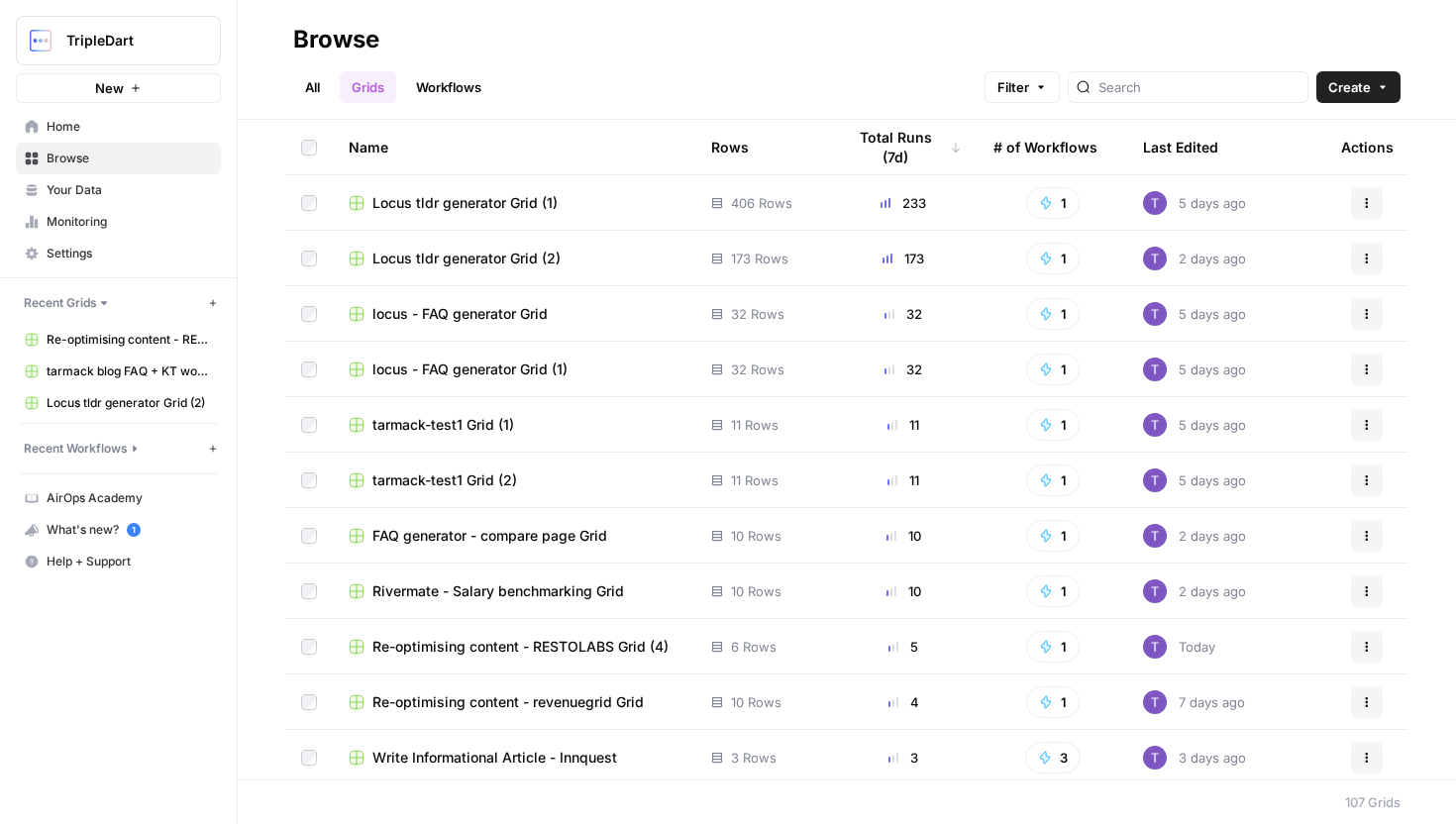 click on "Workflows" at bounding box center (449, 87) 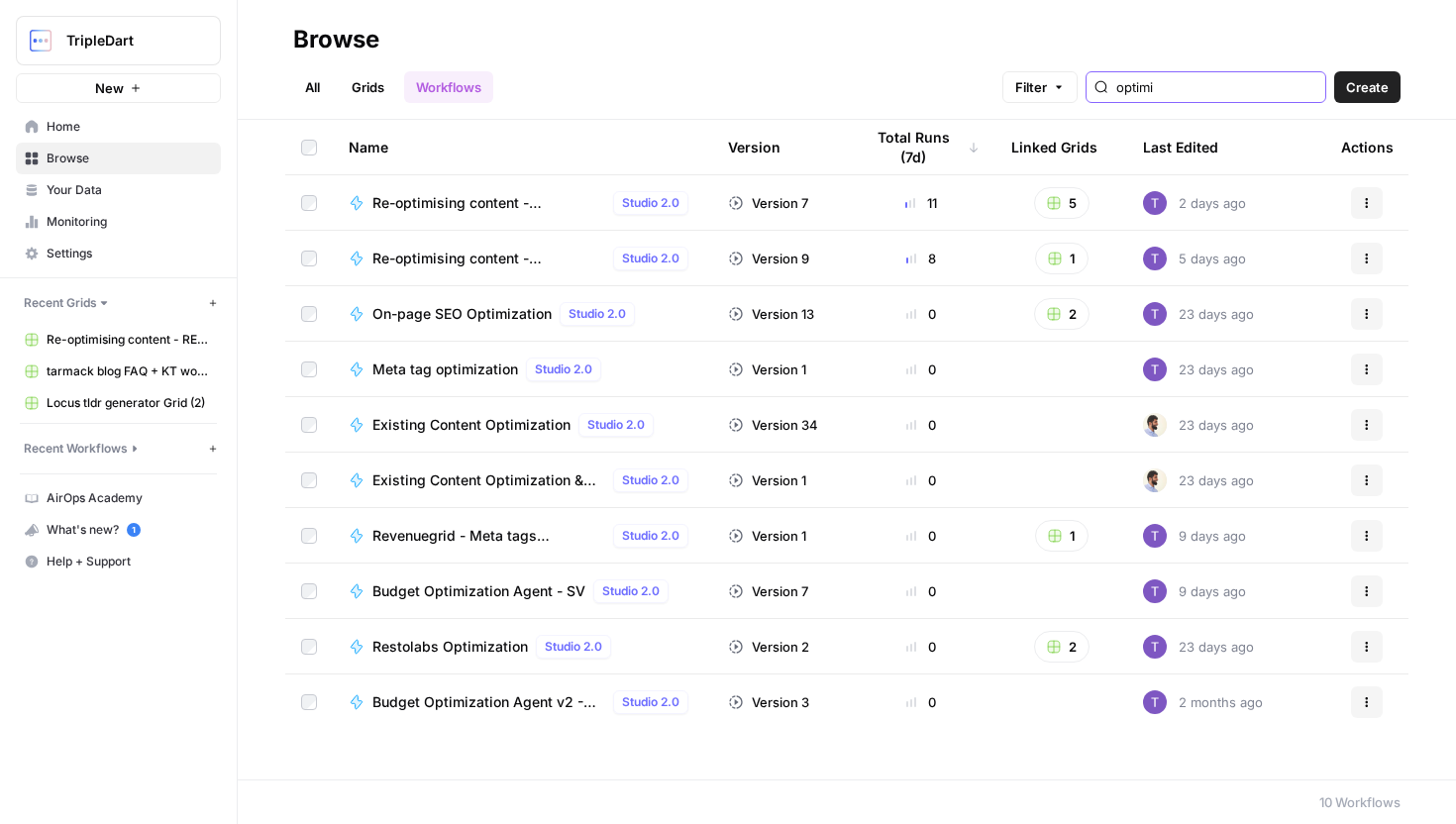 drag, startPoint x: 1259, startPoint y: 80, endPoint x: 972, endPoint y: 80, distance: 287 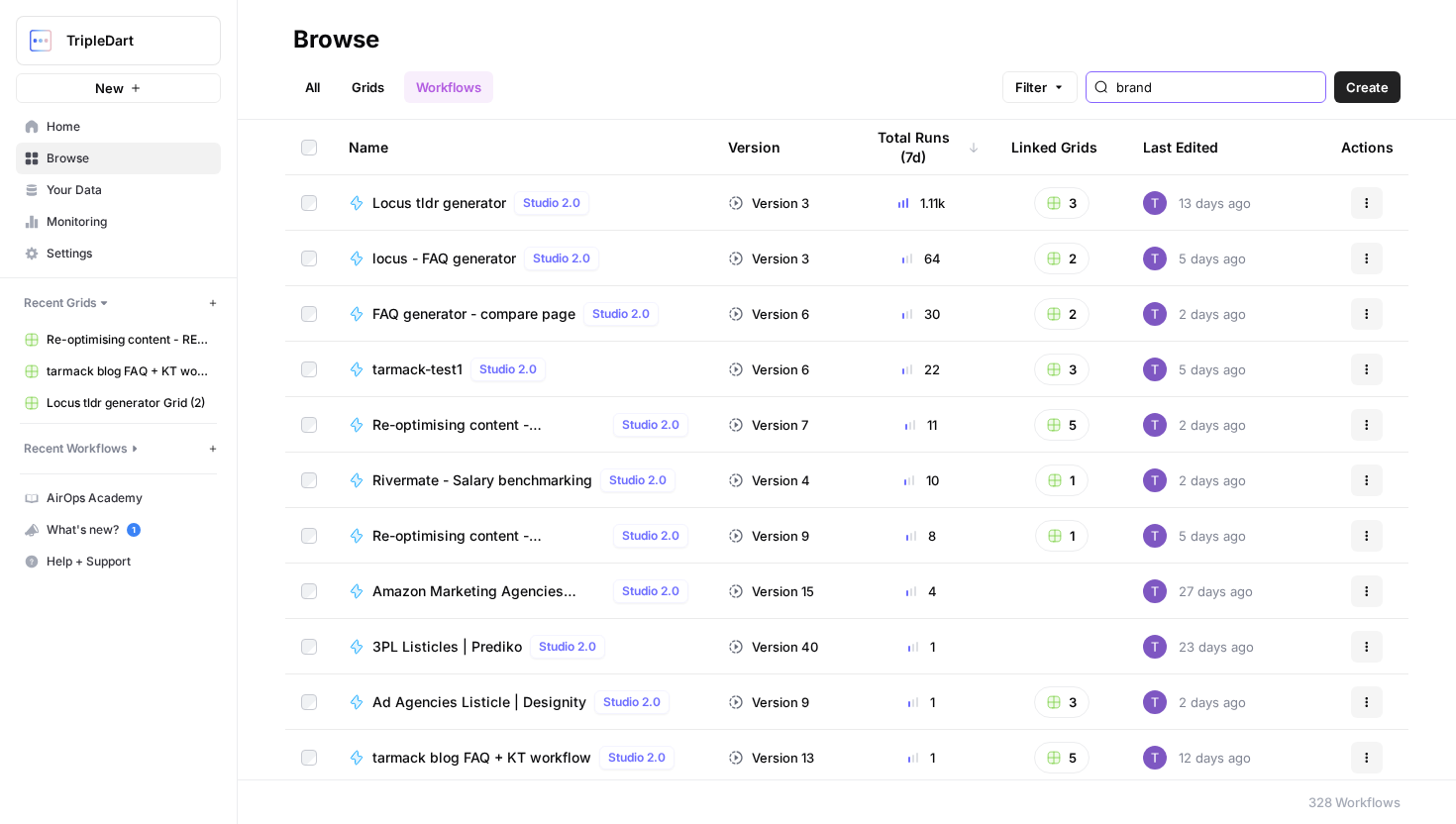 type on "brandl" 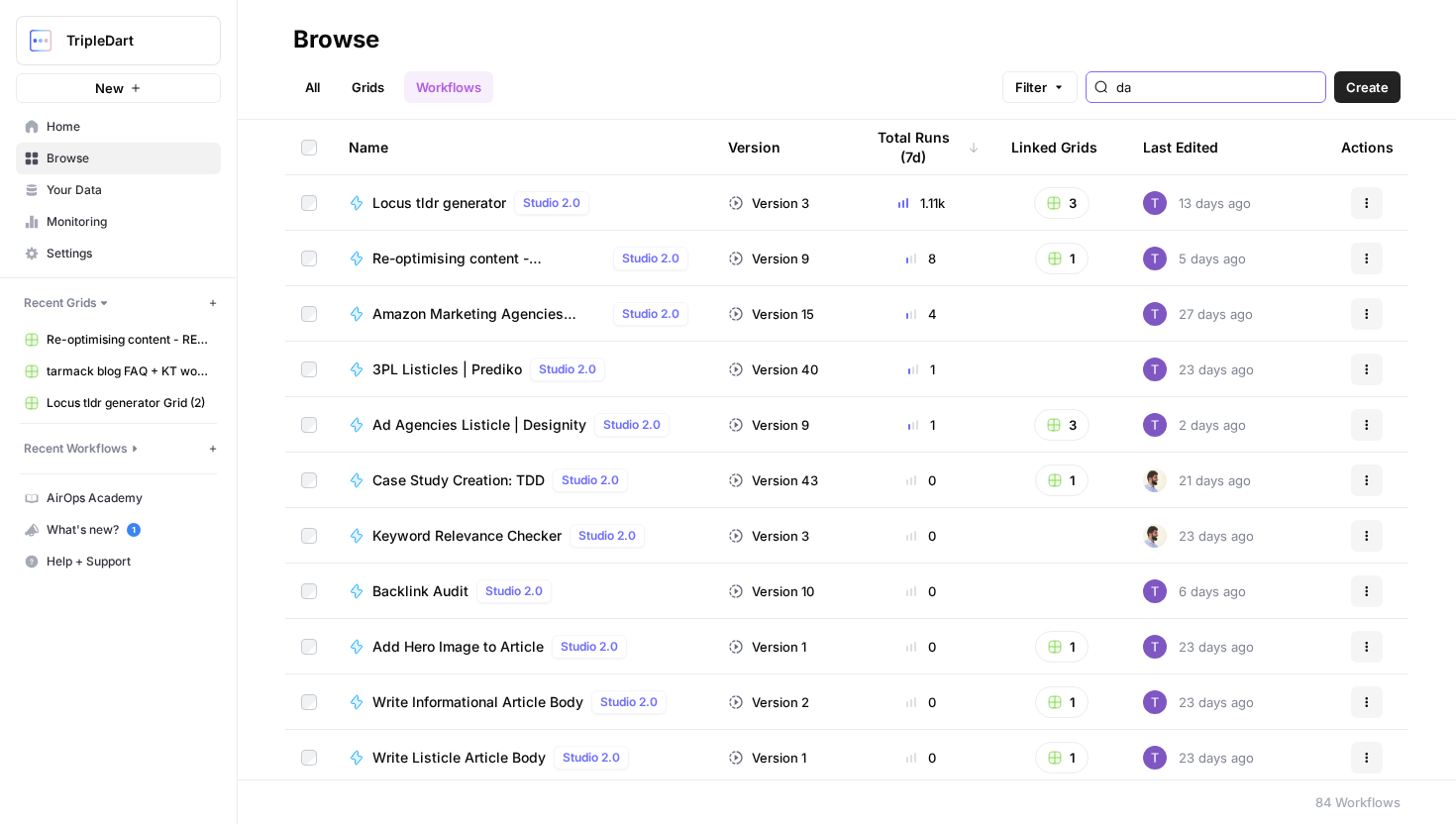 type on "dam" 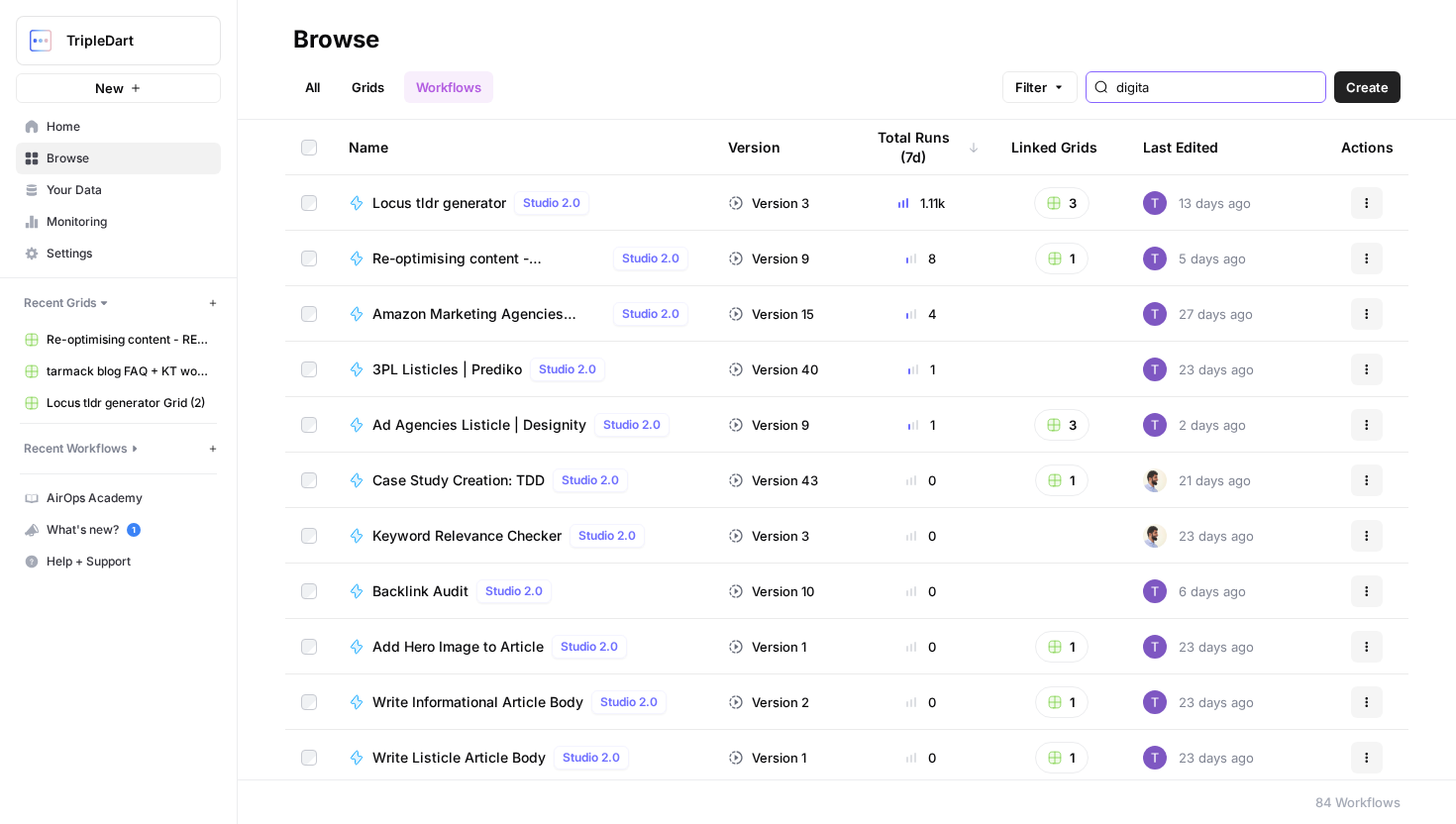 type on "digital" 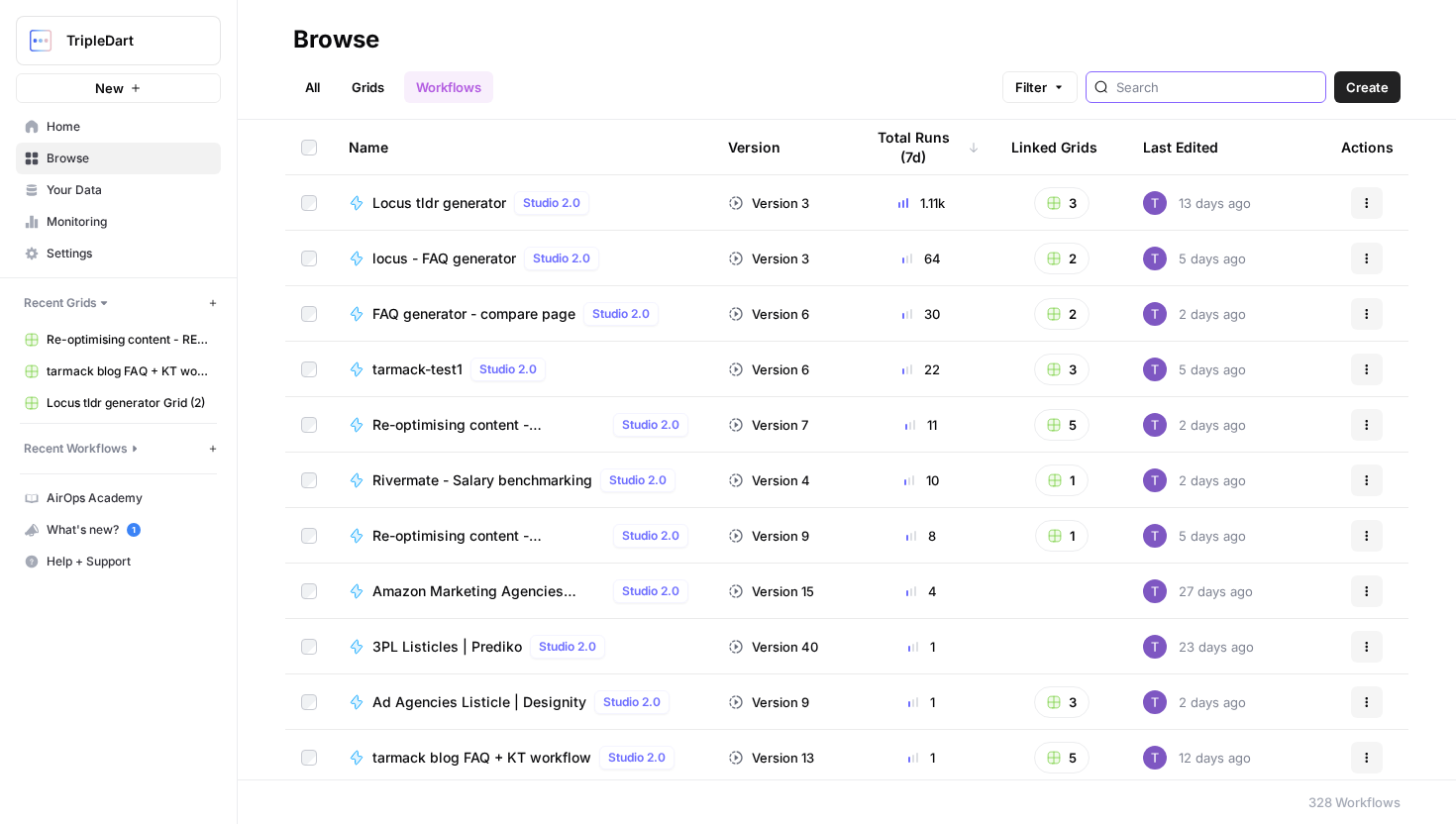 type 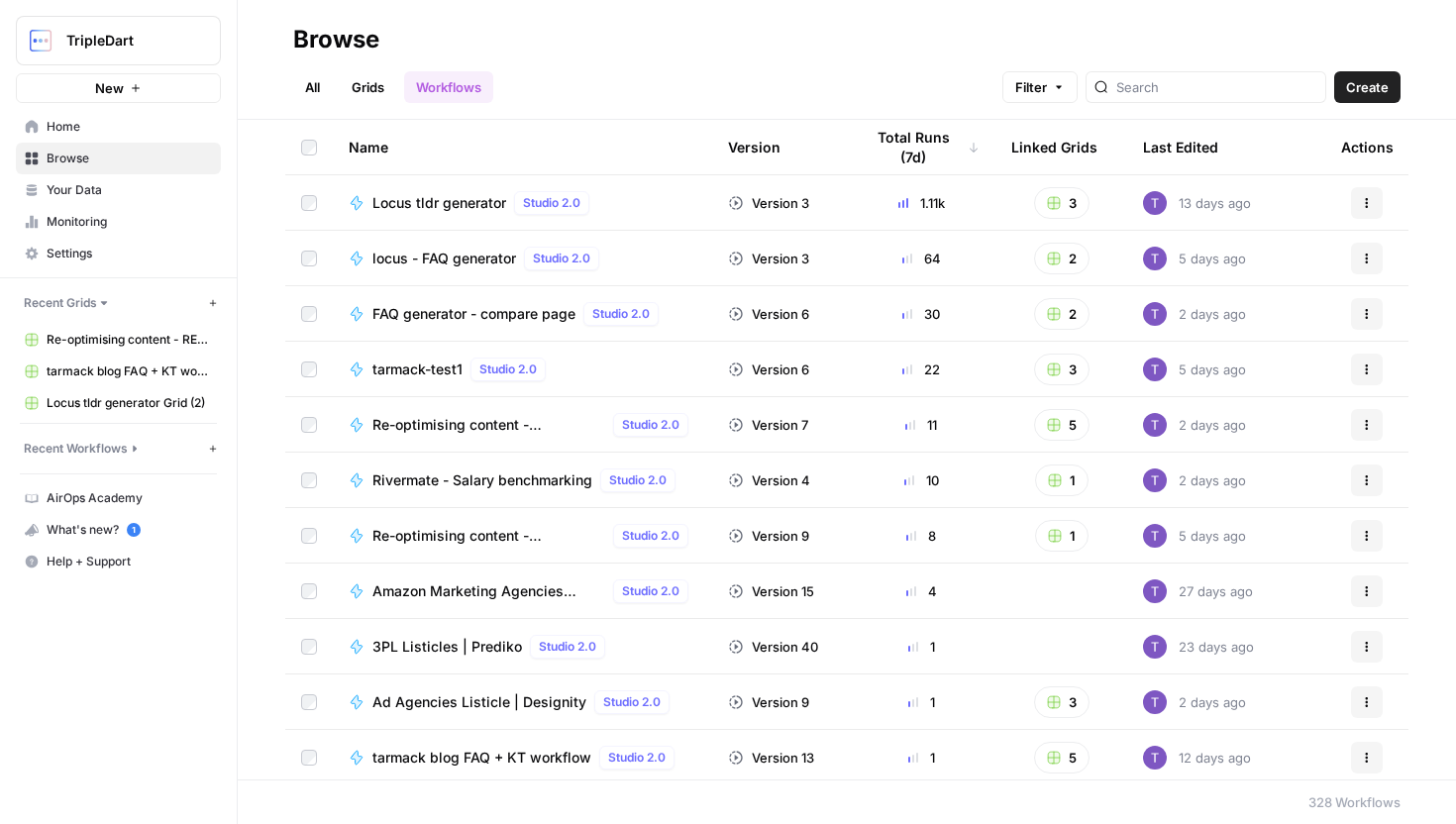 click on "Monitoring" at bounding box center [129, 222] 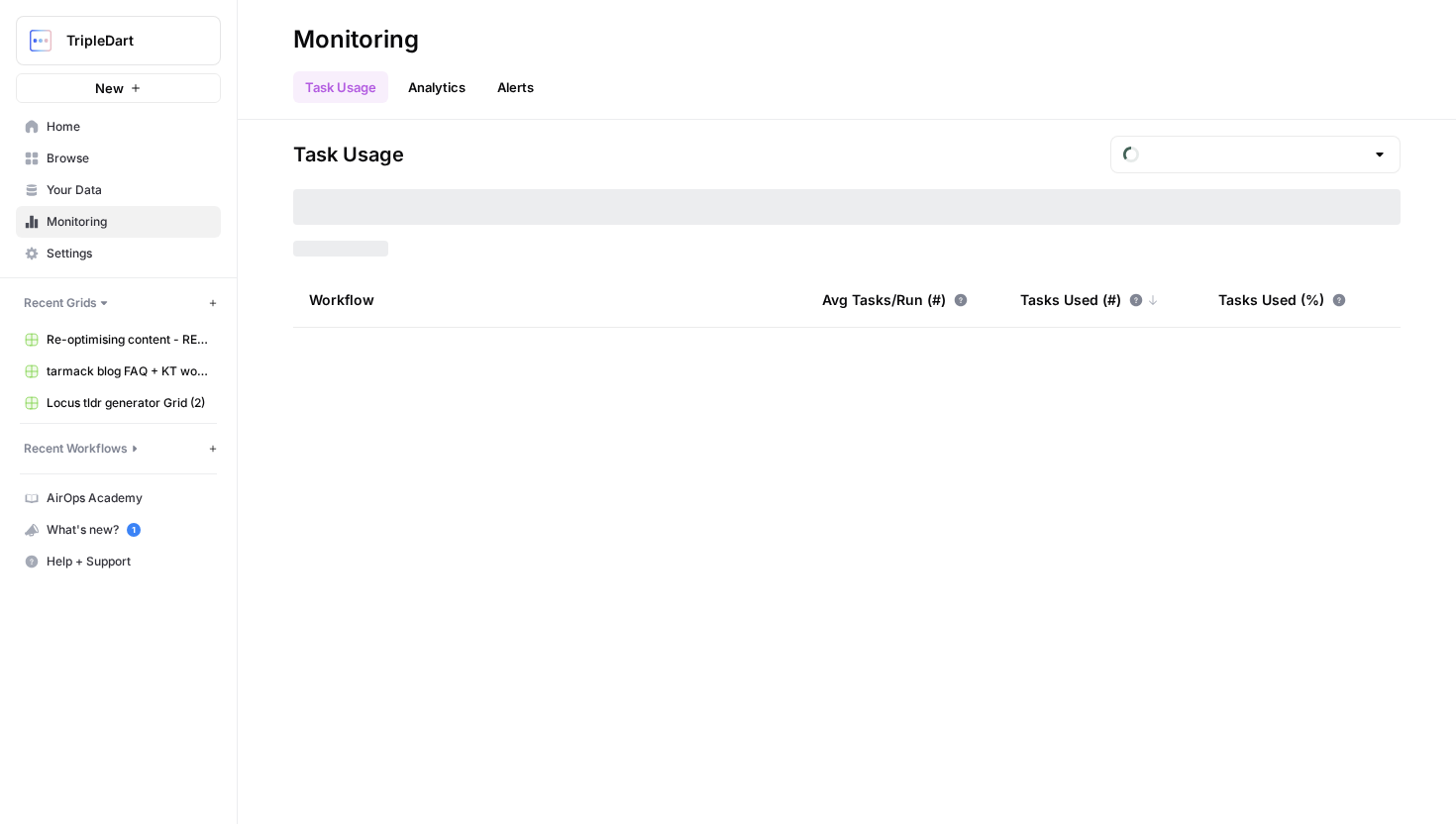 type on "July Tasks" 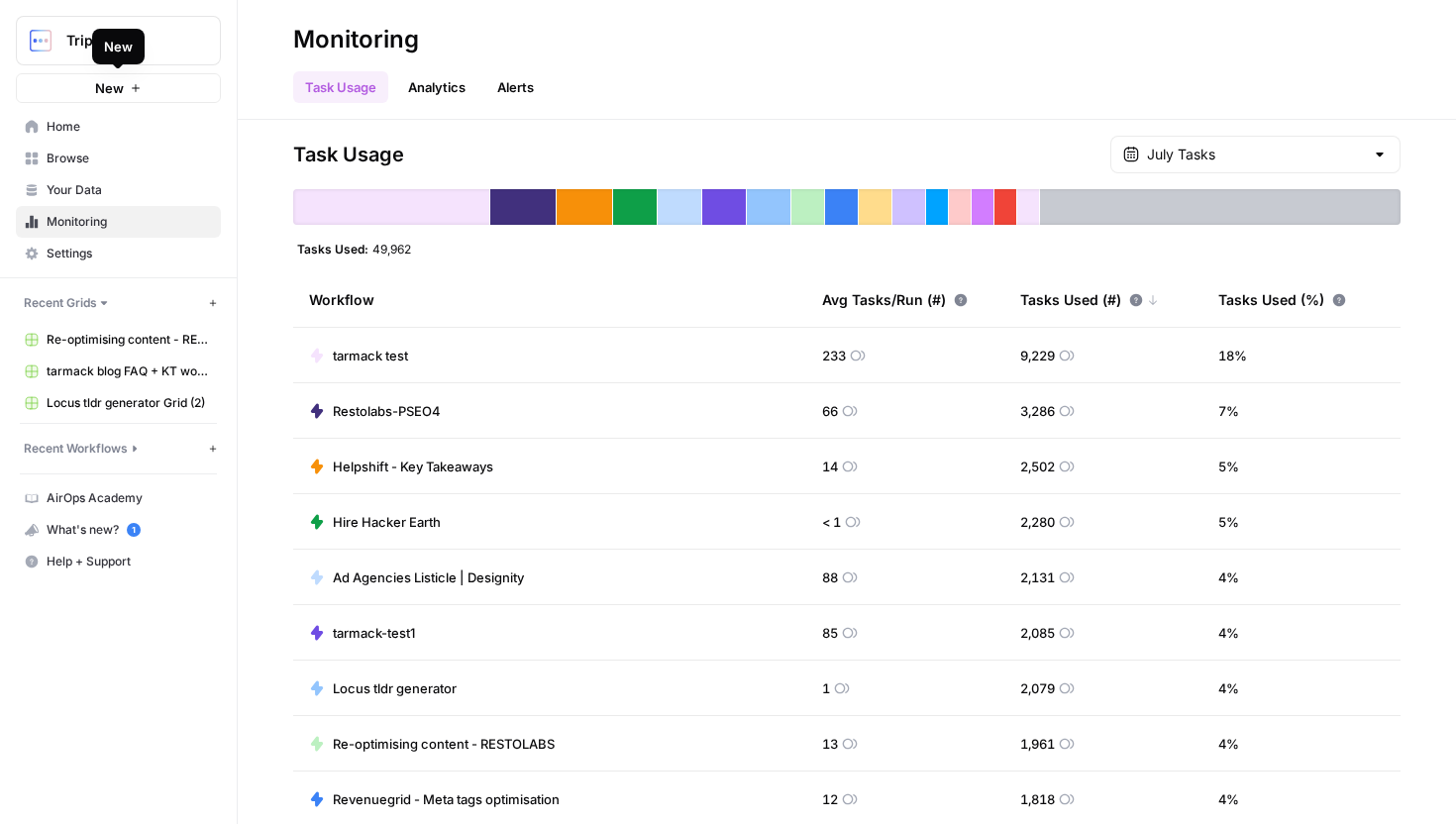 click on "New" at bounding box center [118, 88] 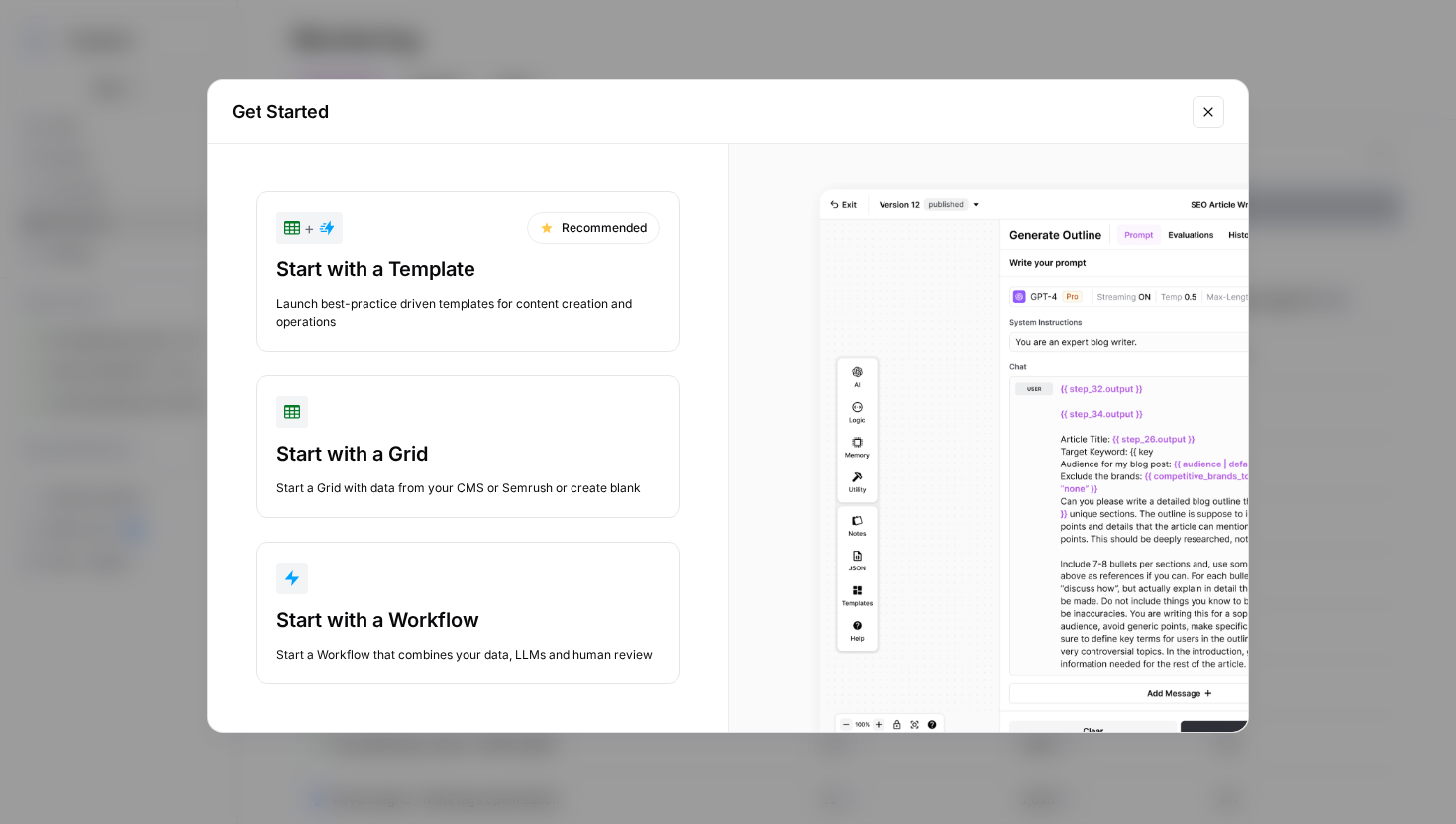 click on "Start with a Workflow Start a Workflow that combines your data, LLMs and human review" at bounding box center [468, 635] 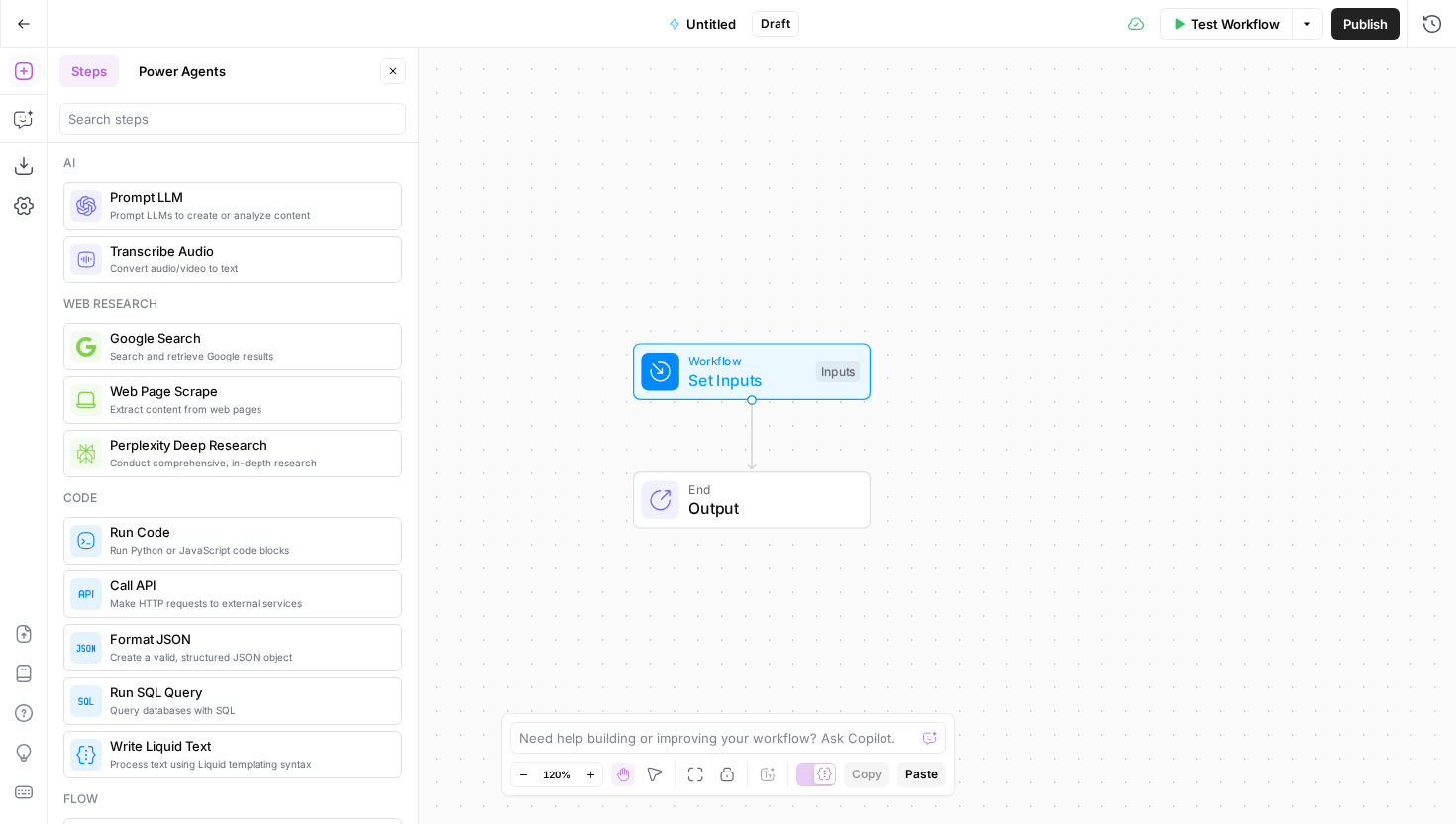 click on "Add Steps Copilot Download as JSON Settings Import JSON AirOps Academy Help Give Feedback Shortcuts" at bounding box center (24, 436) 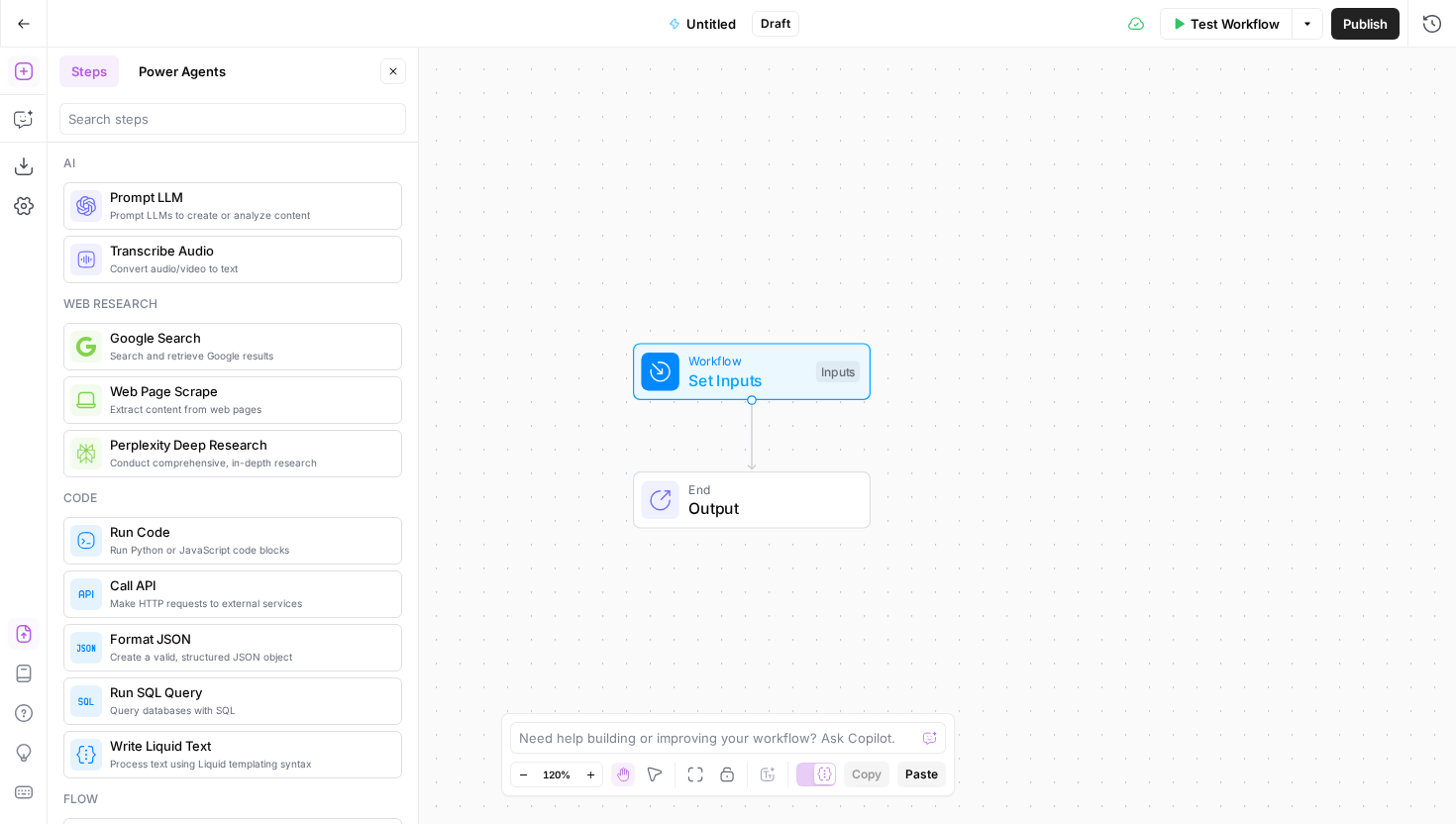 click 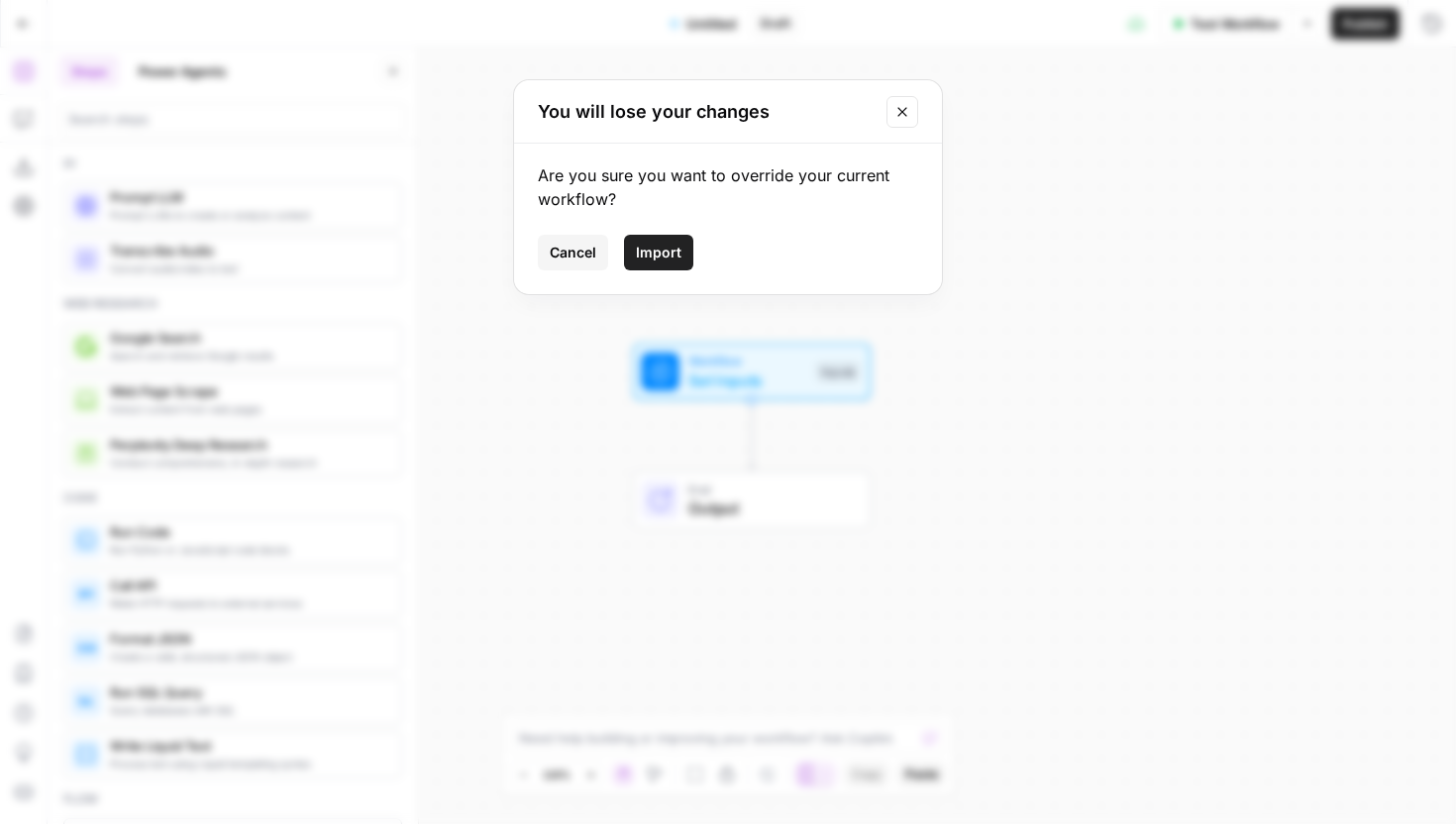 click on "Import" at bounding box center (659, 253) 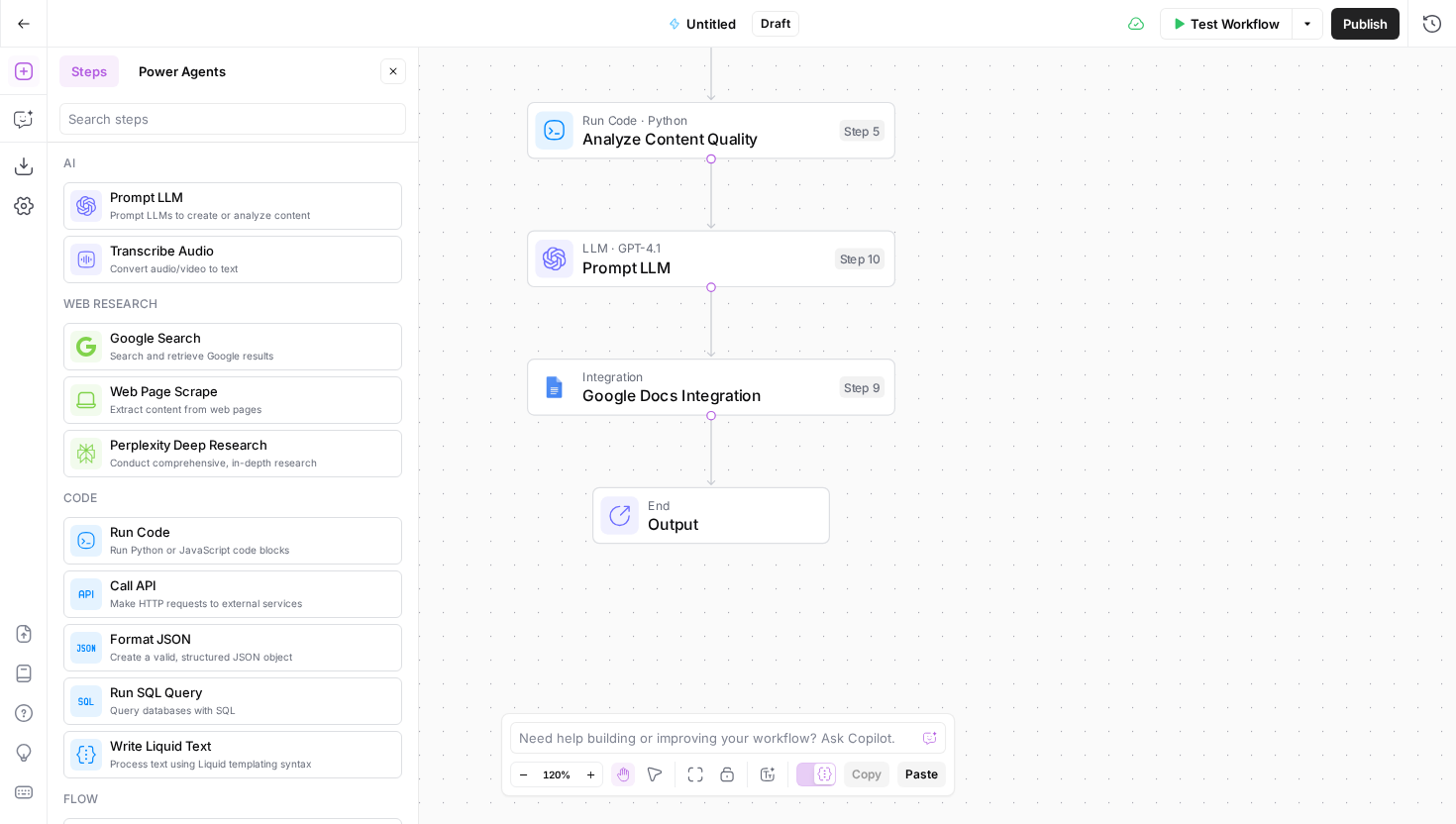 click on "Google Docs Integration" at bounding box center (706, 395) 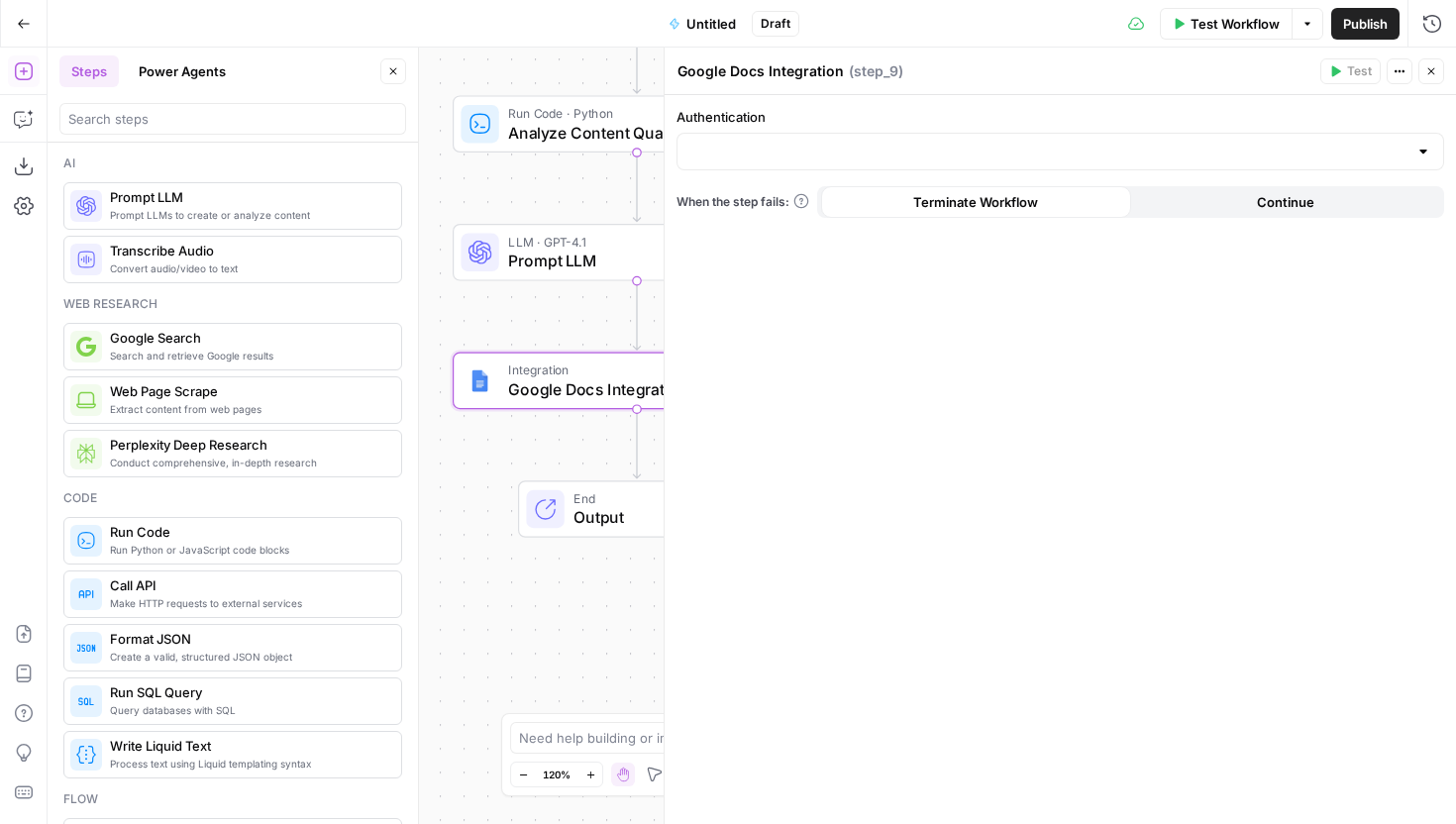 click on "Authentication" at bounding box center (1060, 117) 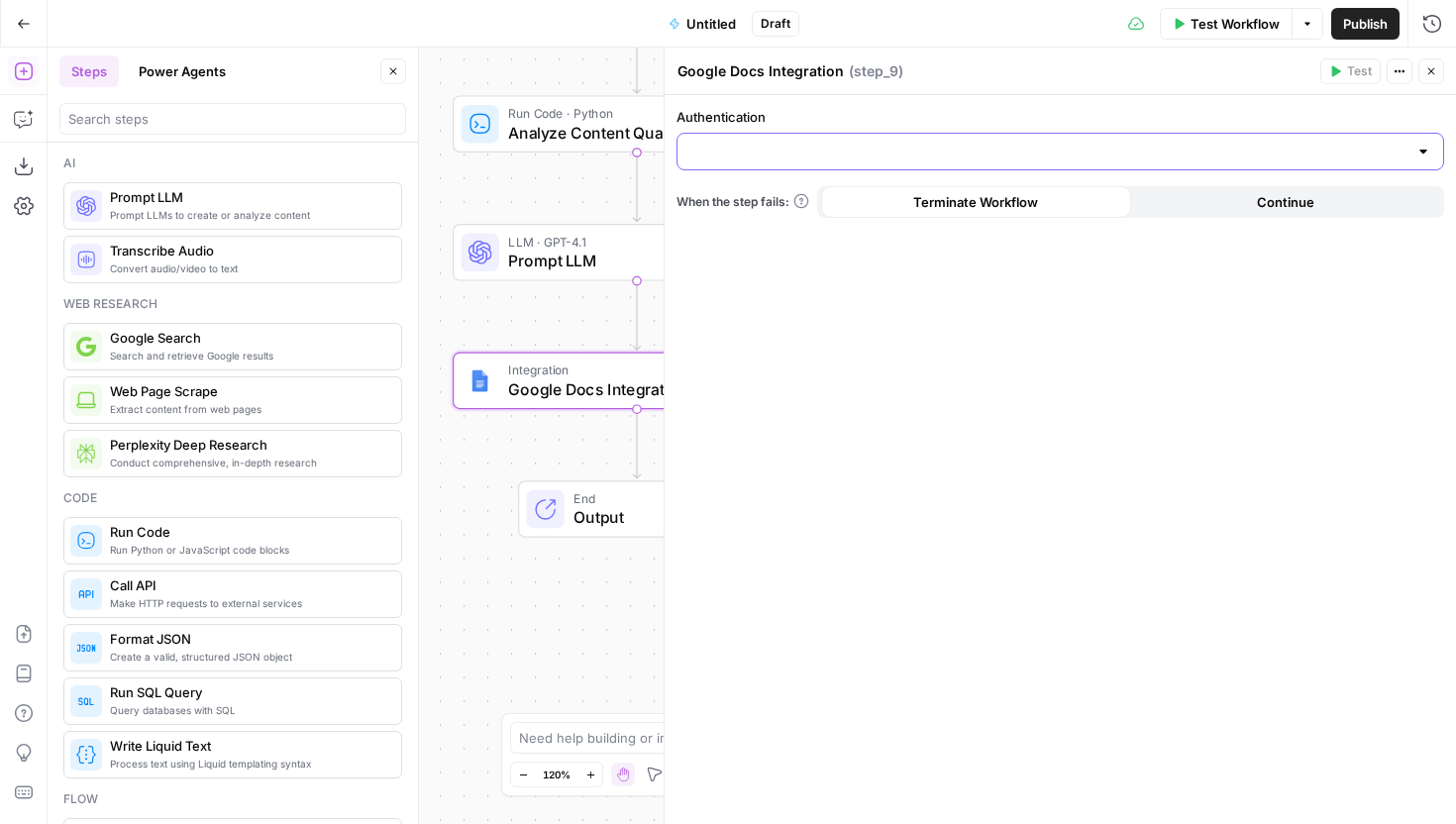 click on "Authentication" at bounding box center [1048, 152] 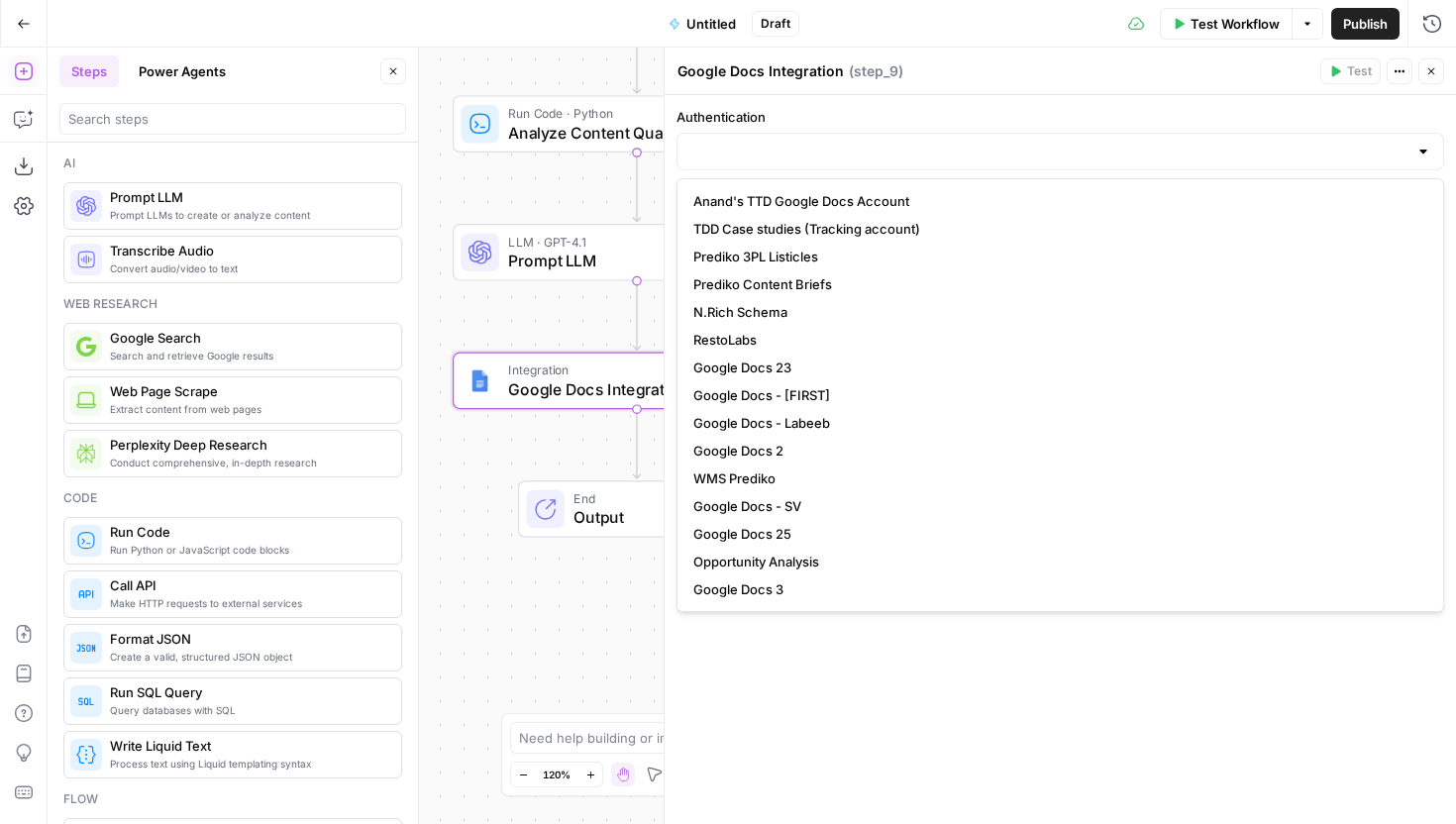 click at bounding box center [1060, 152] 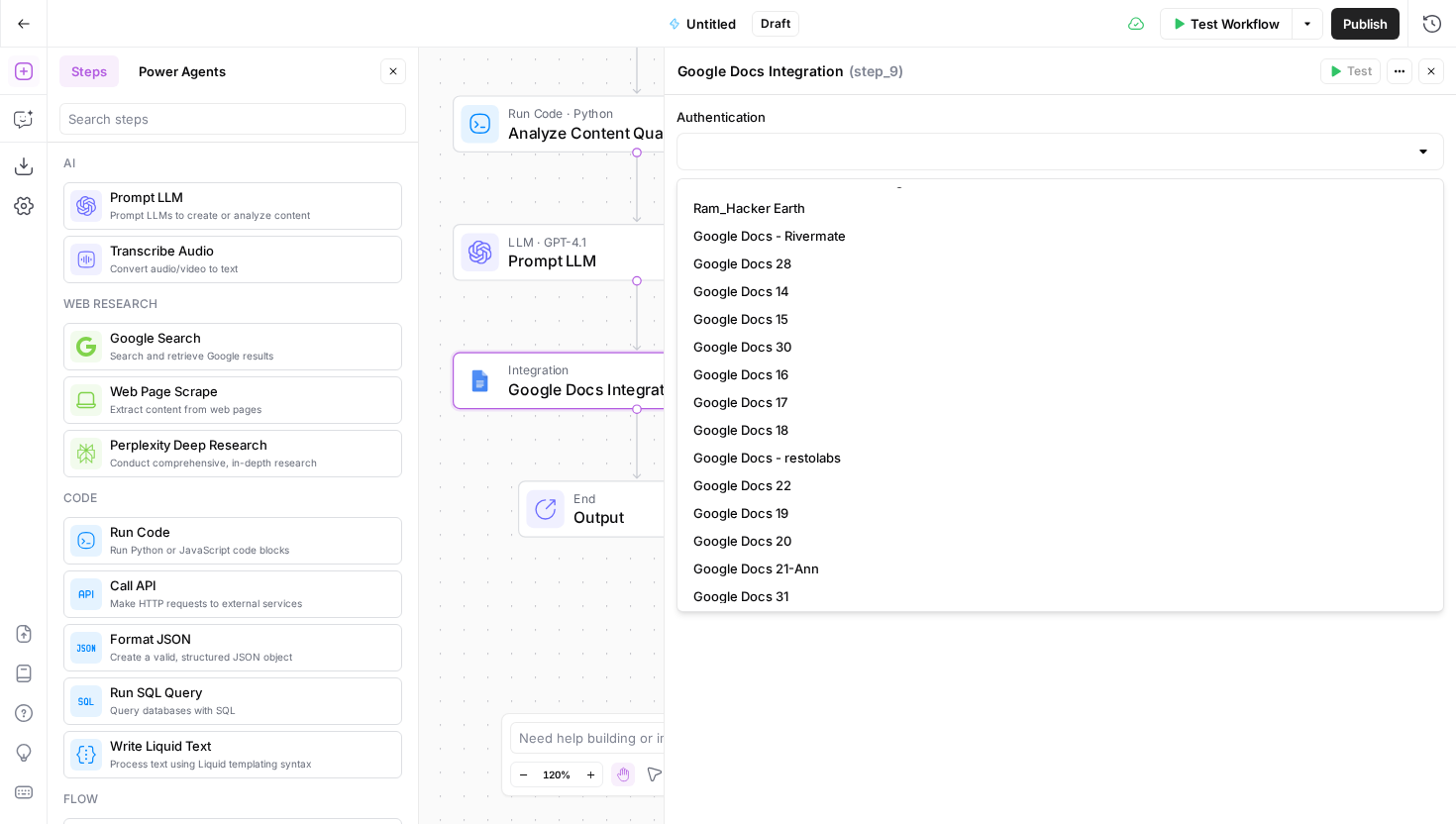 scroll, scrollTop: 887, scrollLeft: 0, axis: vertical 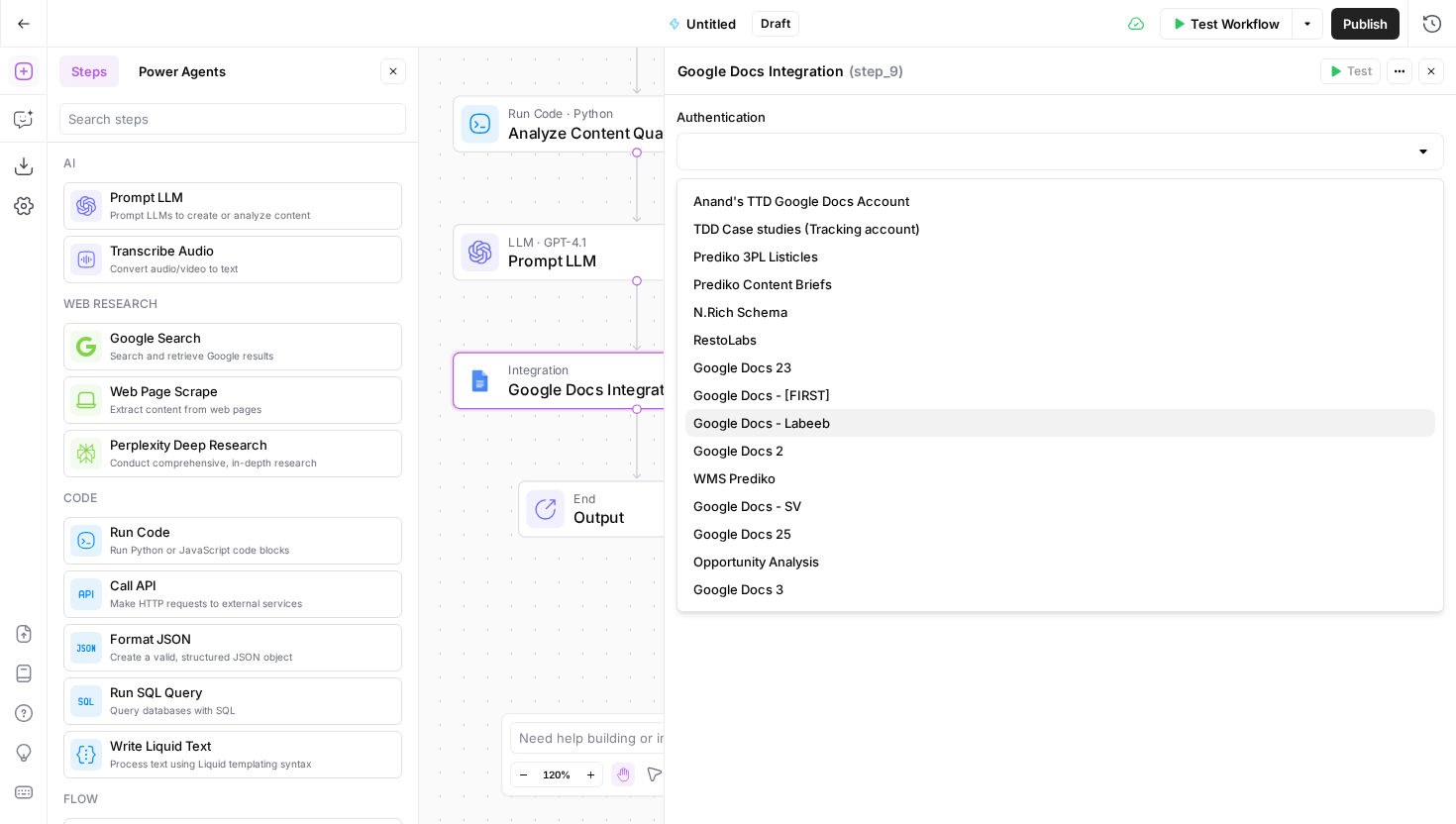 click on "Google Docs - Labeeb" at bounding box center [1056, 423] 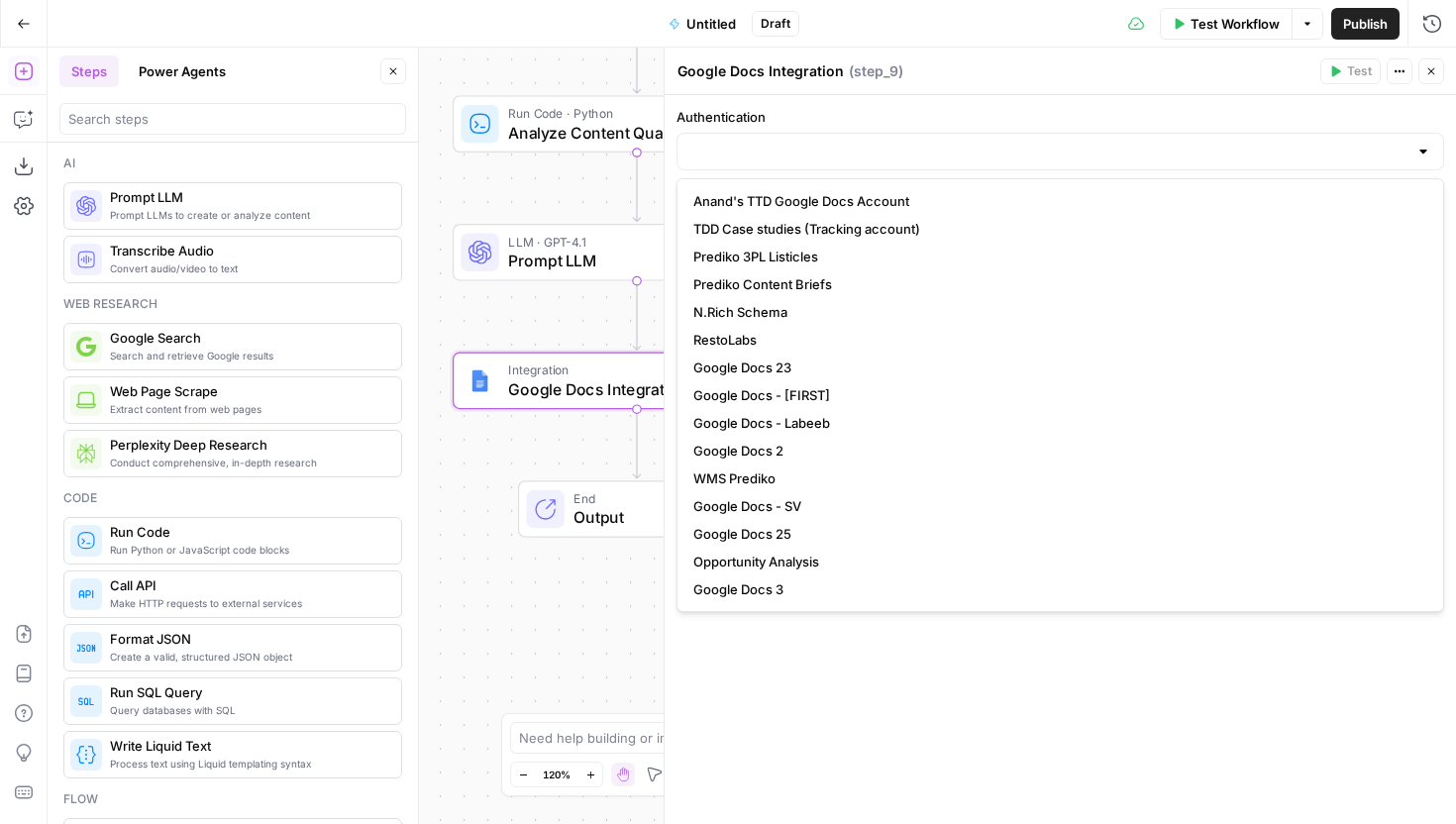 type on "Google Docs - Labeeb" 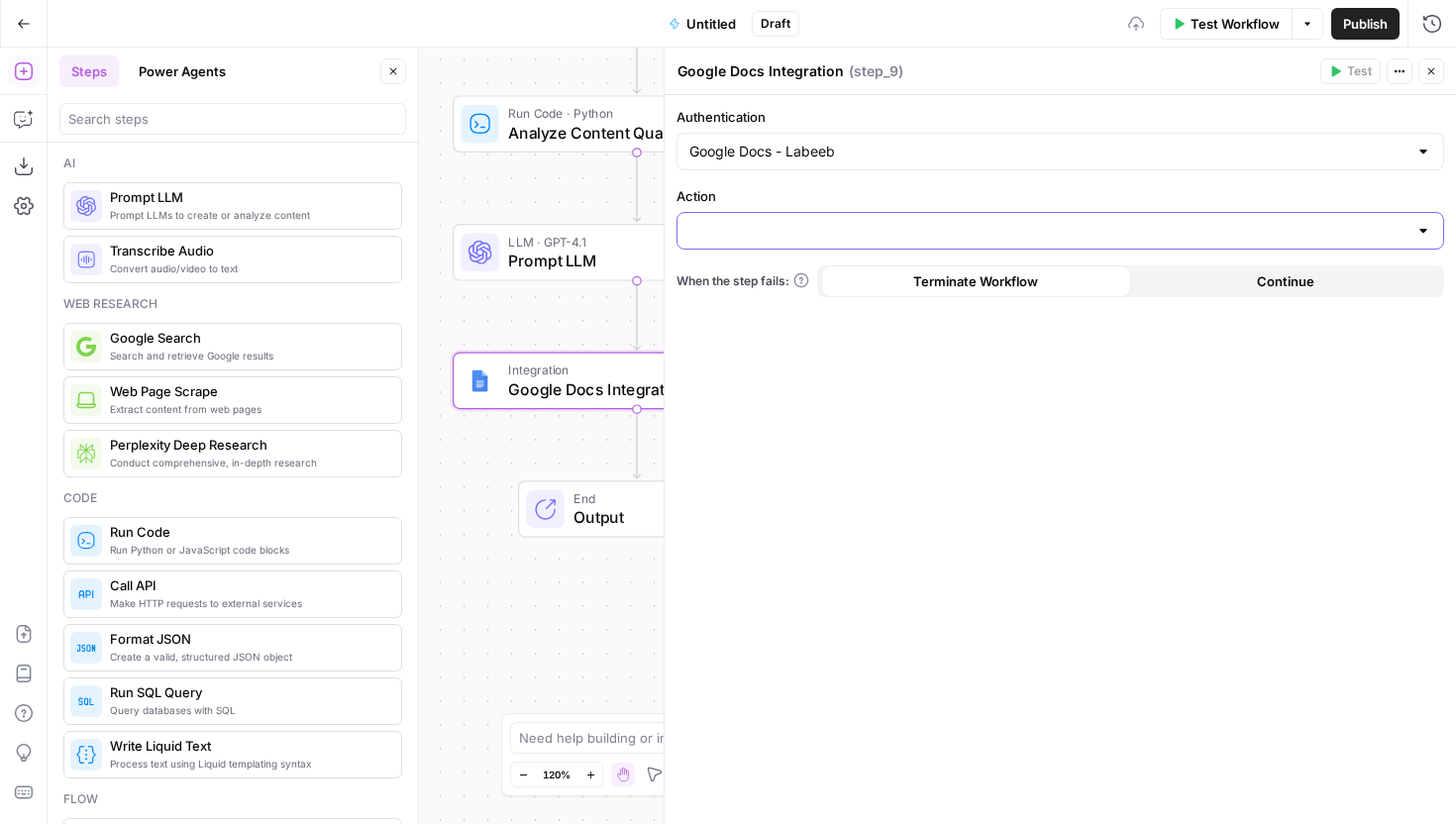 click on "Action" at bounding box center (1048, 231) 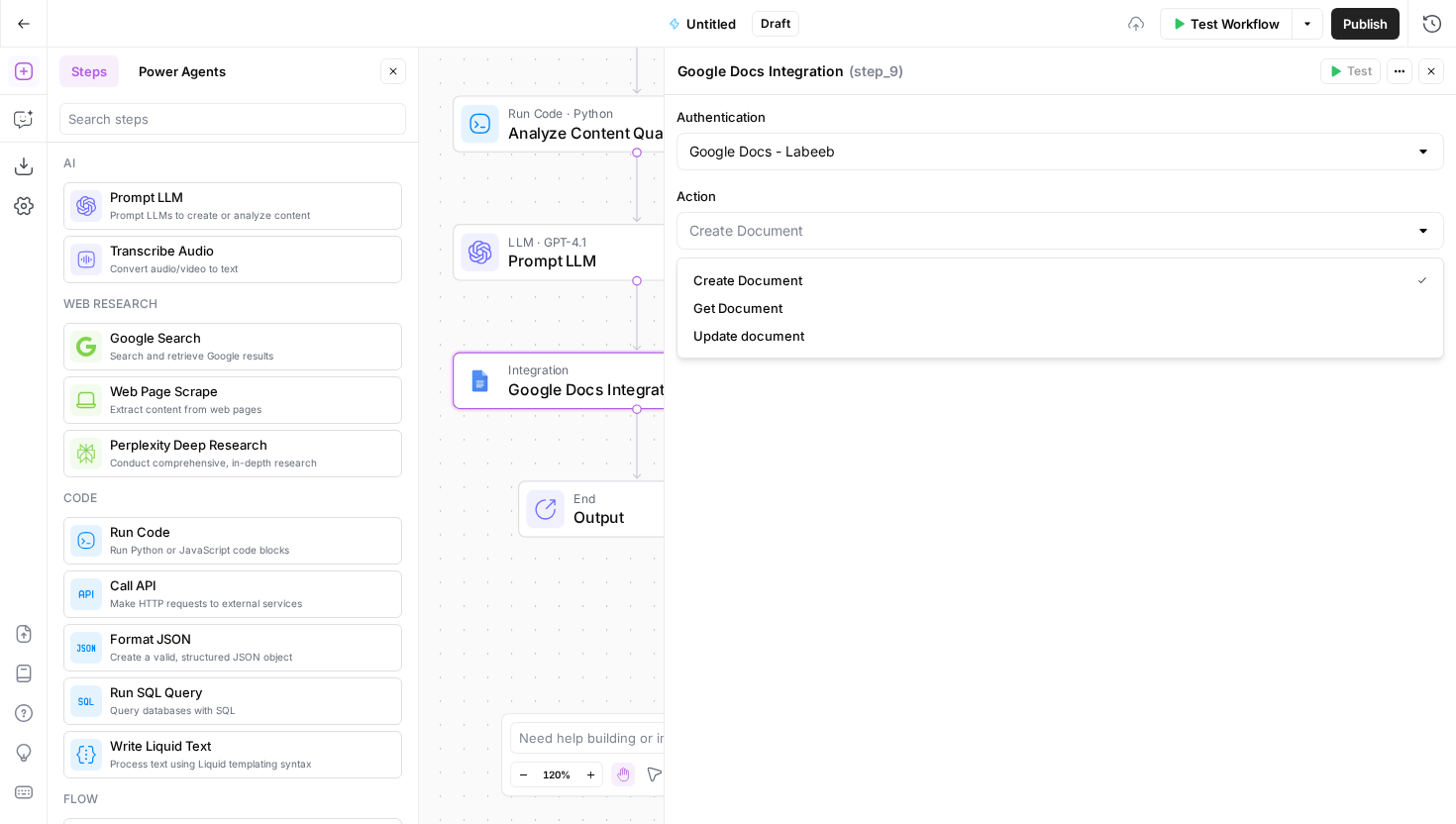 click on "Create Document" at bounding box center (1047, 280) 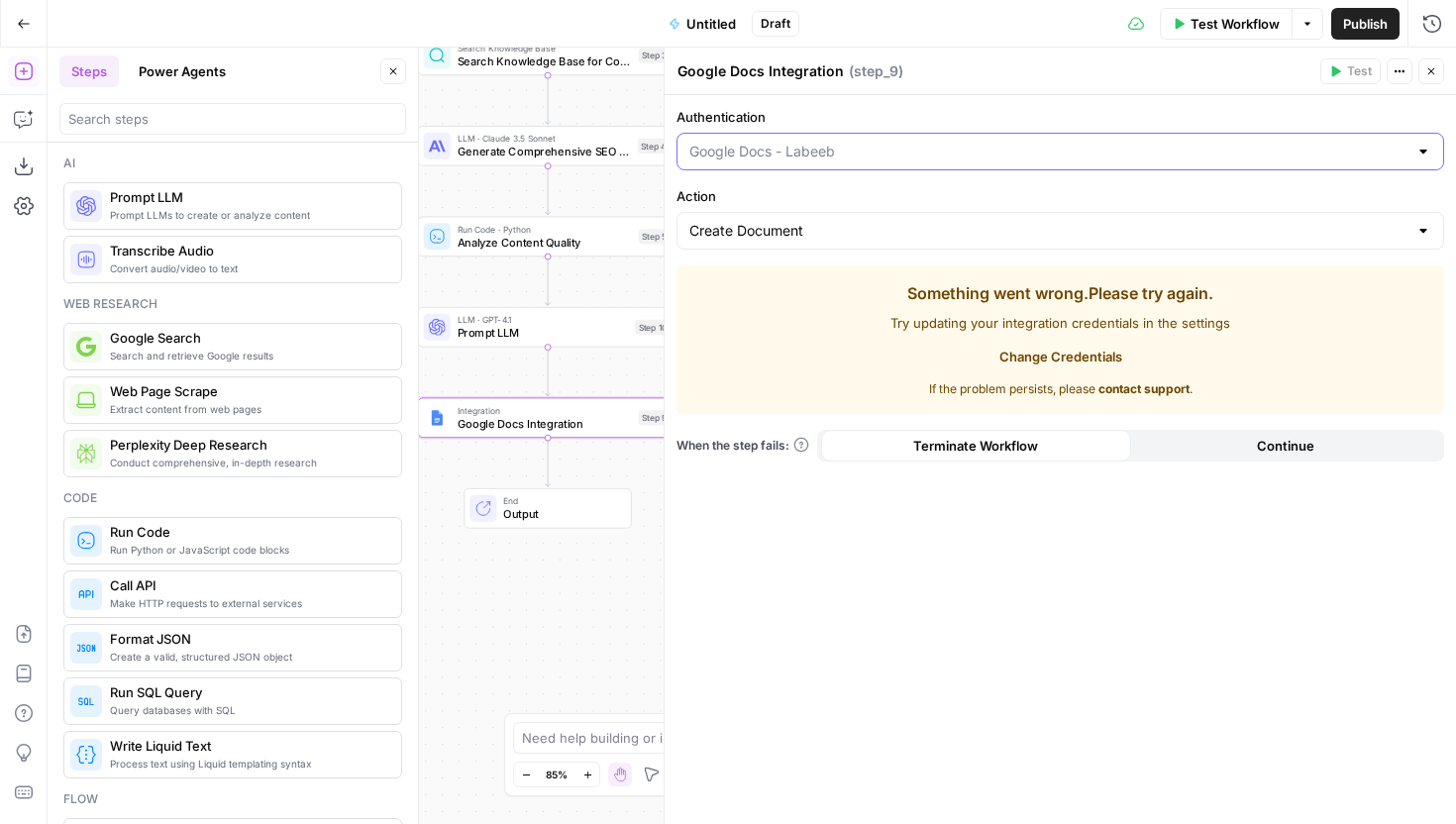 click on "Authentication" at bounding box center (1048, 152) 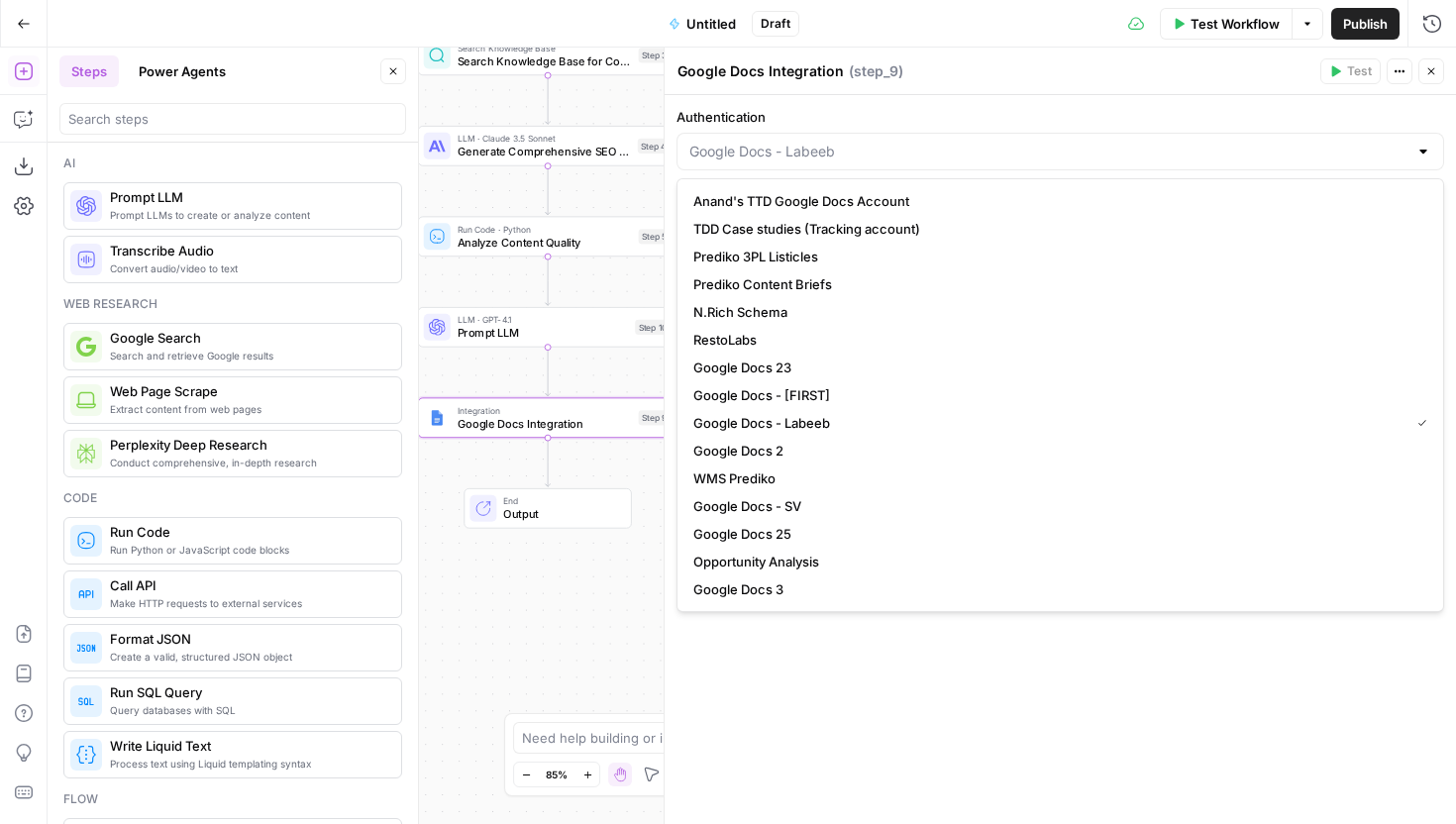 scroll, scrollTop: 887, scrollLeft: 0, axis: vertical 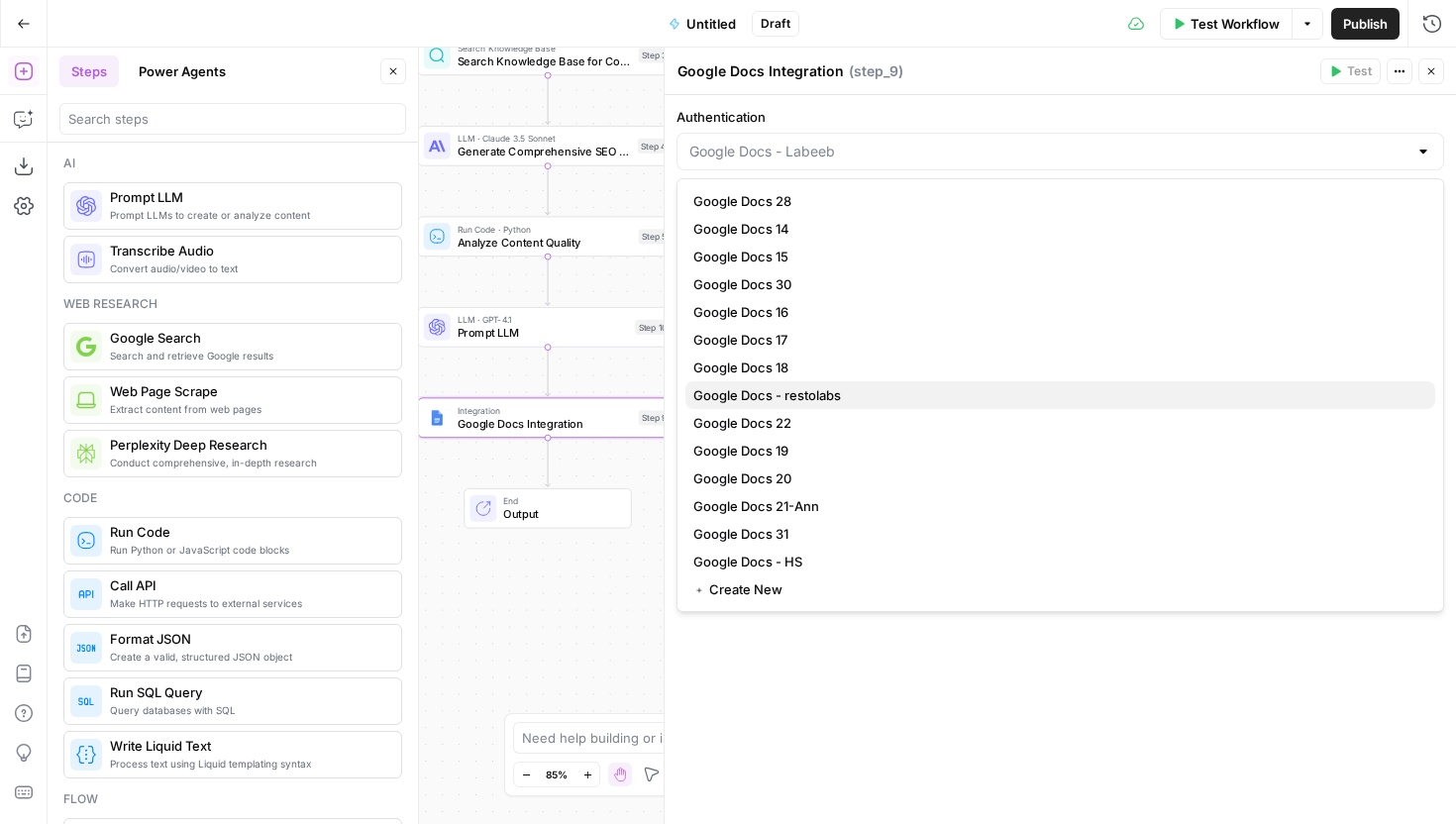 click on "Google Docs - restolabs" at bounding box center [1056, 395] 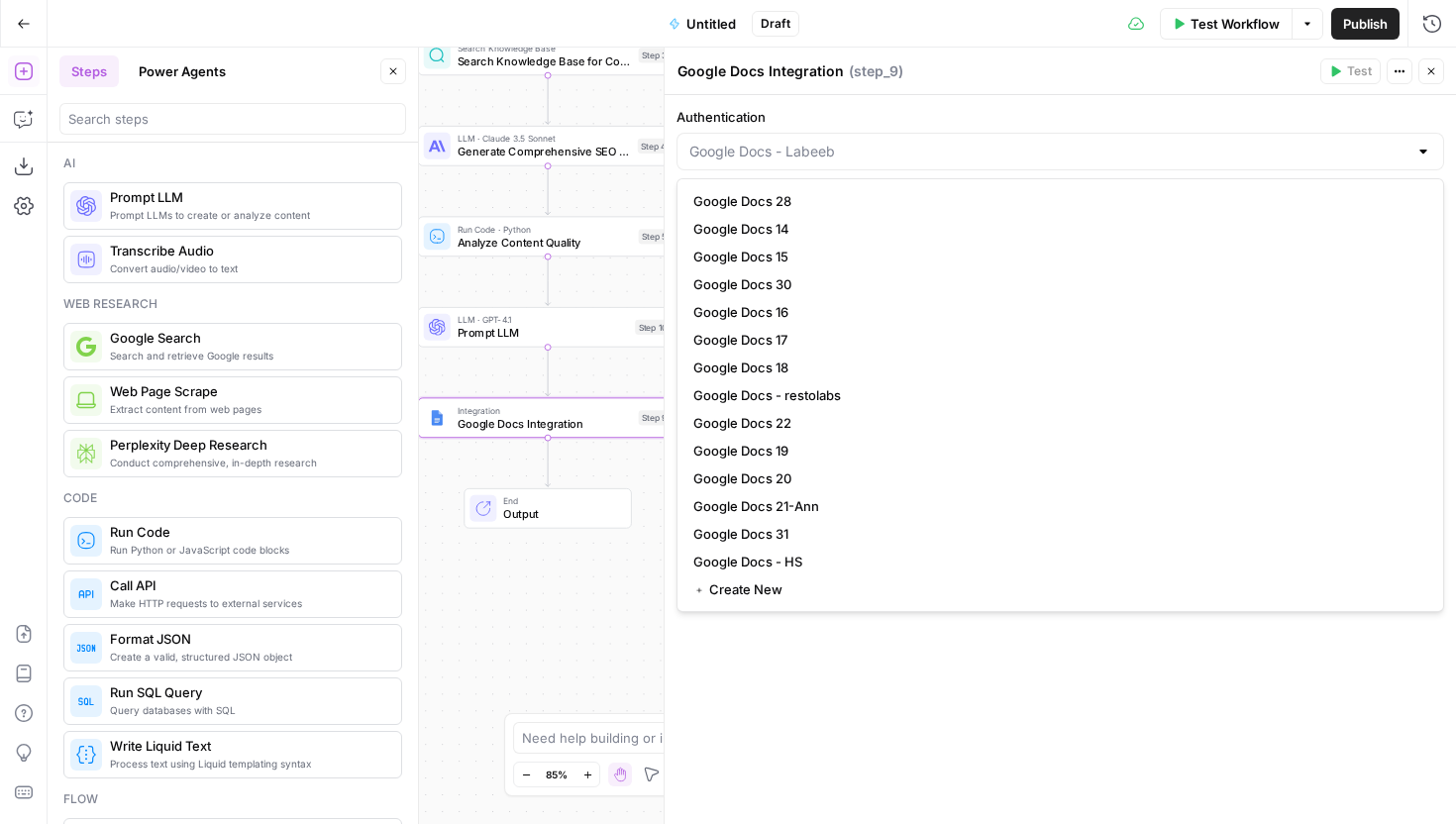 type on "Google Docs - restolabs" 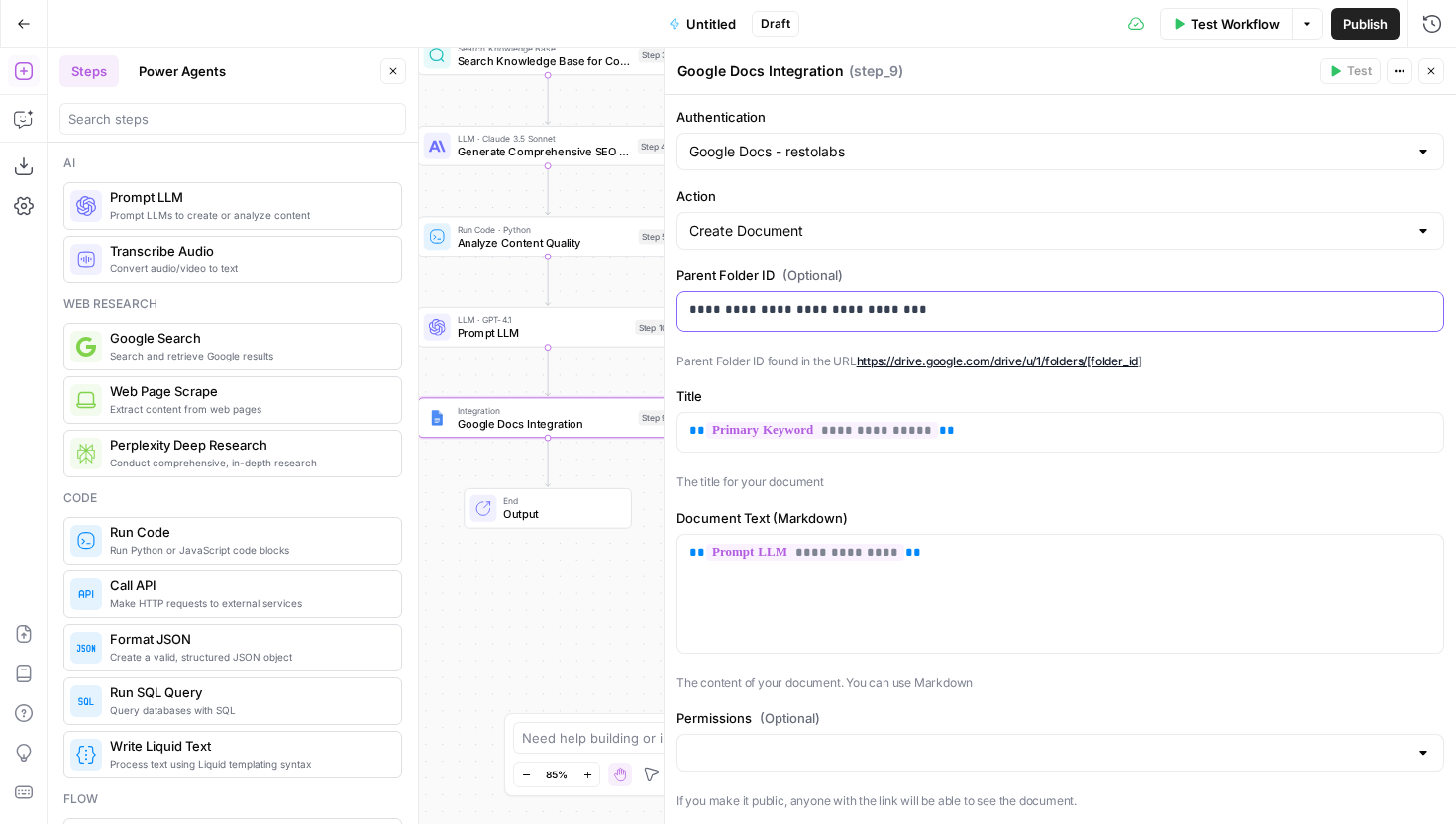 click on "**********" at bounding box center (1060, 311) 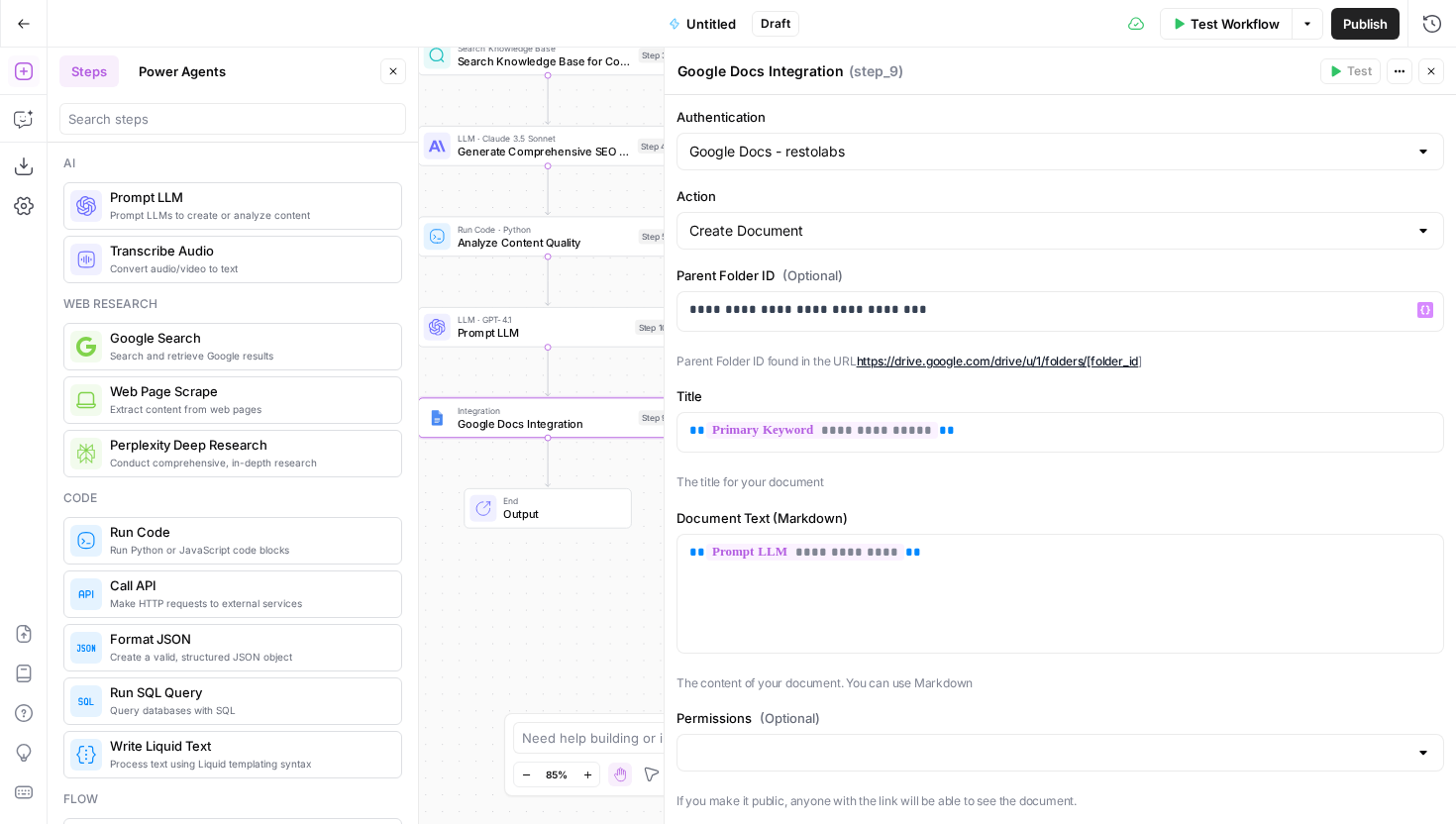 click on "Test Workflow" at bounding box center (1235, 24) 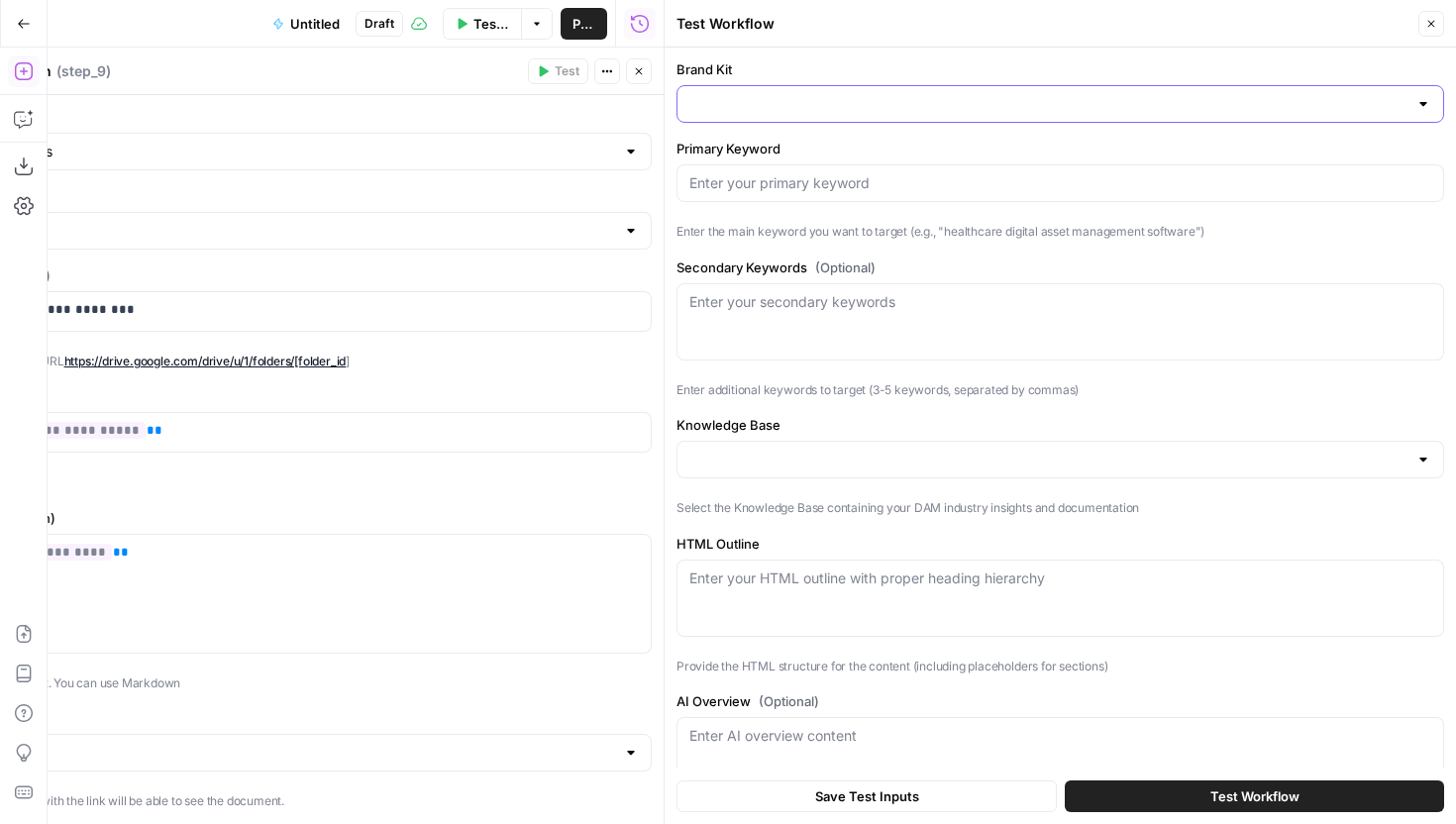 click on "Brand Kit" at bounding box center [1048, 104] 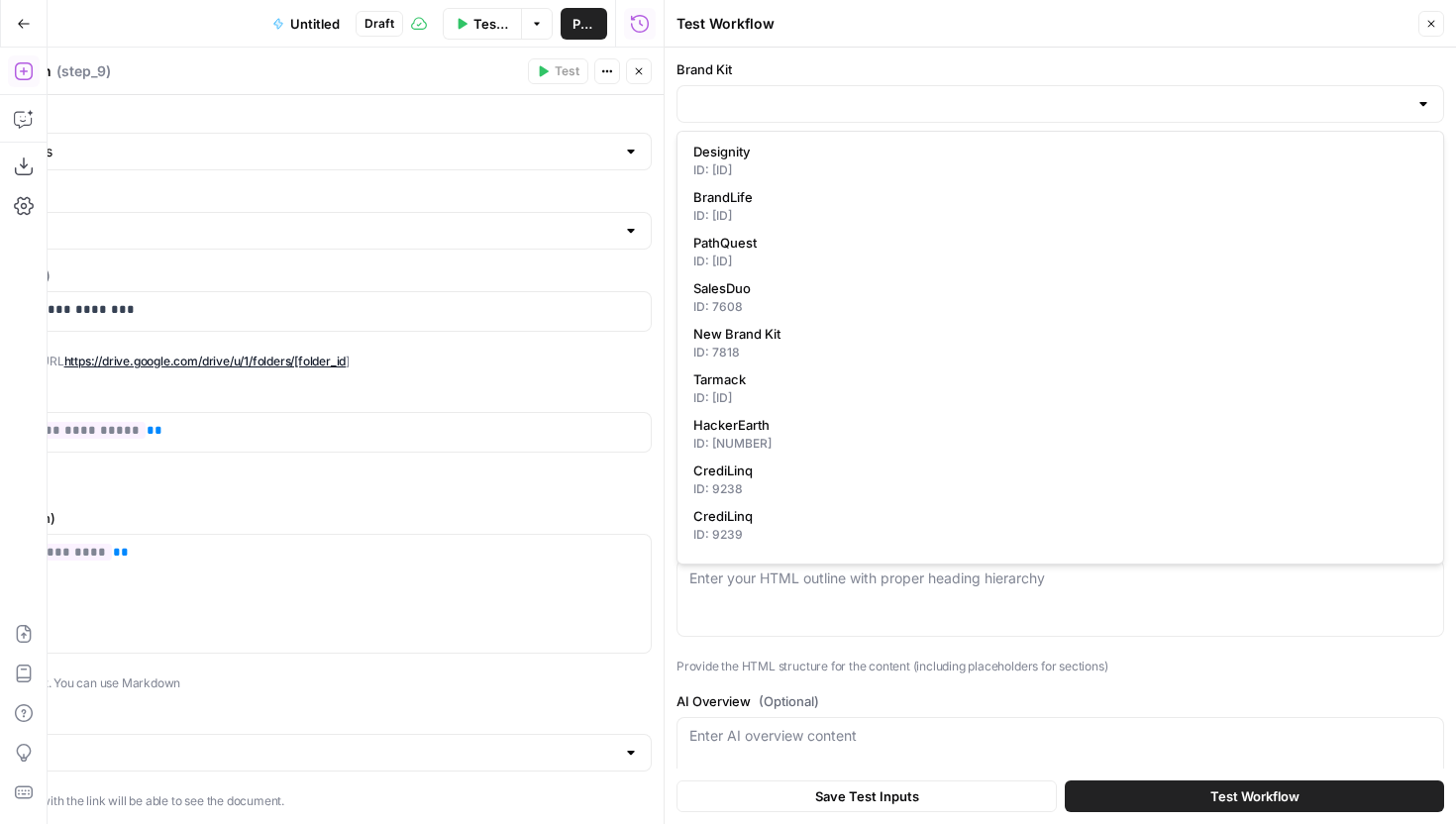 scroll, scrollTop: 726, scrollLeft: 0, axis: vertical 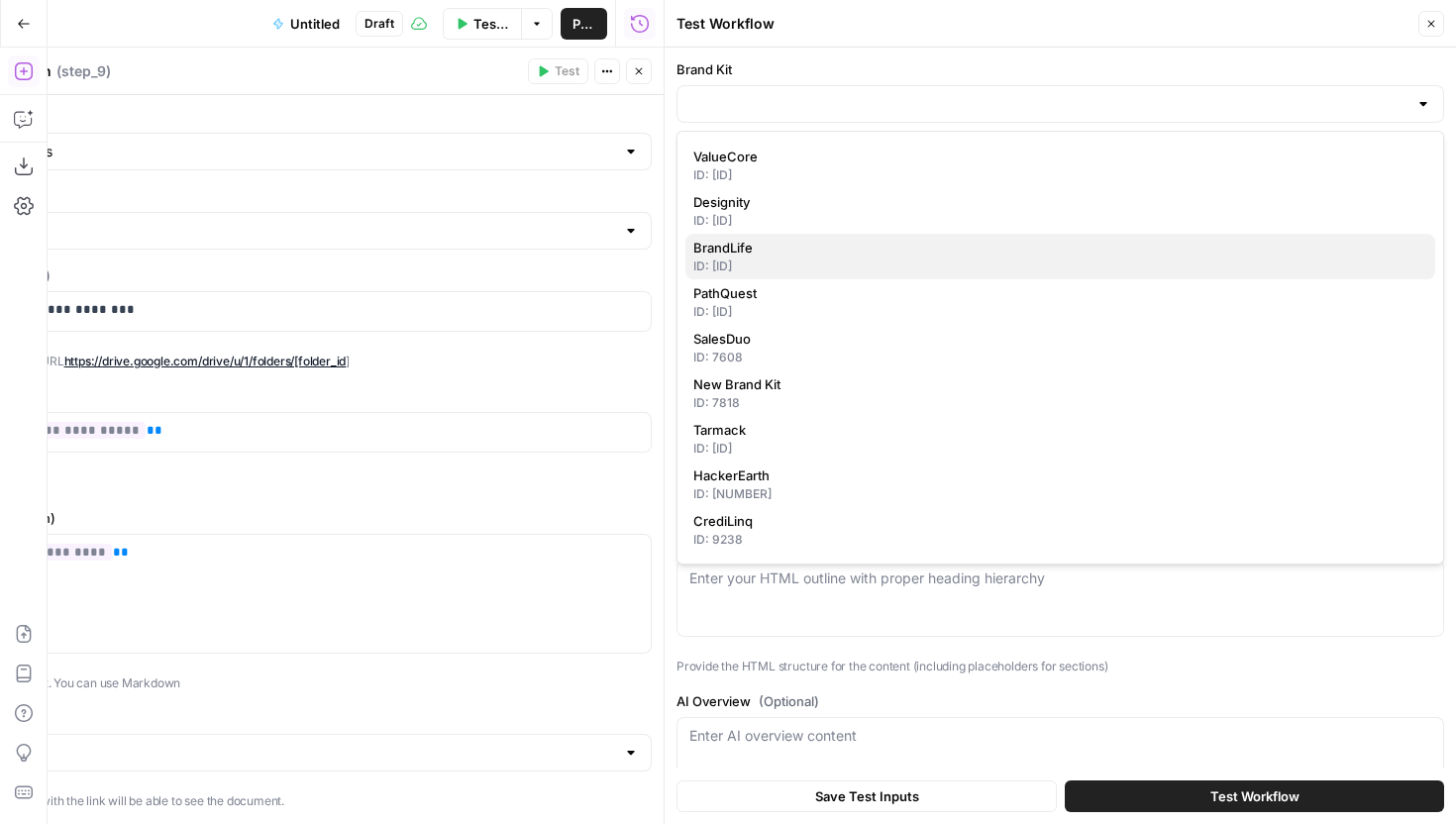 click on "BrandLife" at bounding box center (1056, 248) 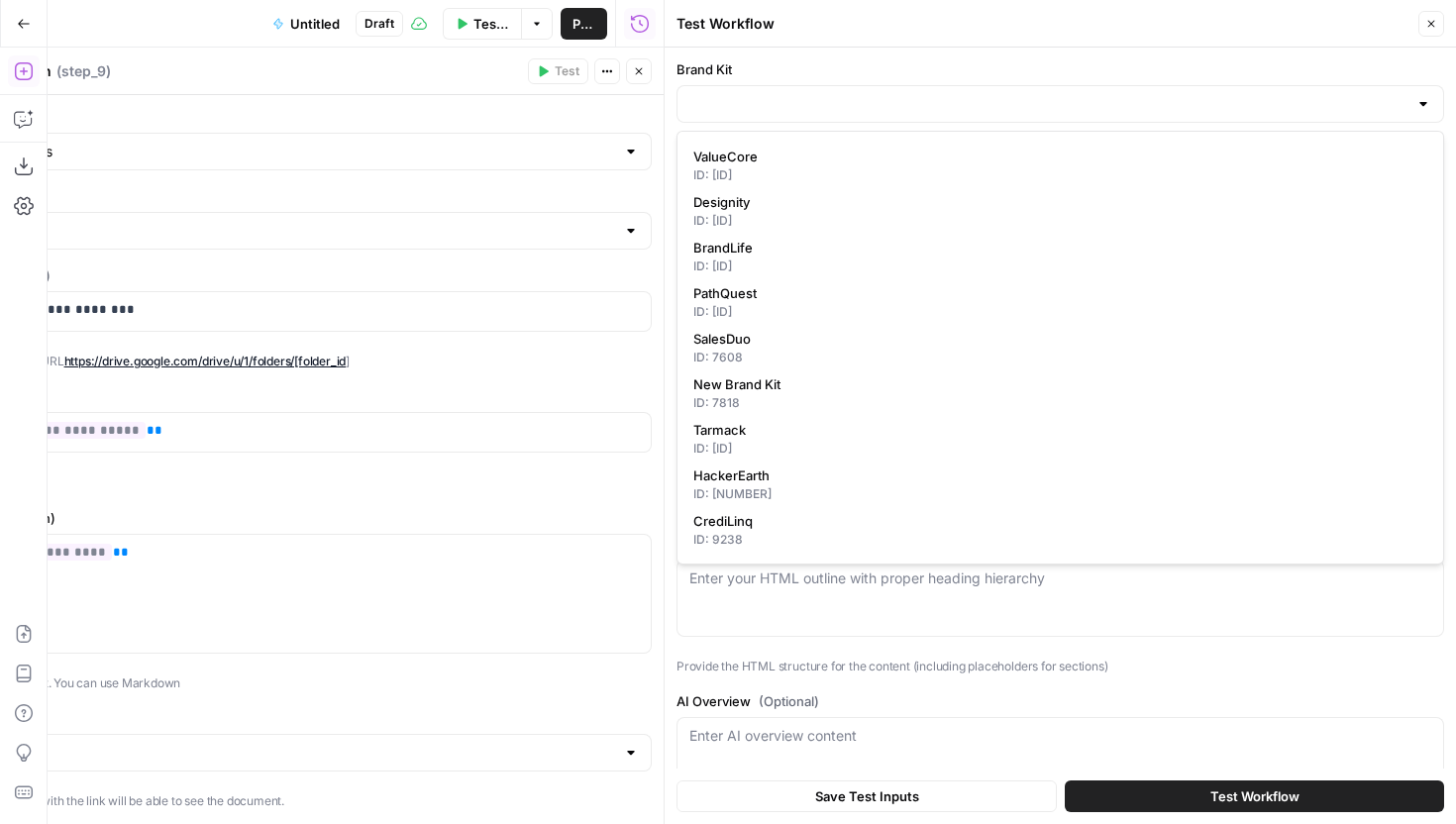 type on "BrandLife" 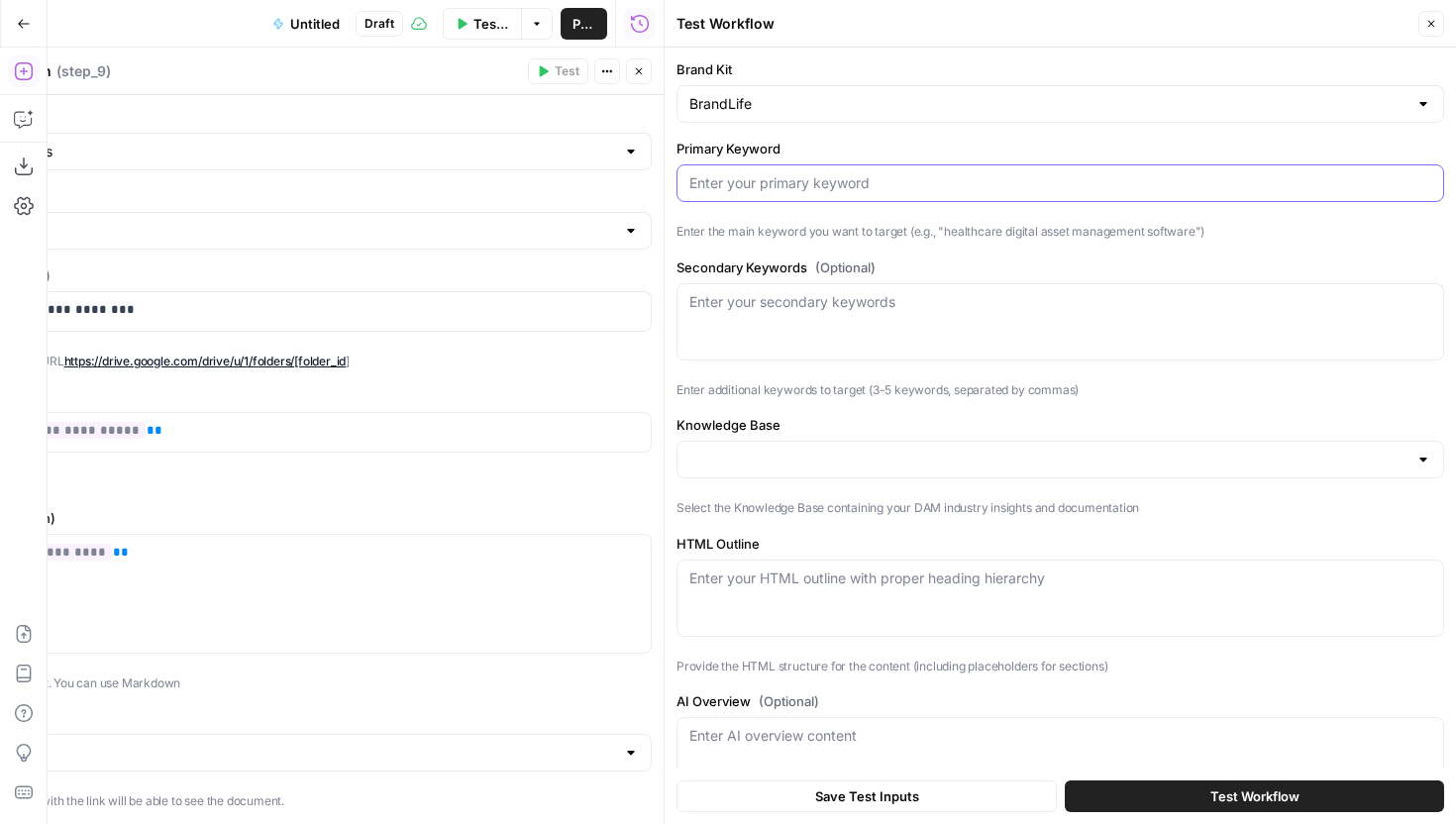 click on "Primary Keyword" at bounding box center [1060, 183] 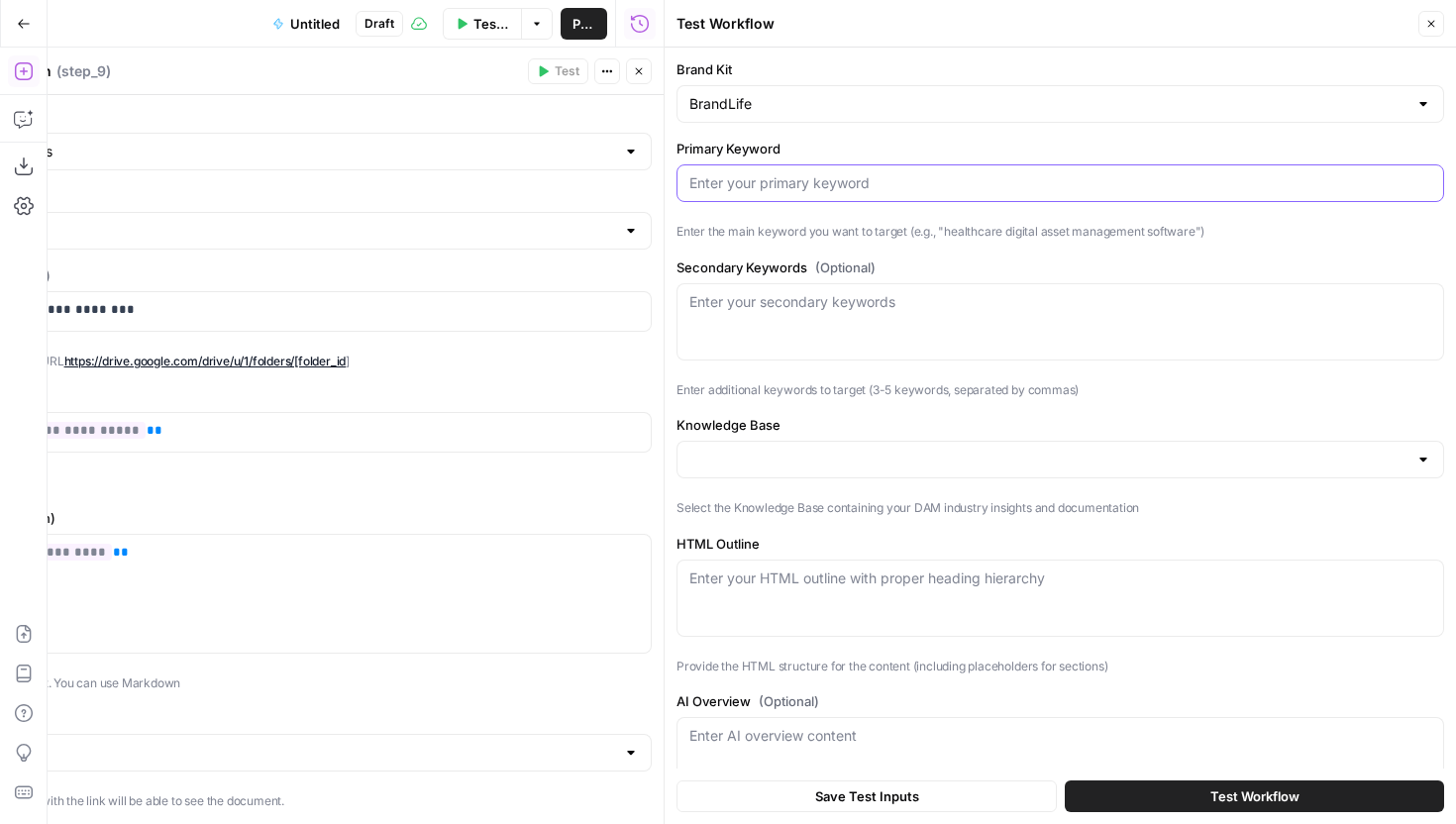 paste on "digital asset management for small business" 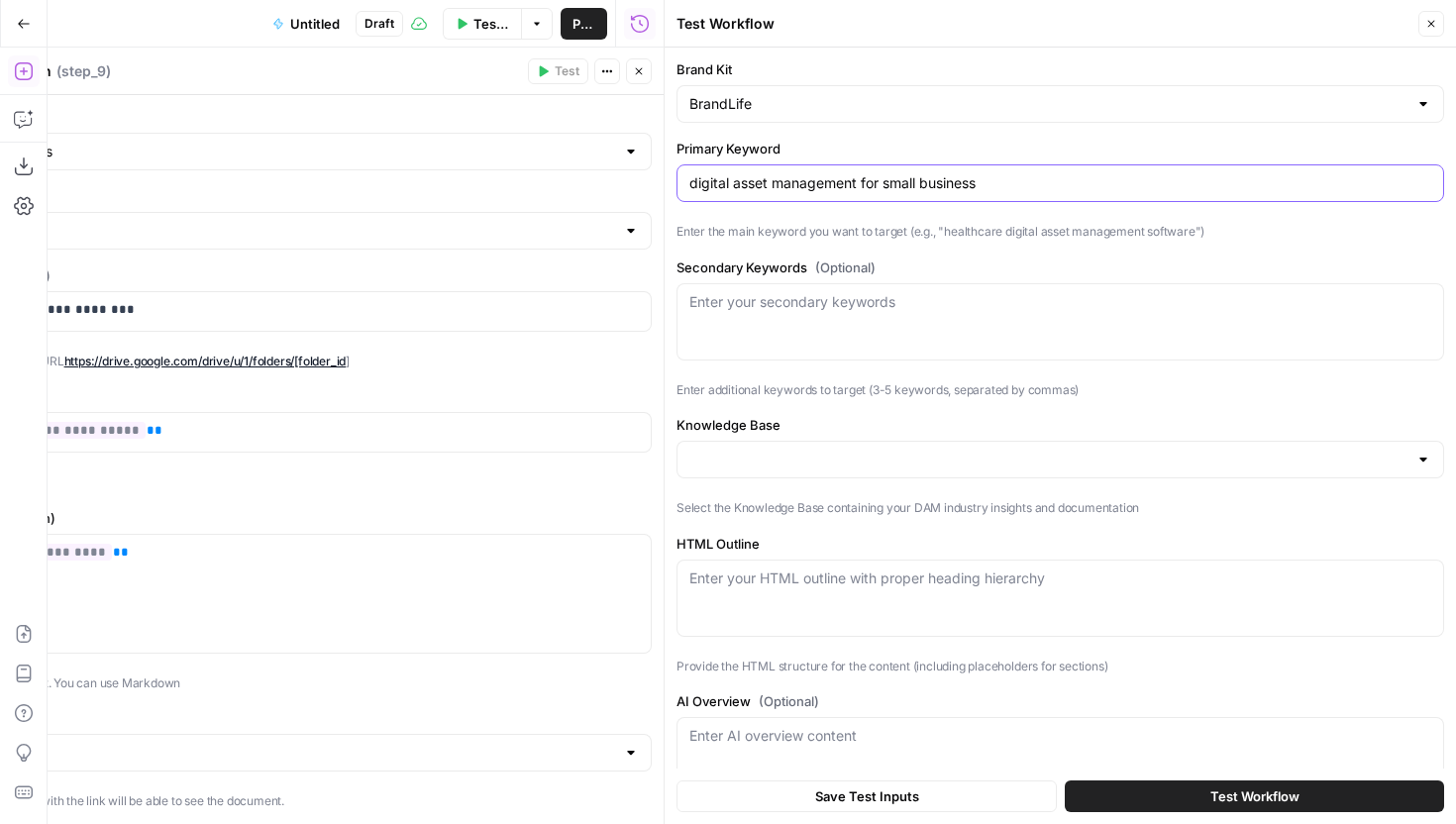 type on "digital asset management for small business" 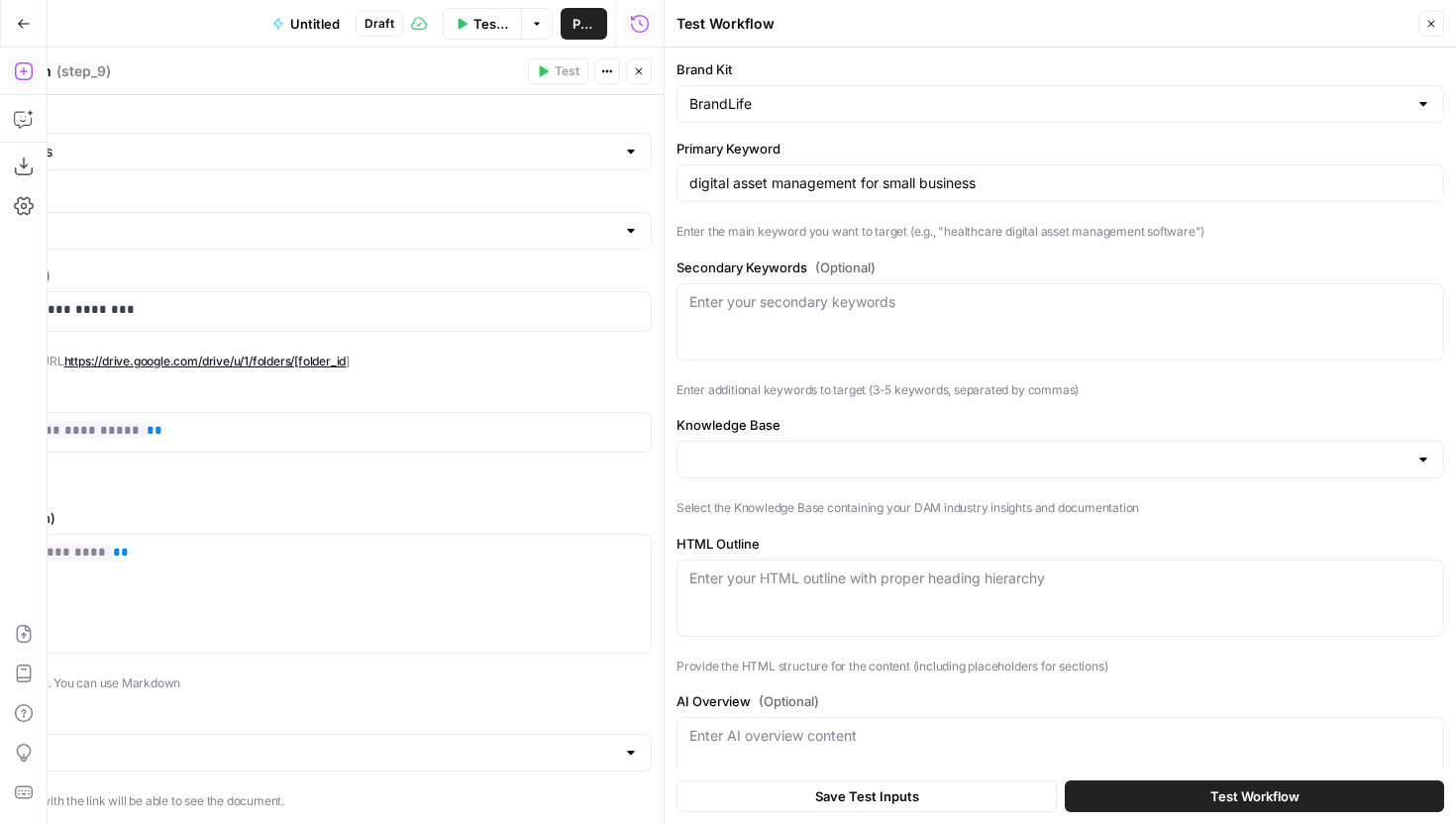 click on "Enter your secondary keywords" at bounding box center (1060, 322) 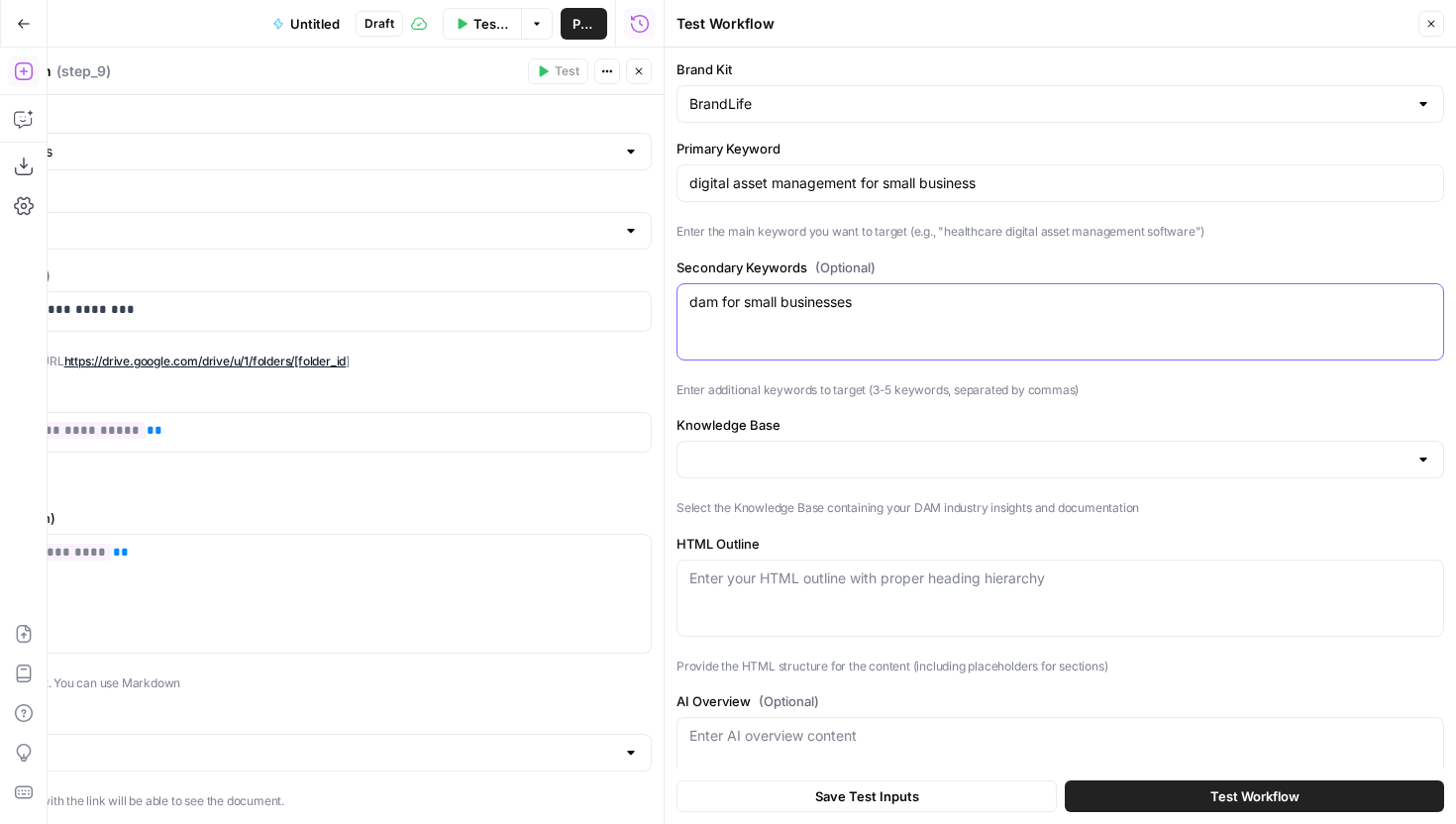 type on "dam for small businesses" 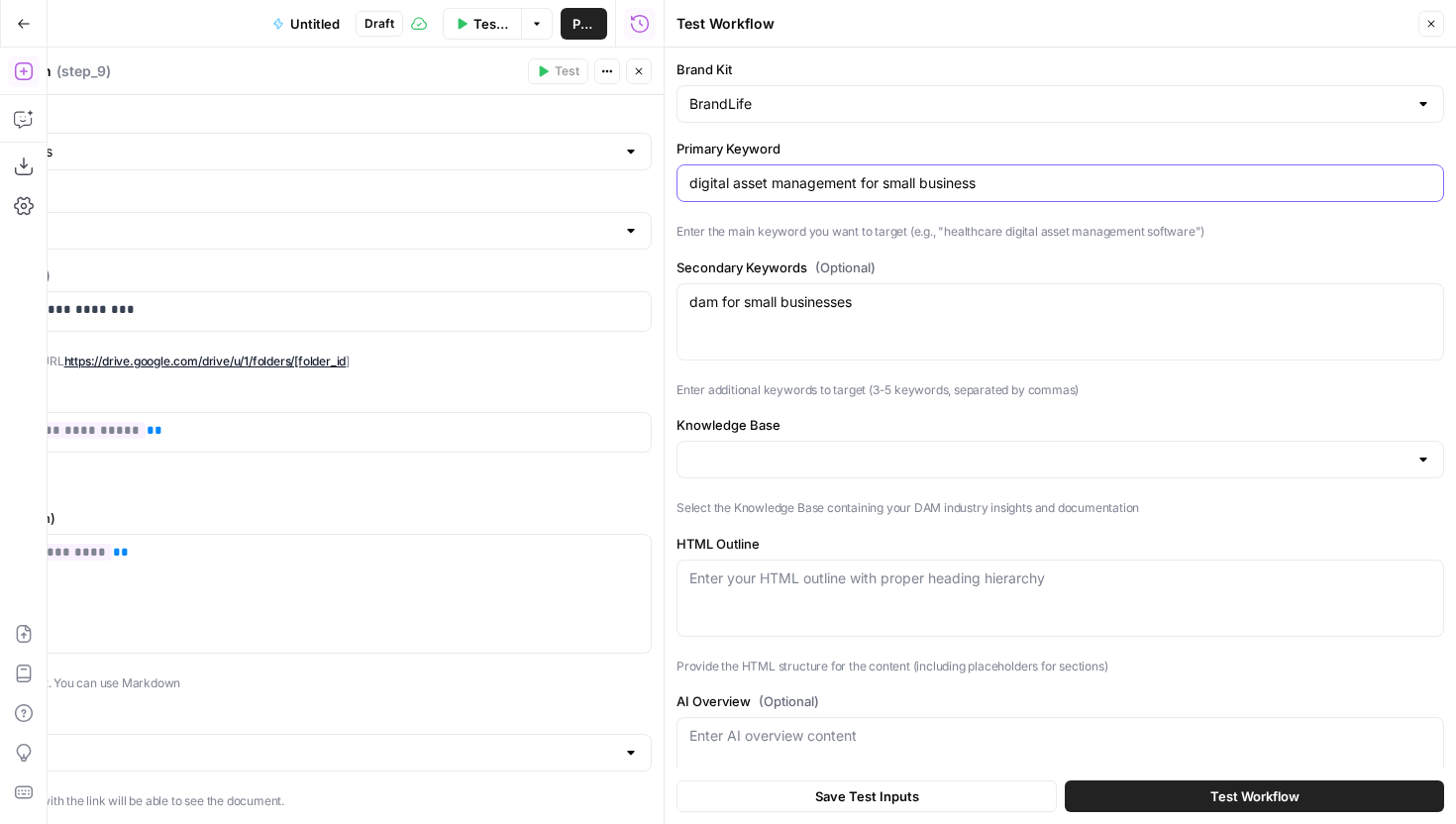 click on "digital asset management for small business" at bounding box center (1060, 183) 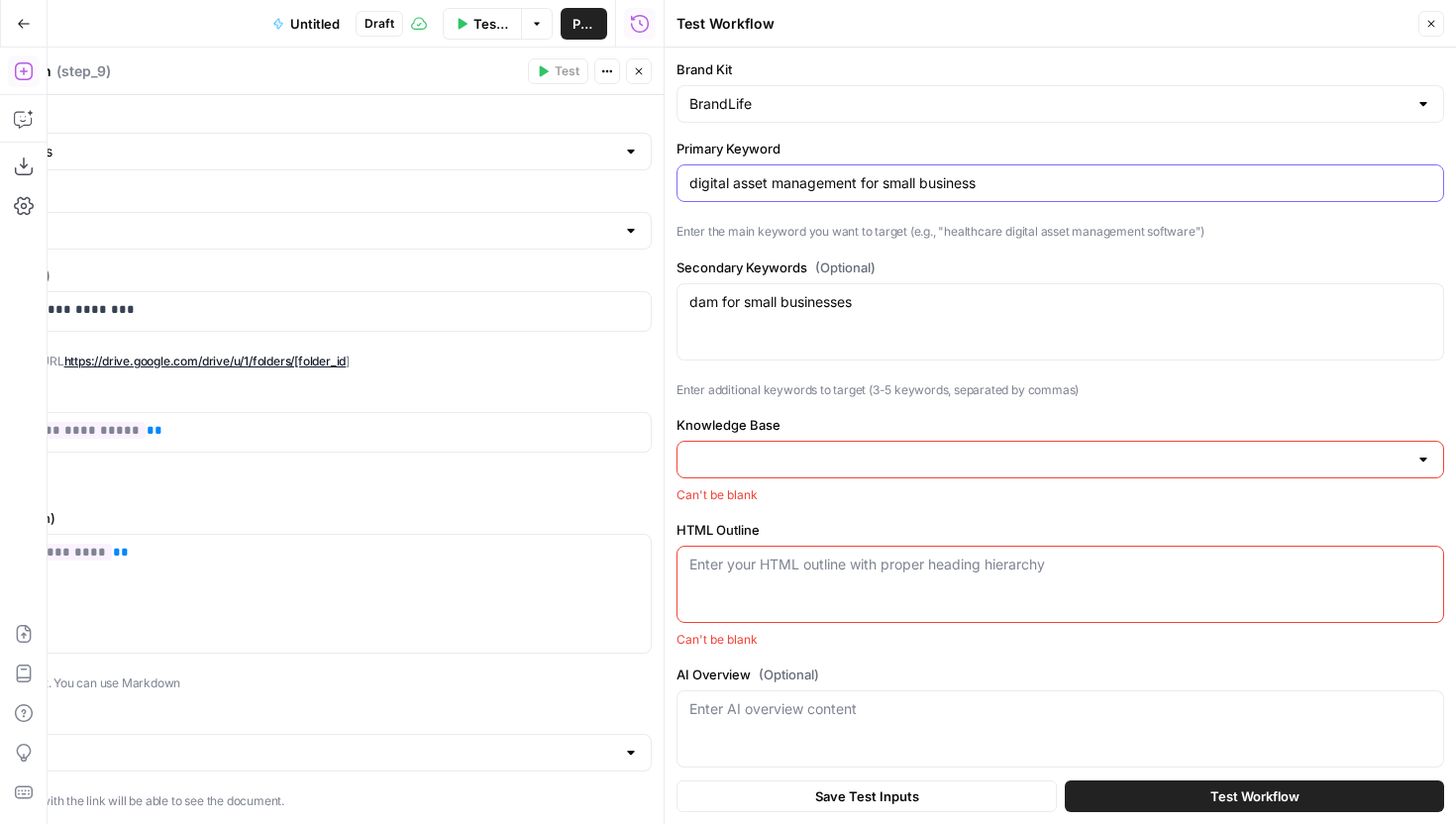 click on "digital asset management for small business" at bounding box center [1060, 183] 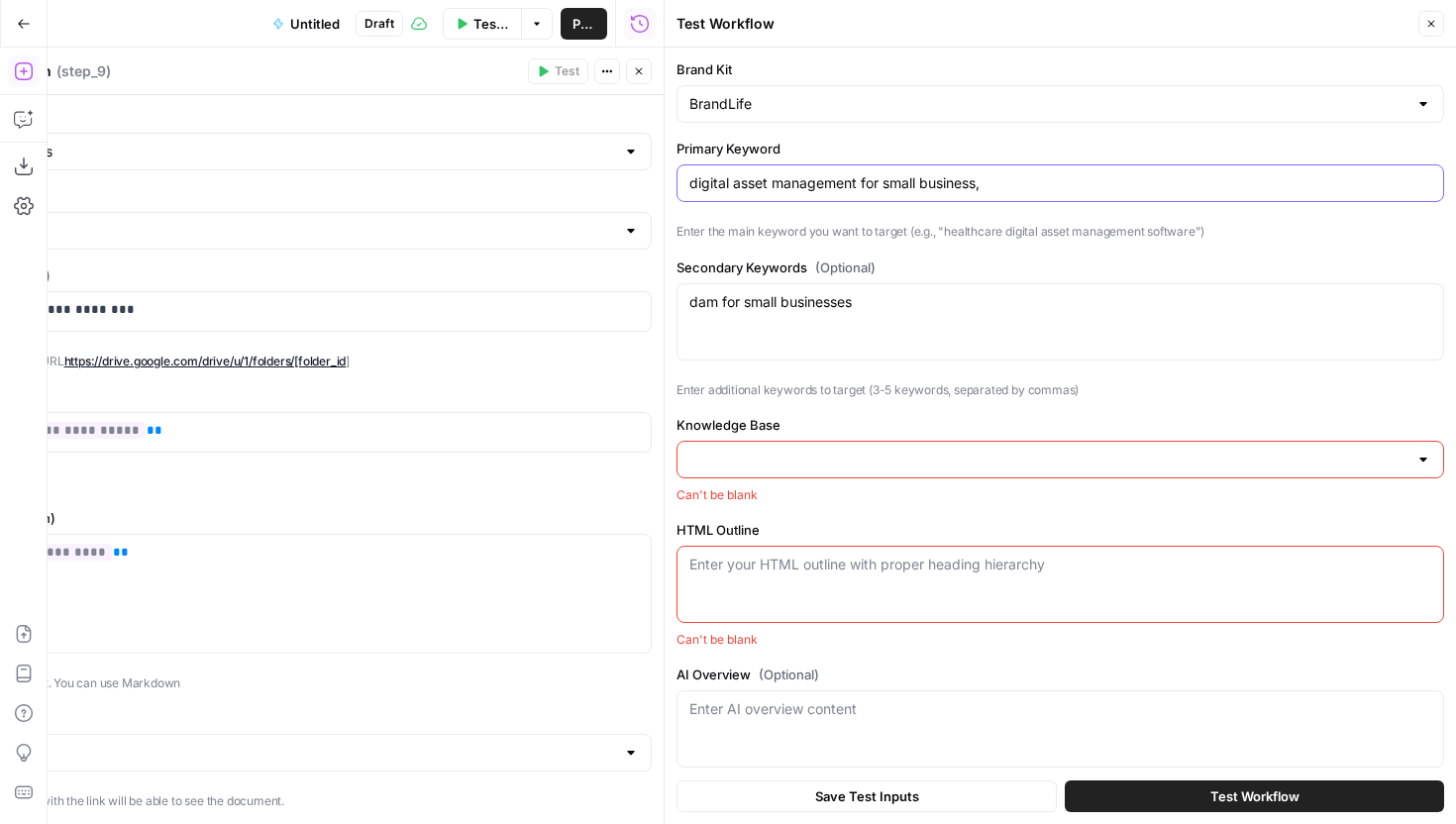 type on "digital asset management for small business" 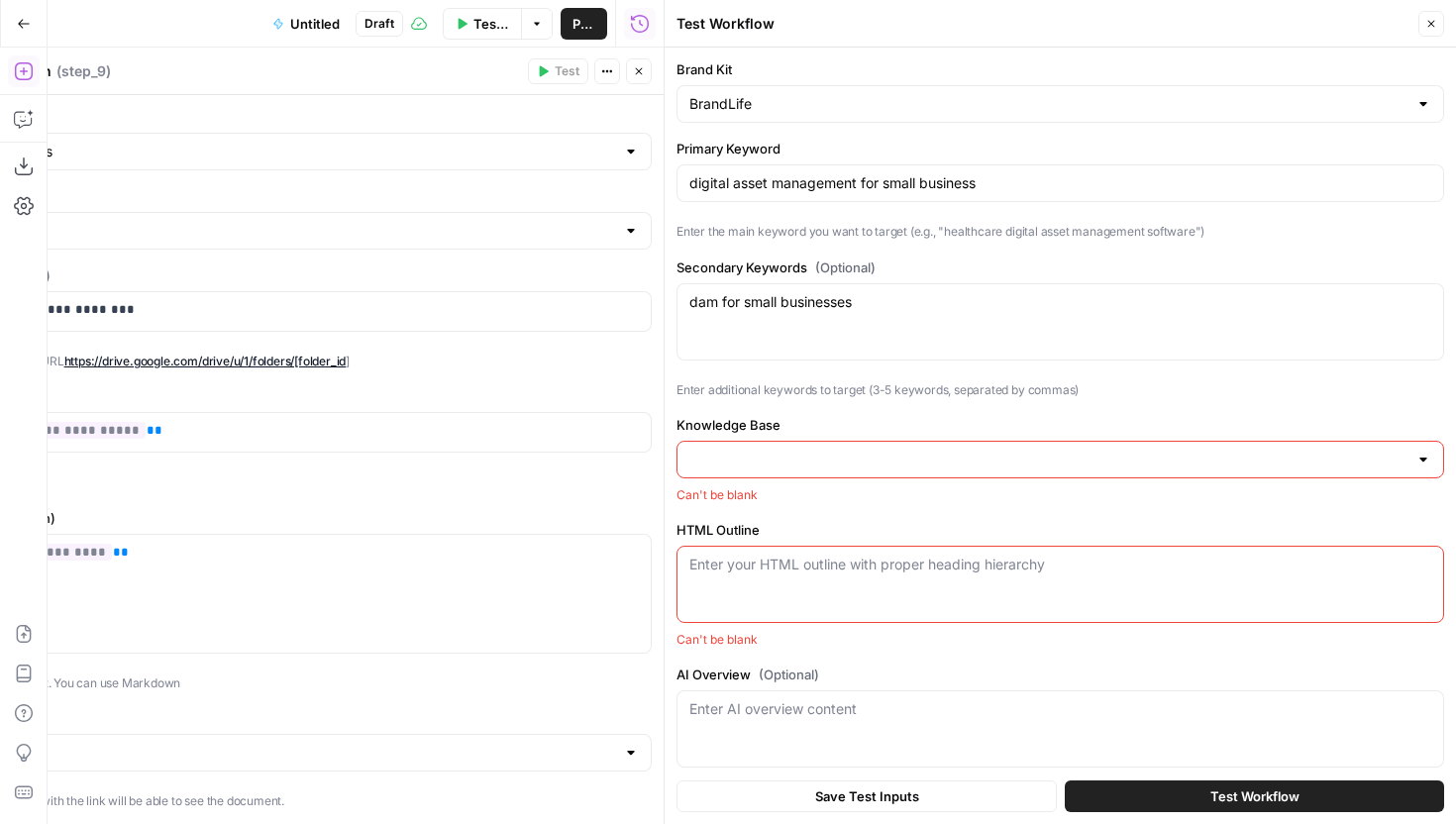 click on "dam for small businesses
dam for small businesses" at bounding box center (1060, 322) 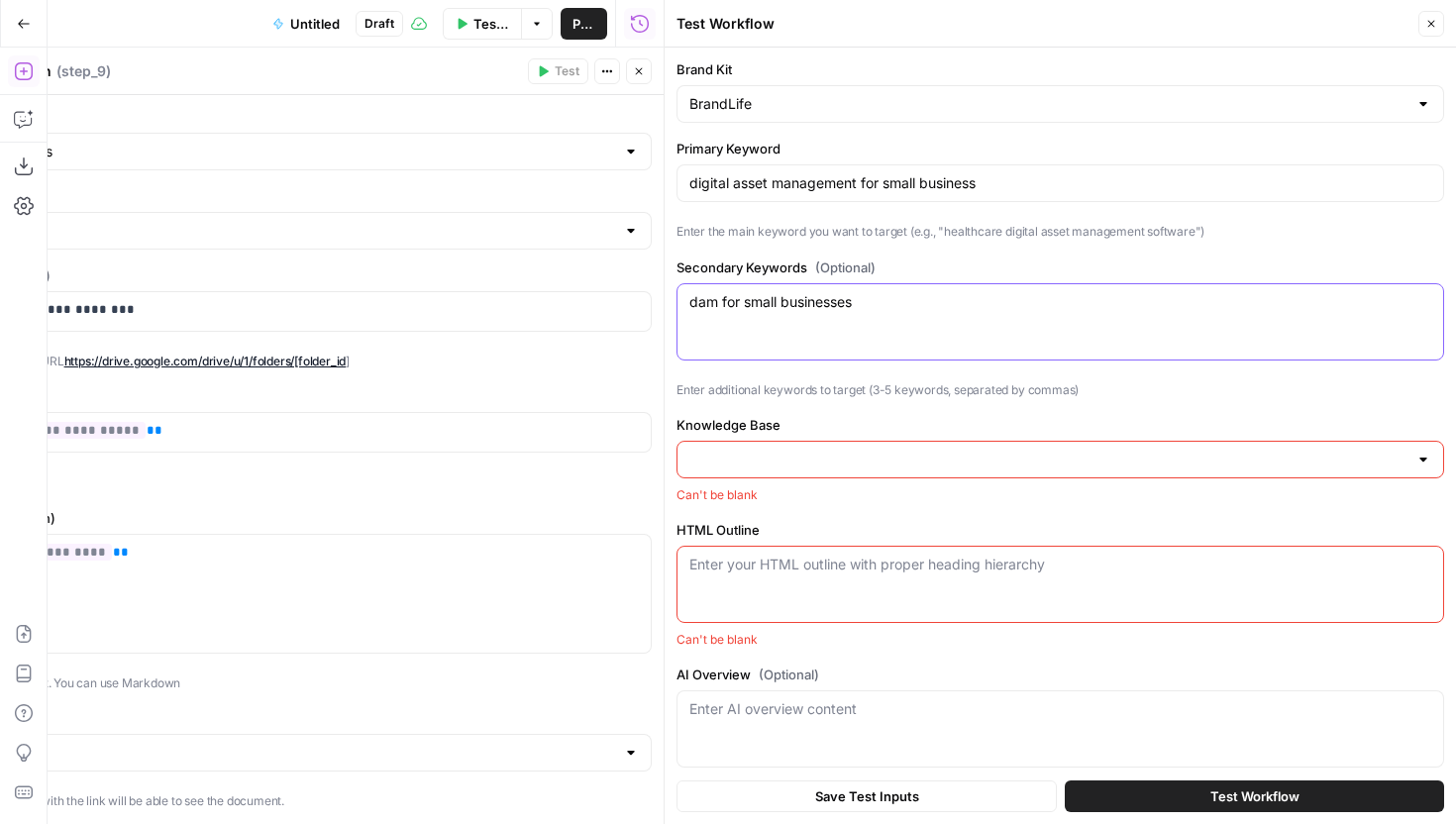 paste on "small business digital asset management" 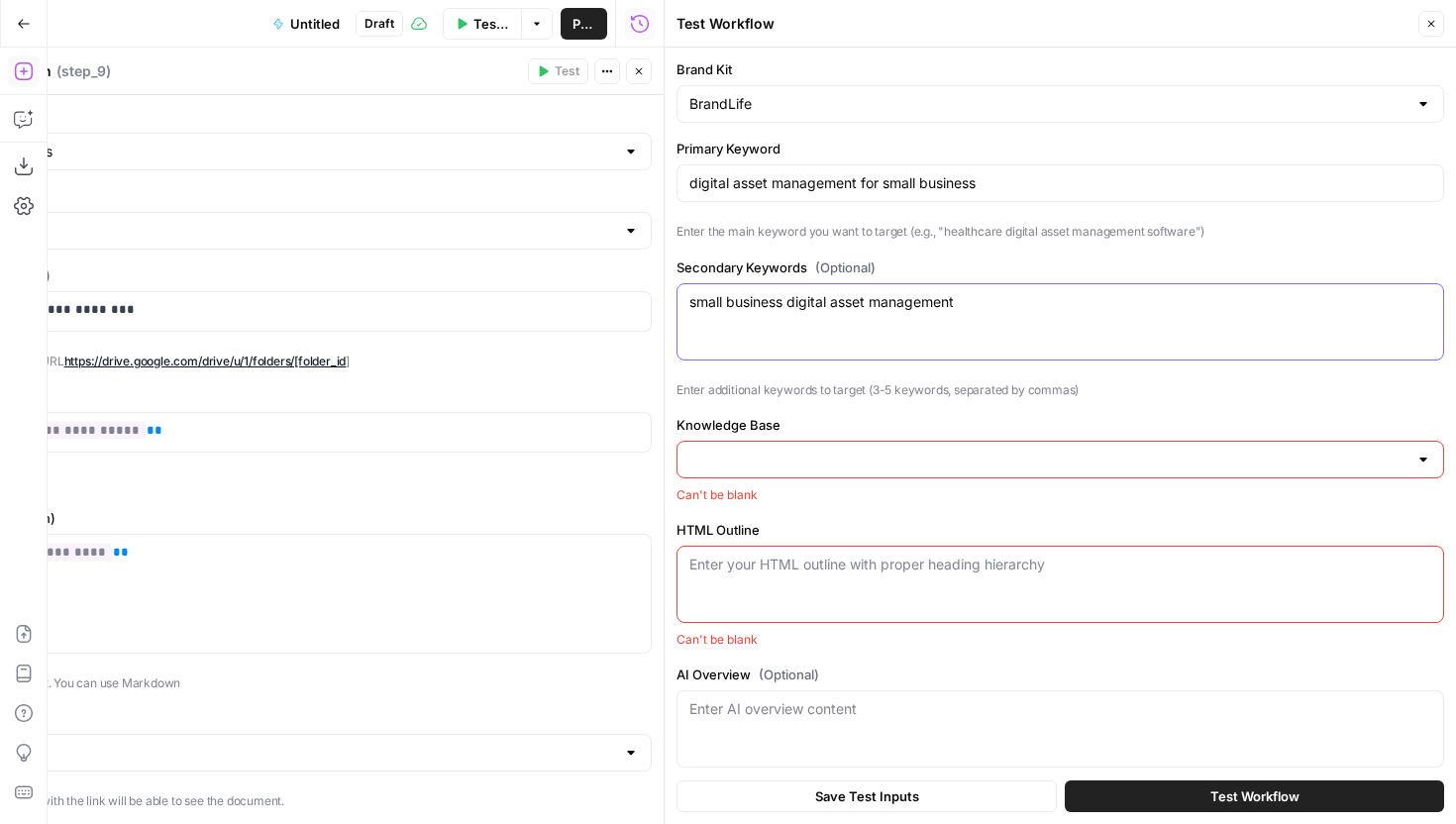 type on "small business digital asset management" 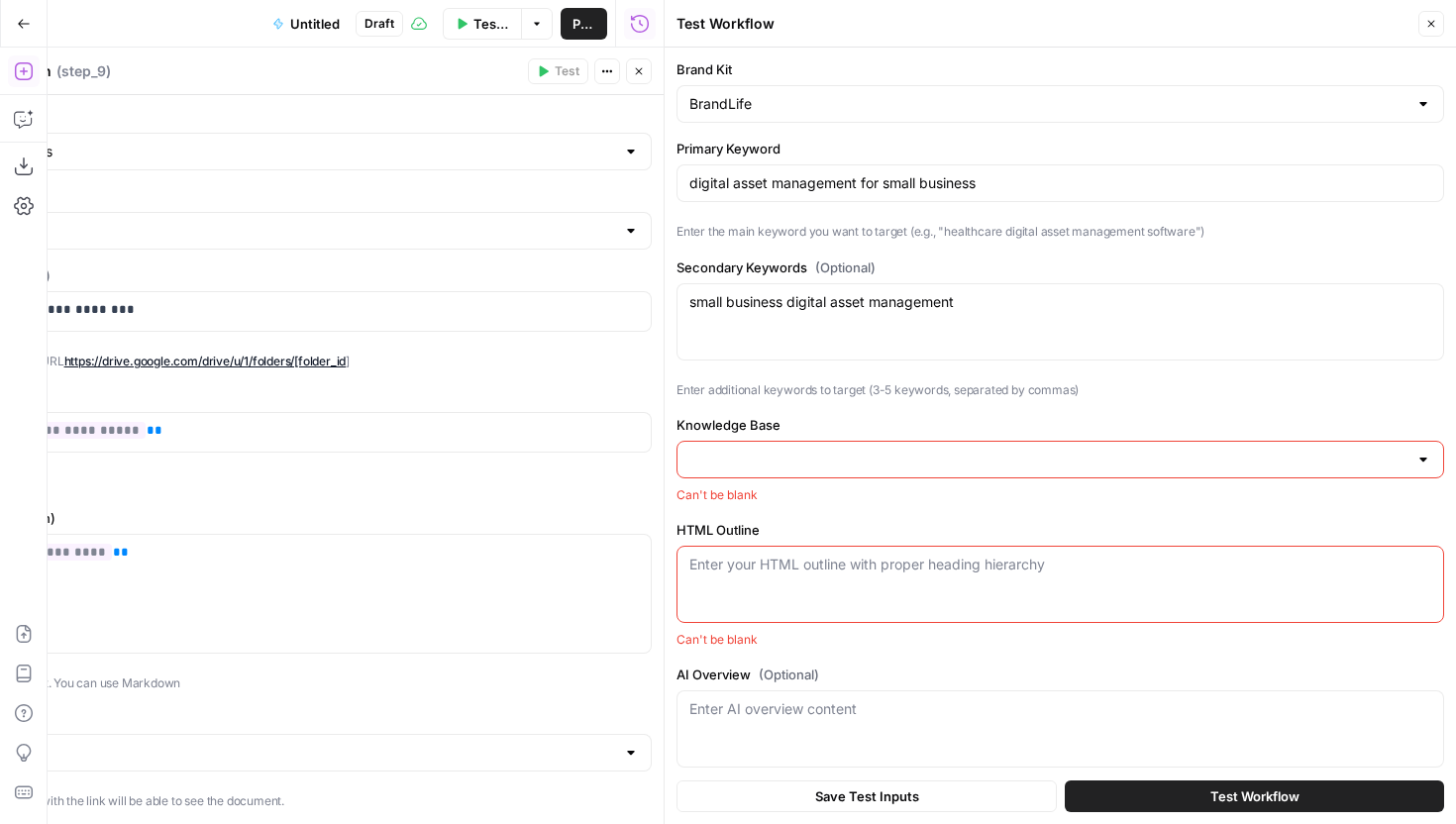 click on "Brand Kit BrandLife Primary Keyword digital asset management for small business Enter the main keyword you want to target (e.g., "healthcare digital asset management software") Secondary Keywords   (Optional) small business digital asset management small business digital asset management Enter additional keywords to target (3-5 keywords, separated by commas) Knowledge Base Can't be blank HTML Outline Enter your HTML outline with proper heading hierarchy Can't be blank AI Overview   (Optional) Enter AI overview content Enter the featured snippet content to be integrated naturally into the content" at bounding box center [1060, 433] 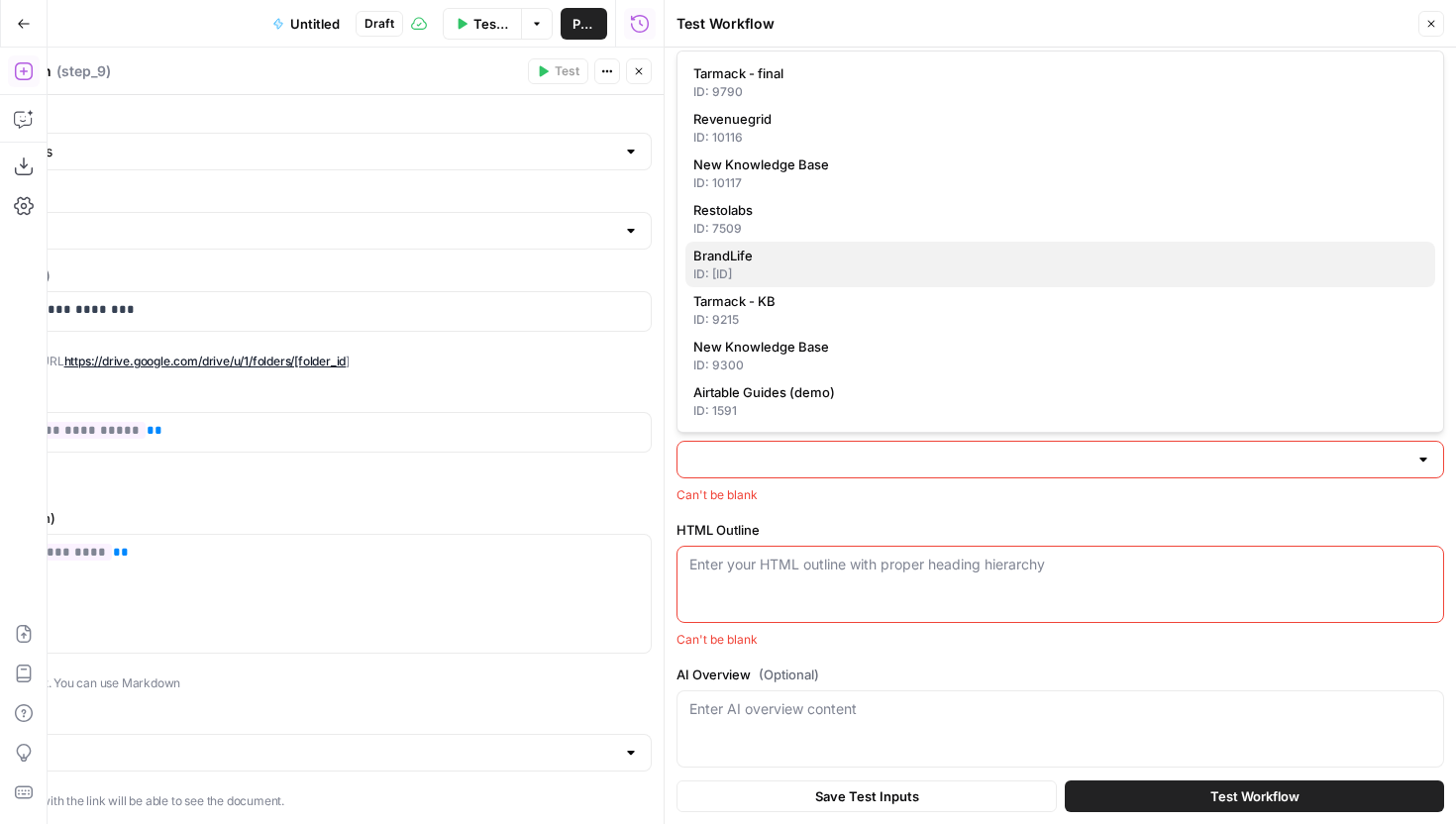 click on "ID: 9097" at bounding box center [1060, 274] 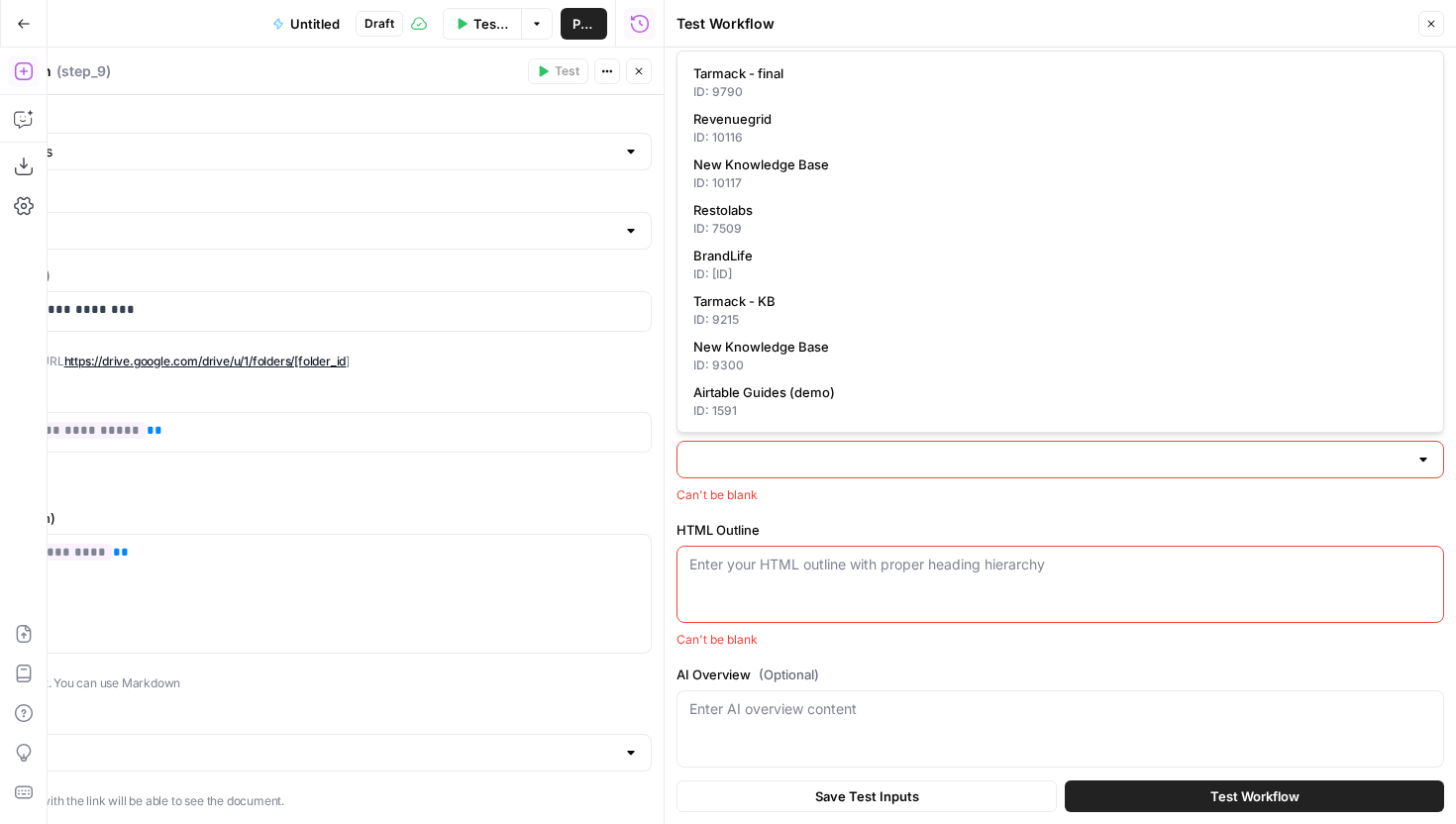 type on "BrandLife" 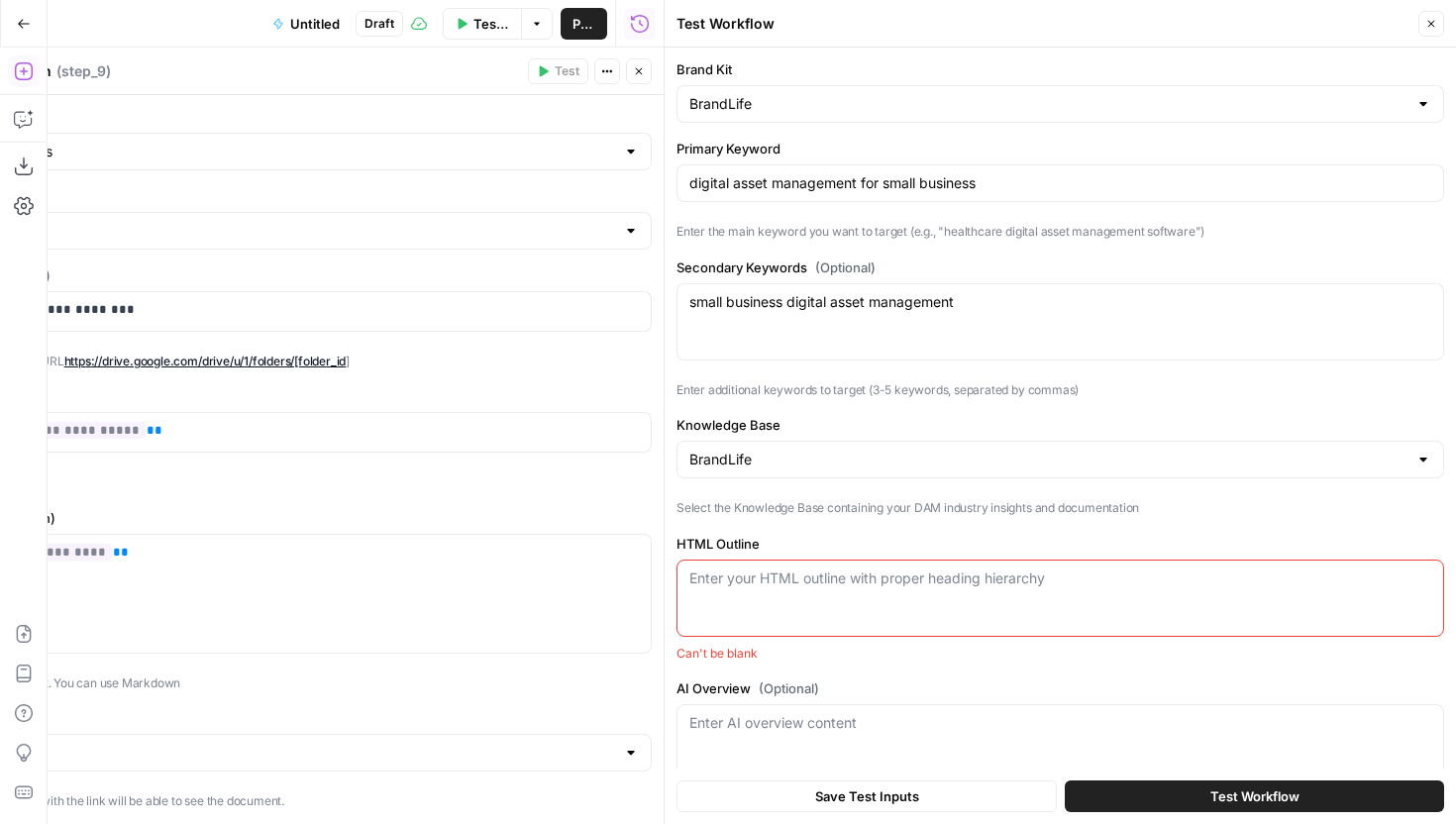 click on "HTML Outline" at bounding box center [1060, 578] 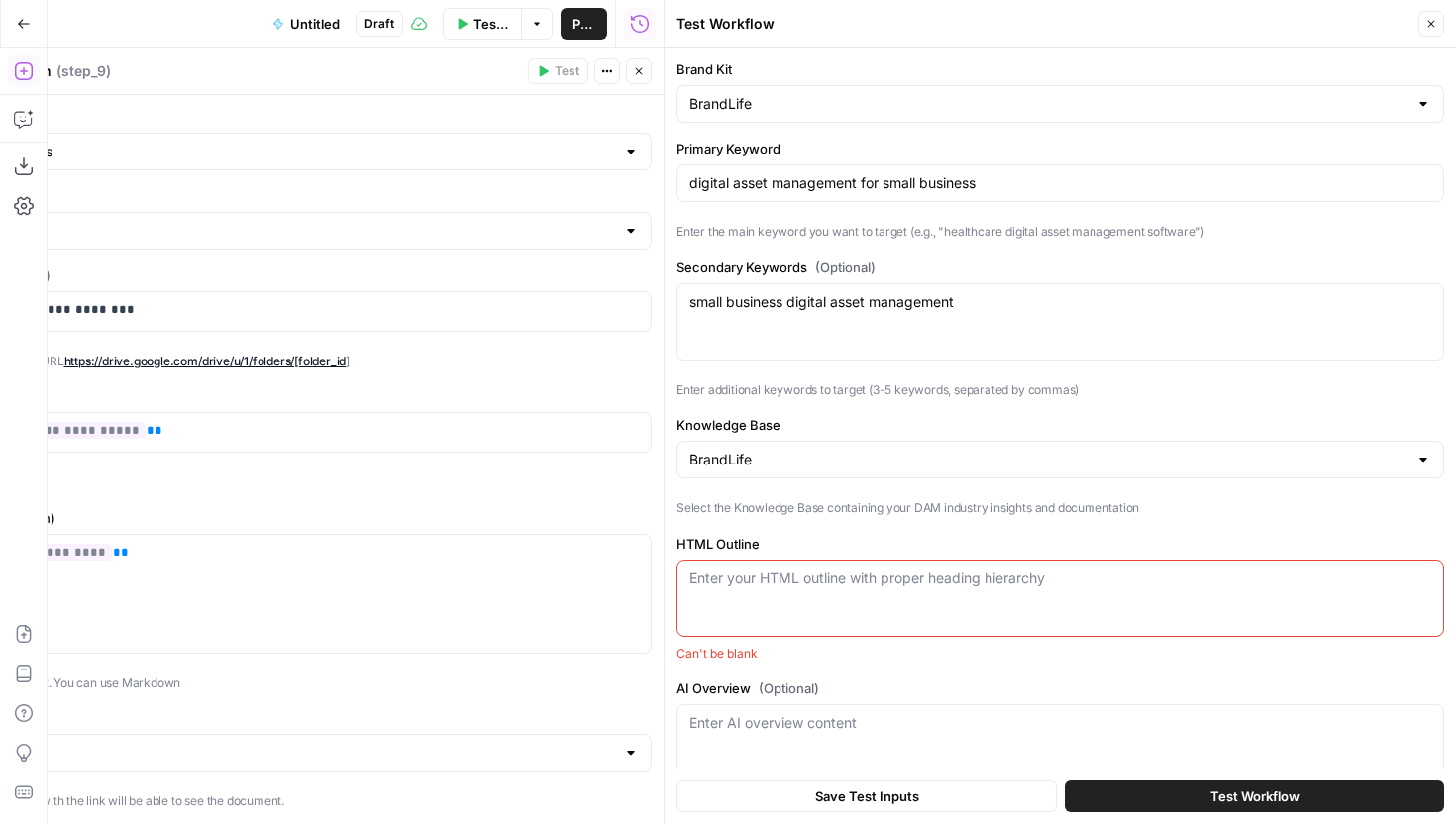 paste on "<!DOCTYPE html>
<html lang="en">
<head>
<meta charset="UTF-8">
<meta name="viewport" content="width=device-width, initial-scale=1.0">
<title>Digital Asset Management for [INDUSTRY/USE CASE] - Complete Guide</title>
</head>
<body>
<h1>Digital Asset Management for [INDUSTRY/USE CASE] - Complete Guide</h1>
<p>[Introduction paragraph]</p>
<h2>What is Digital Asset Management?</h2>
<h3>Definition and Core Concepts</h3>
<p>[Explanation of what DAM is and how it works]</p>
<h3>Why DAM Matters in Today's Digital Landscape</h3>
<p>[Discussion on content explosion, remote teams, brand consistency needs]</p>
<h3>Key Benefits Overview</h3>
<p>[Summary of DAM benefits]</p>
<h2>Digital Asset Management for [SPECIFIC INDUSTRY/USE CASE]</h2>
<h3>Industry-Specific Challenges and Pain Points</h3>
<p>[Details on challenges unique to the industry]</p>
<h3>How DAM Addresses These Unique Needs</h3>
<p>[Use-case driven solutions]</p>
<h3>Statistics and Market Insights for the Industr..." 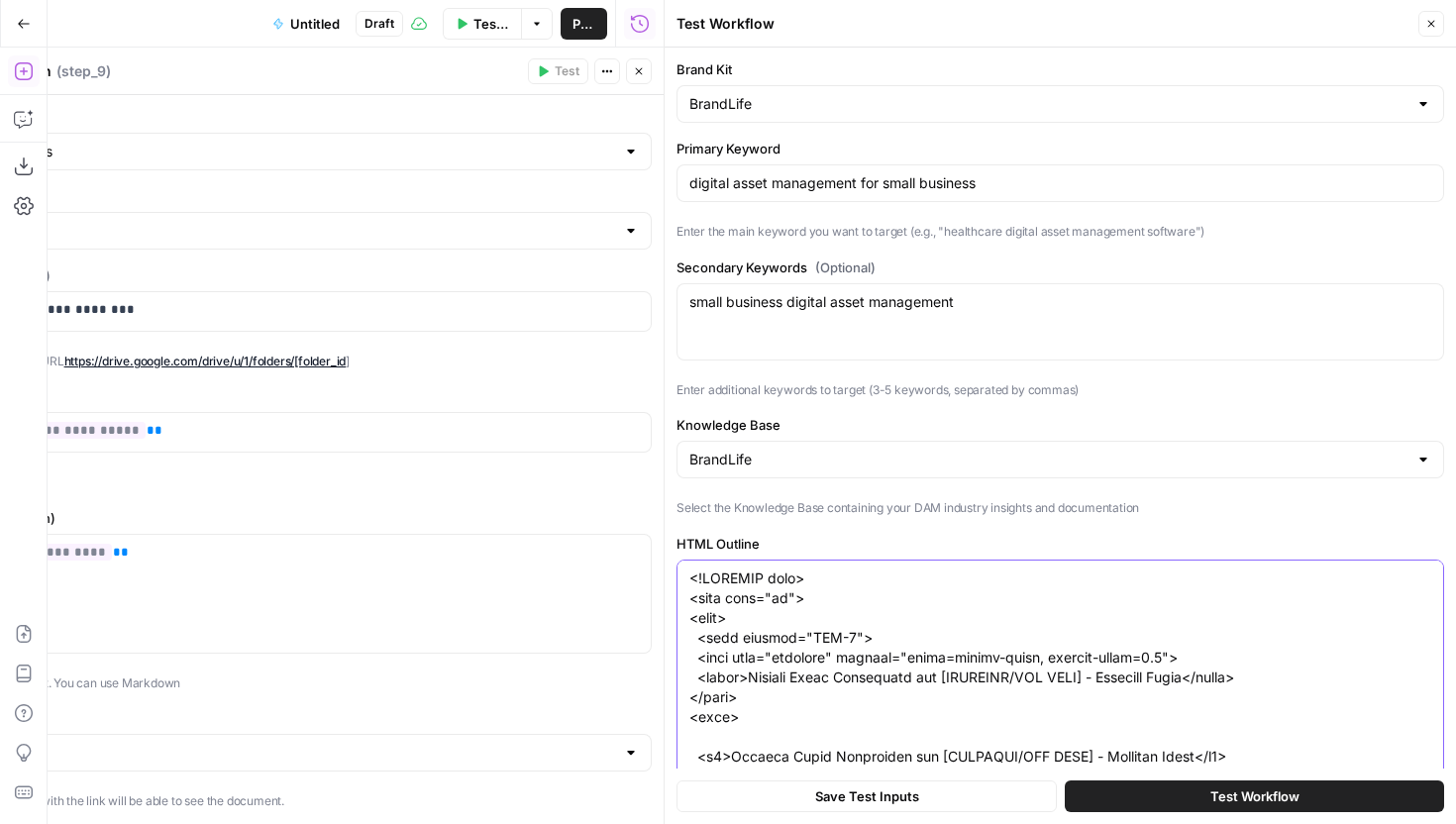 scroll, scrollTop: 4080, scrollLeft: 0, axis: vertical 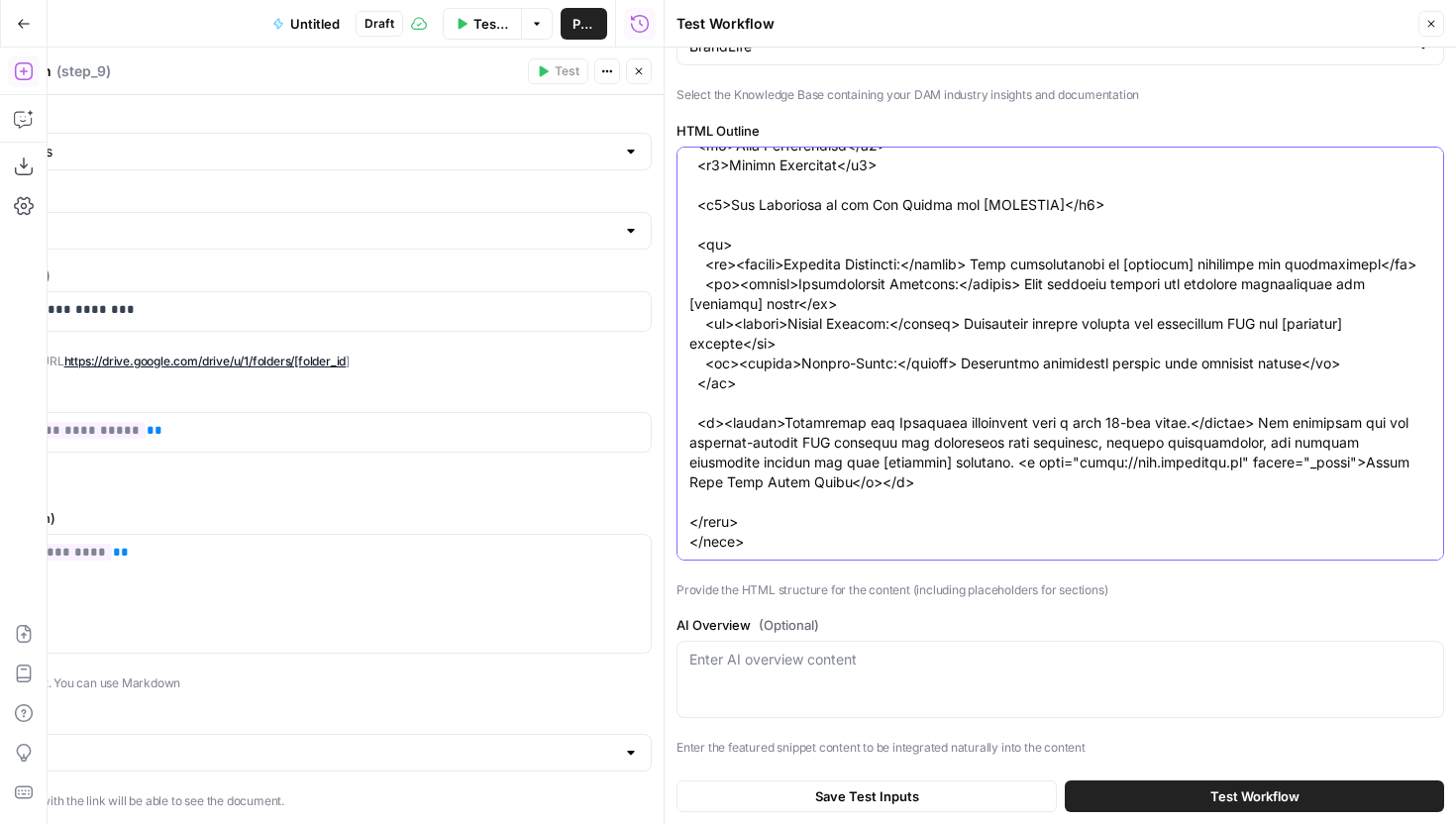 type on "<!DOCTYPE html>
<html lang="en">
<head>
<meta charset="UTF-8">
<meta name="viewport" content="width=device-width, initial-scale=1.0">
<title>Digital Asset Management for [INDUSTRY/USE CASE] - Complete Guide</title>
</head>
<body>
<h1>Digital Asset Management for [INDUSTRY/USE CASE] - Complete Guide</h1>
<p>[Introduction paragraph]</p>
<h2>What is Digital Asset Management?</h2>
<h3>Definition and Core Concepts</h3>
<p>[Explanation of what DAM is and how it works]</p>
<h3>Why DAM Matters in Today's Digital Landscape</h3>
<p>[Discussion on content explosion, remote teams, brand consistency needs]</p>
<h3>Key Benefits Overview</h3>
<p>[Summary of DAM benefits]</p>
<h2>Digital Asset Management for [SPECIFIC INDUSTRY/USE CASE]</h2>
<h3>Industry-Specific Challenges and Pain Points</h3>
<p>[Details on challenges unique to the industry]</p>
<h3>How DAM Addresses These Unique Needs</h3>
<p>[Use-case driven solutions]</p>
<h3>Statistics and Market Insights for the Industr..." 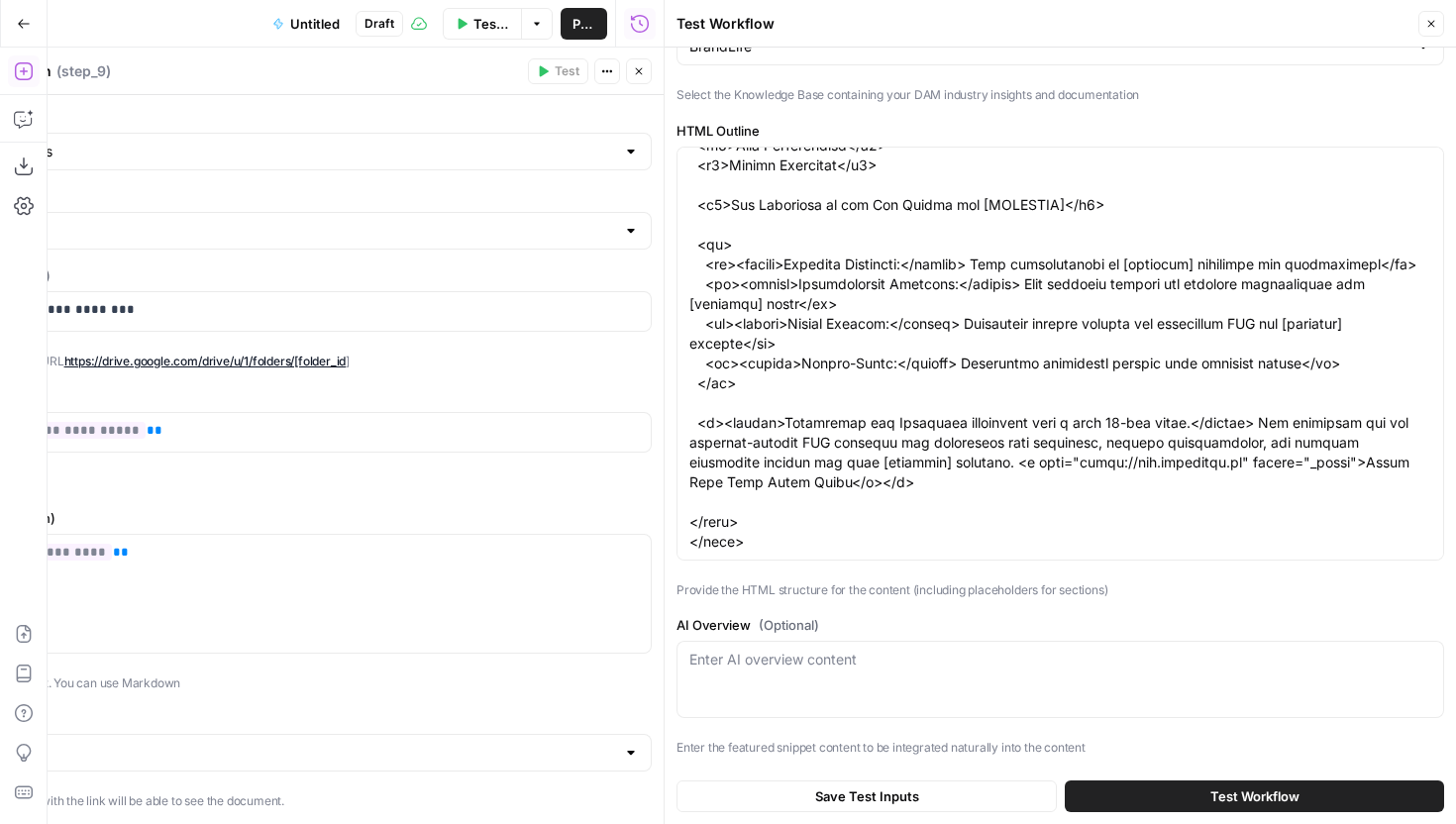click on "Enter AI overview content" at bounding box center [1060, 679] 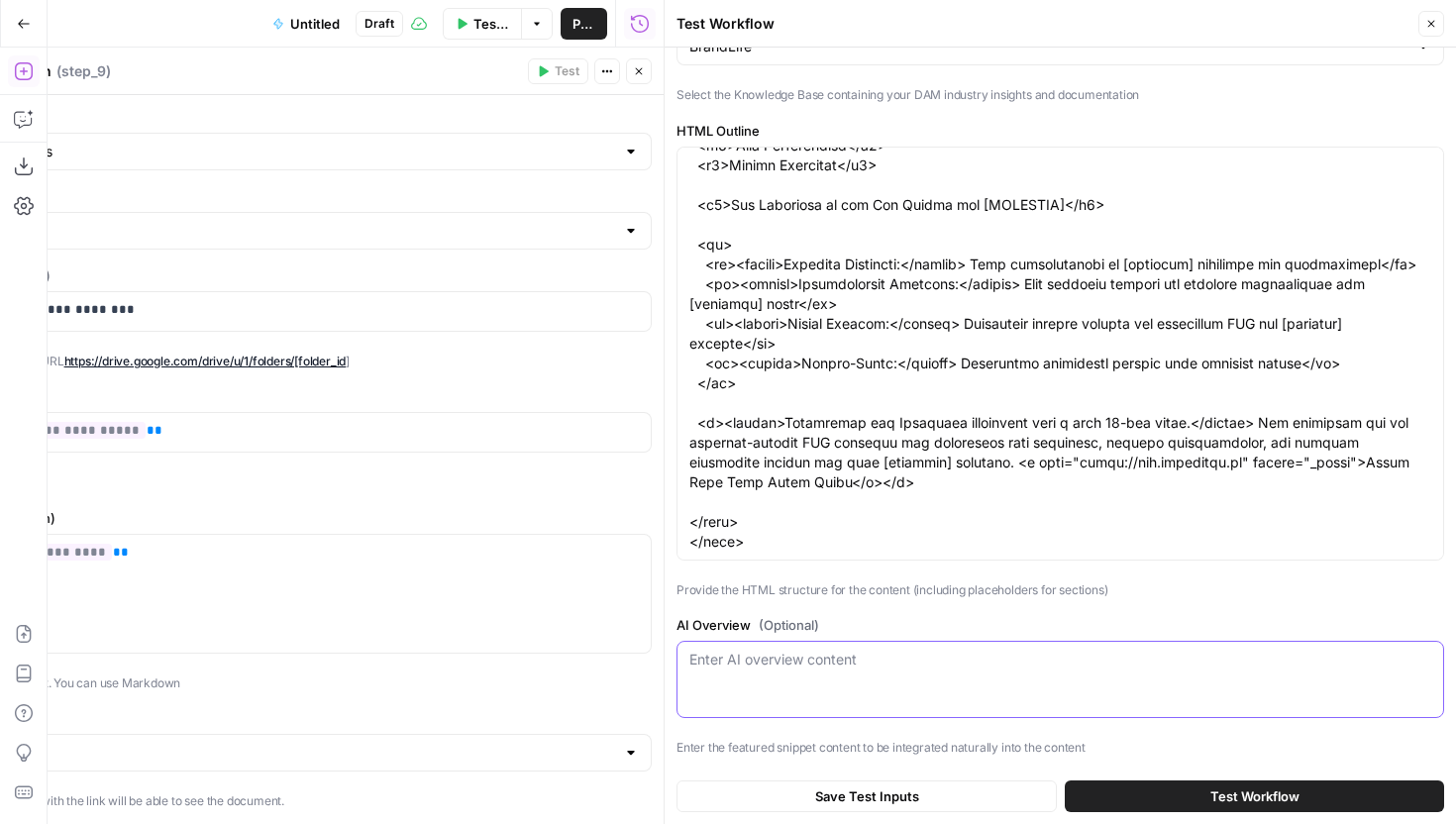 scroll, scrollTop: 0, scrollLeft: 0, axis: both 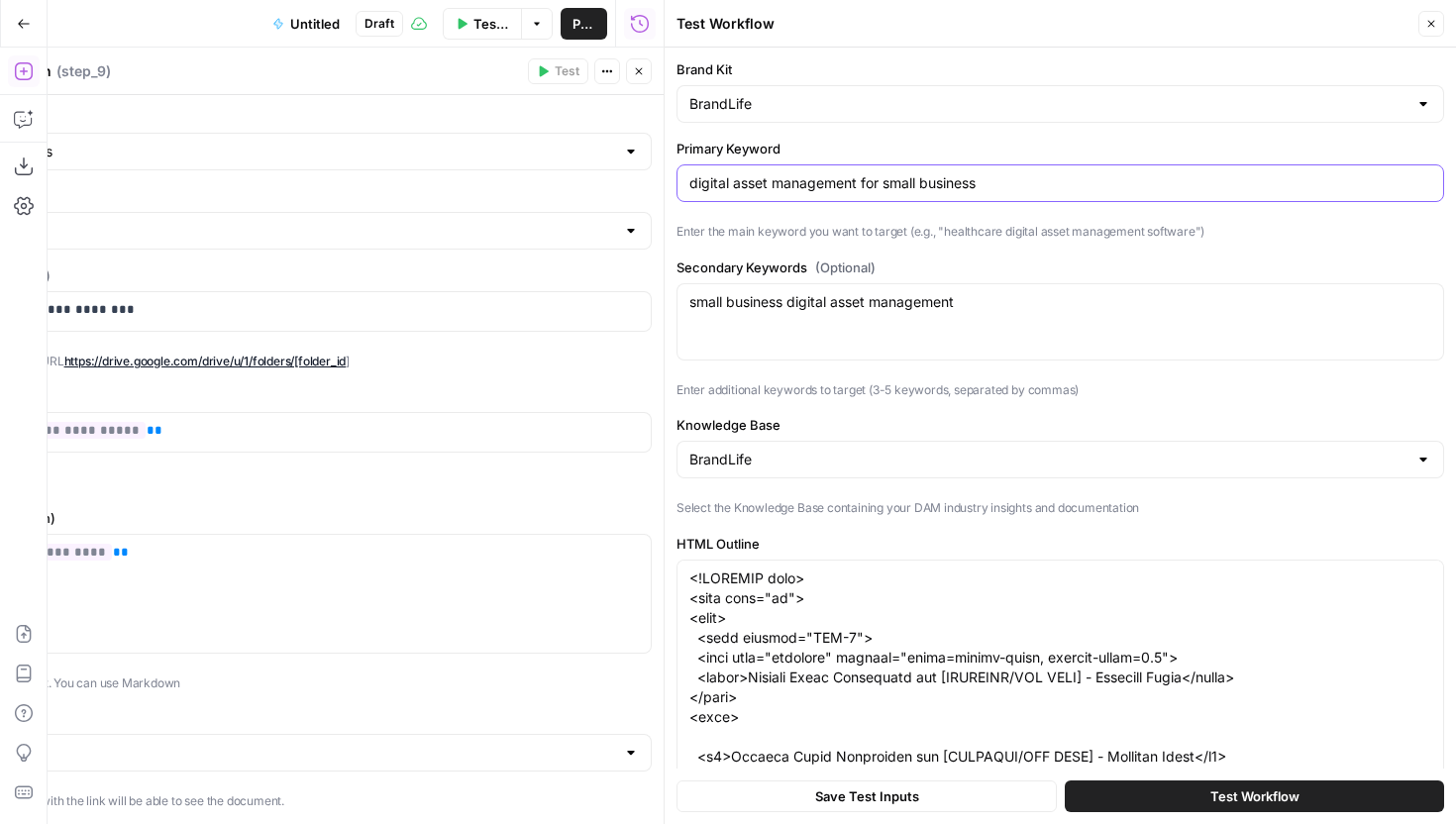 click on "digital asset management for small business" at bounding box center (1060, 183) 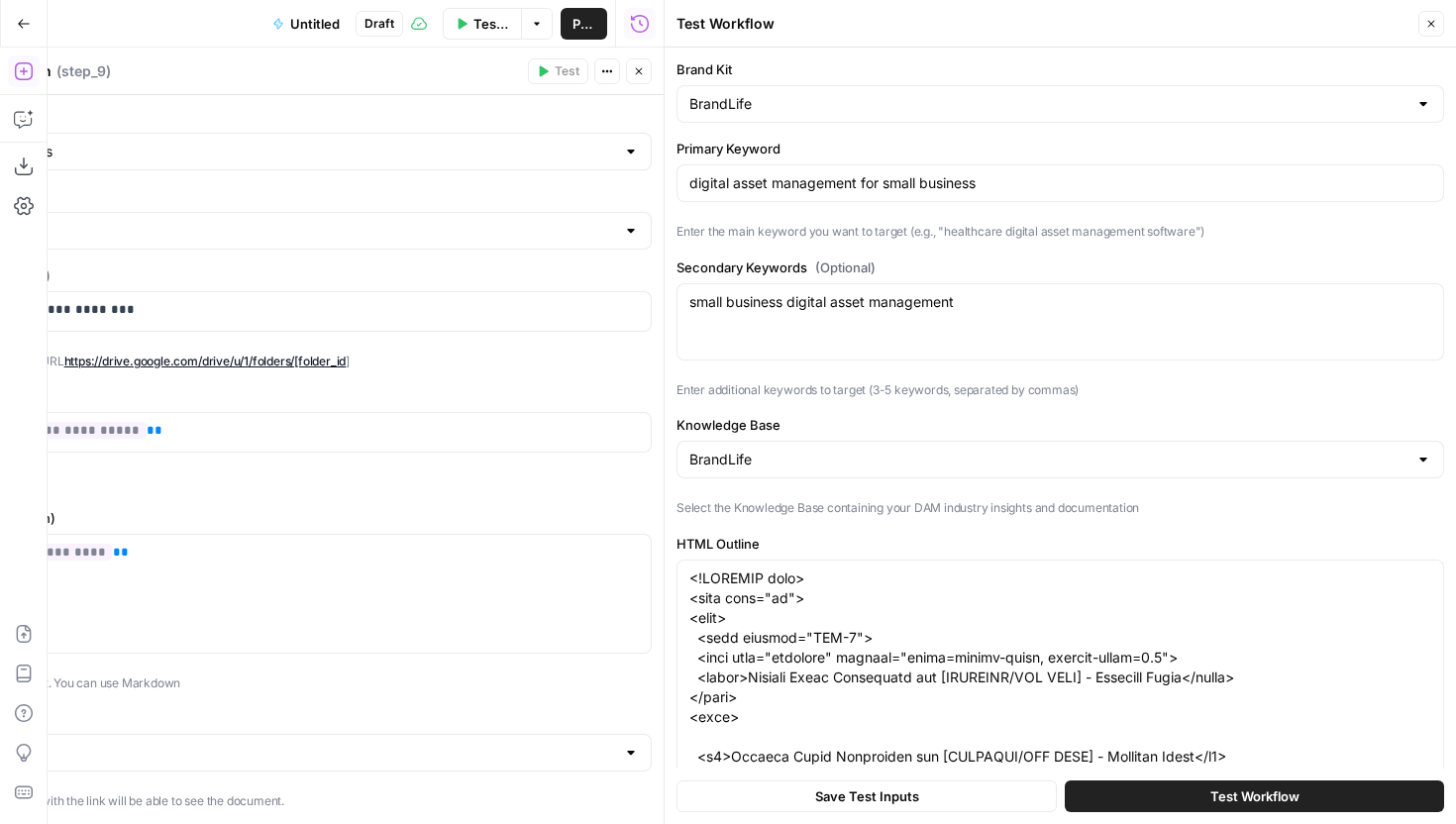 click on "small business digital asset management small business digital asset management" at bounding box center (1060, 322) 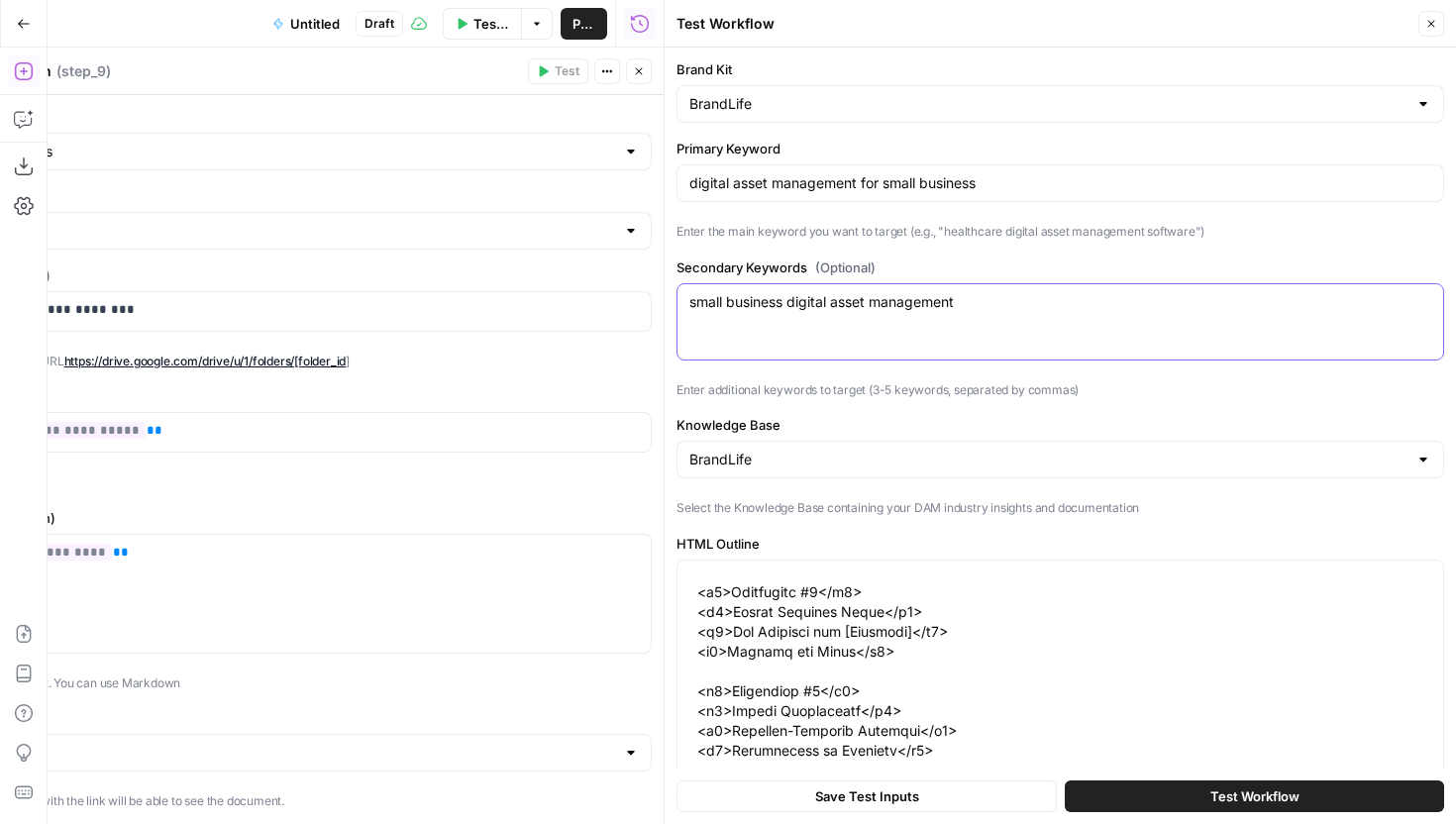 scroll, scrollTop: 4080, scrollLeft: 0, axis: vertical 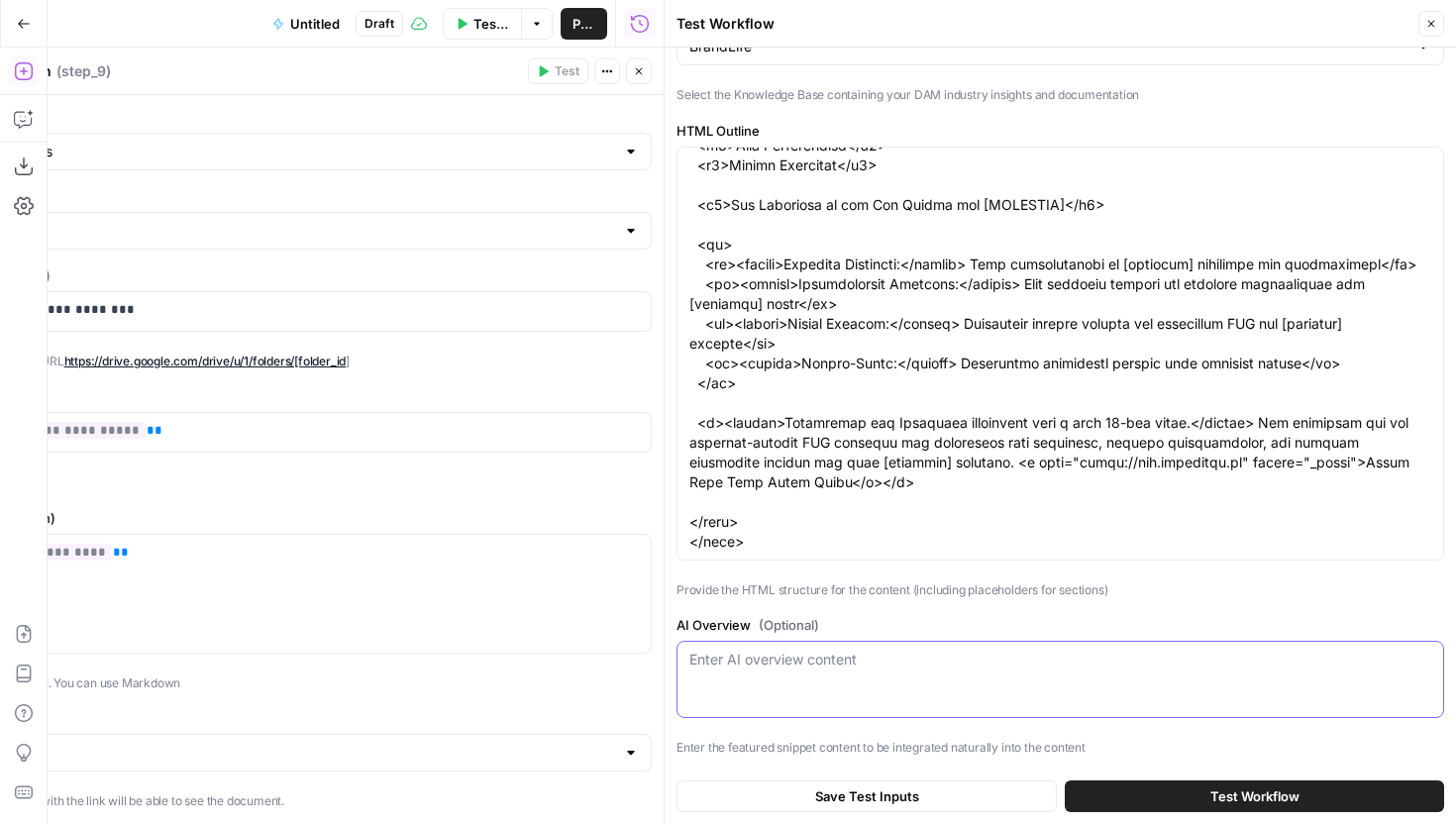 click on "AI Overview   (Optional)" at bounding box center [1060, 660] 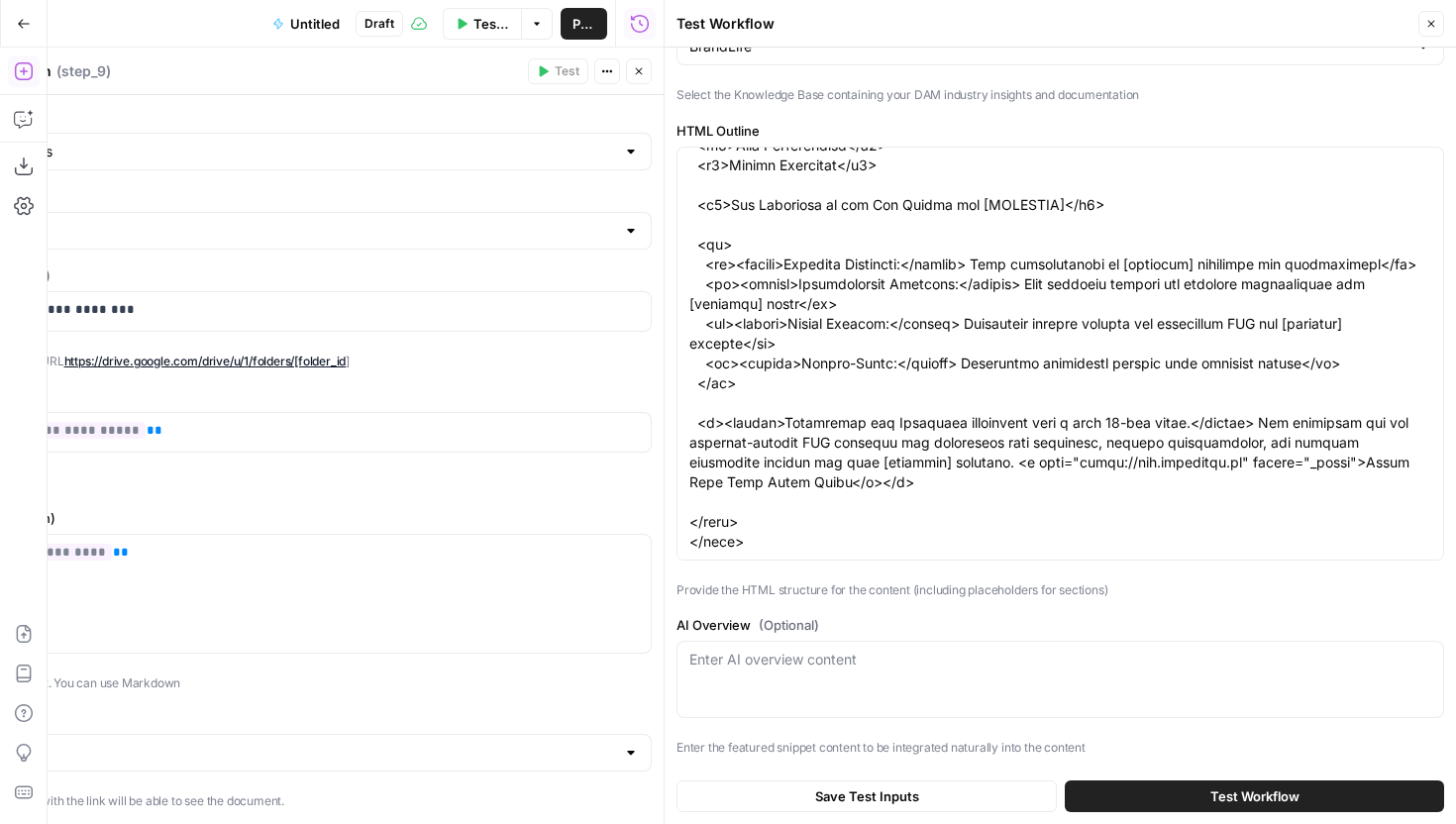 click on "AI Overview   (Optional)" at bounding box center [1060, 625] 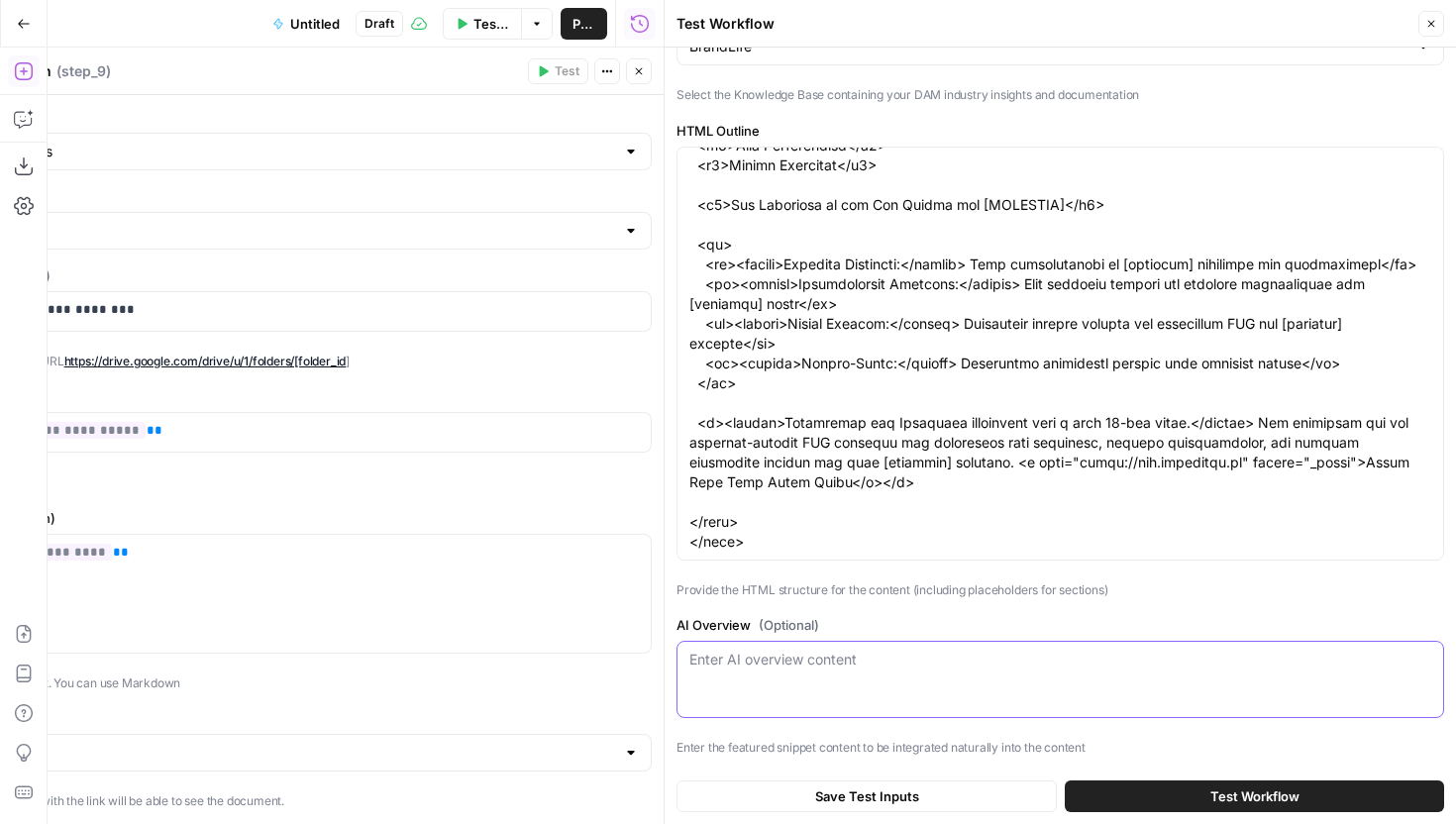 click on "AI Overview   (Optional)" at bounding box center (1060, 660) 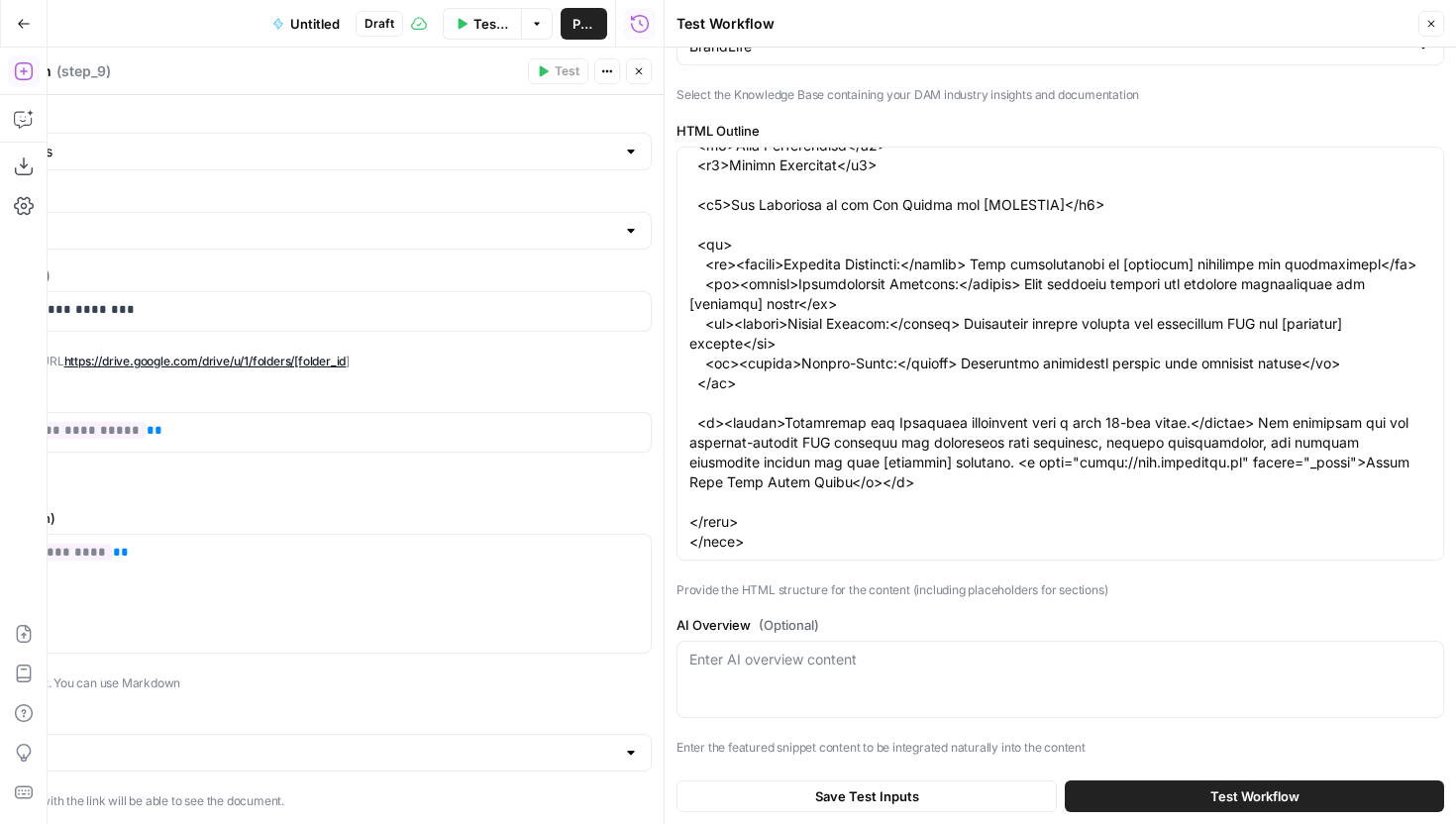 click on "Test Workflow" at bounding box center [1254, 796] 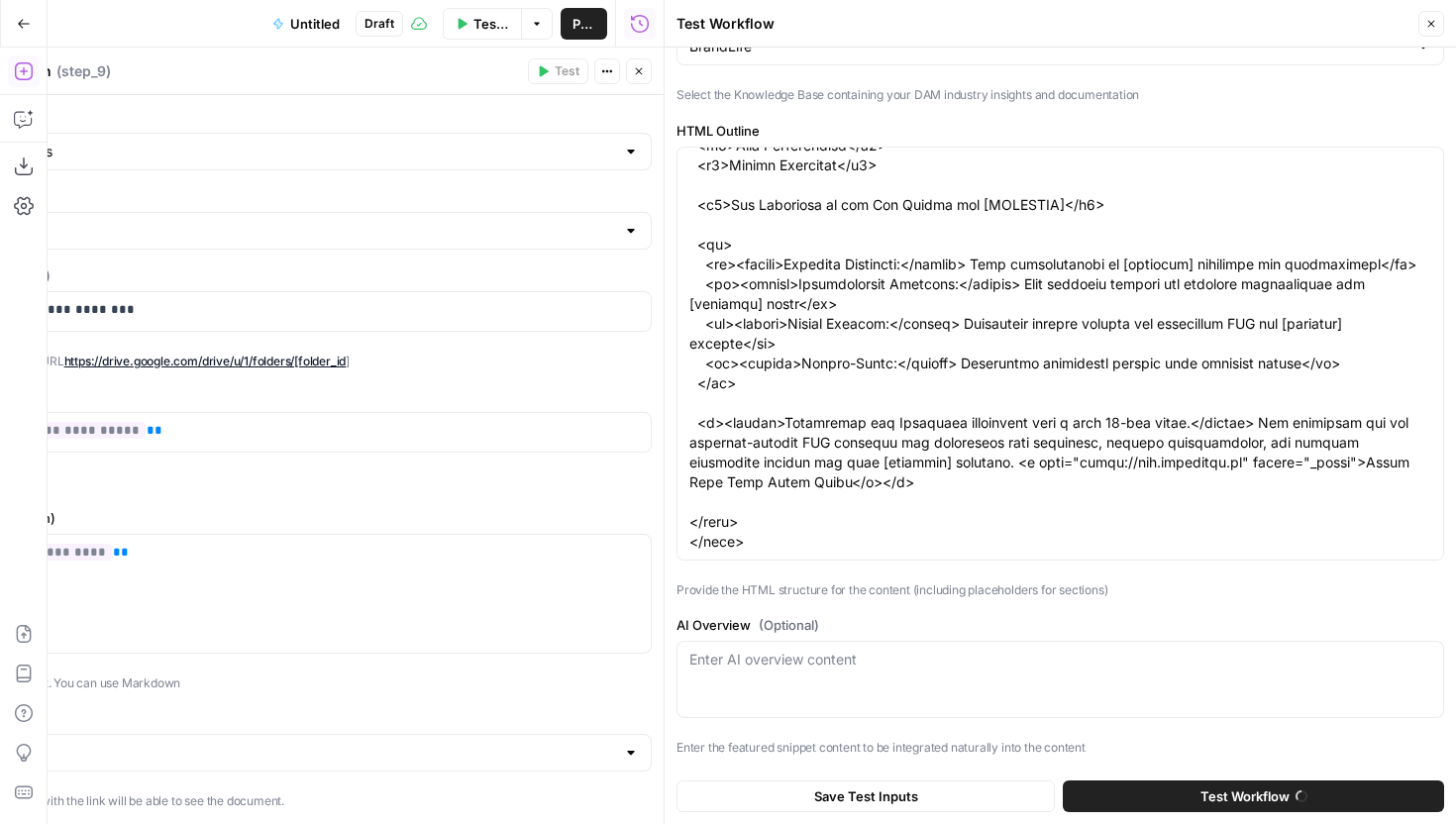 click 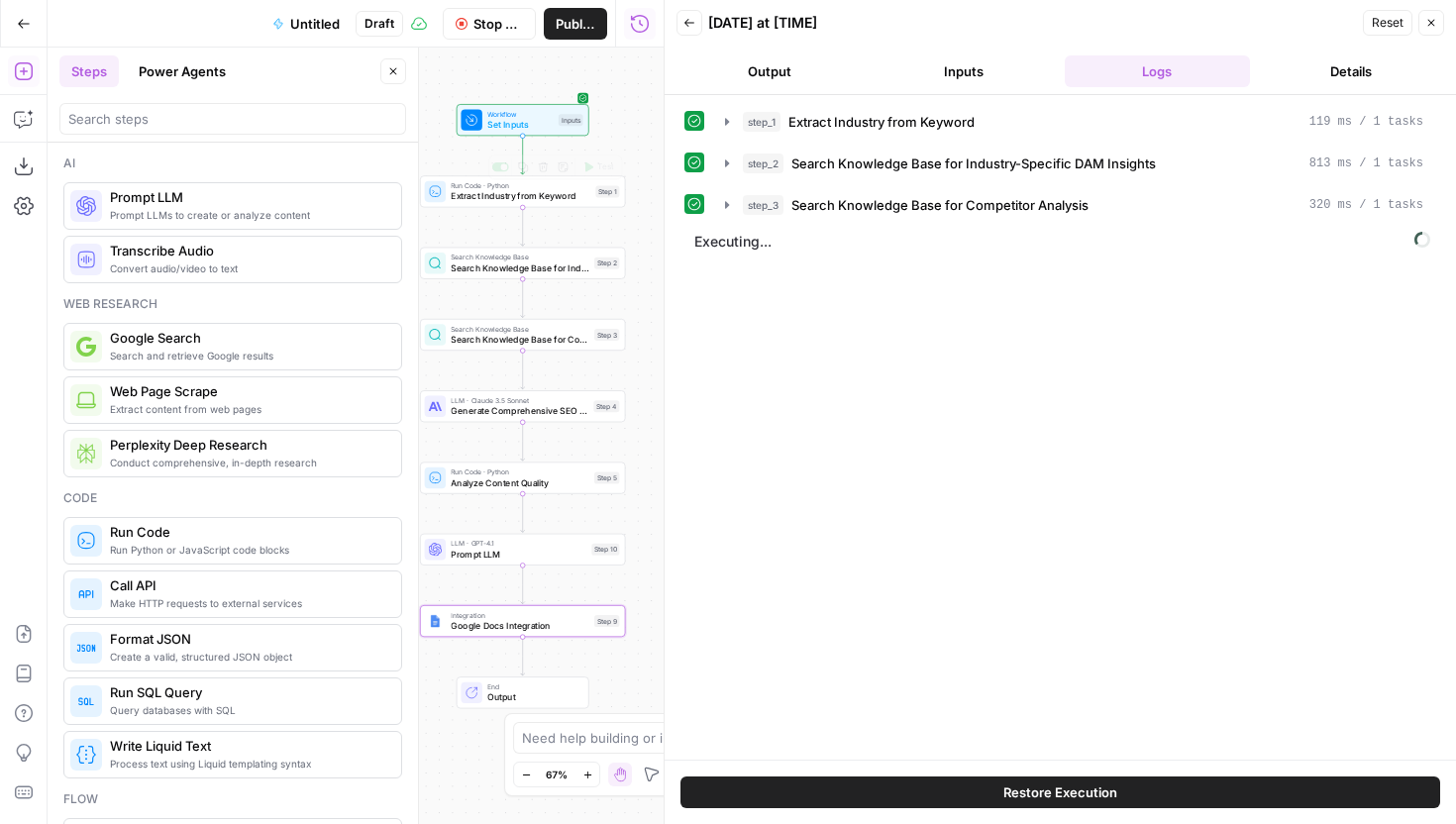 click on "Close" at bounding box center (393, 71) 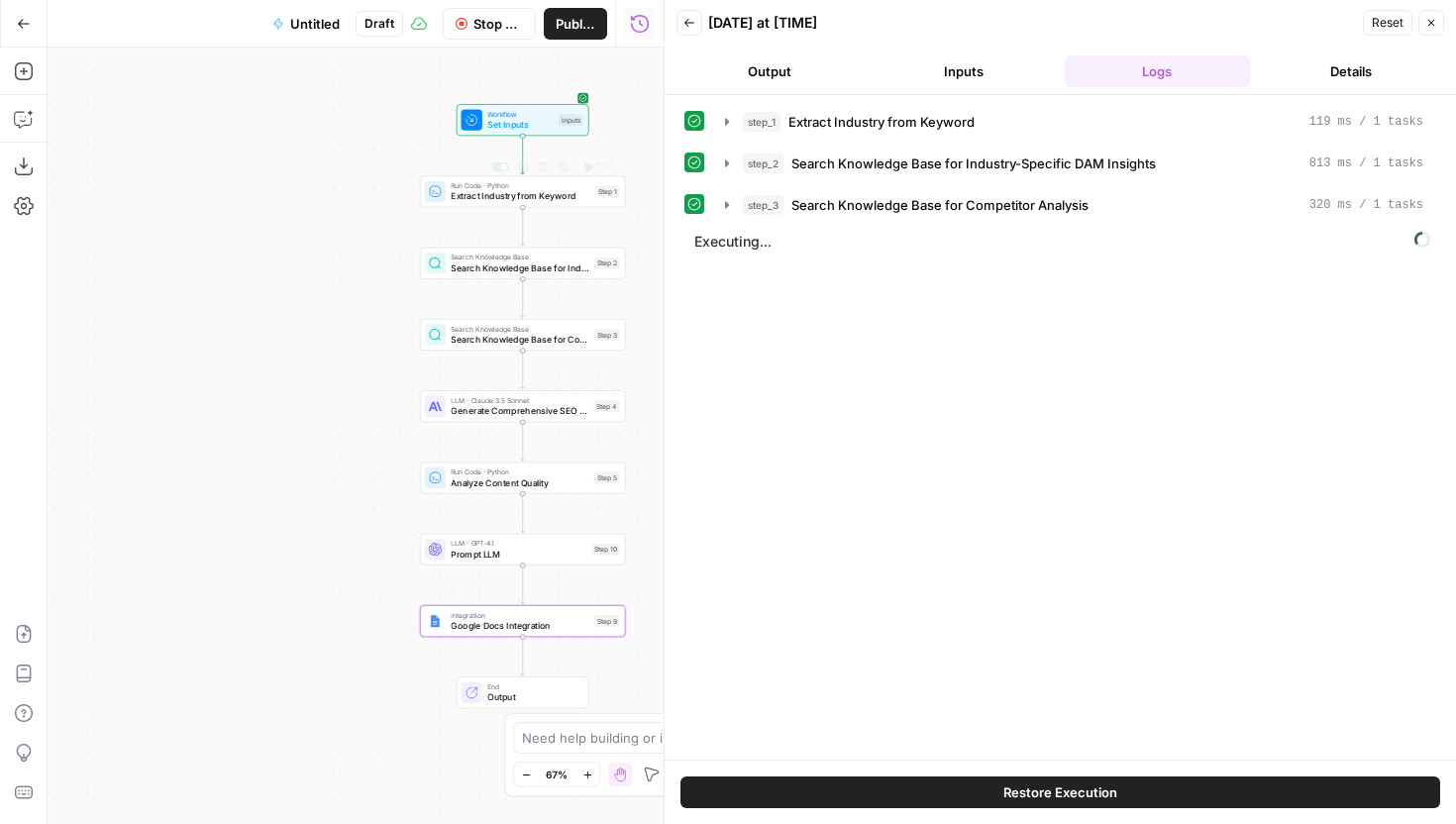 click on "Extract Industry from Keyword" at bounding box center [520, 195] 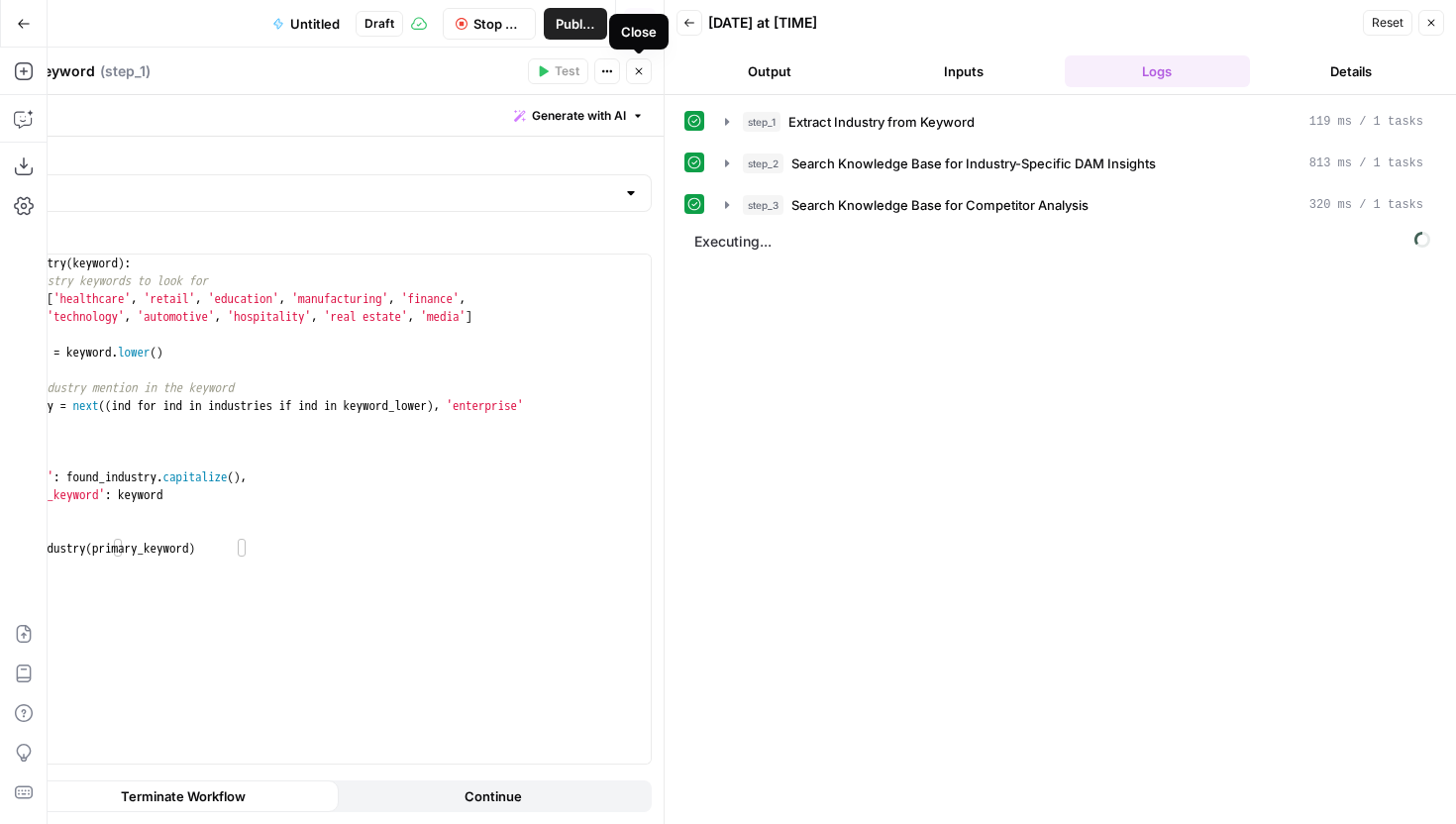 click 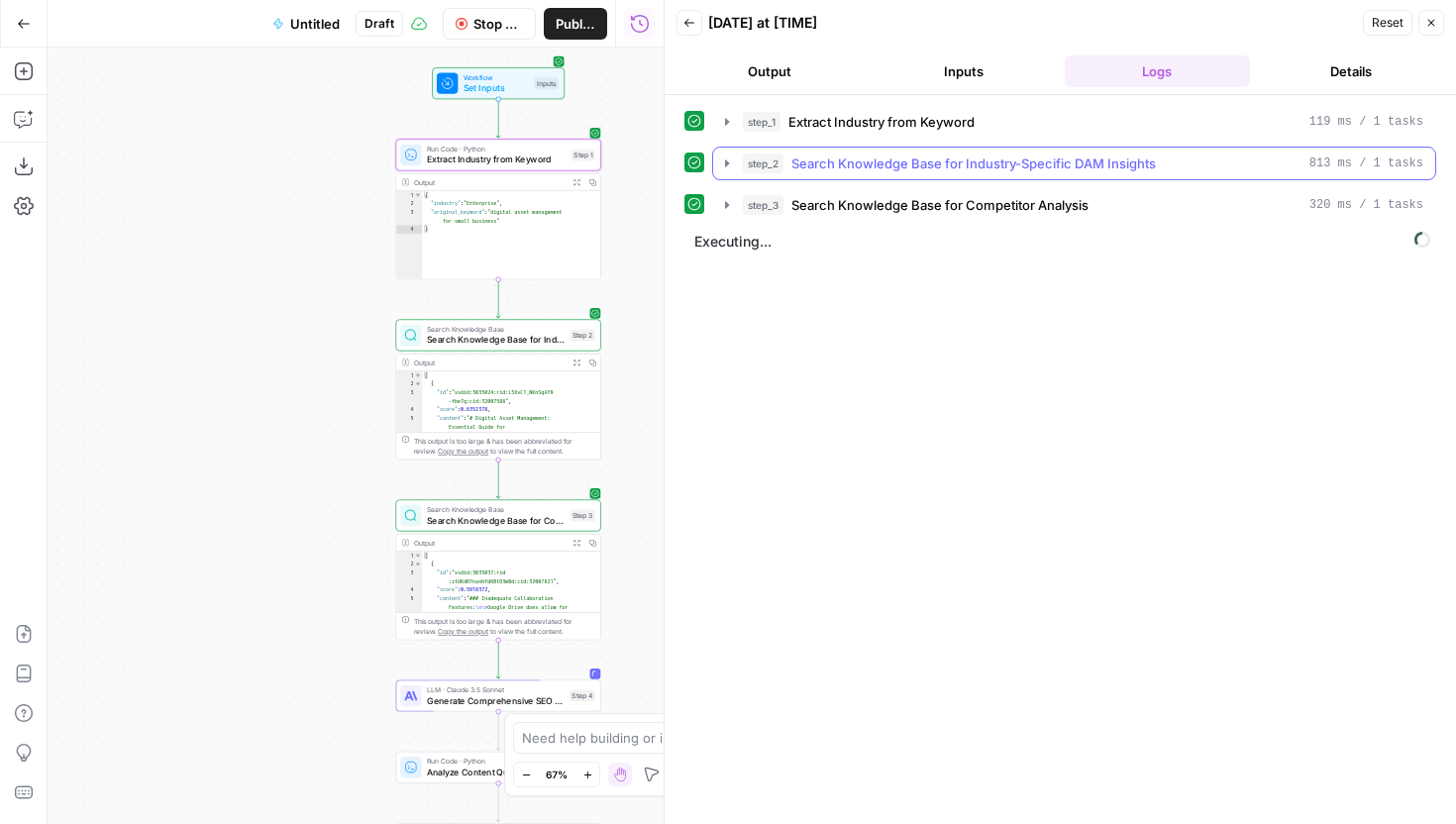click on "step_2 Search Knowledge Base for Industry-Specific DAM Insights 813 ms / 1 tasks" at bounding box center [1074, 163] 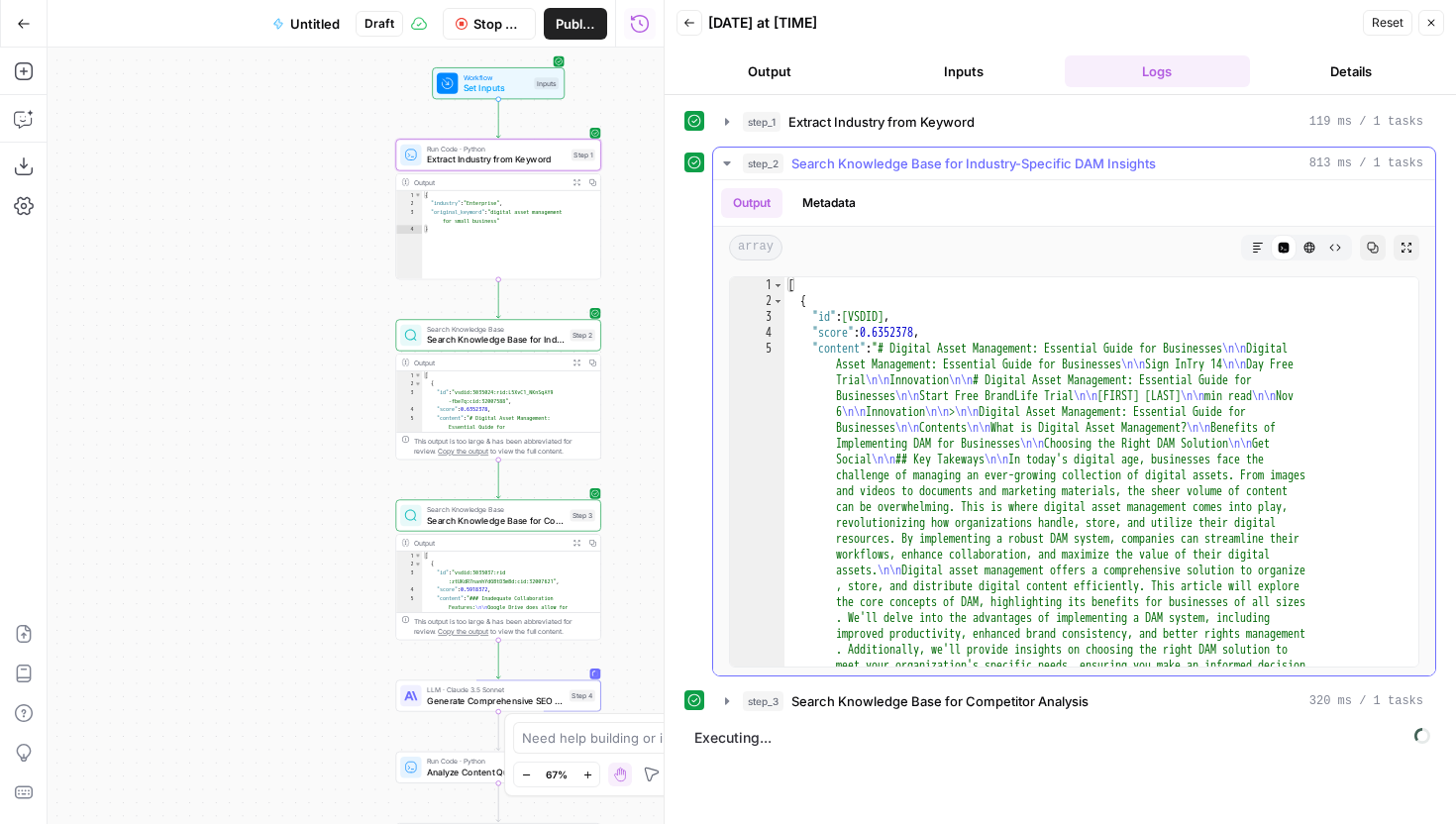 click on "Search Knowledge Base for Industry-Specific DAM Insights" at bounding box center [974, 163] 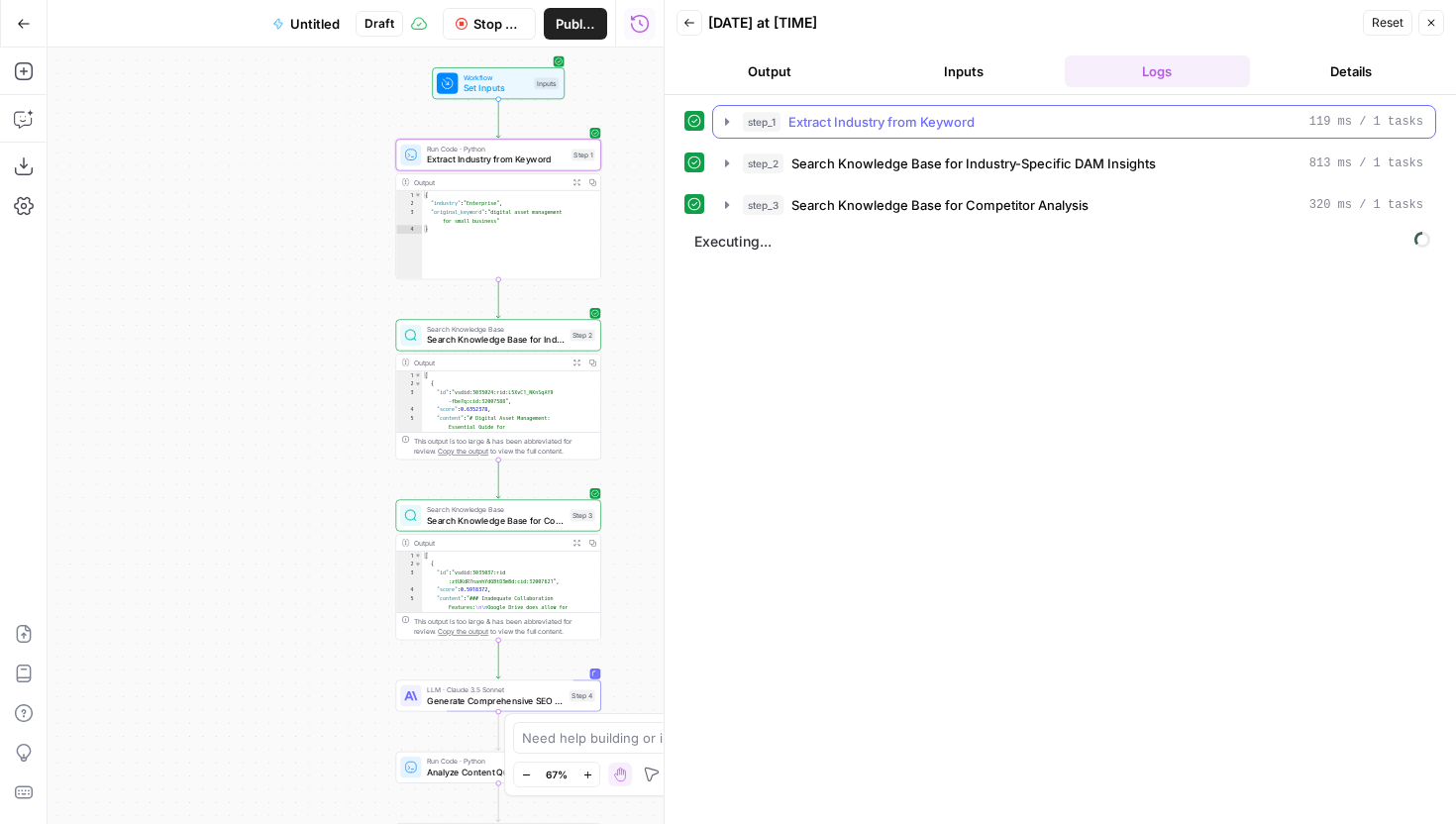 click on "step_1 Extract Industry from Keyword 119 ms / 1 tasks" at bounding box center [1074, 122] 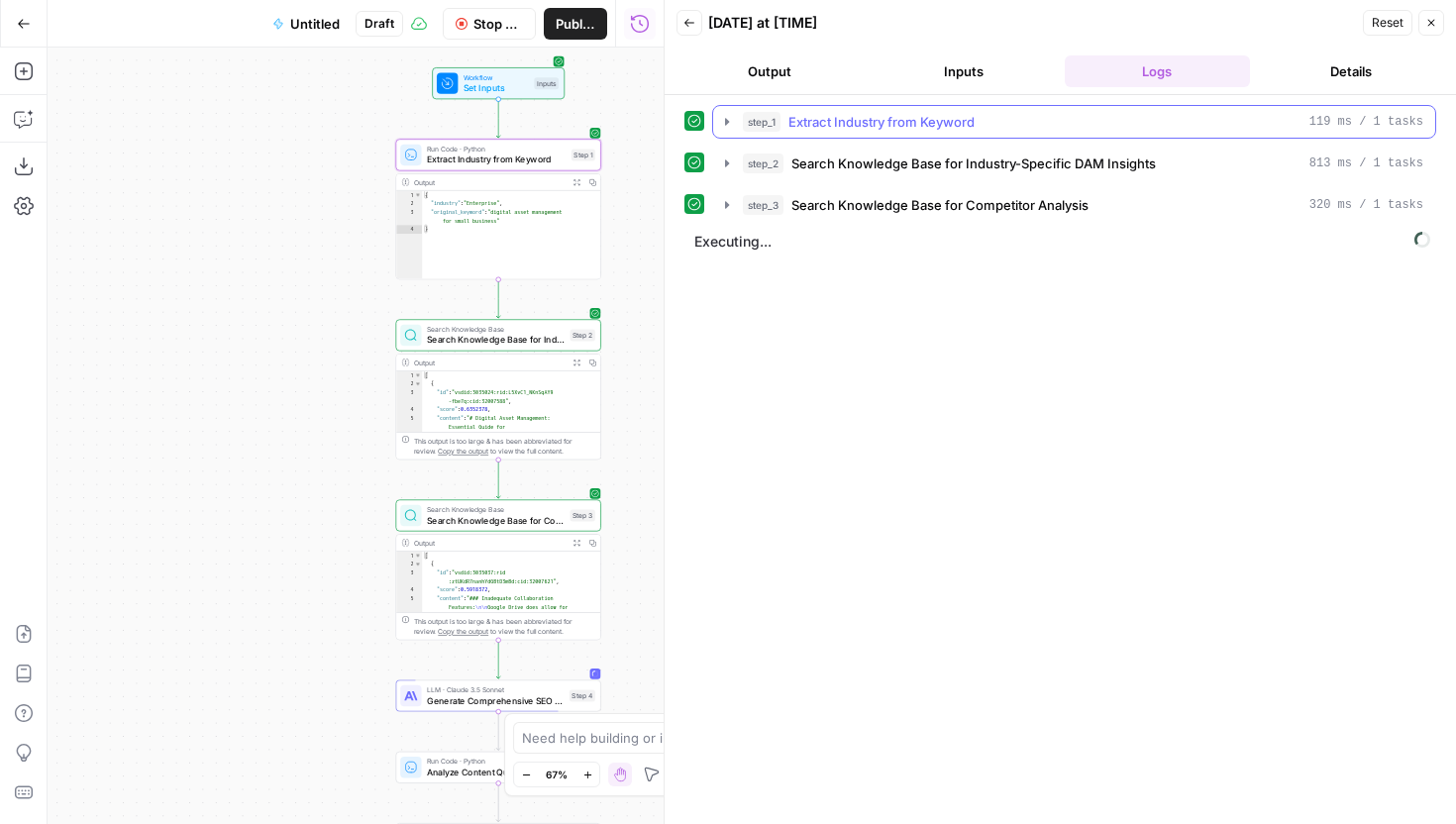 click on "step_1 Extract Industry from Keyword 119 ms / 1 tasks" at bounding box center (1074, 122) 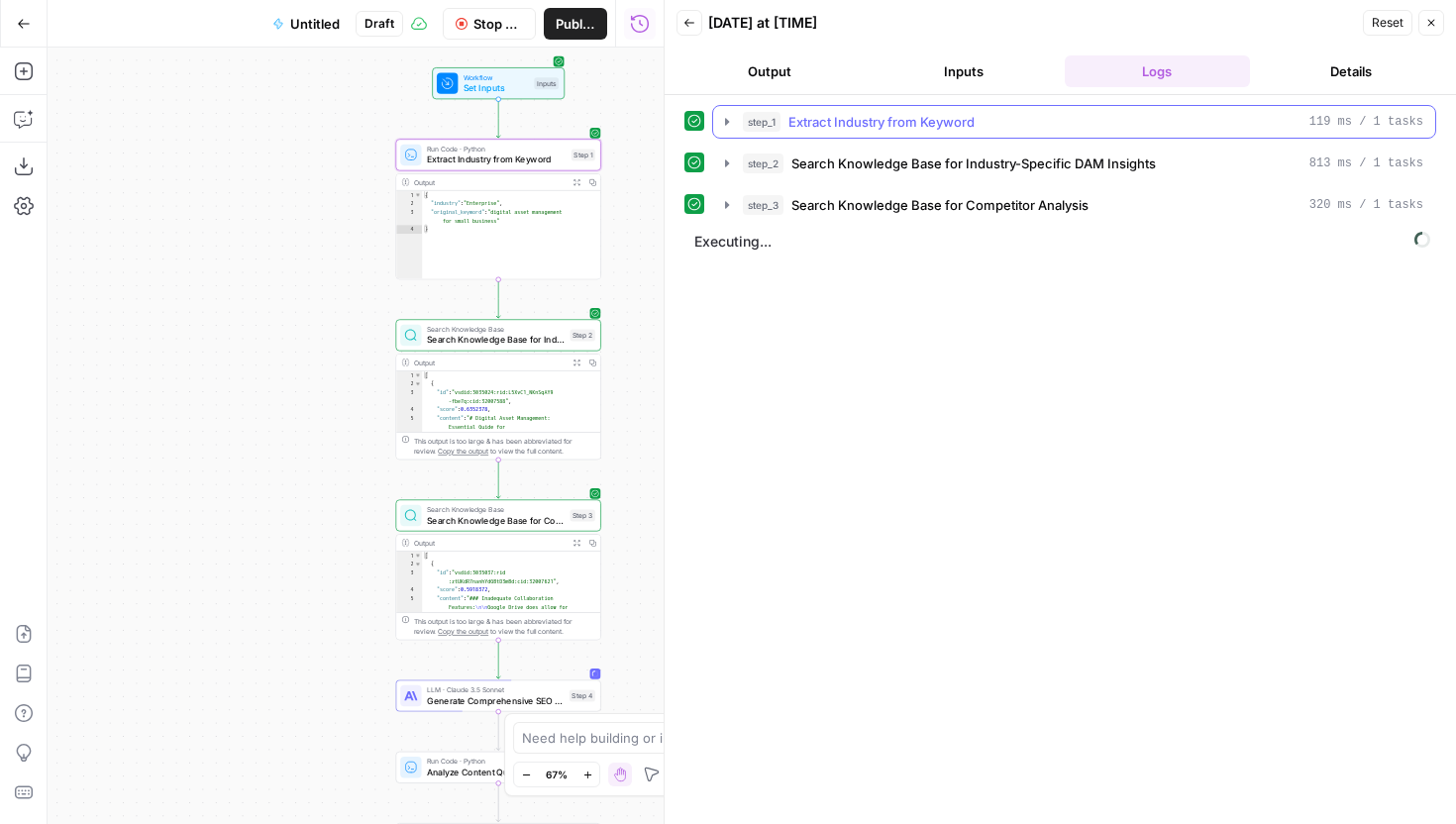 click on "step_1" at bounding box center [762, 122] 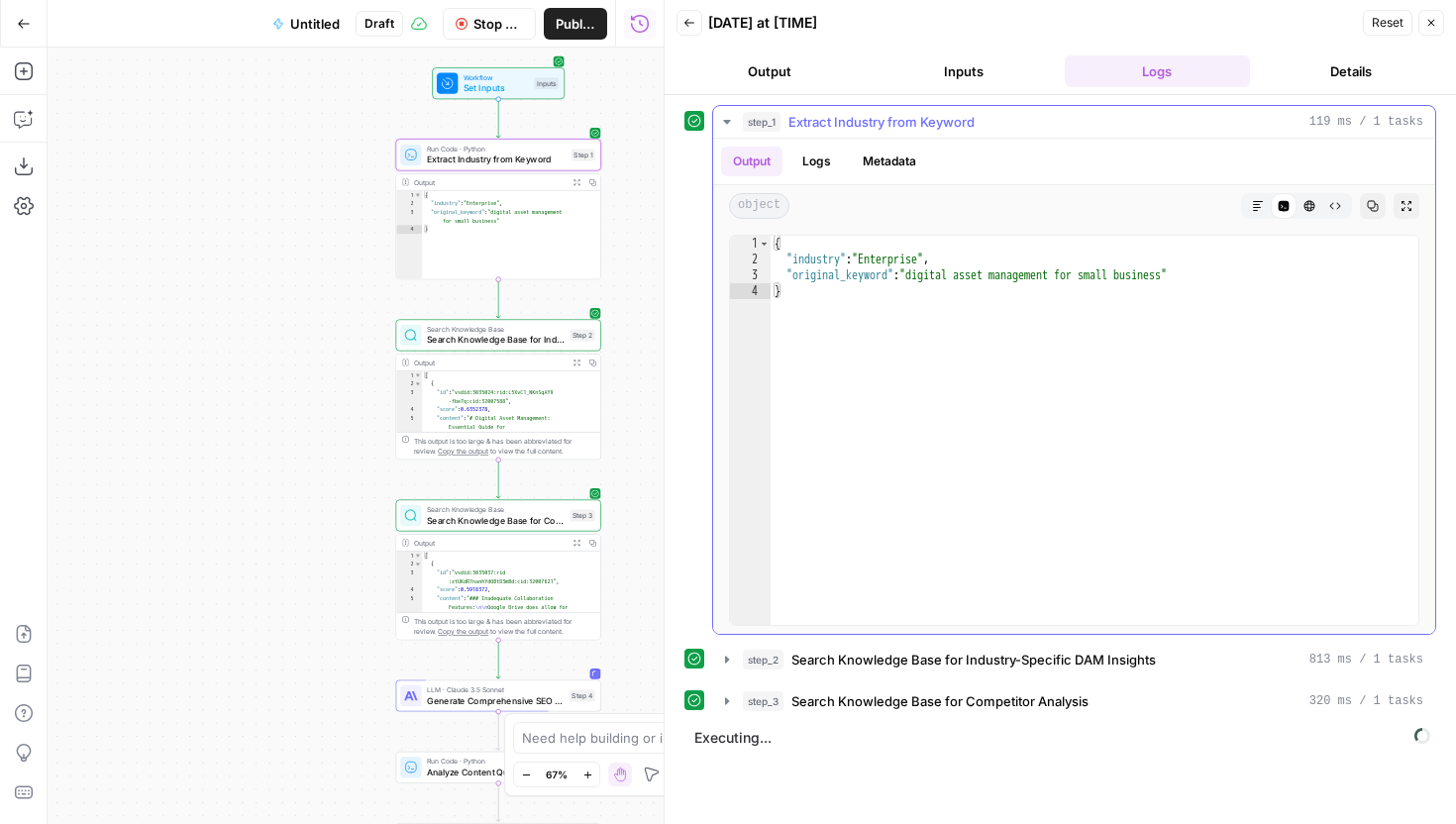 click on "step_1" at bounding box center (762, 122) 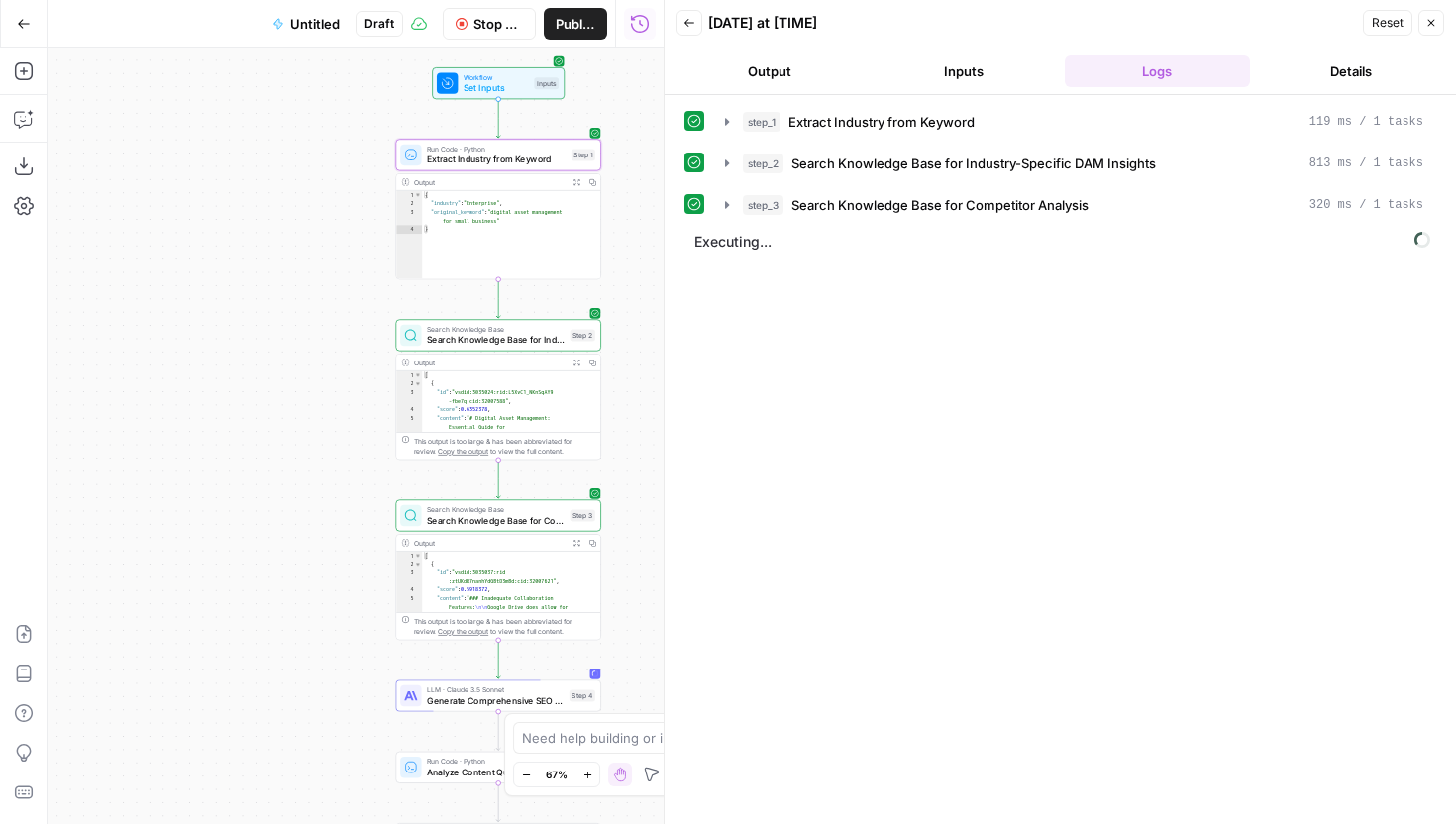 click on "Output" at bounding box center (770, 71) 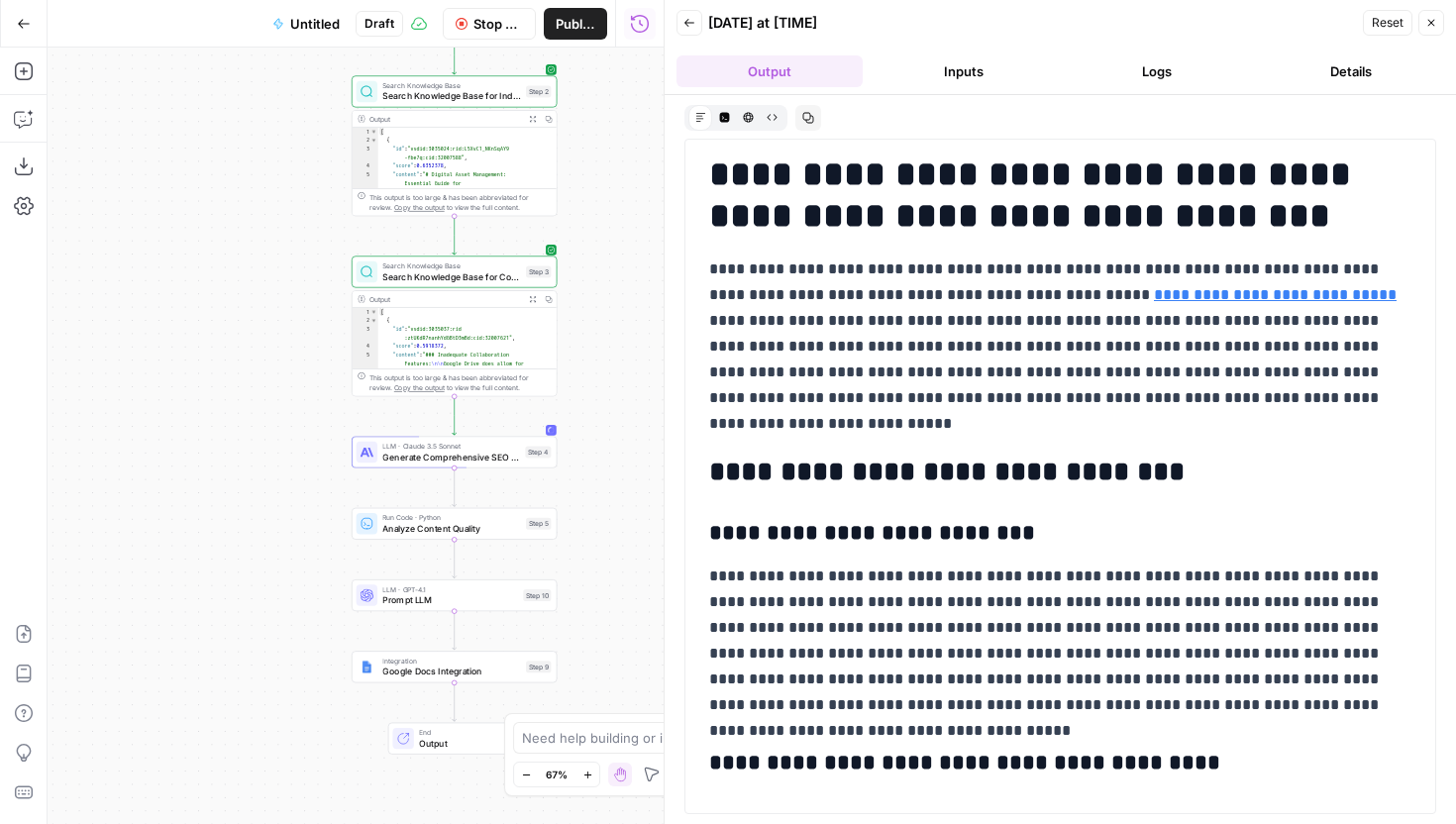 scroll, scrollTop: 0, scrollLeft: 0, axis: both 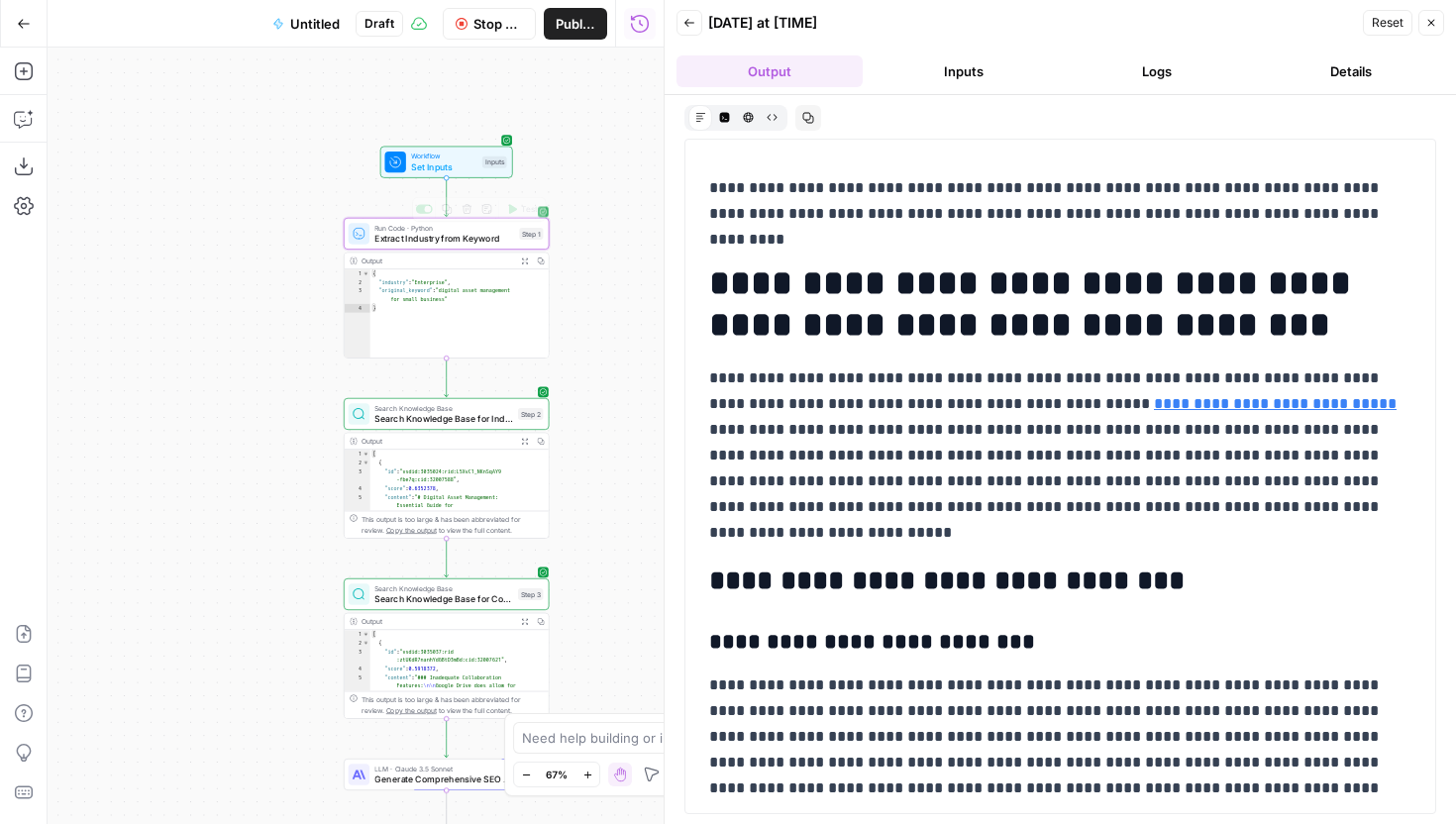 click on "Run Code · Python" at bounding box center (444, 228) 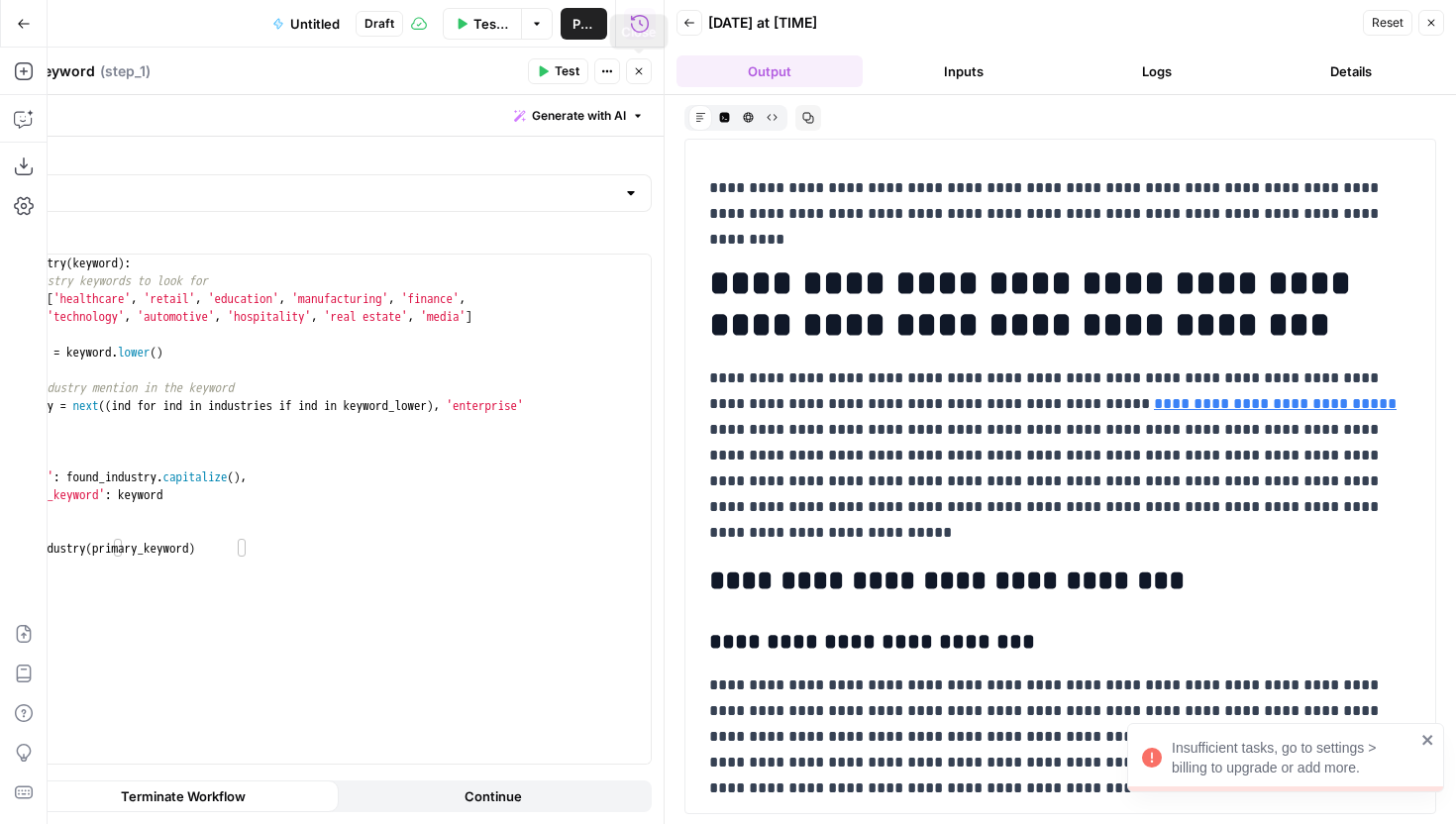 click 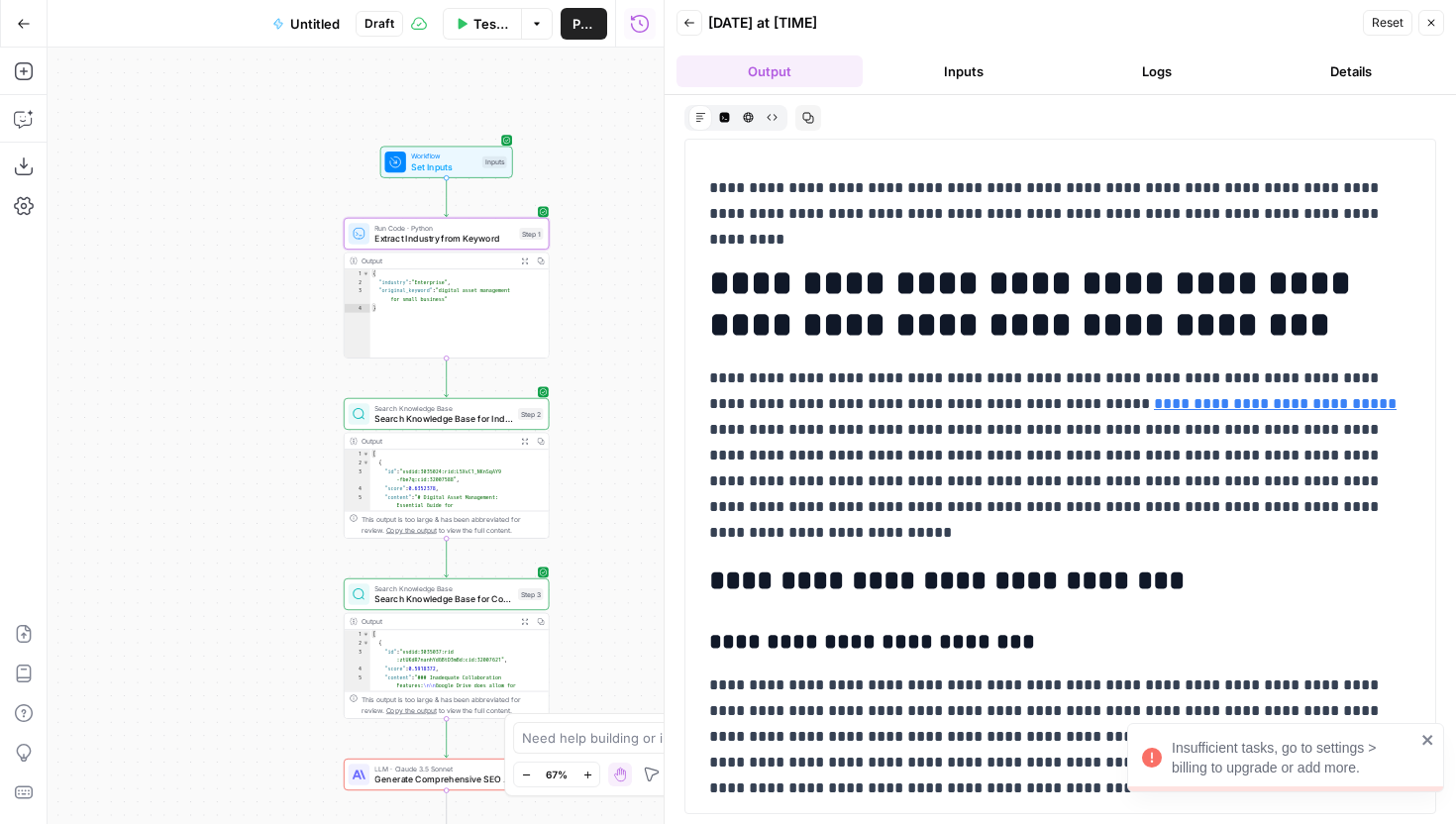 click 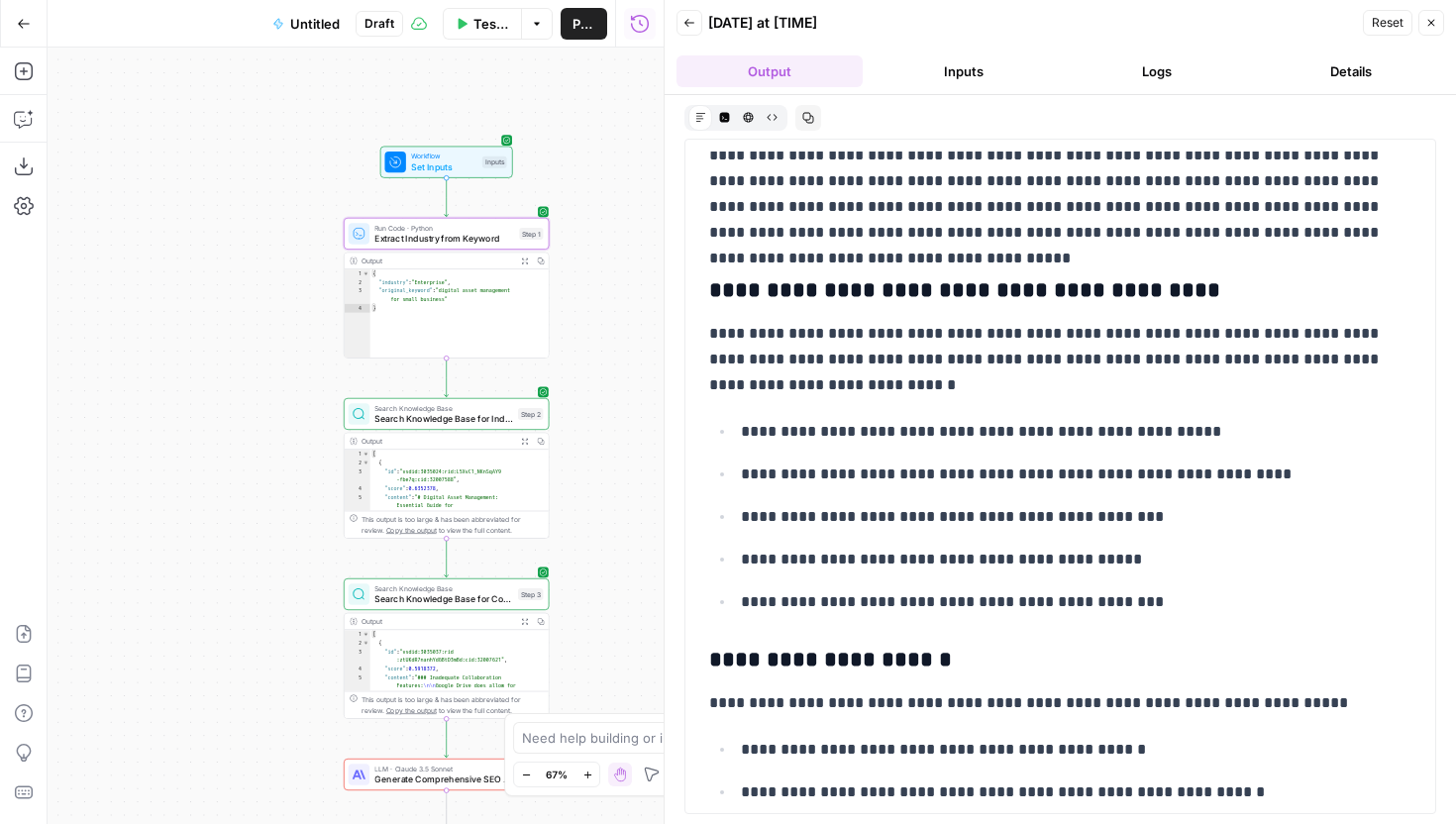 scroll, scrollTop: 0, scrollLeft: 0, axis: both 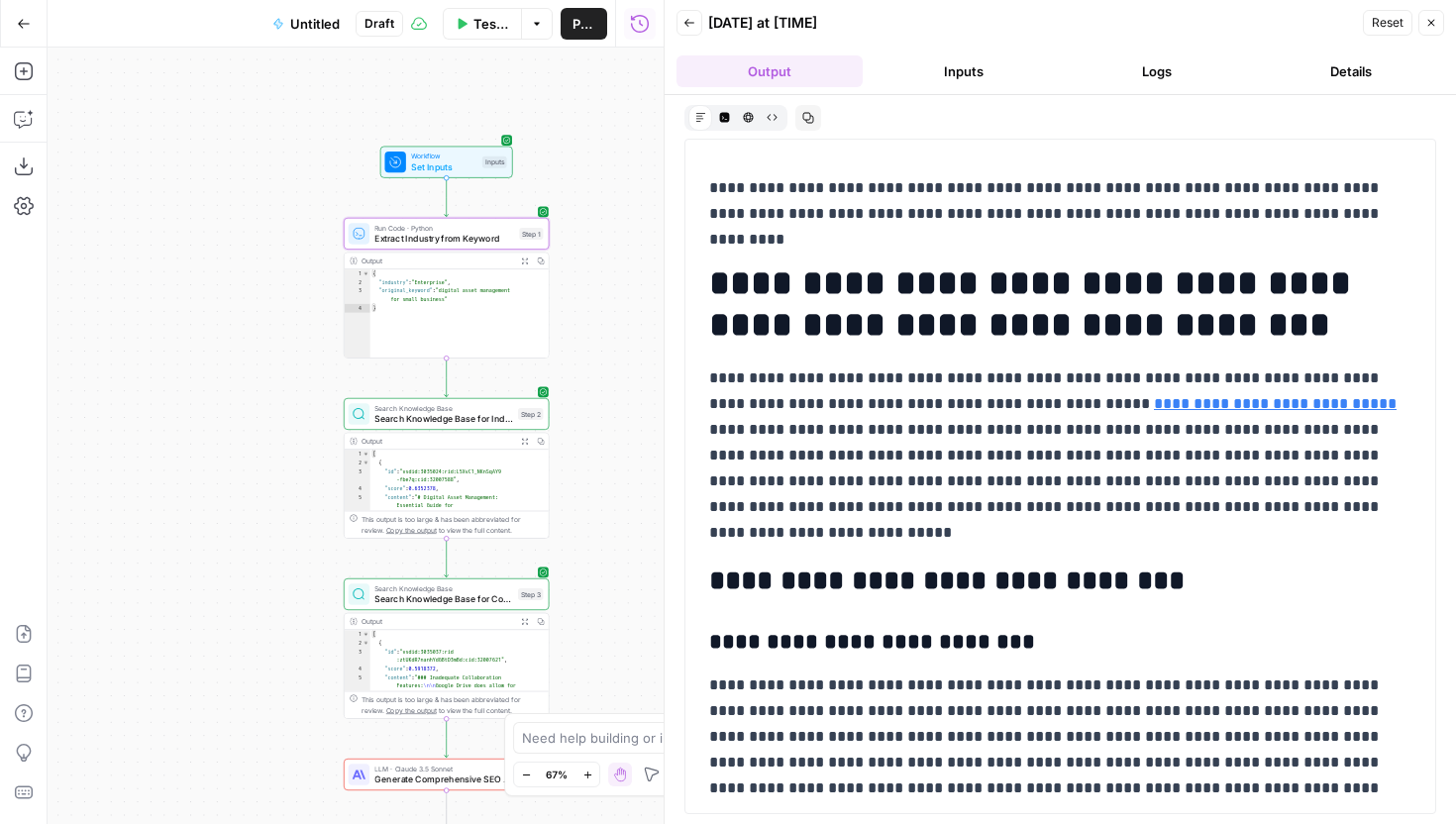 click on "Back 07/23/25 at 3:17 PM Reset Close Output Inputs Logs Details" at bounding box center (1060, 48) 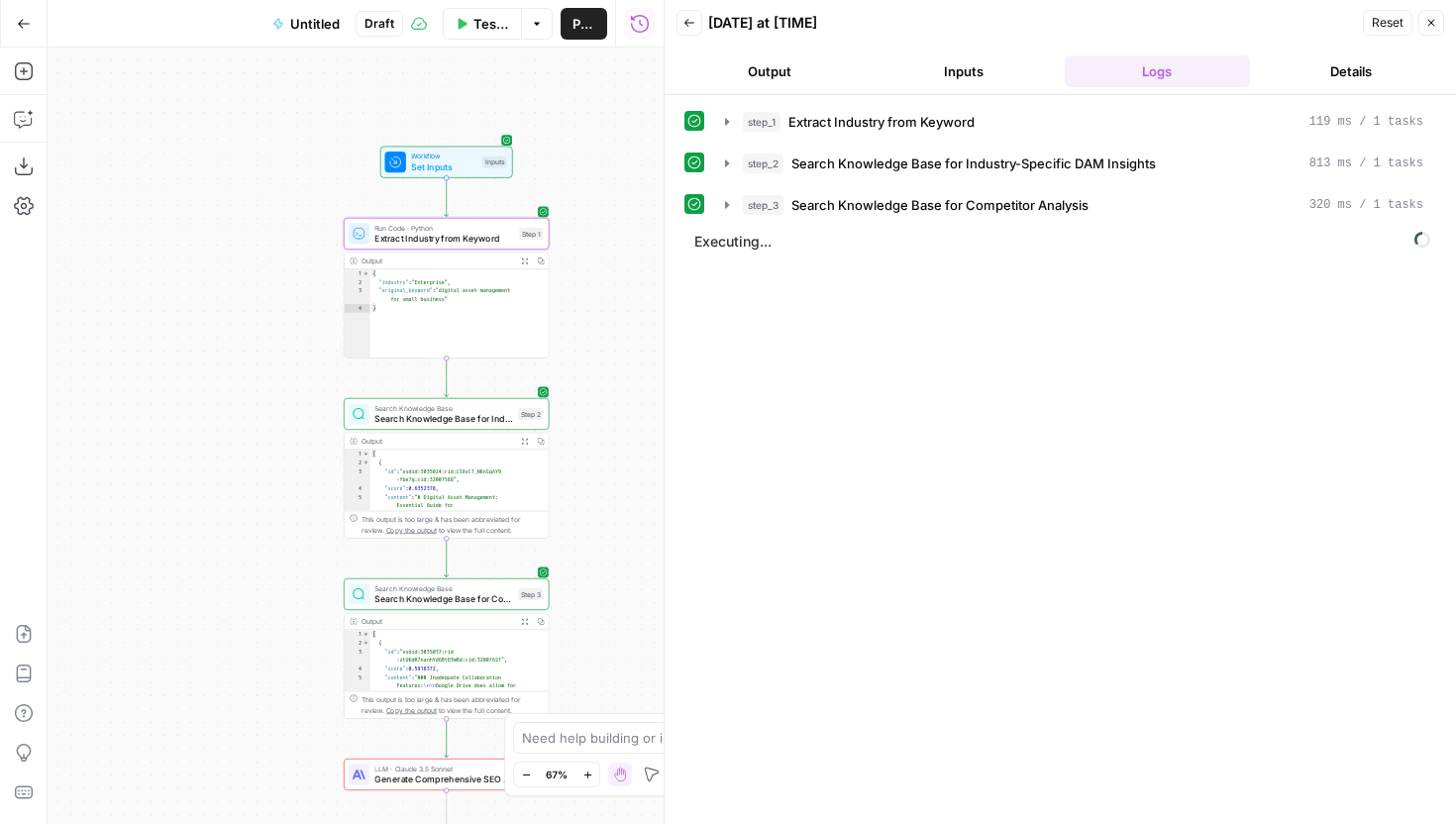 click on "Reset" at bounding box center (1388, 23) 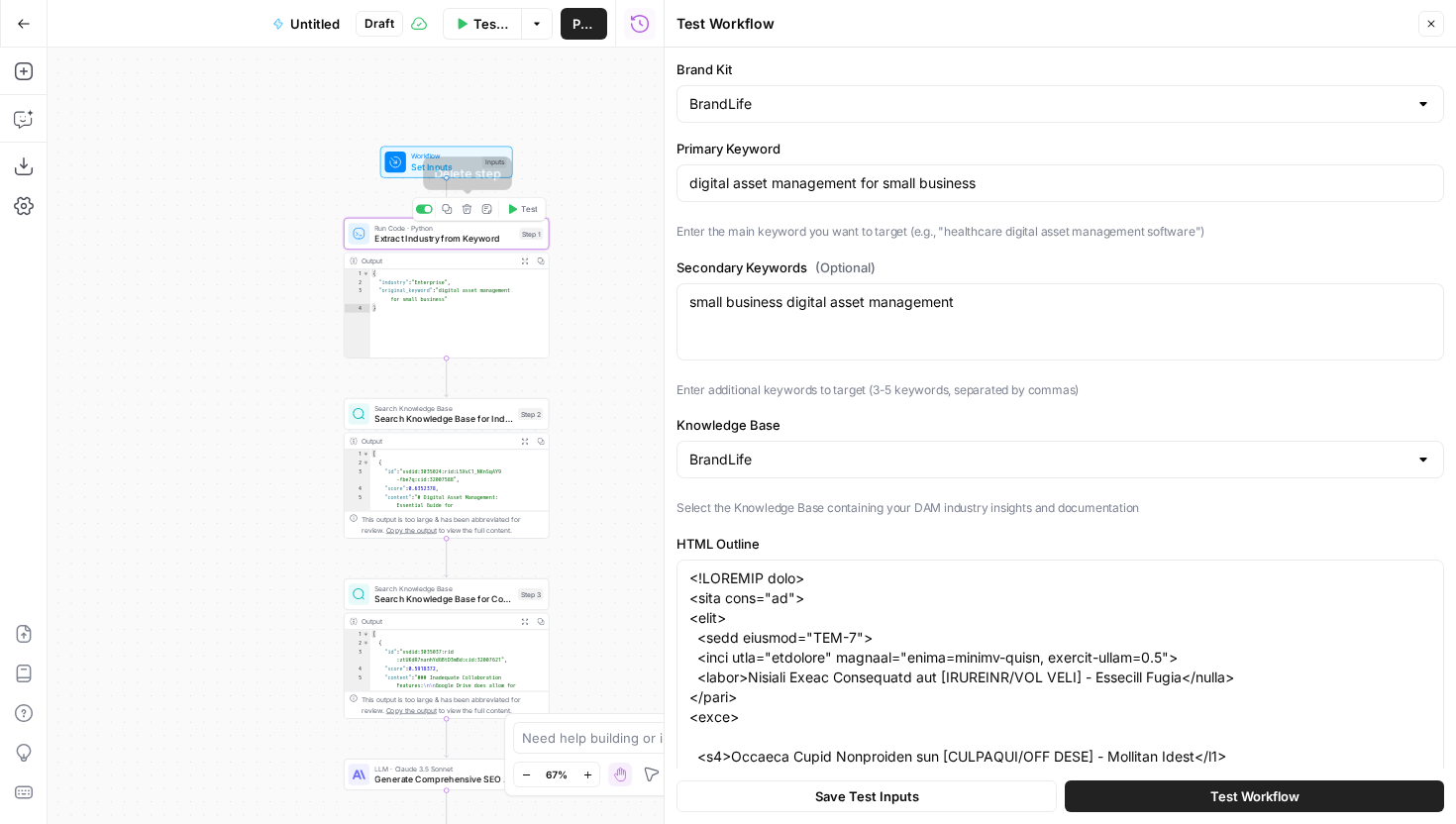 click 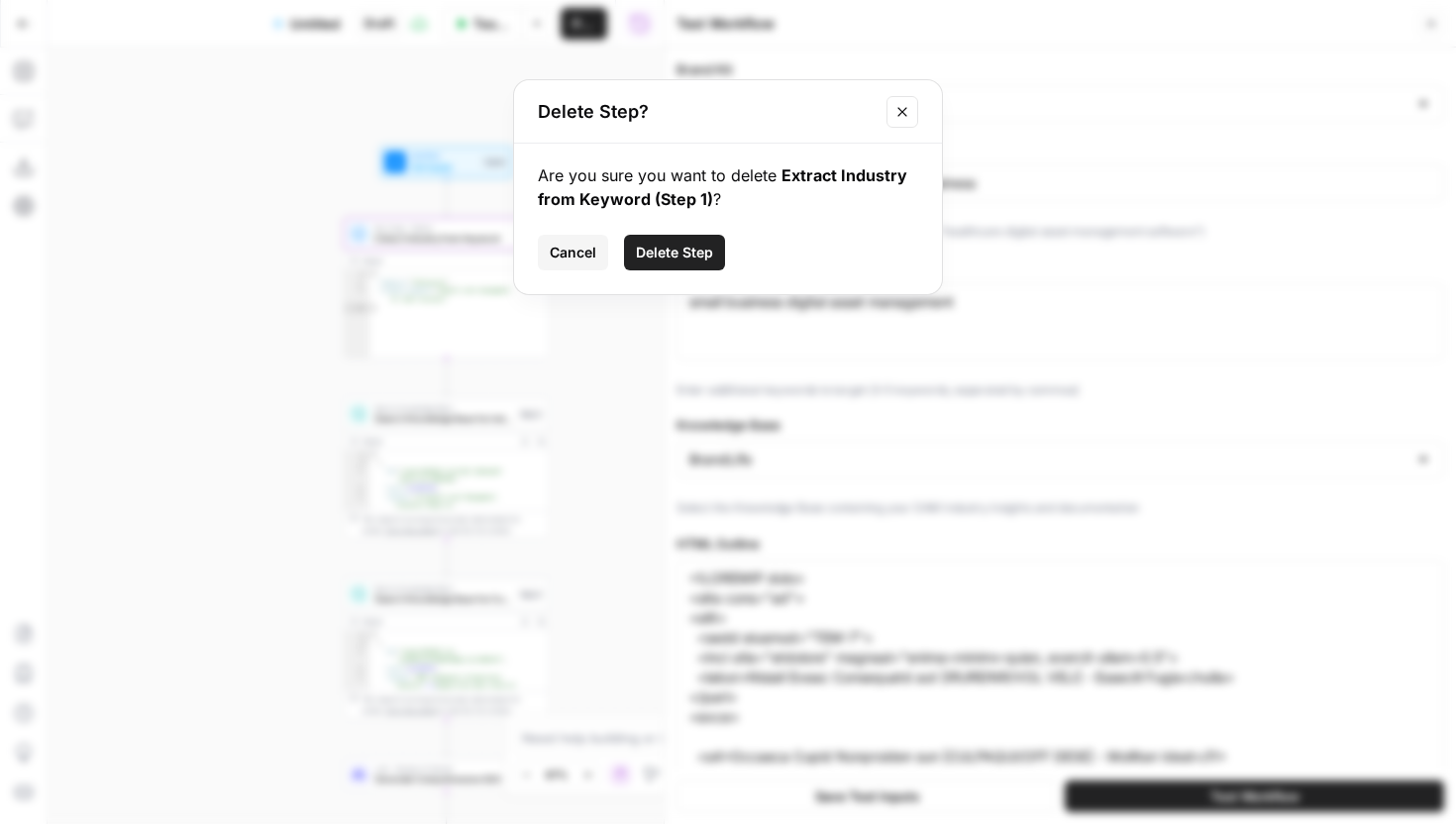 click on "Delete Step" at bounding box center [675, 253] 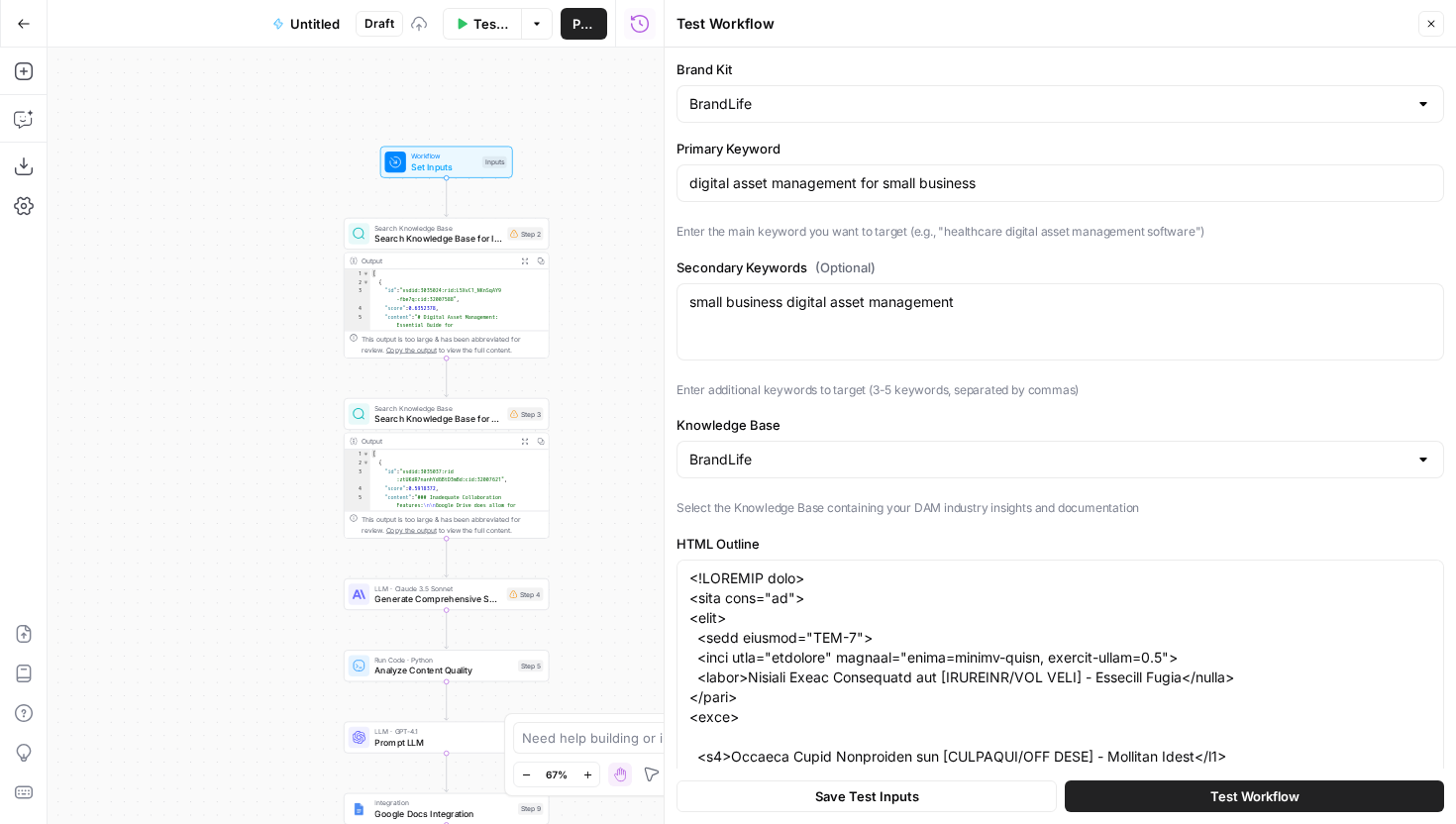 click on "Add Steps Copilot Download as JSON Settings Import JSON AirOps Academy Help Give Feedback Shortcuts" at bounding box center [24, 436] 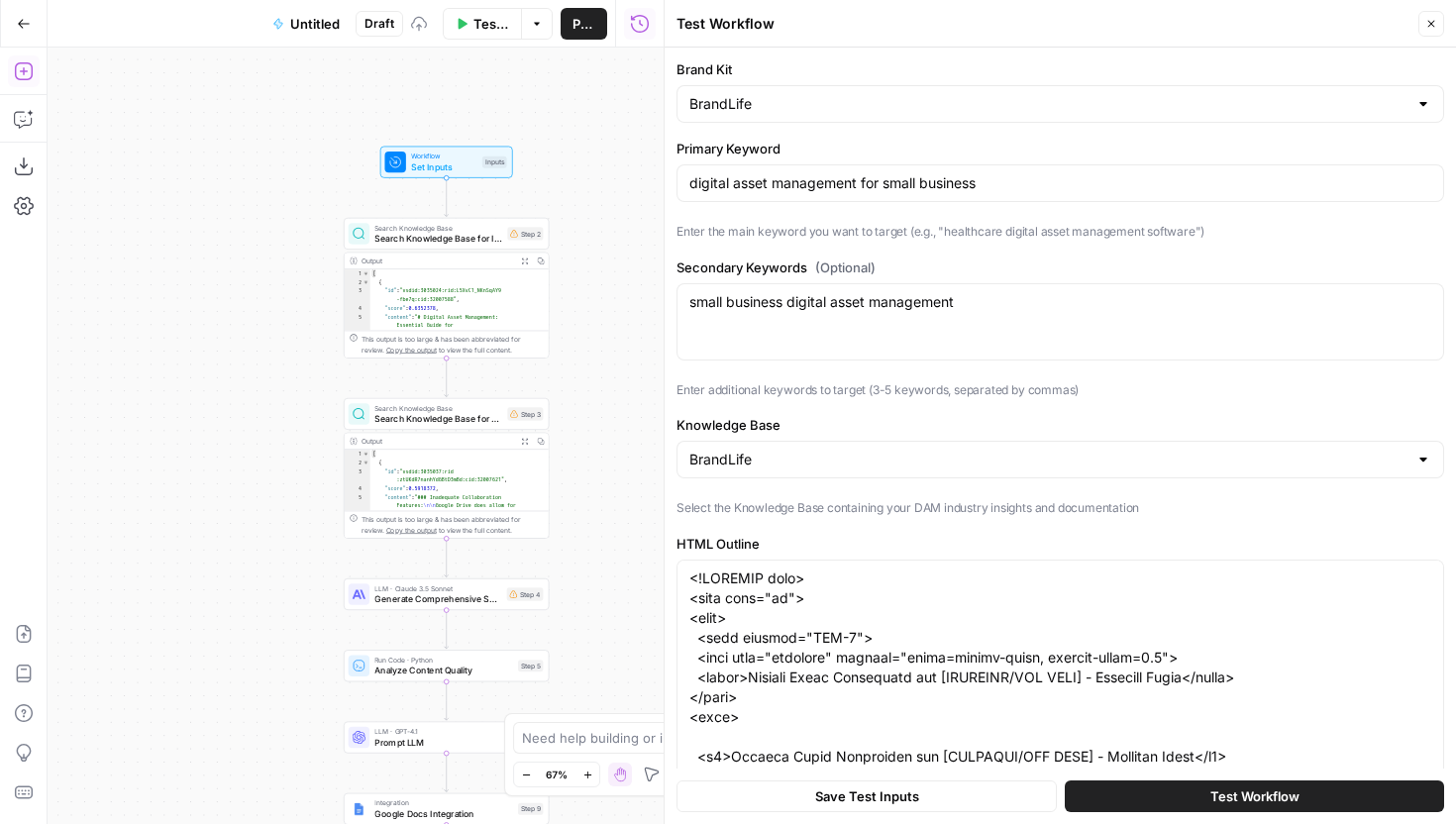 click 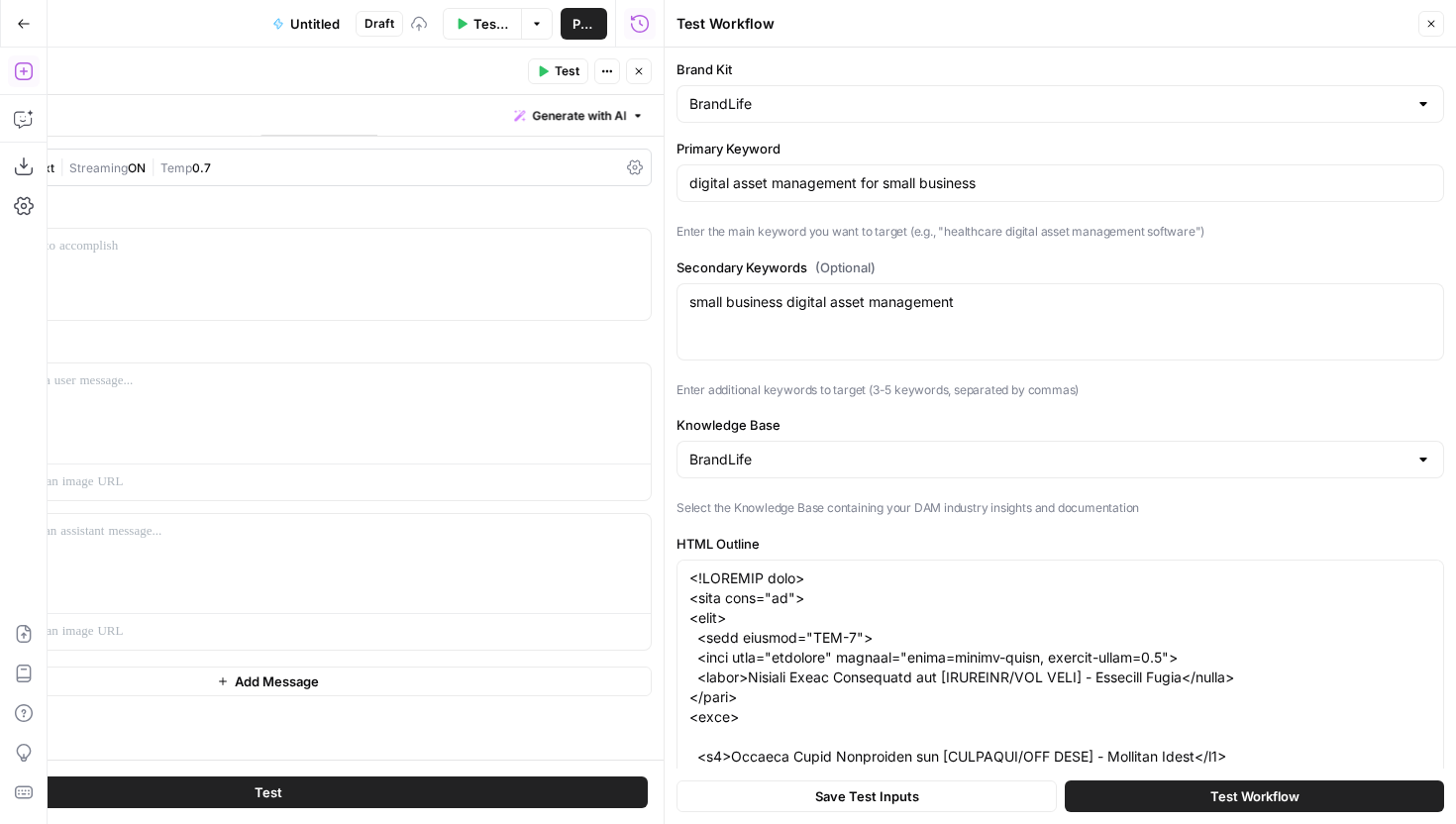 click on "Close" at bounding box center (639, 71) 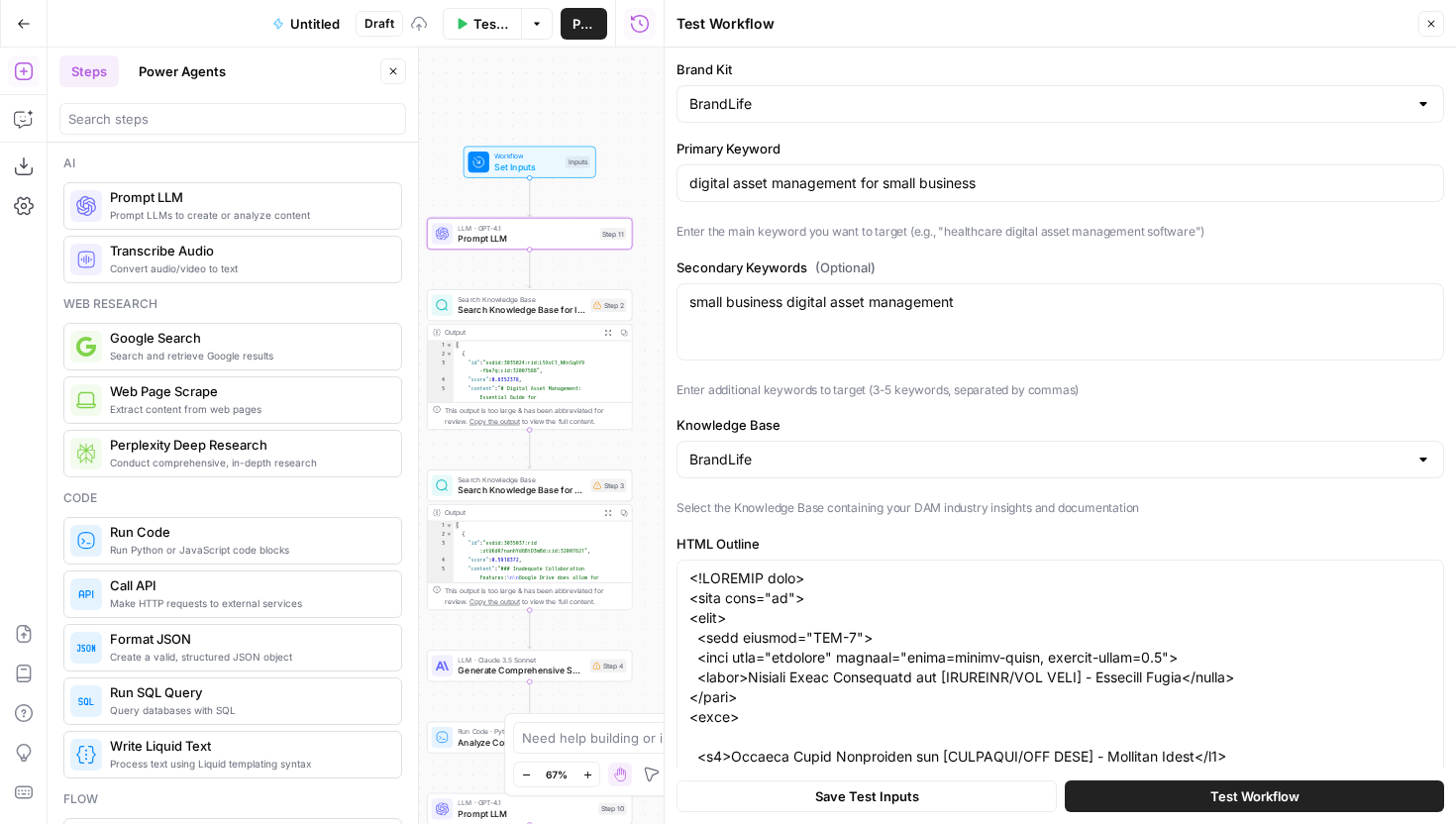 click on "Workflow Set Inputs Inputs LLM · GPT-4.1 Prompt LLM Step 11 Search Knowledge Base Search Knowledge Base for Industry-Specific DAM Insights Step 2 Output Expand Output Copy 1 2 3 4 5 [    {      "id" :  "vsdid:3035024:rid:L5XvC1_NKnSqAY9          -fbe7q:cid:32007588" ,      "score" :  0.6352378 ,      "content" :  "# Digital Asset Management:           Essential Guide for           Businesses \n\n Digital Asset Management:           Essential Guide for Businesses \n\n Sign           InTry 14 \n\n Day Free           Trial \n\n Innovation \n\n # Digital Asset           Management: Essential Guide for           Businesses \n\n Start Free BrandLife           Trial \n\n Shannah Lauren \n\n min           read \n\n Nov 6 \n\n Innovation \n\n          > \n\n Digital Asset Management: Essential           Guide for Businesses \n\n Contents \n\n What           is Digital Asset Management? \n\n Benefits  Businesses" at bounding box center [356, 436] 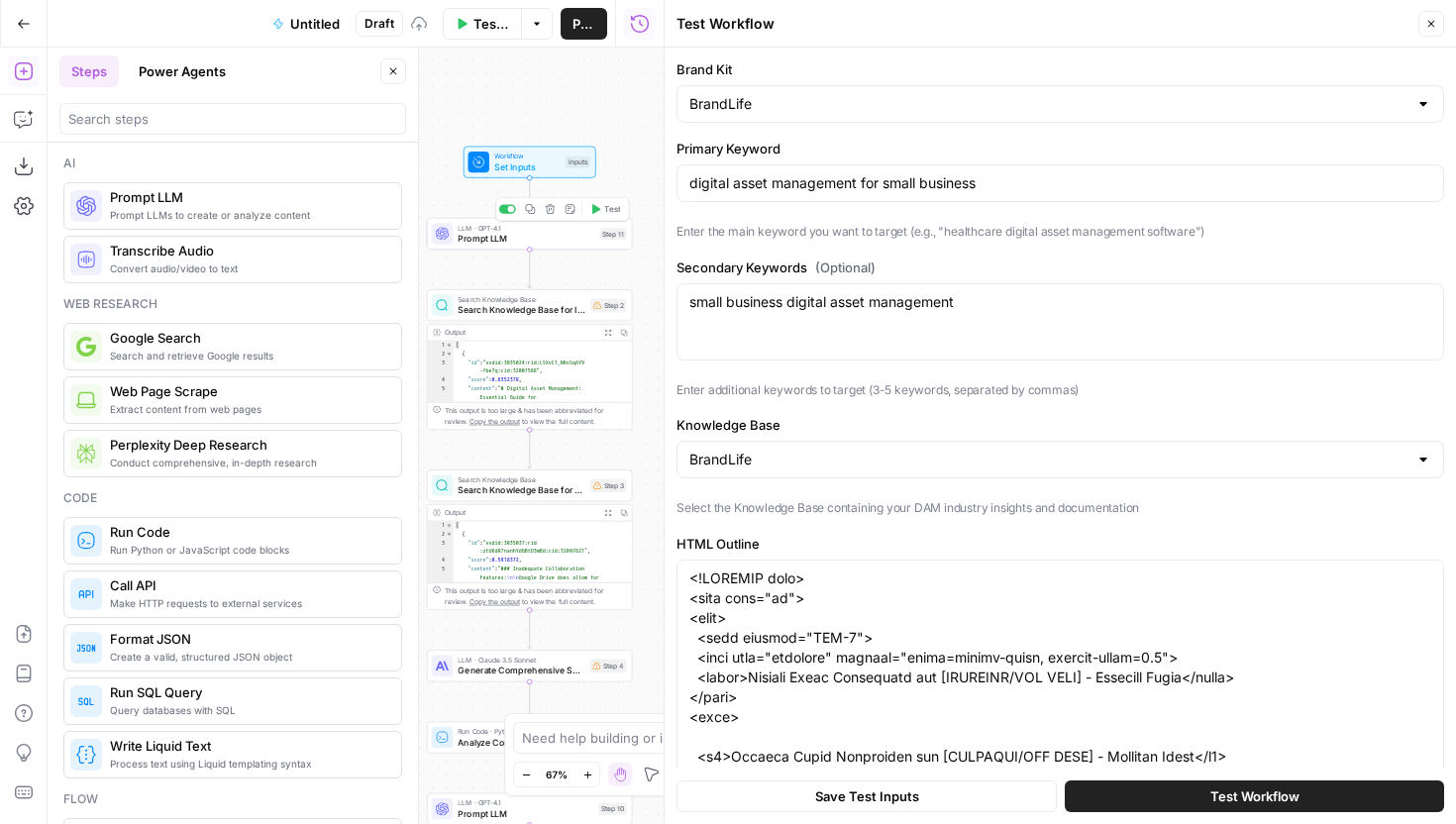 click 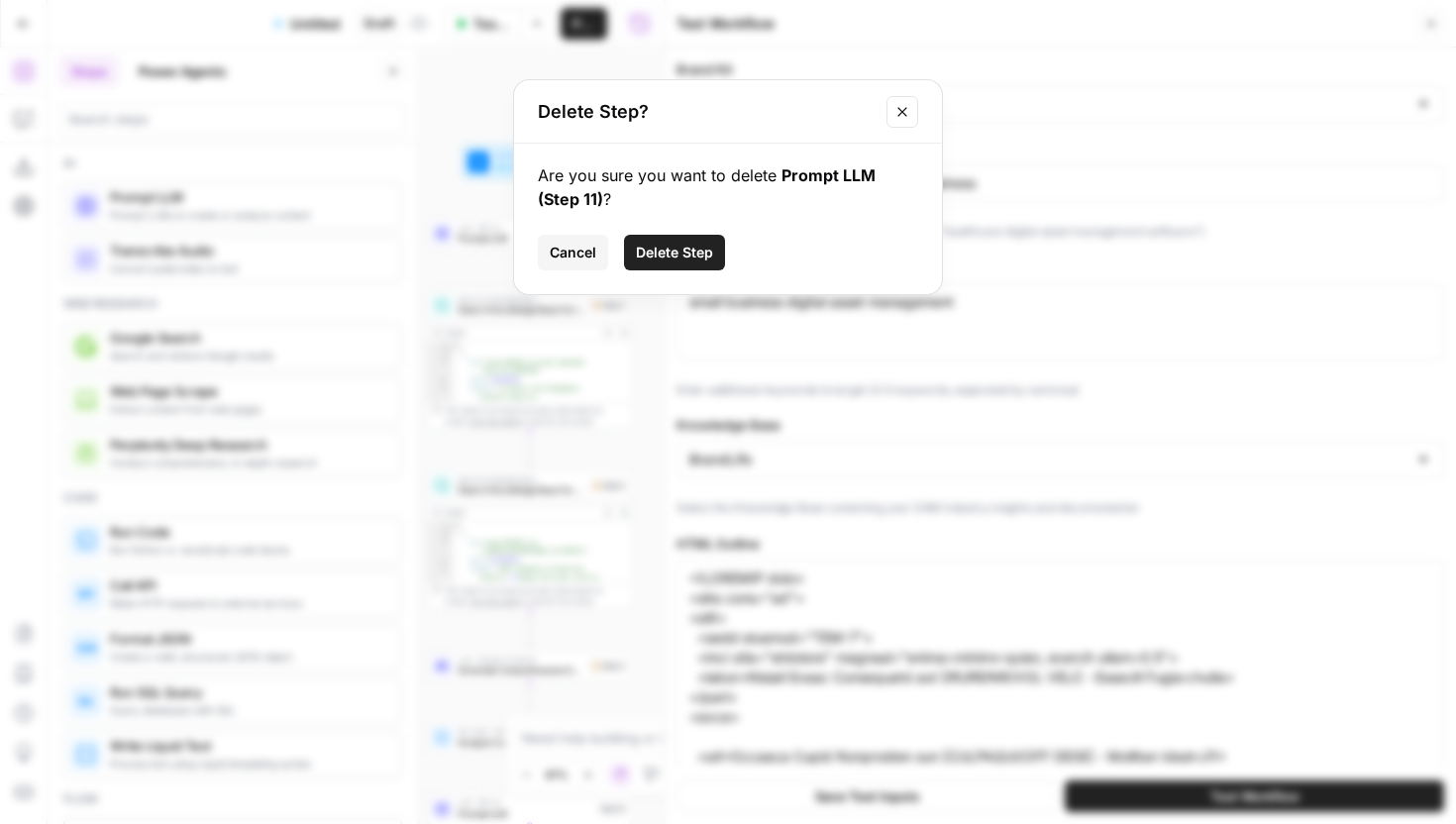 click on "Delete Step" at bounding box center (675, 253) 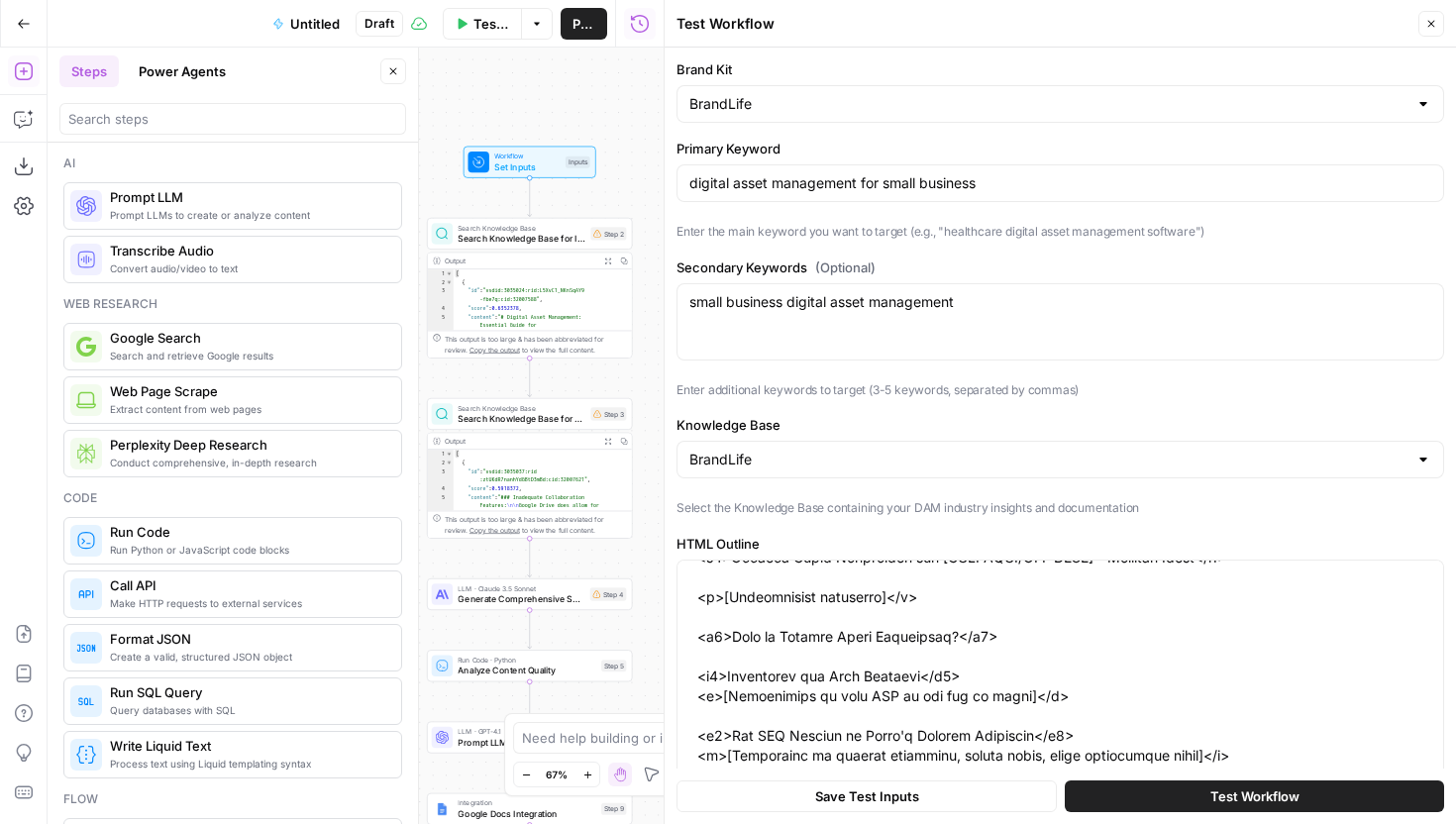 scroll, scrollTop: 233, scrollLeft: 0, axis: vertical 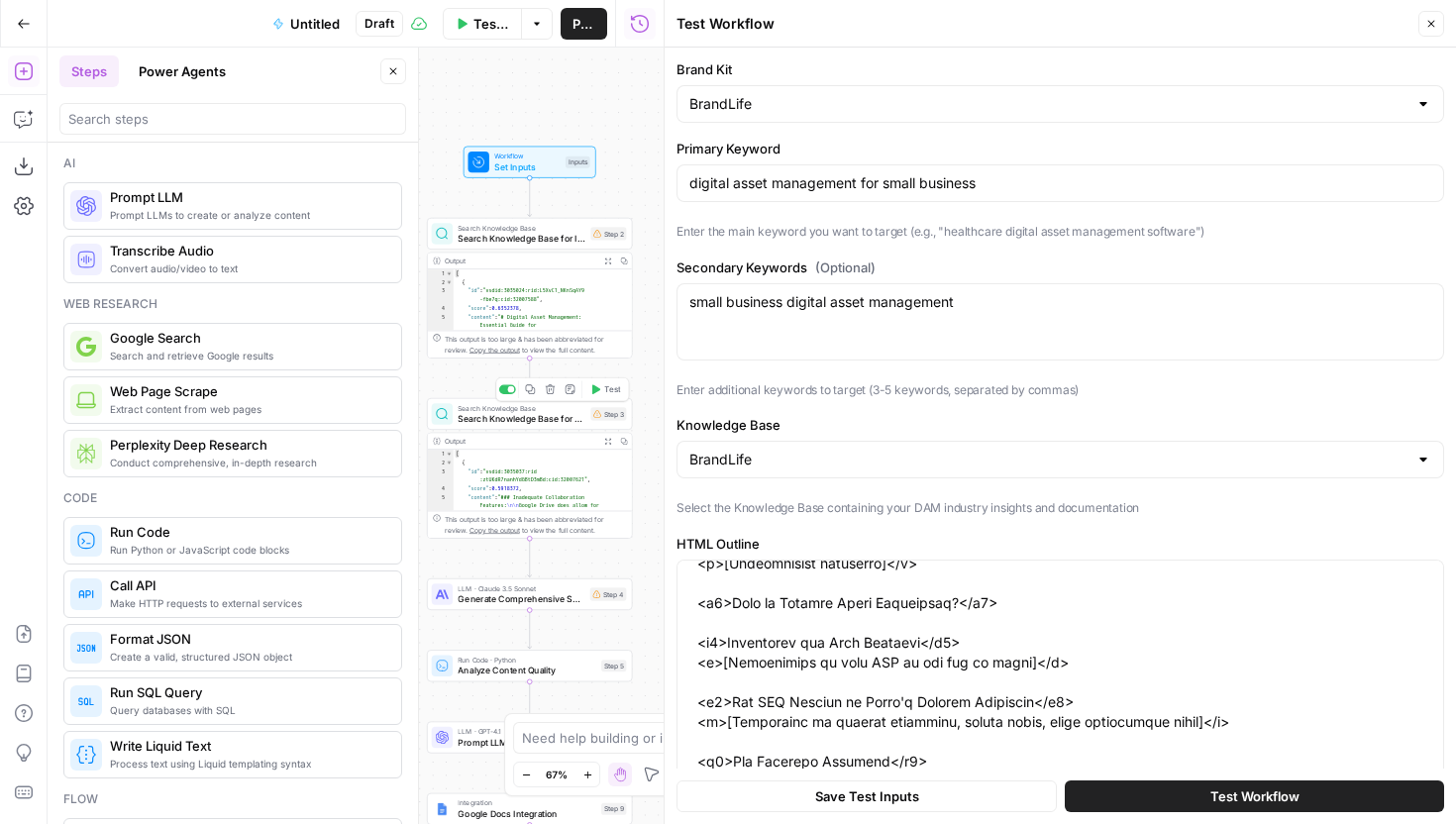 click on "Search Knowledge Base for Competitor Analysis" at bounding box center (521, 418) 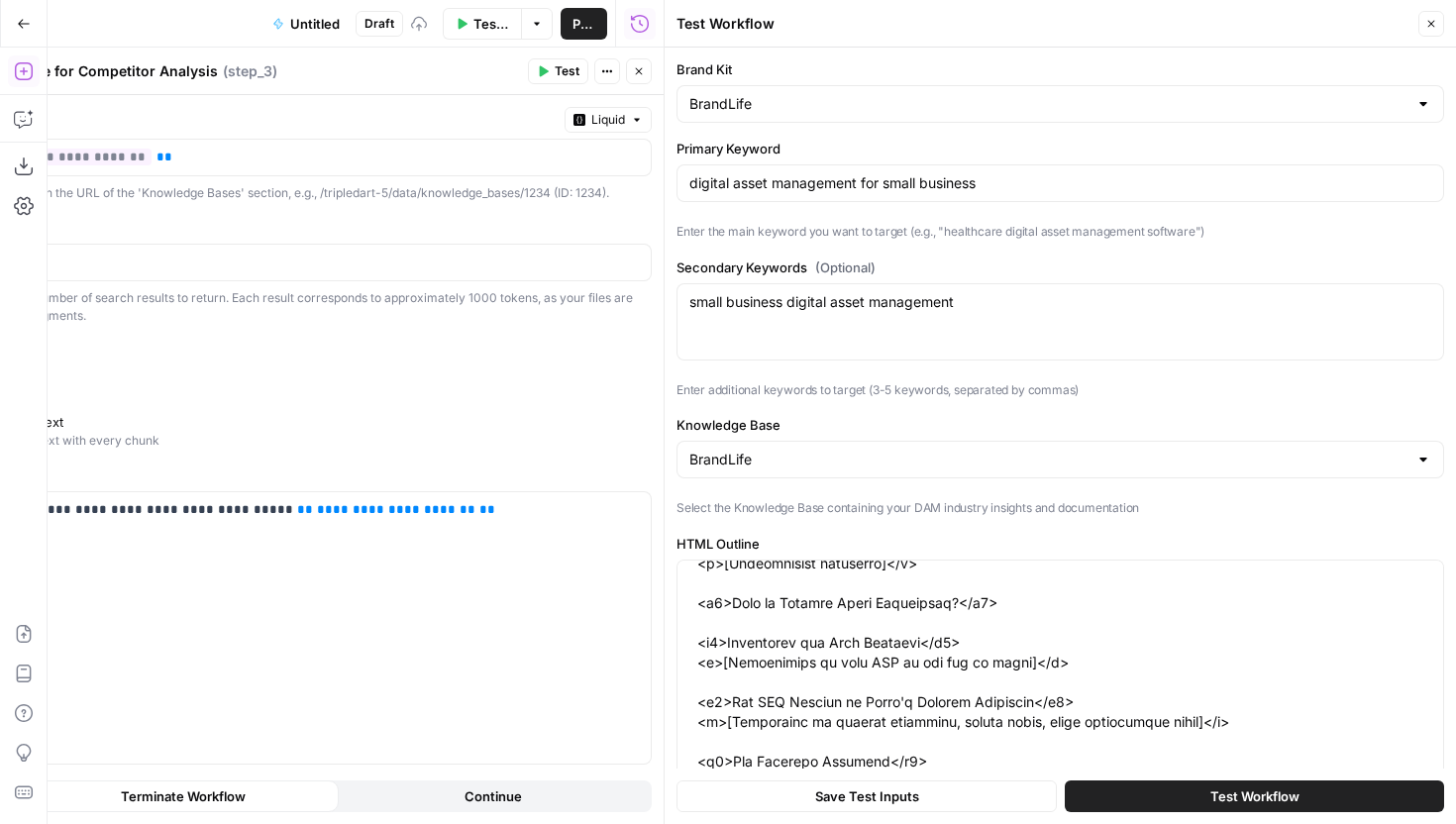 click on "Close" at bounding box center (644, 71) 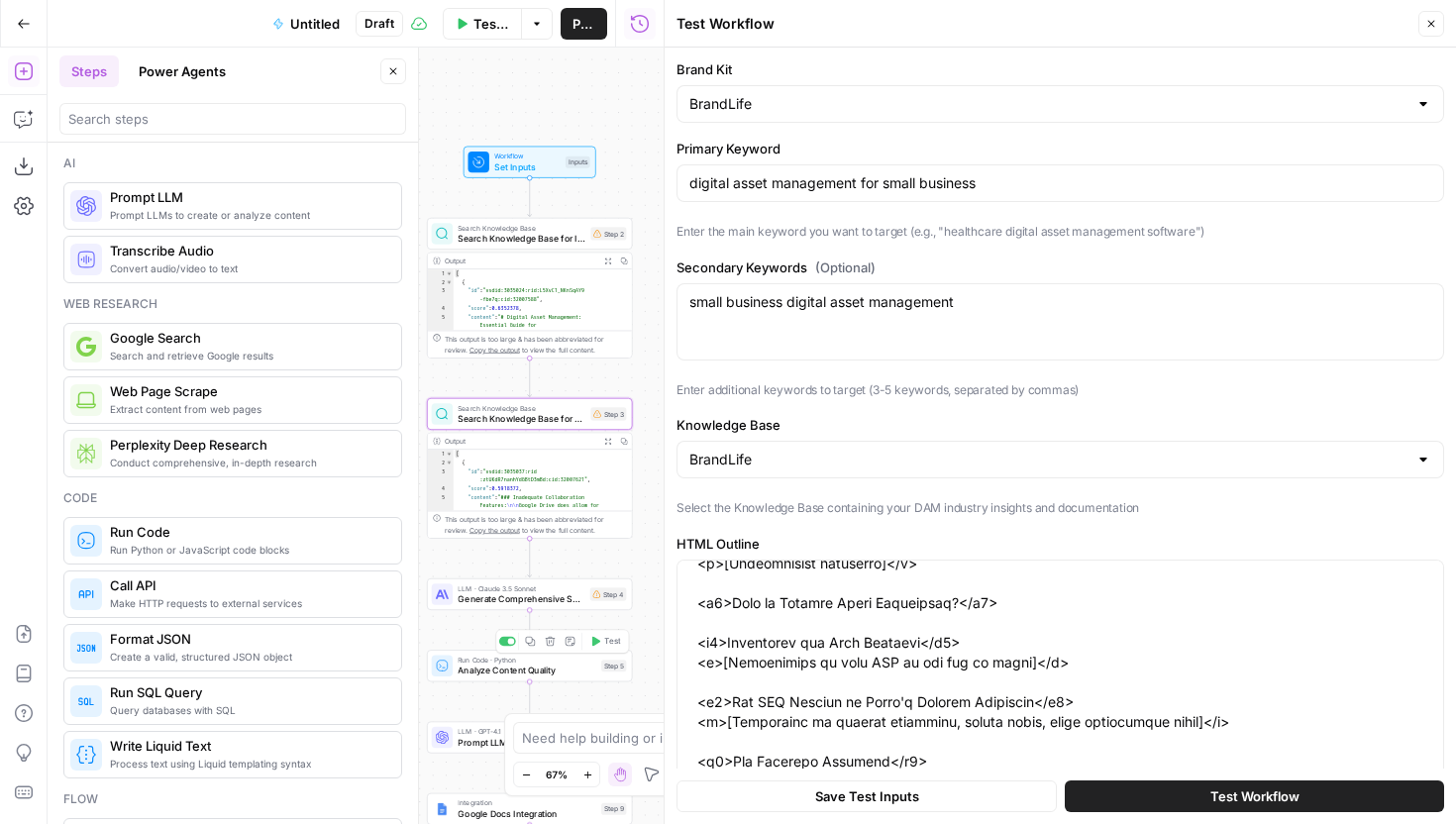 click on "Generate Comprehensive SEO Content" at bounding box center [521, 598] 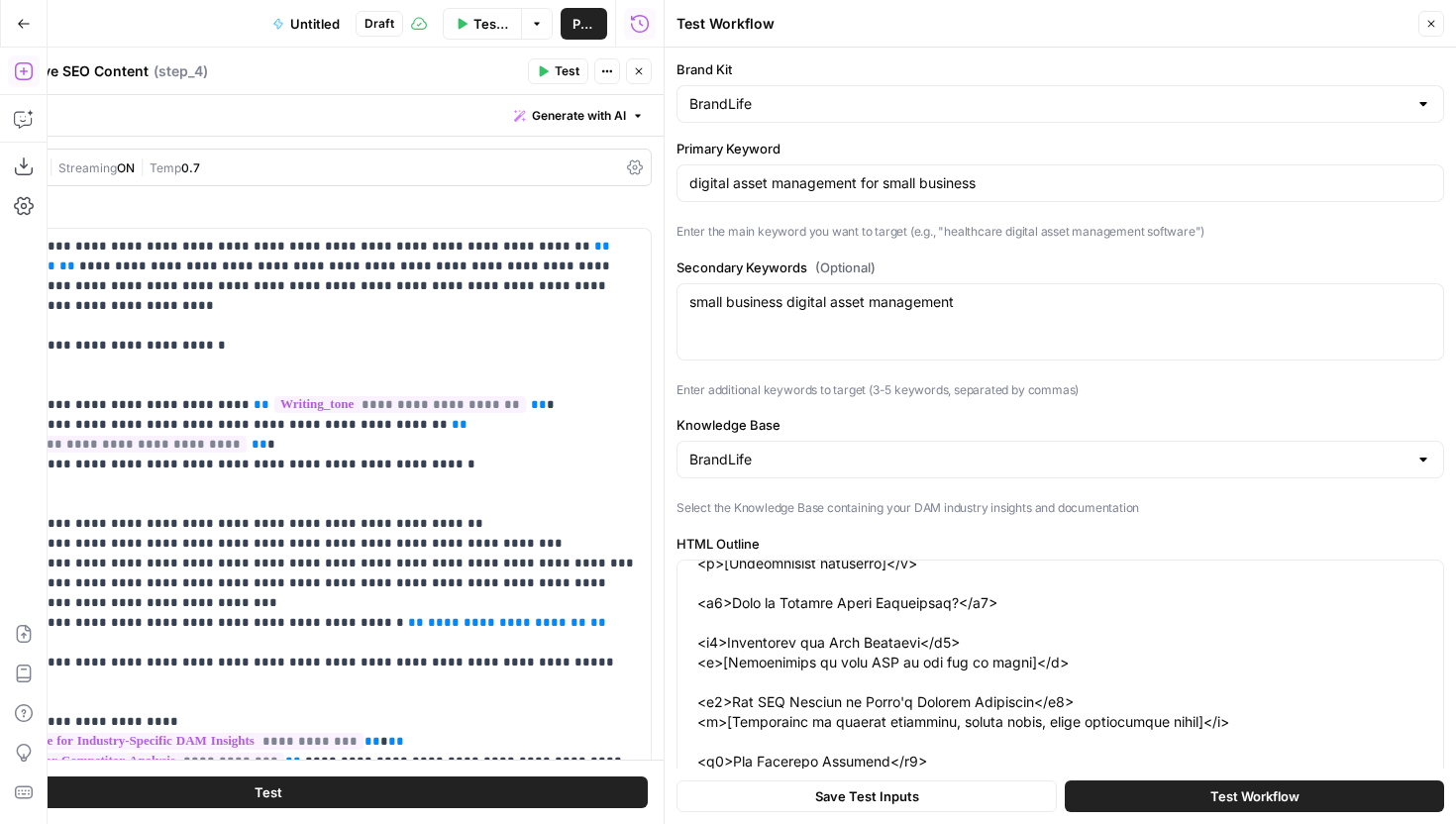 click 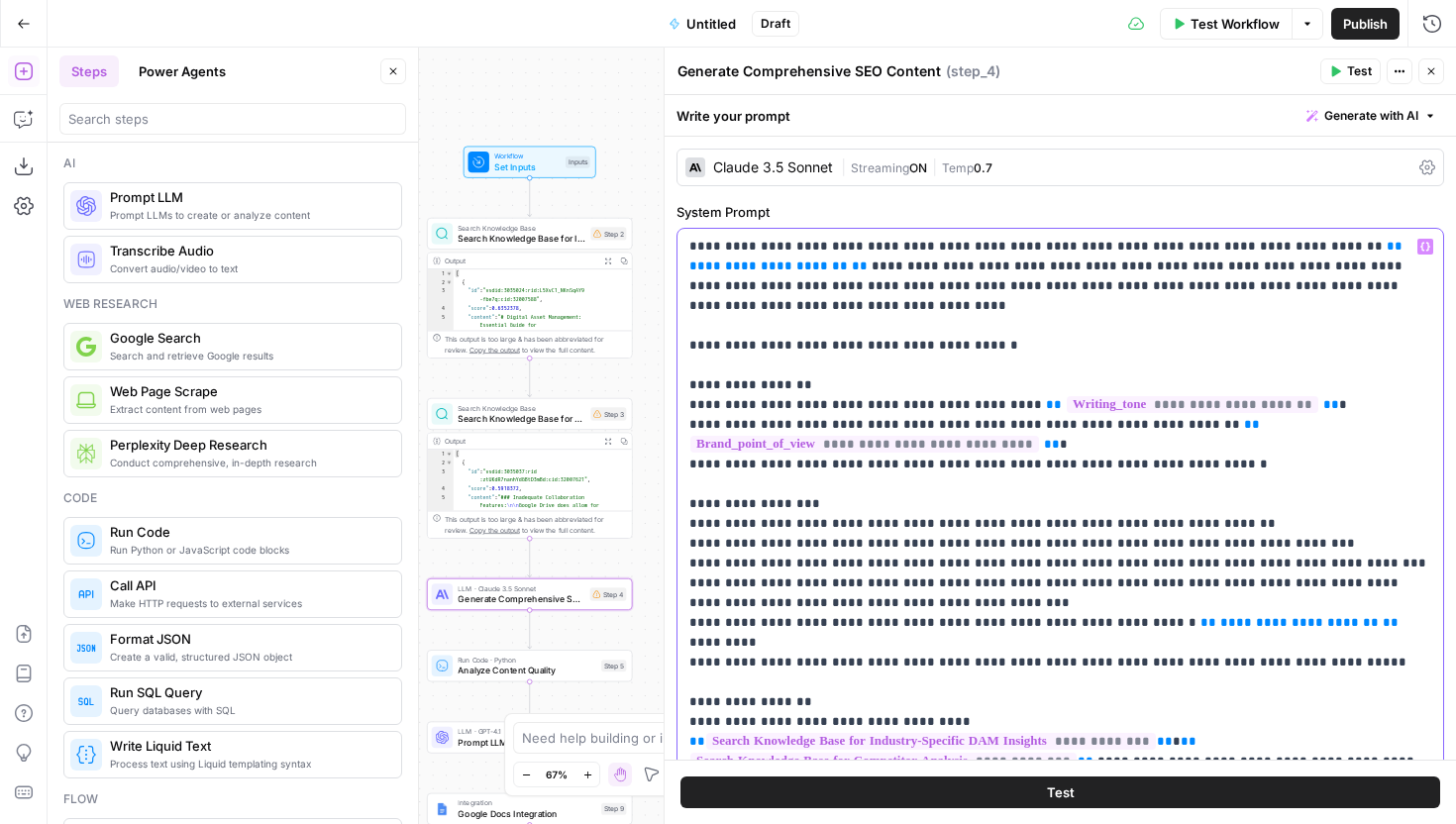 drag, startPoint x: 985, startPoint y: 385, endPoint x: 1307, endPoint y: 387, distance: 322.00621 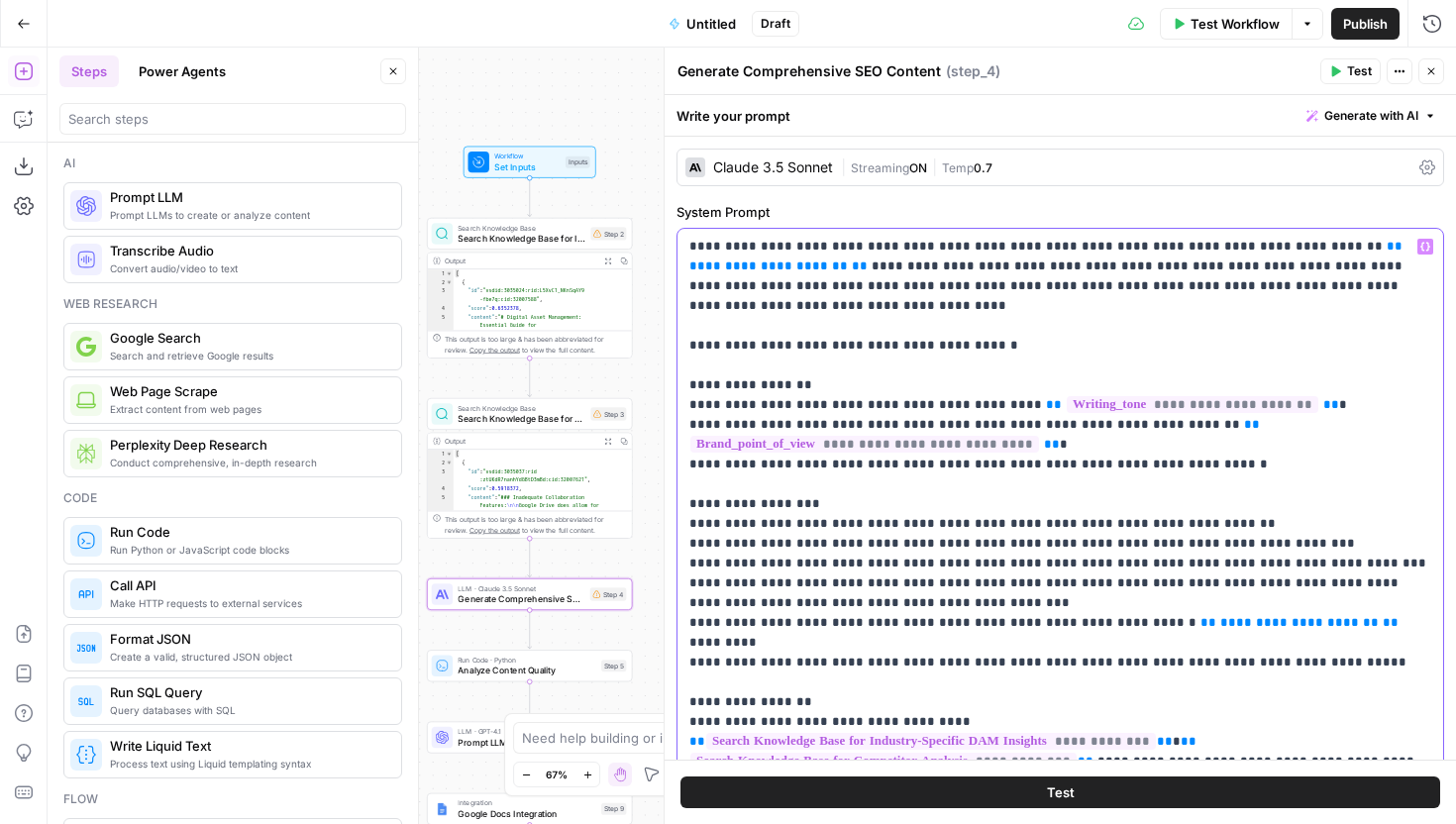 click on "**********" at bounding box center (1060, 1178) 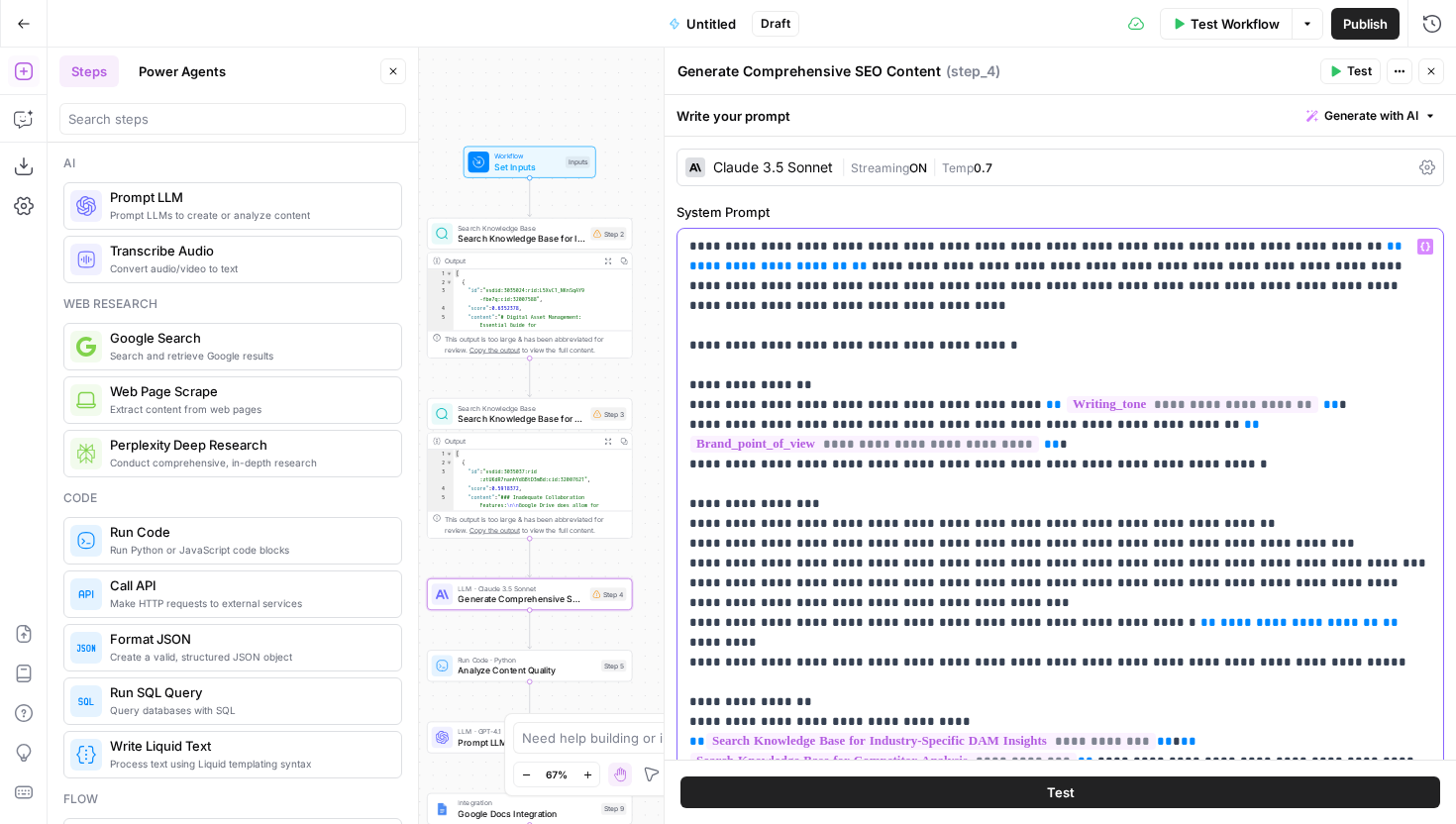 click on "**********" at bounding box center [1060, 1178] 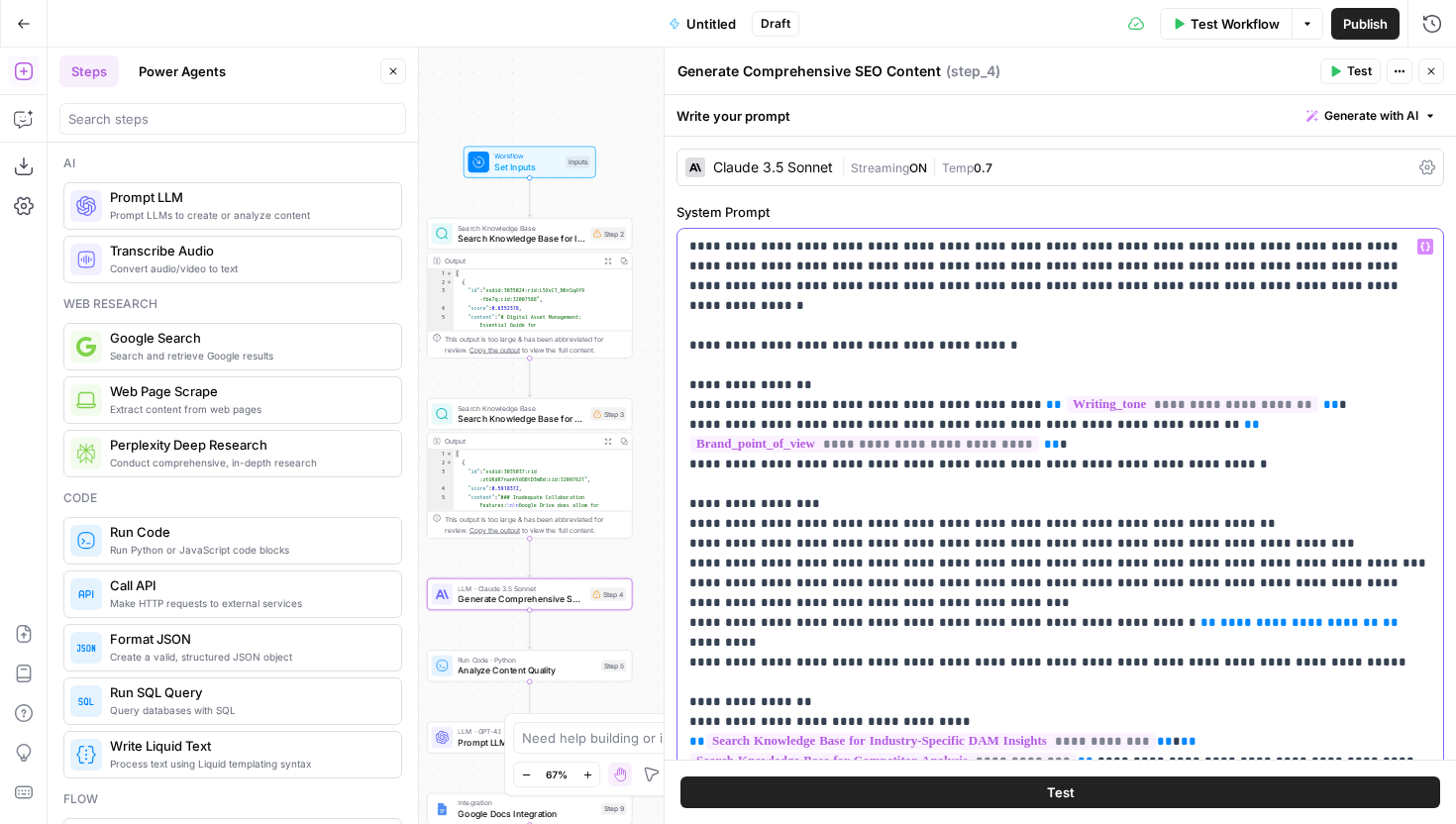 type 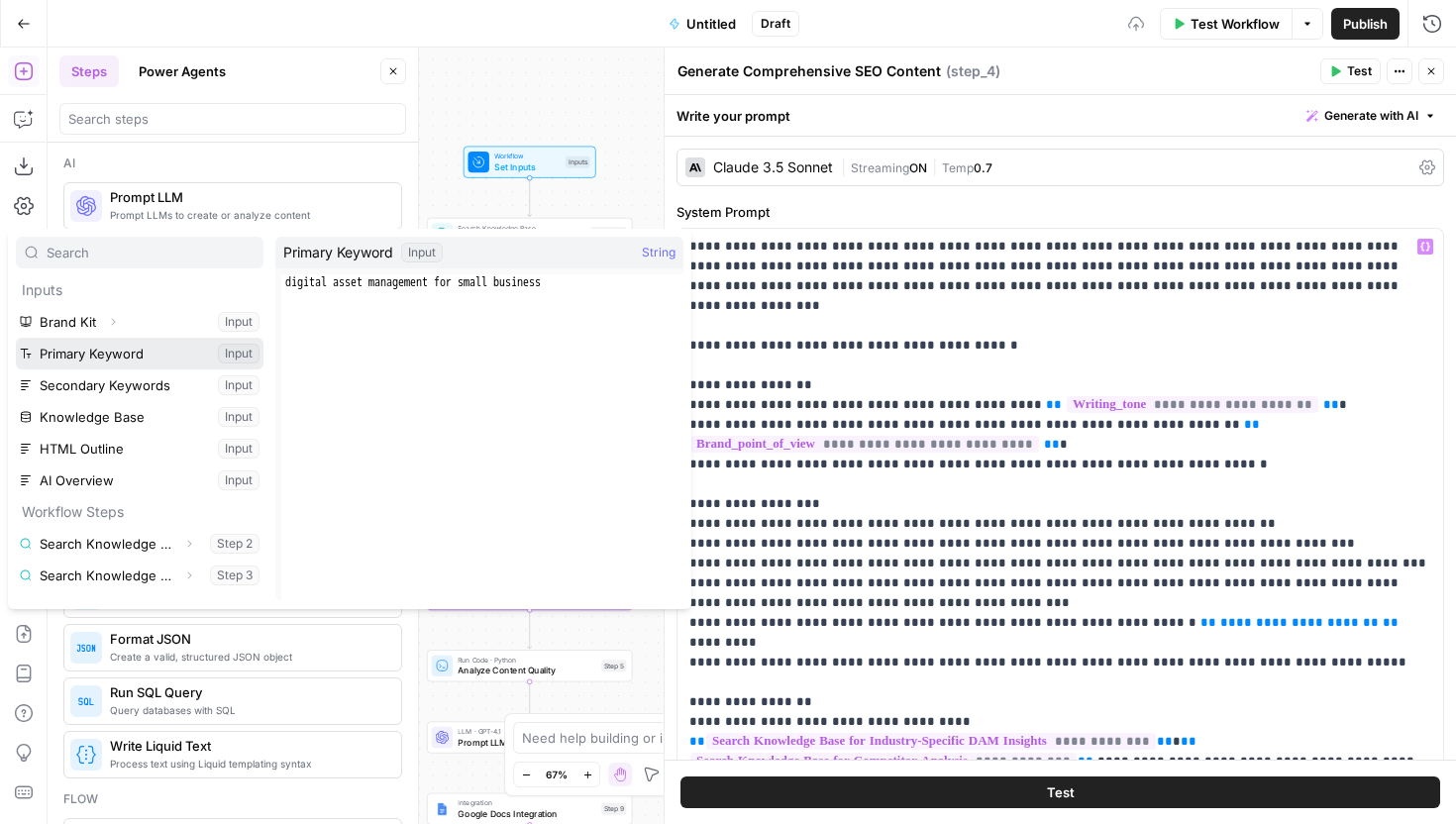 click at bounding box center (140, 354) 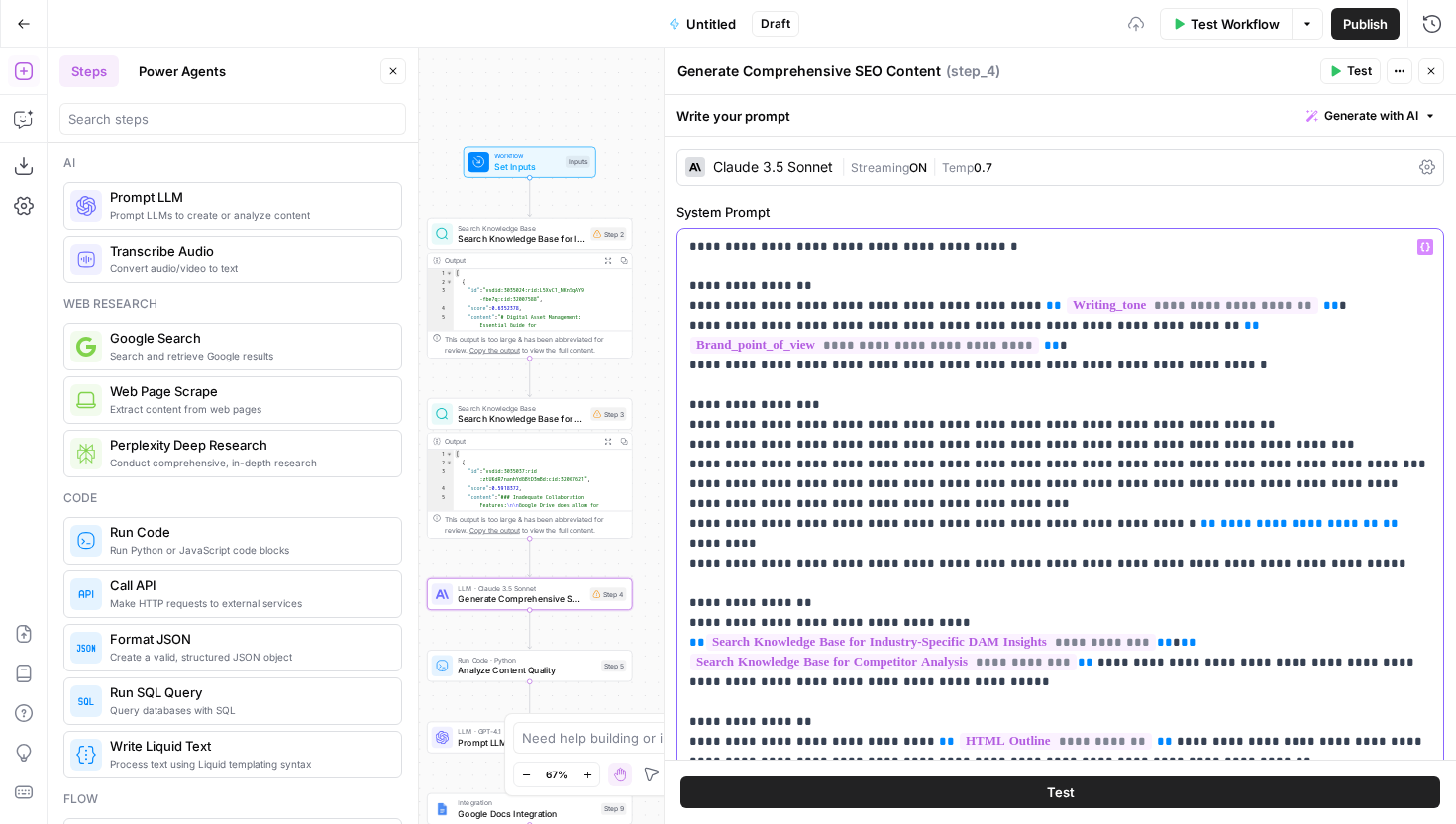 scroll, scrollTop: 106, scrollLeft: 0, axis: vertical 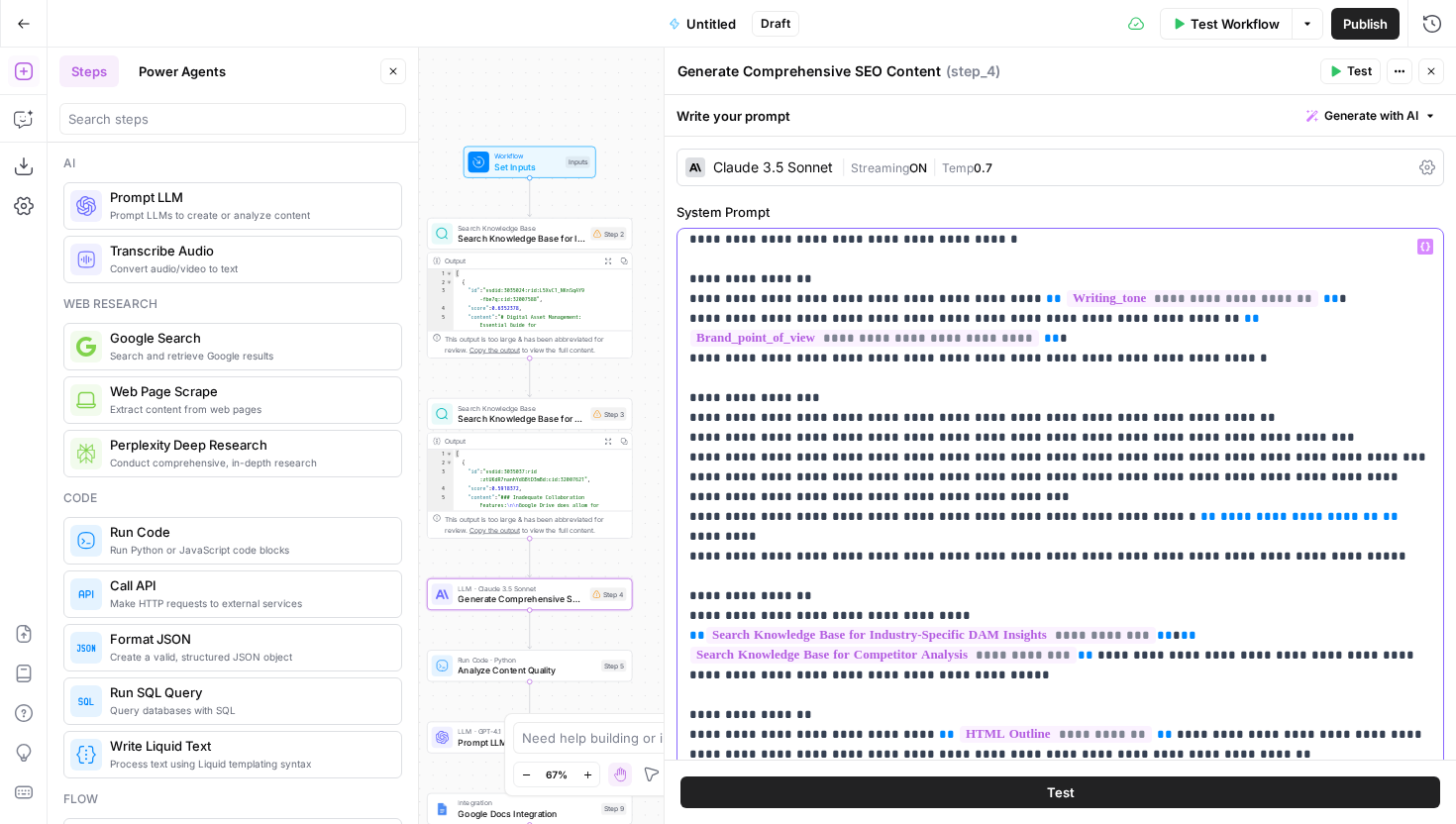 click on "**********" at bounding box center (1060, 1082) 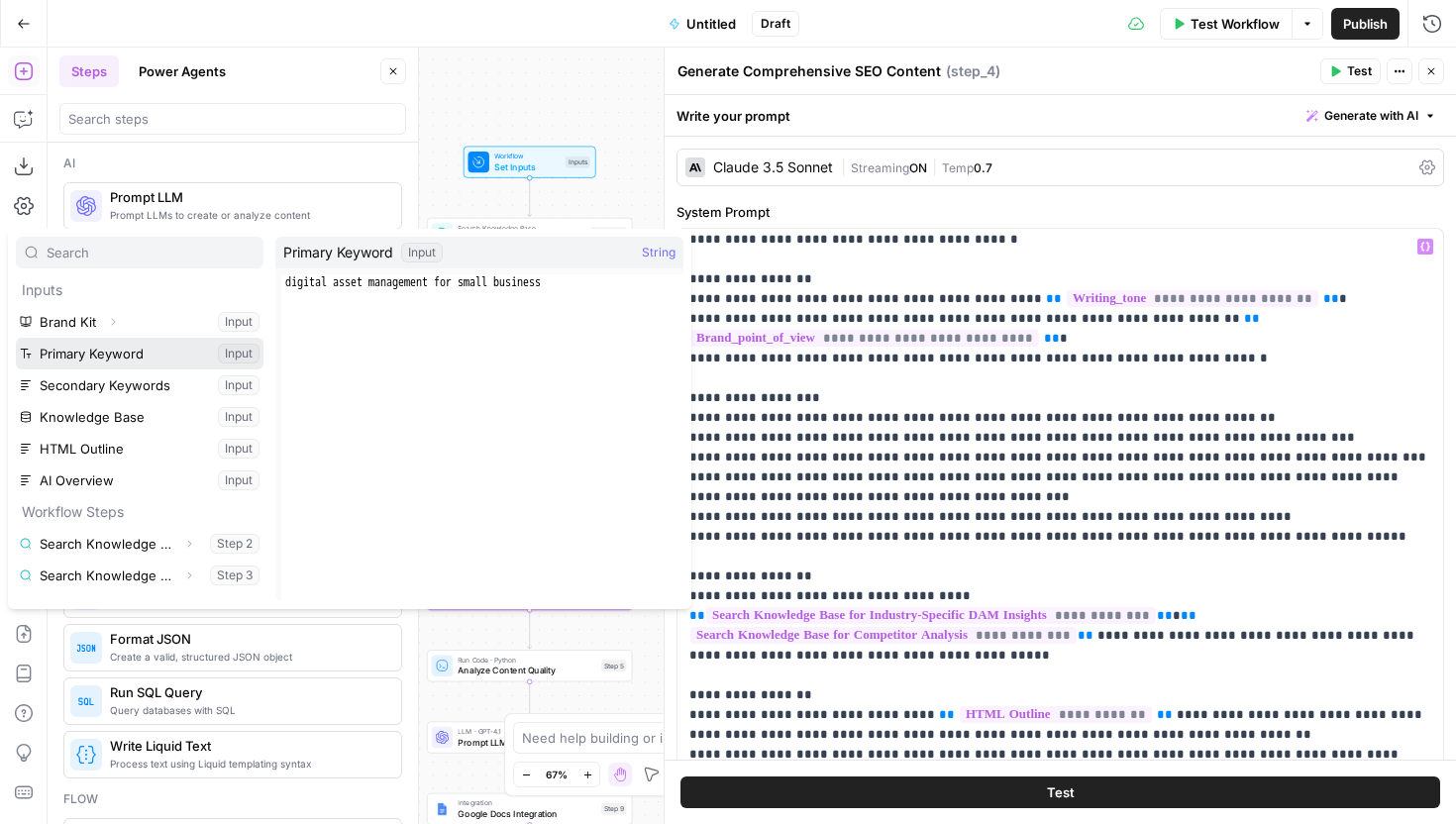 click at bounding box center (140, 354) 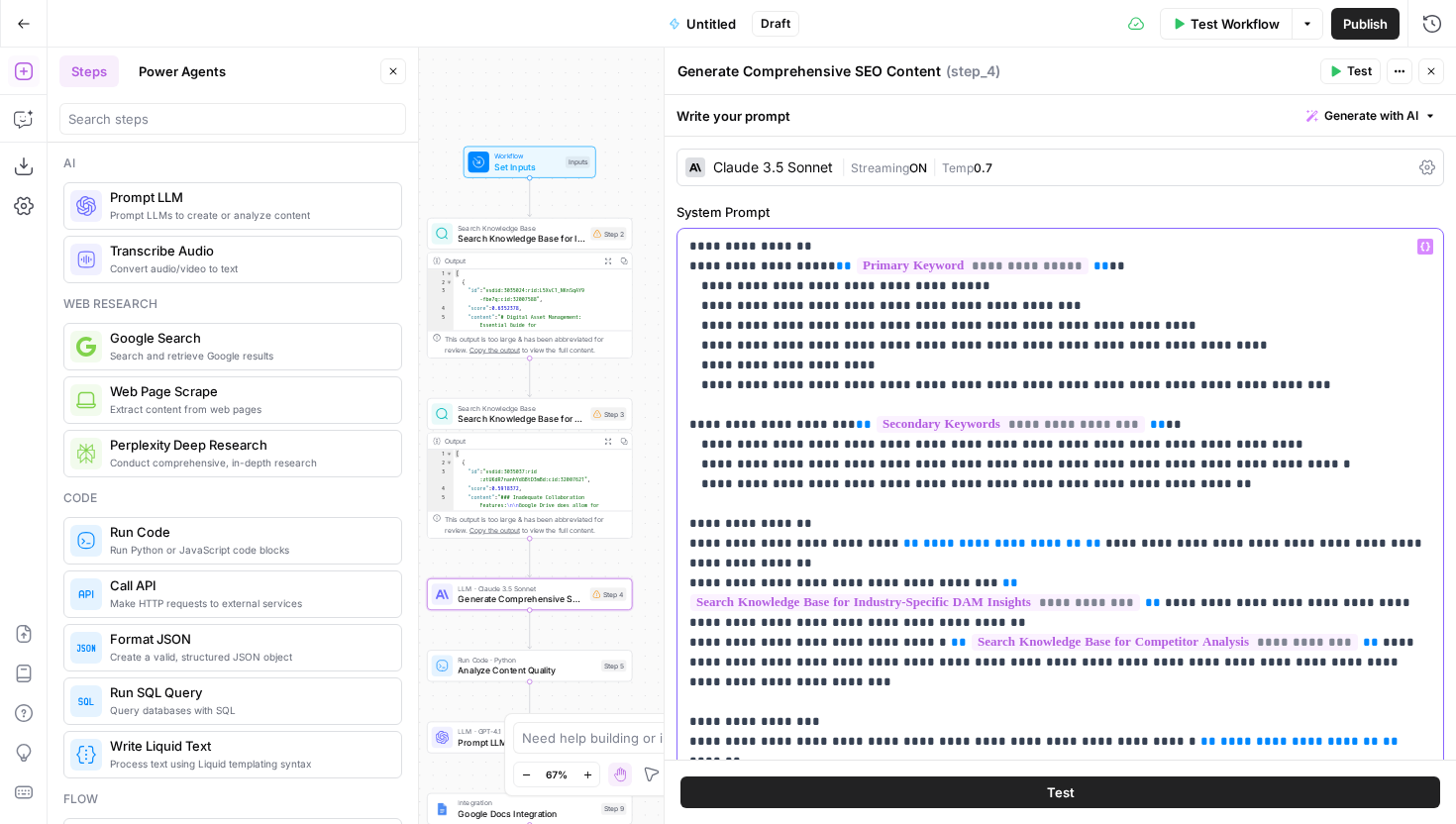 scroll, scrollTop: 833, scrollLeft: 0, axis: vertical 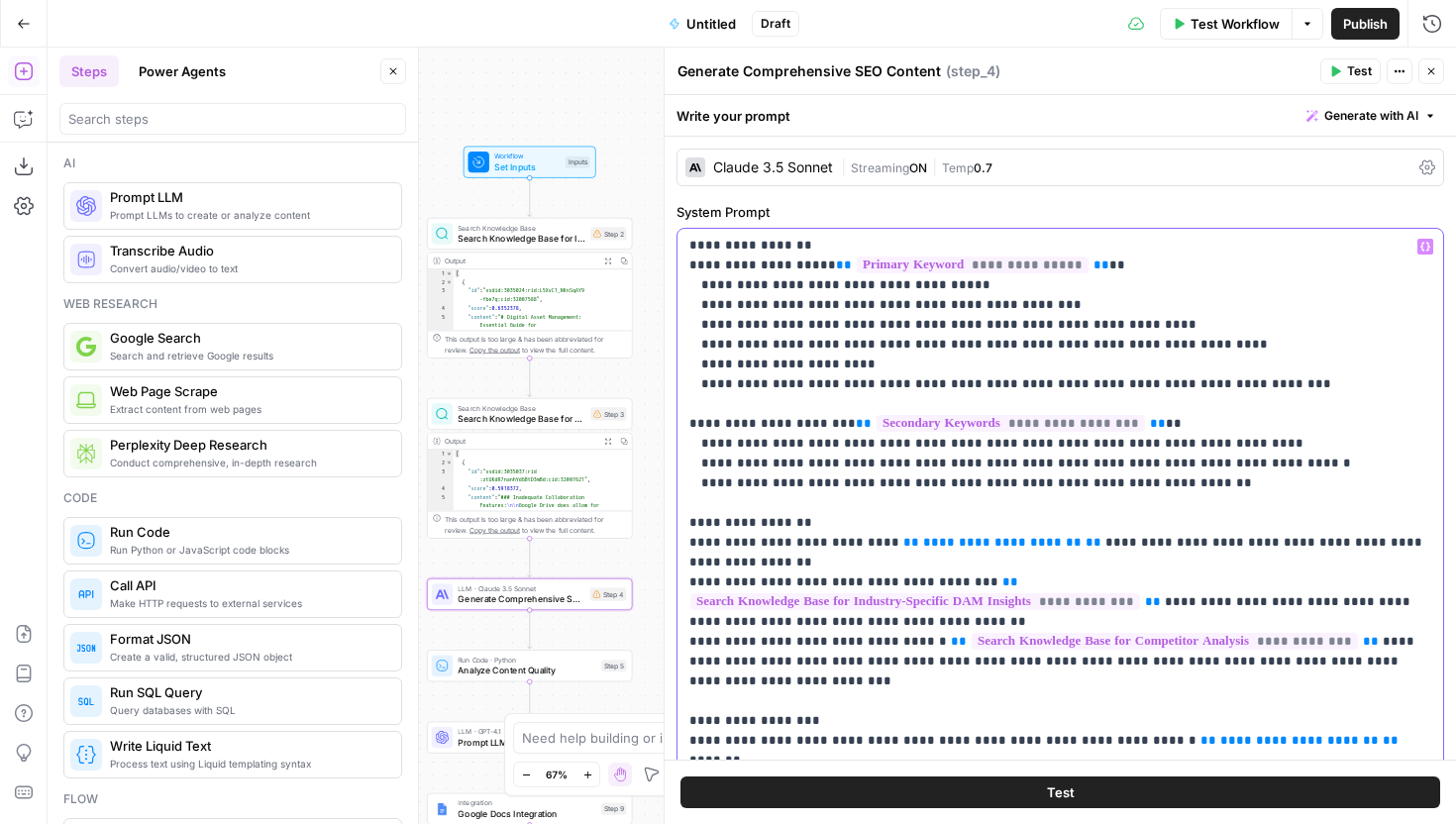 click on "**" at bounding box center [911, 542] 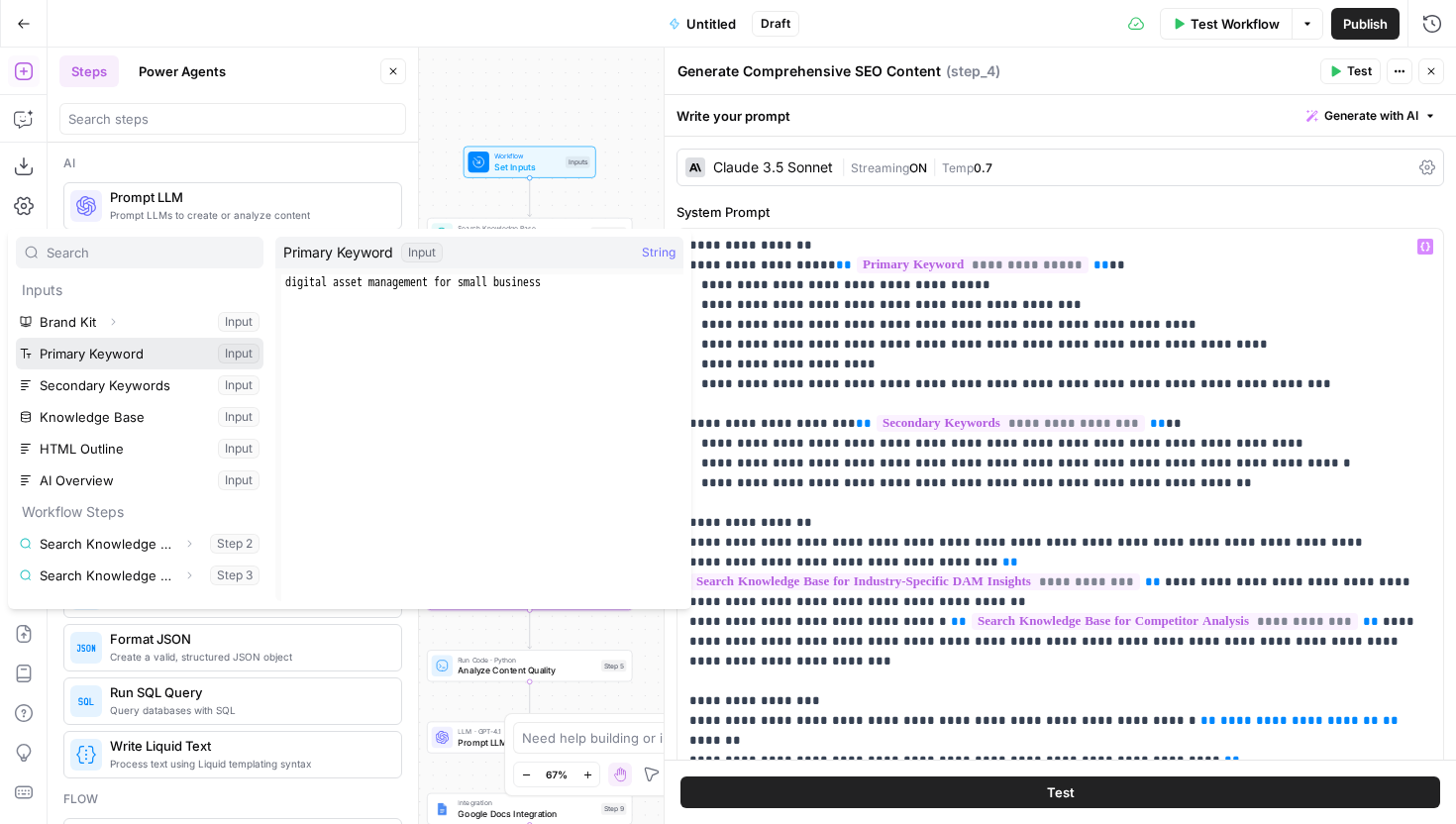click at bounding box center (140, 354) 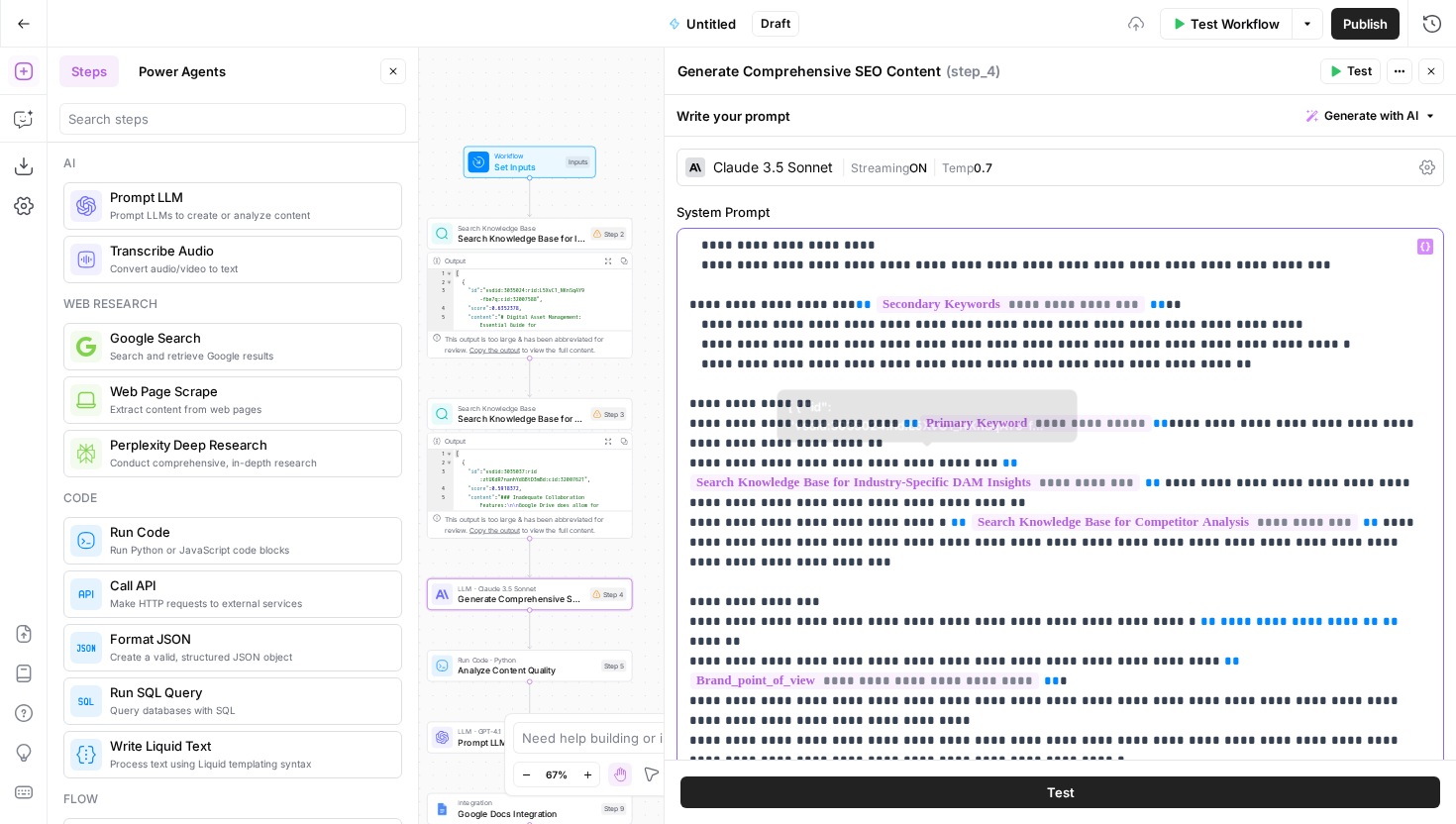 scroll, scrollTop: 1072, scrollLeft: 0, axis: vertical 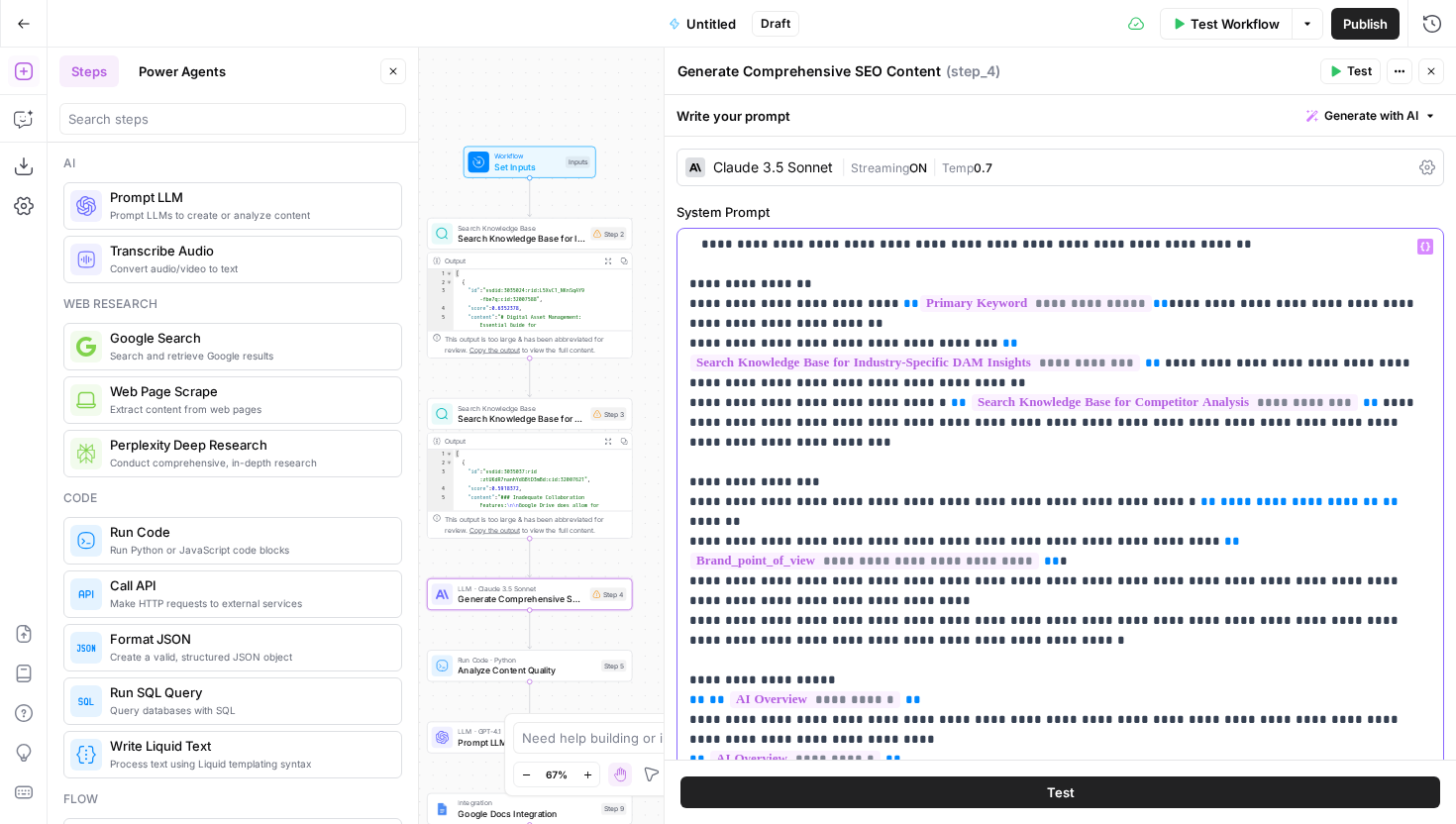 click on "**********" at bounding box center (1060, 136) 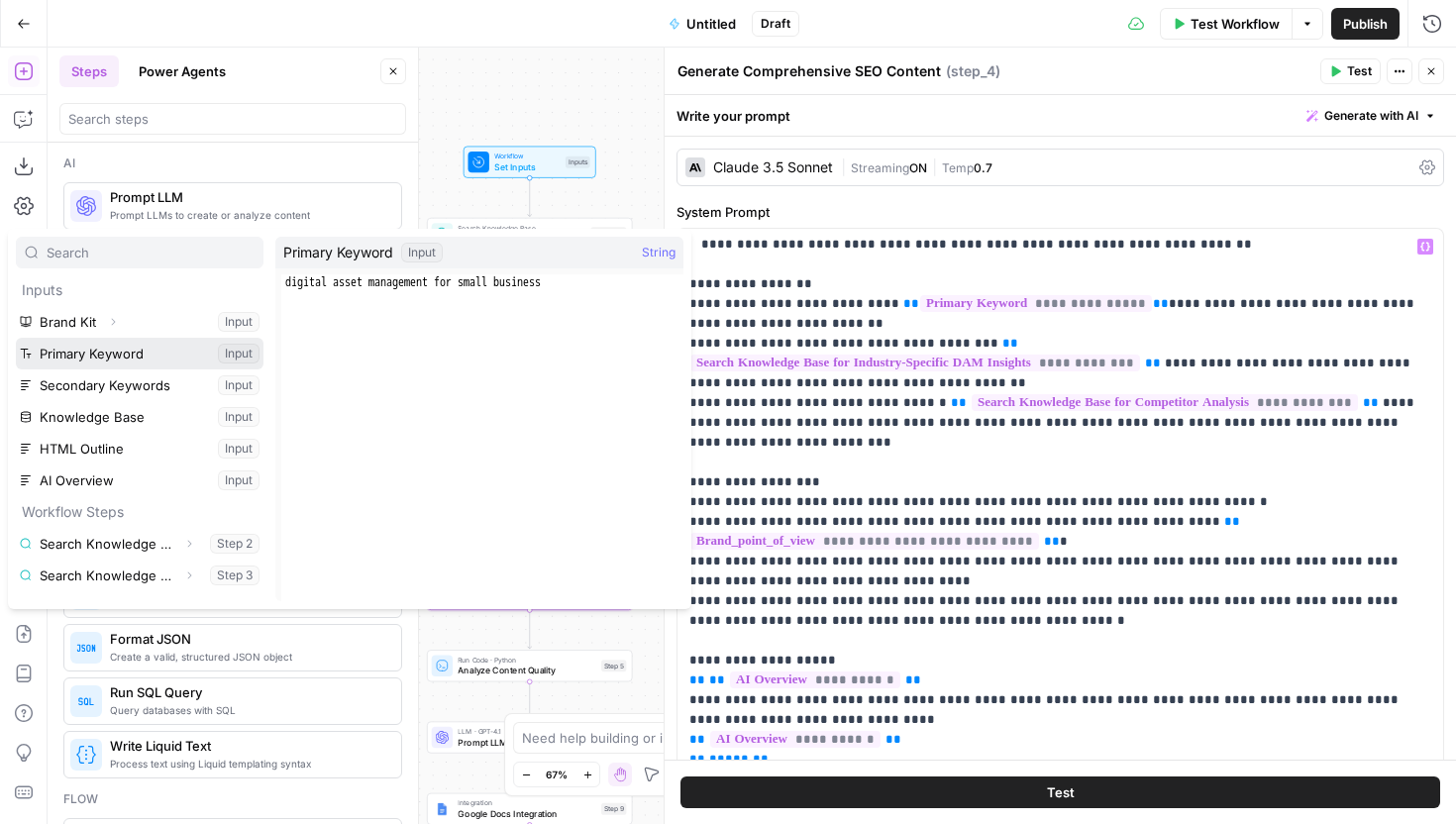 click at bounding box center [140, 354] 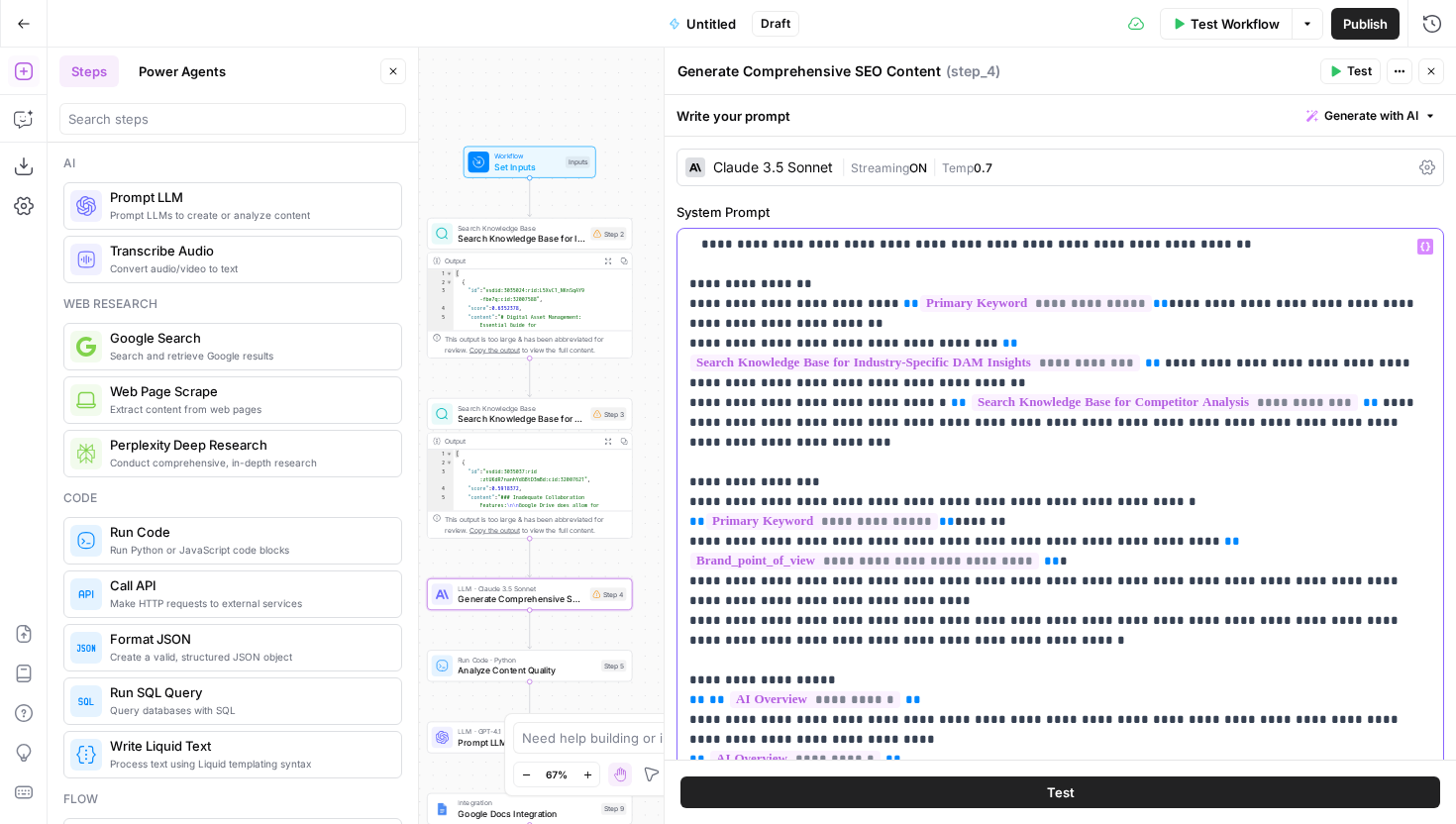 scroll, scrollTop: 1150, scrollLeft: 0, axis: vertical 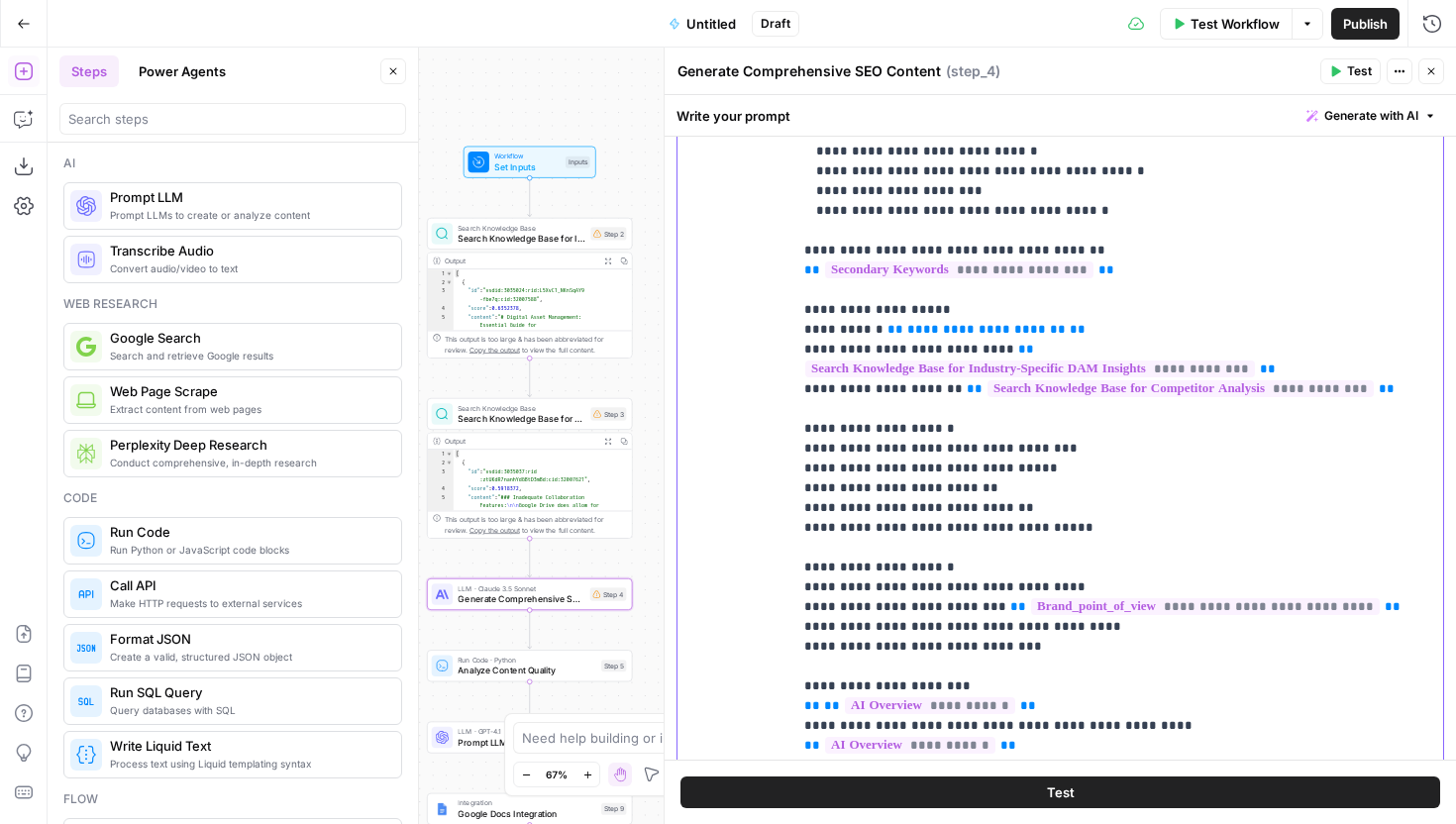 click on "**" at bounding box center [895, 329] 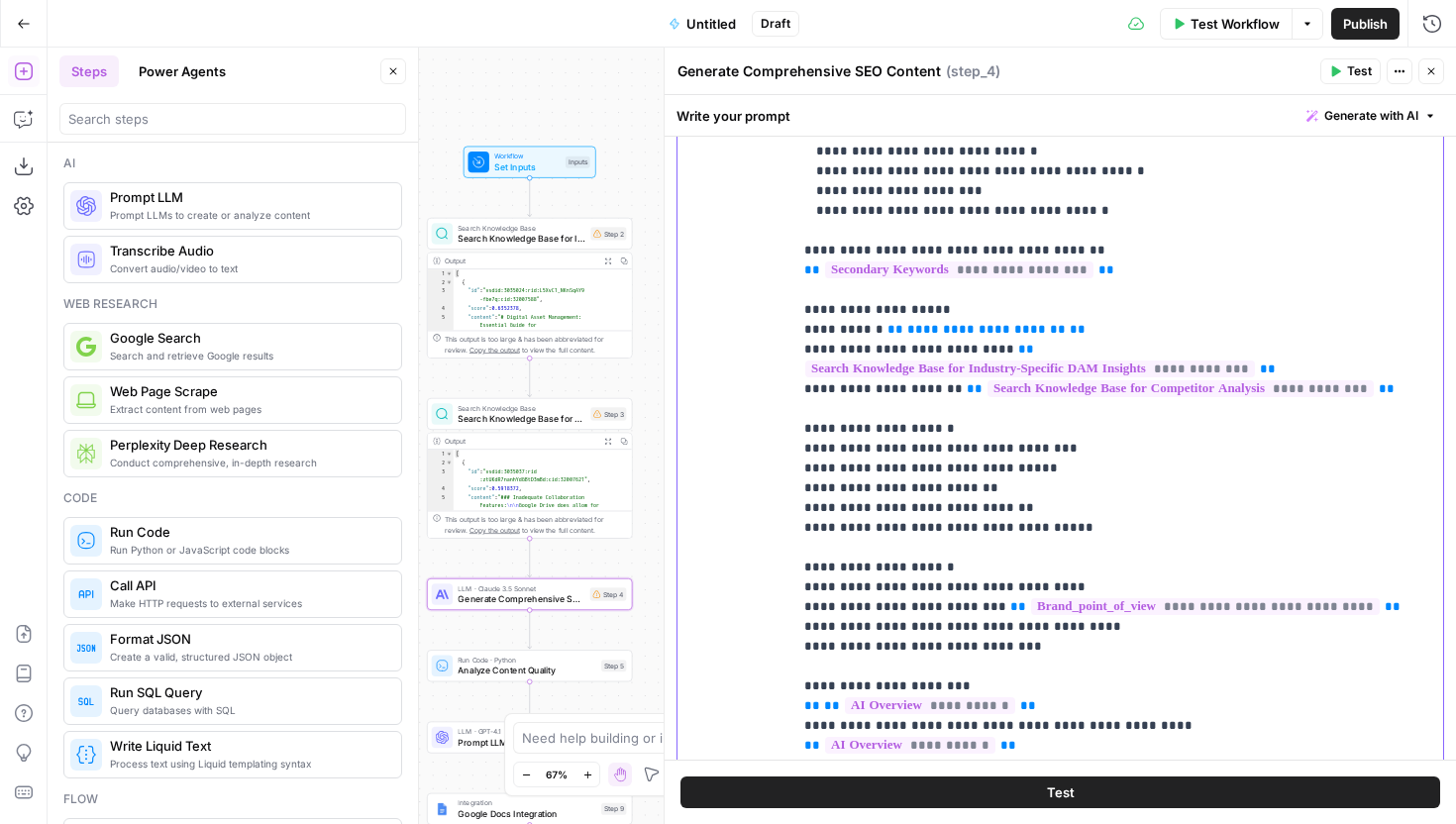 click on "**********" at bounding box center [1117, 478] 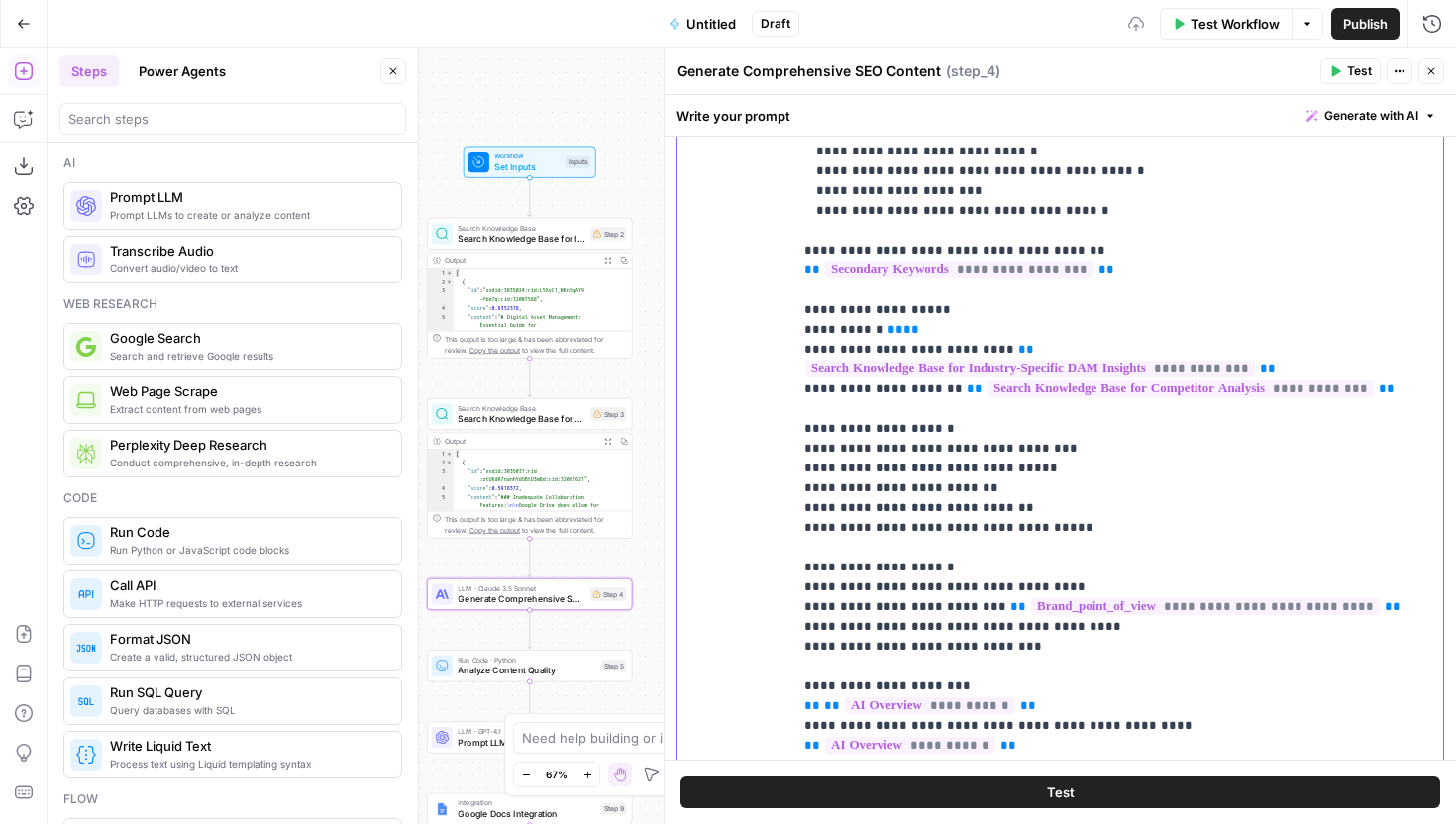 type 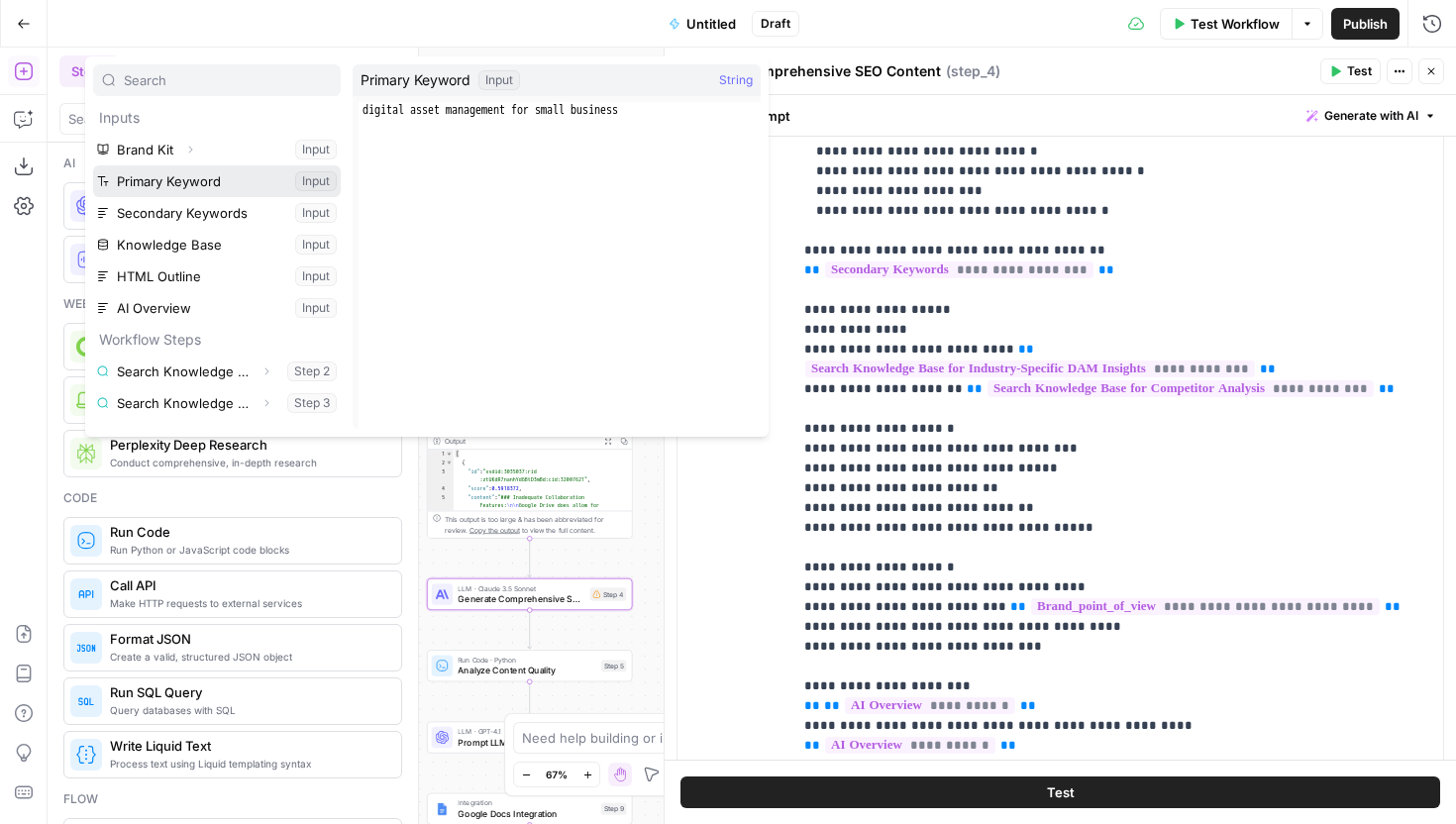 click at bounding box center [217, 181] 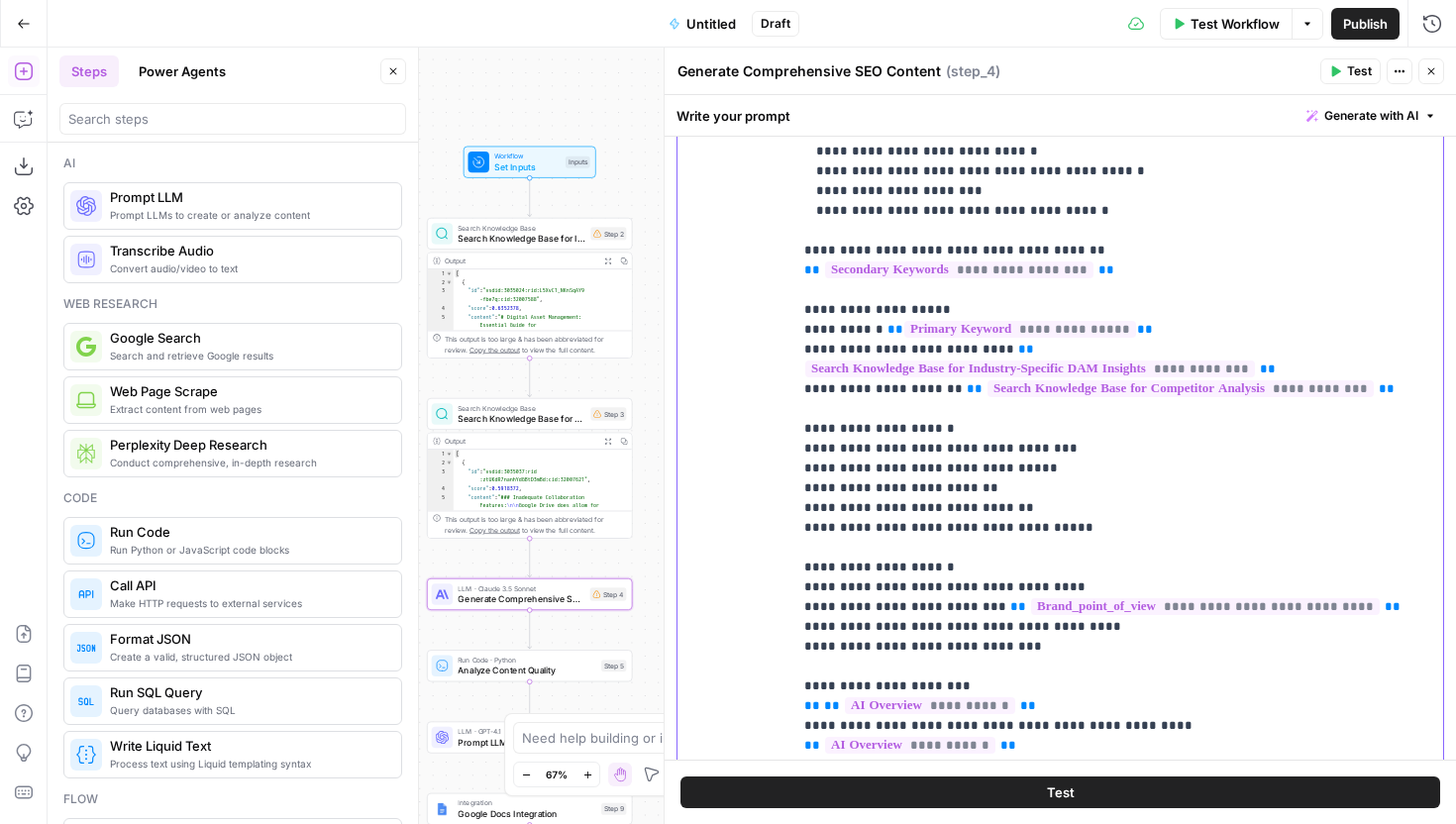scroll, scrollTop: 159, scrollLeft: 0, axis: vertical 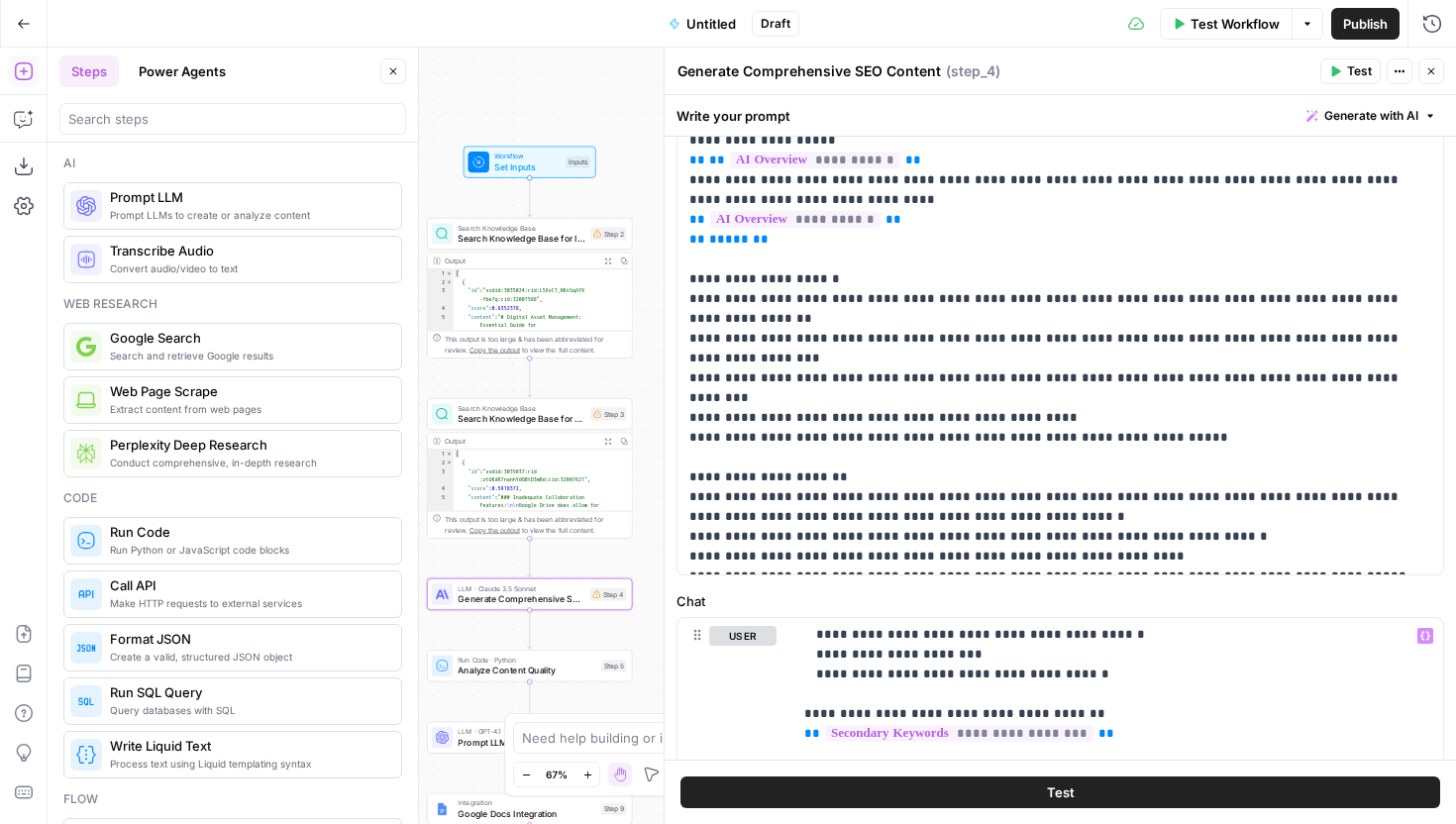 click on "Search Knowledge Base for Competitor Analysis" at bounding box center [521, 418] 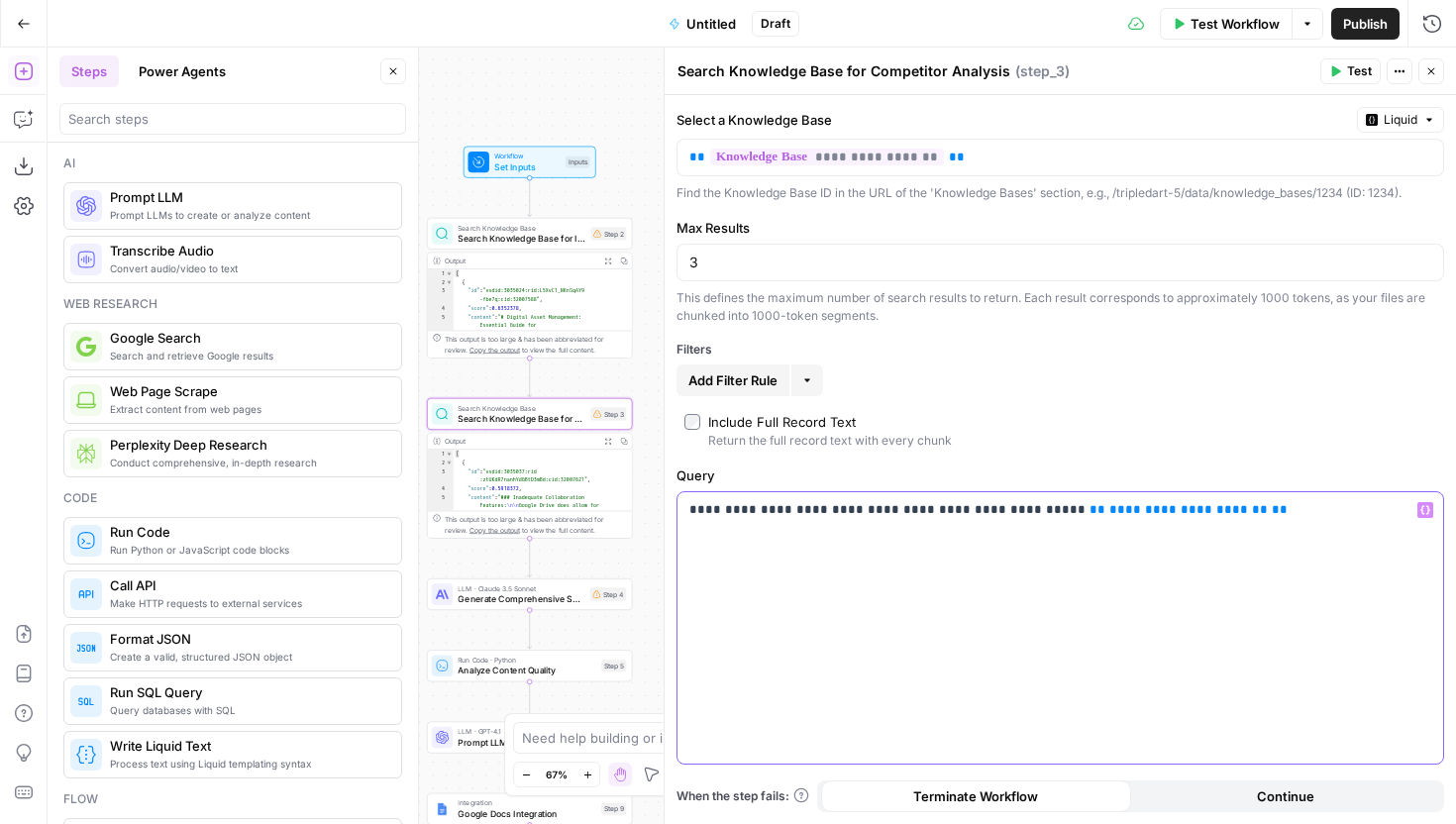 click on "**********" at bounding box center [1060, 628] 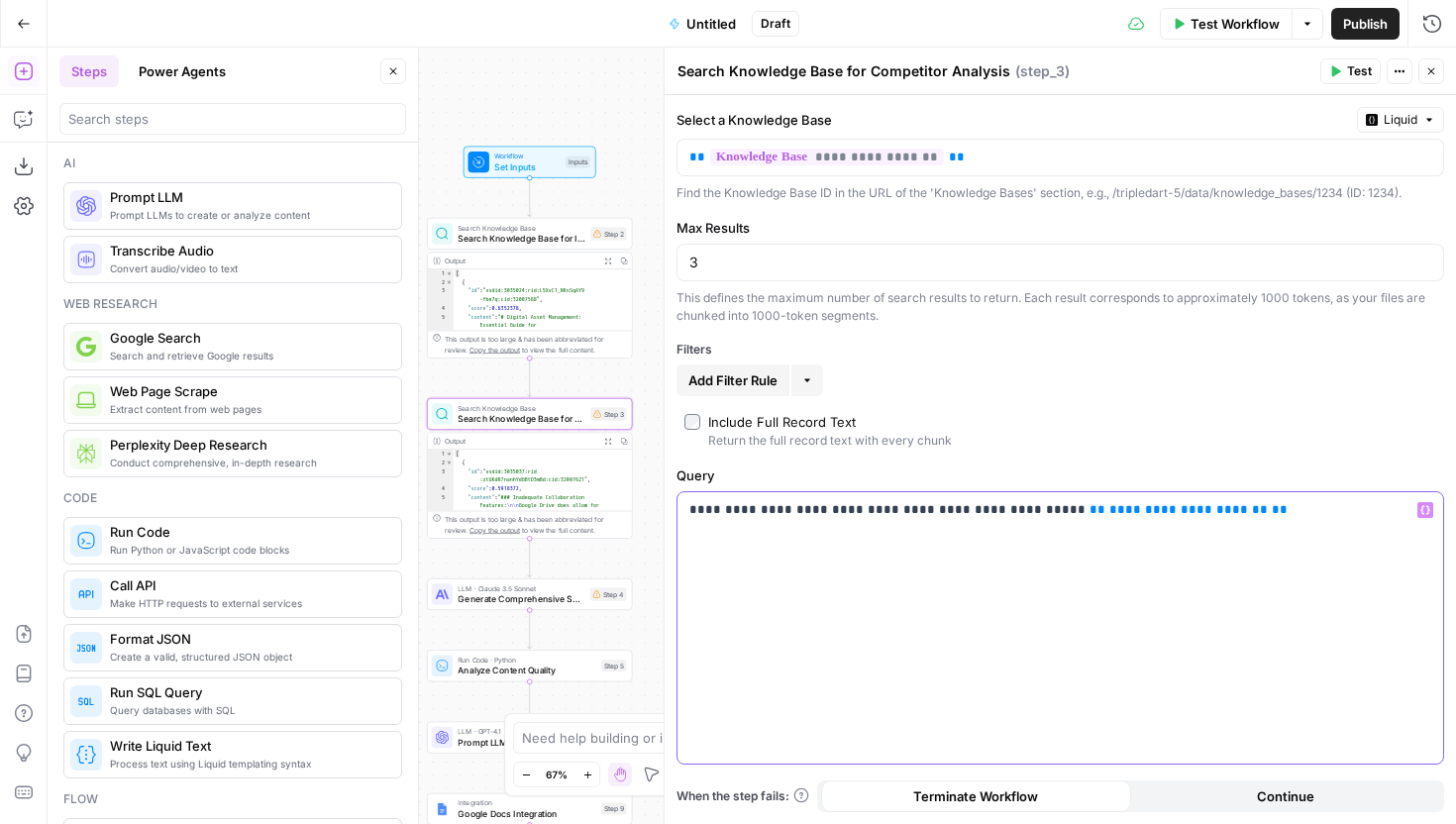 click on "**********" at bounding box center [1060, 510] 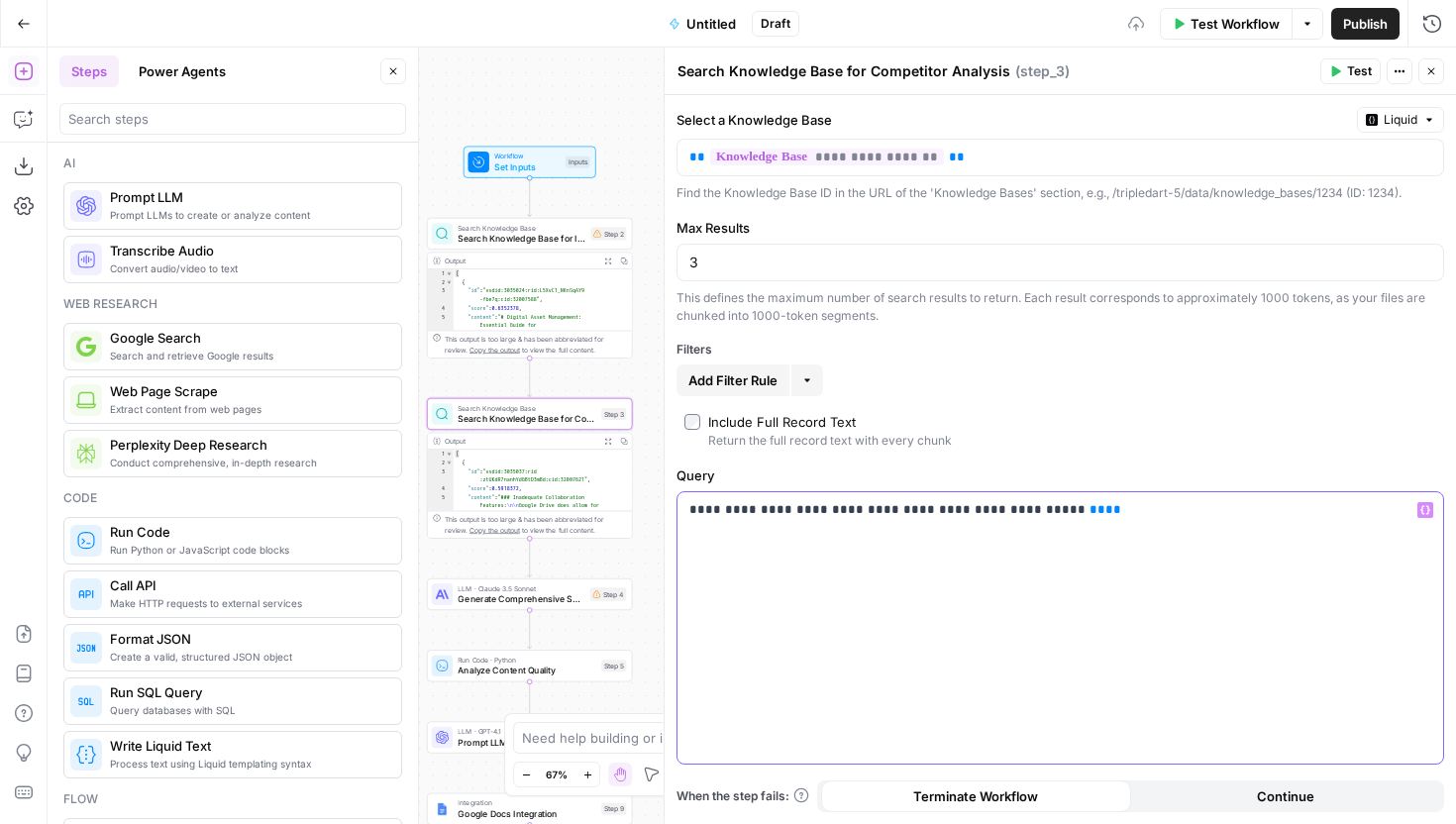 type 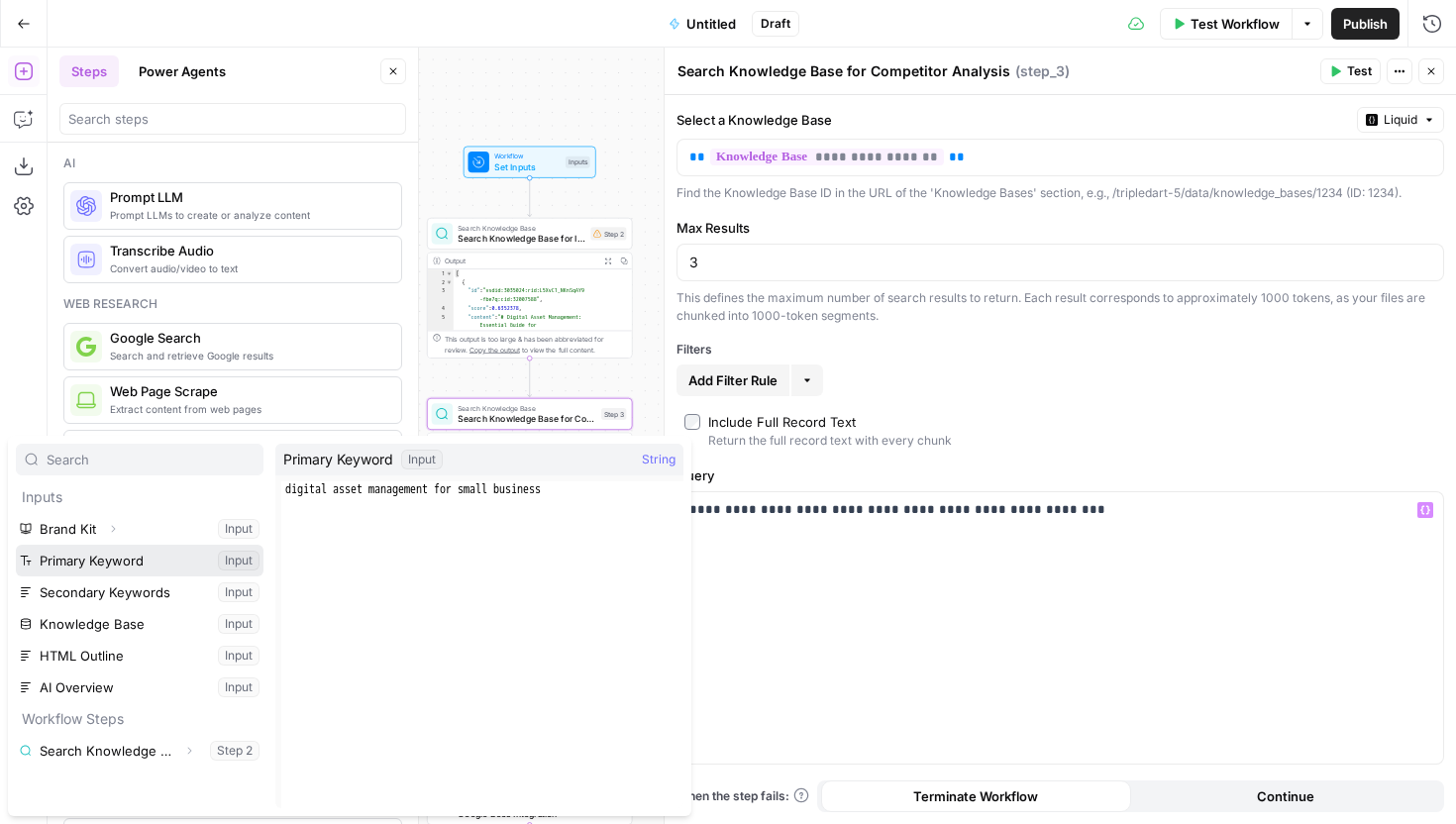 click at bounding box center (140, 561) 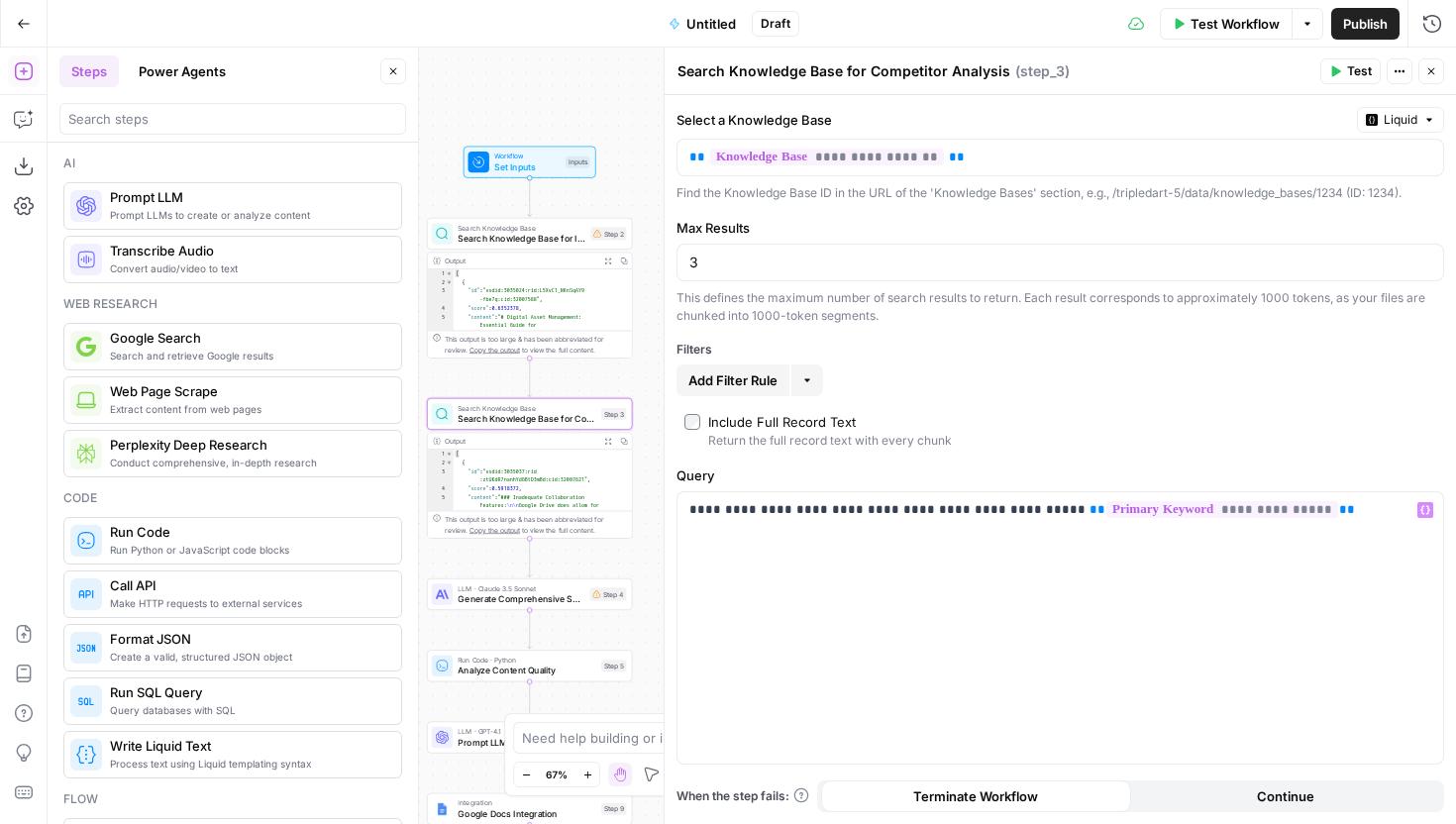 click on "Search Knowledge Base for Industry-Specific DAM Insights" at bounding box center (521, 238) 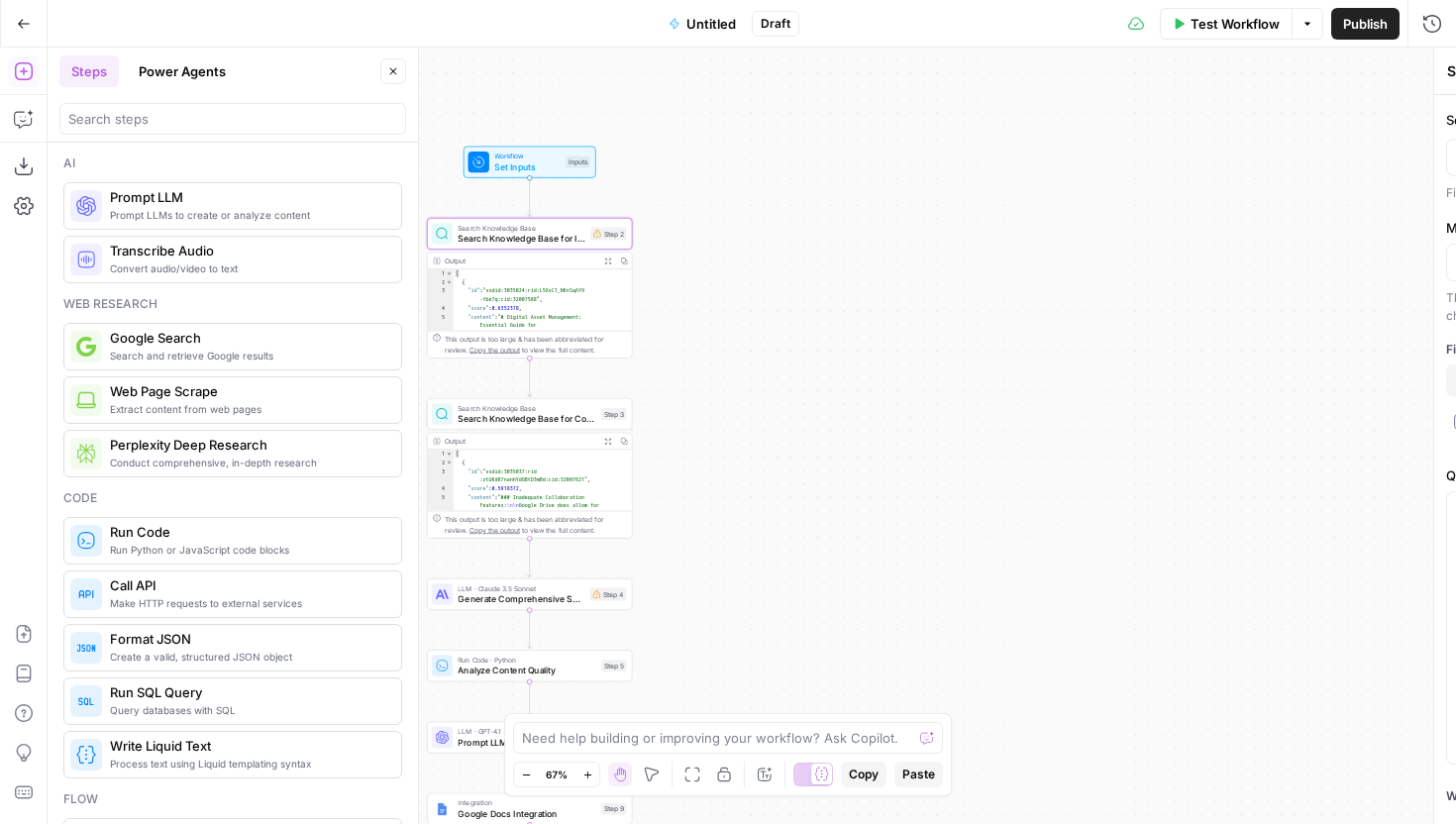 type on "Search Knowledge Base for Industry-Specific DAM Insights" 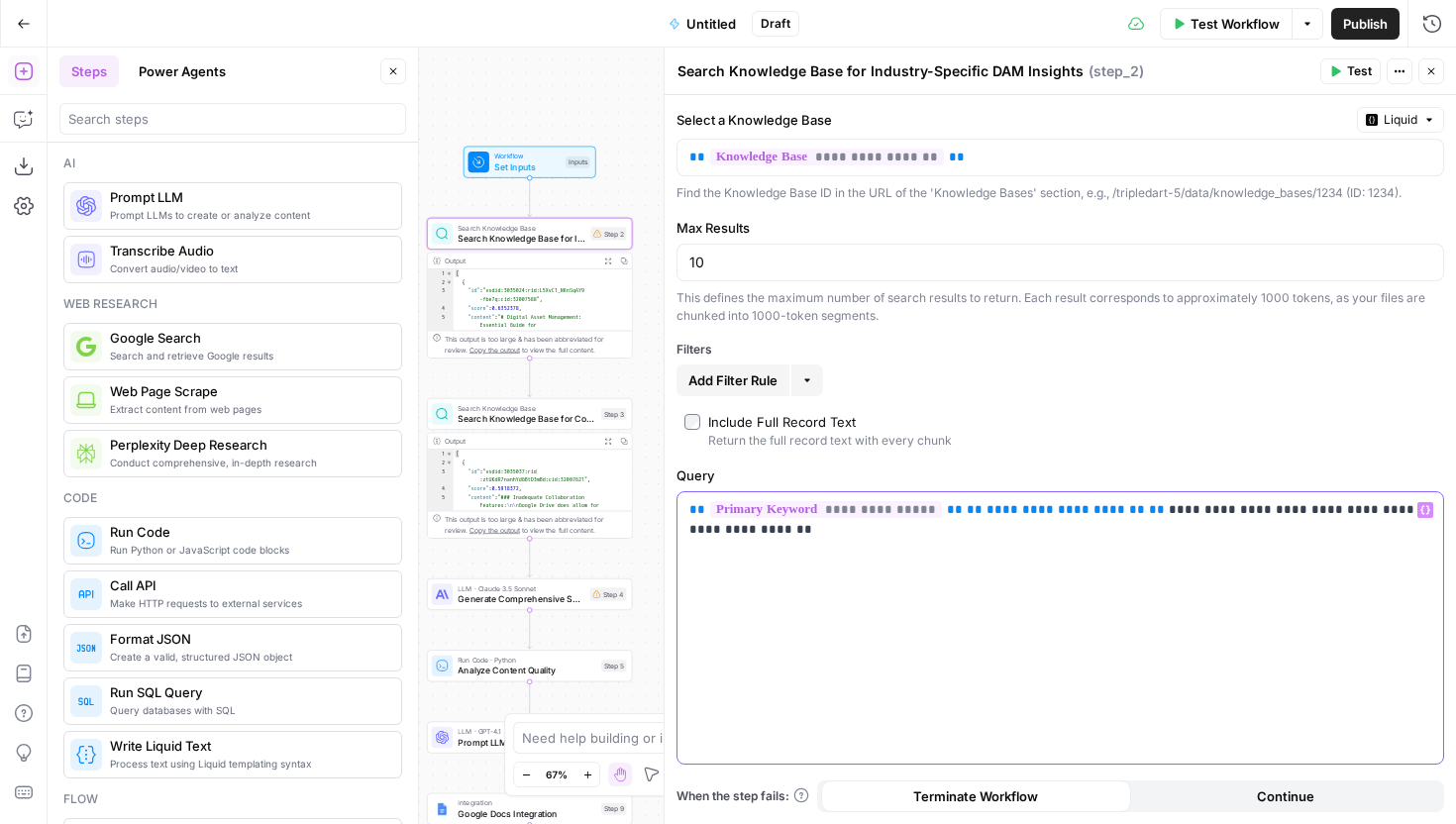 click on "**********" at bounding box center (1060, 520) 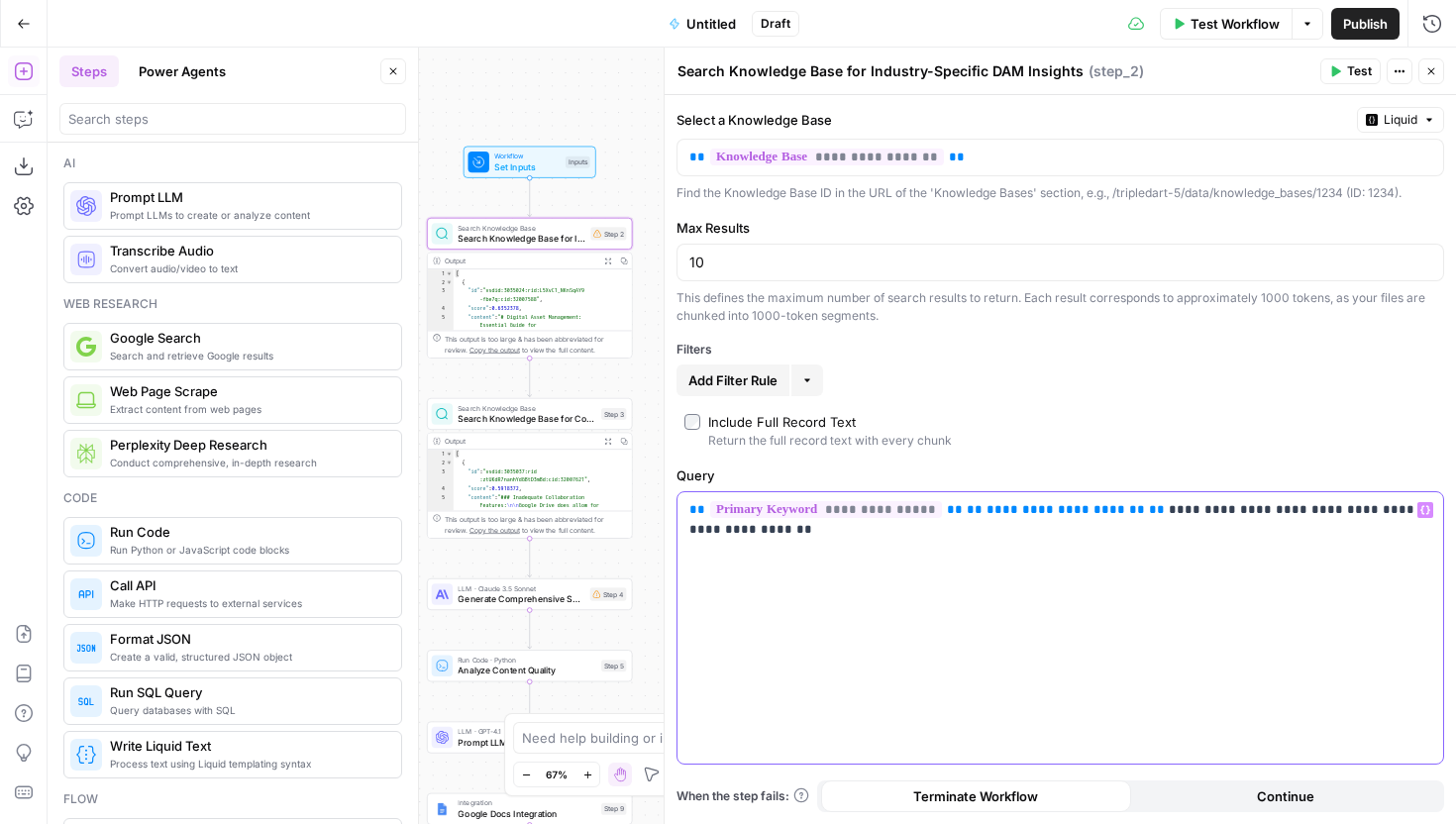 click on "**********" at bounding box center (1060, 520) 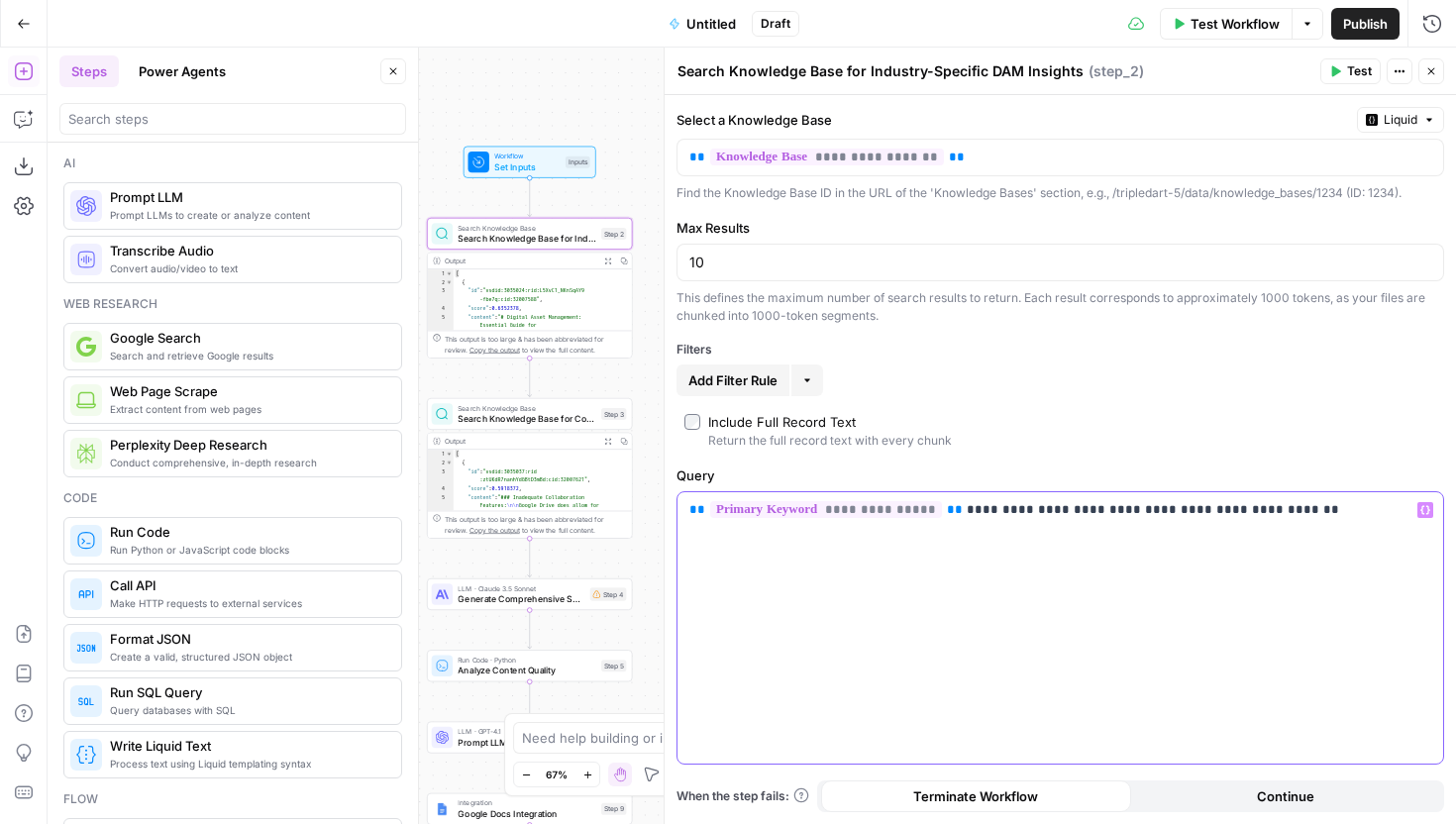 type 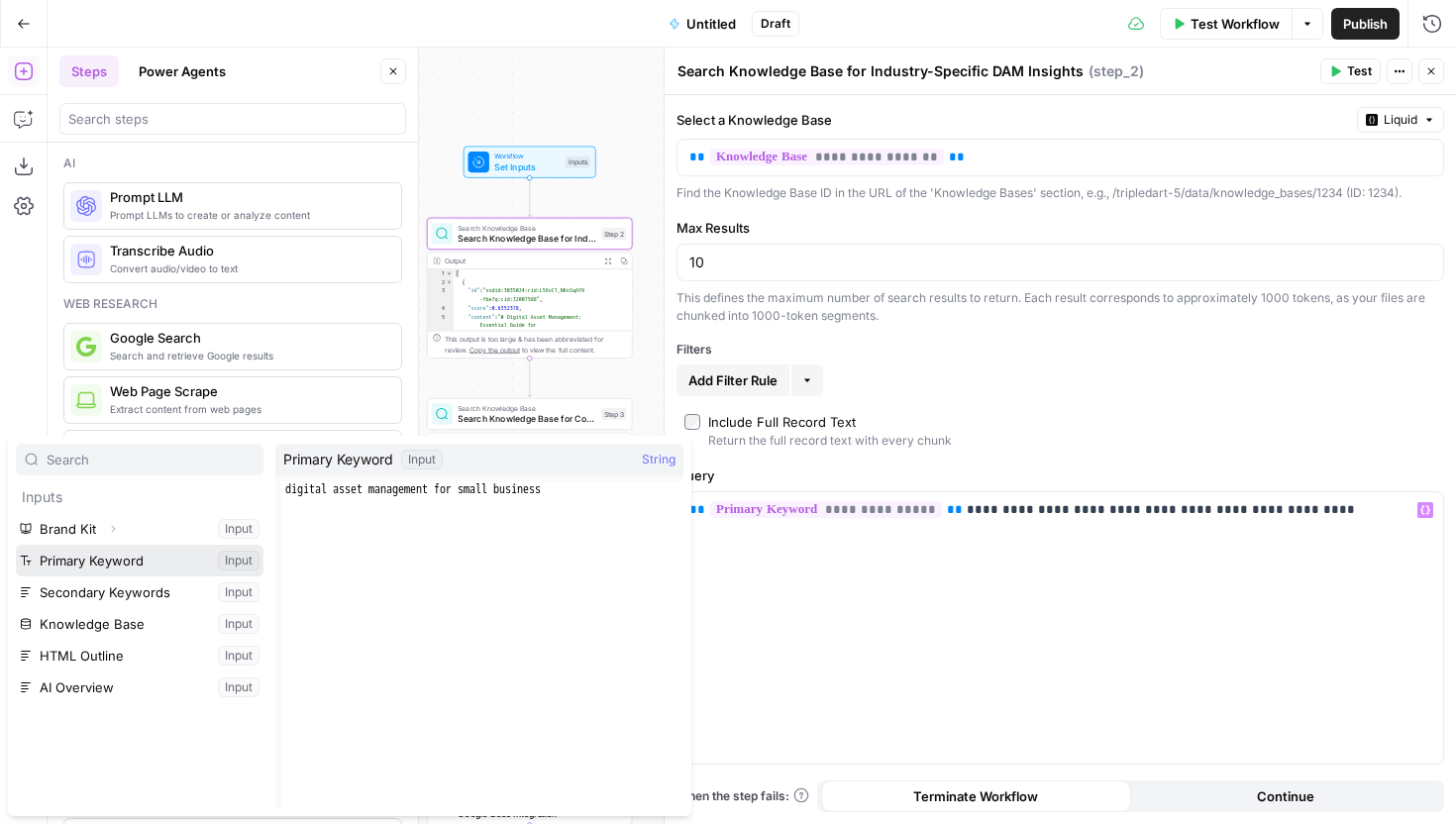 click at bounding box center (140, 561) 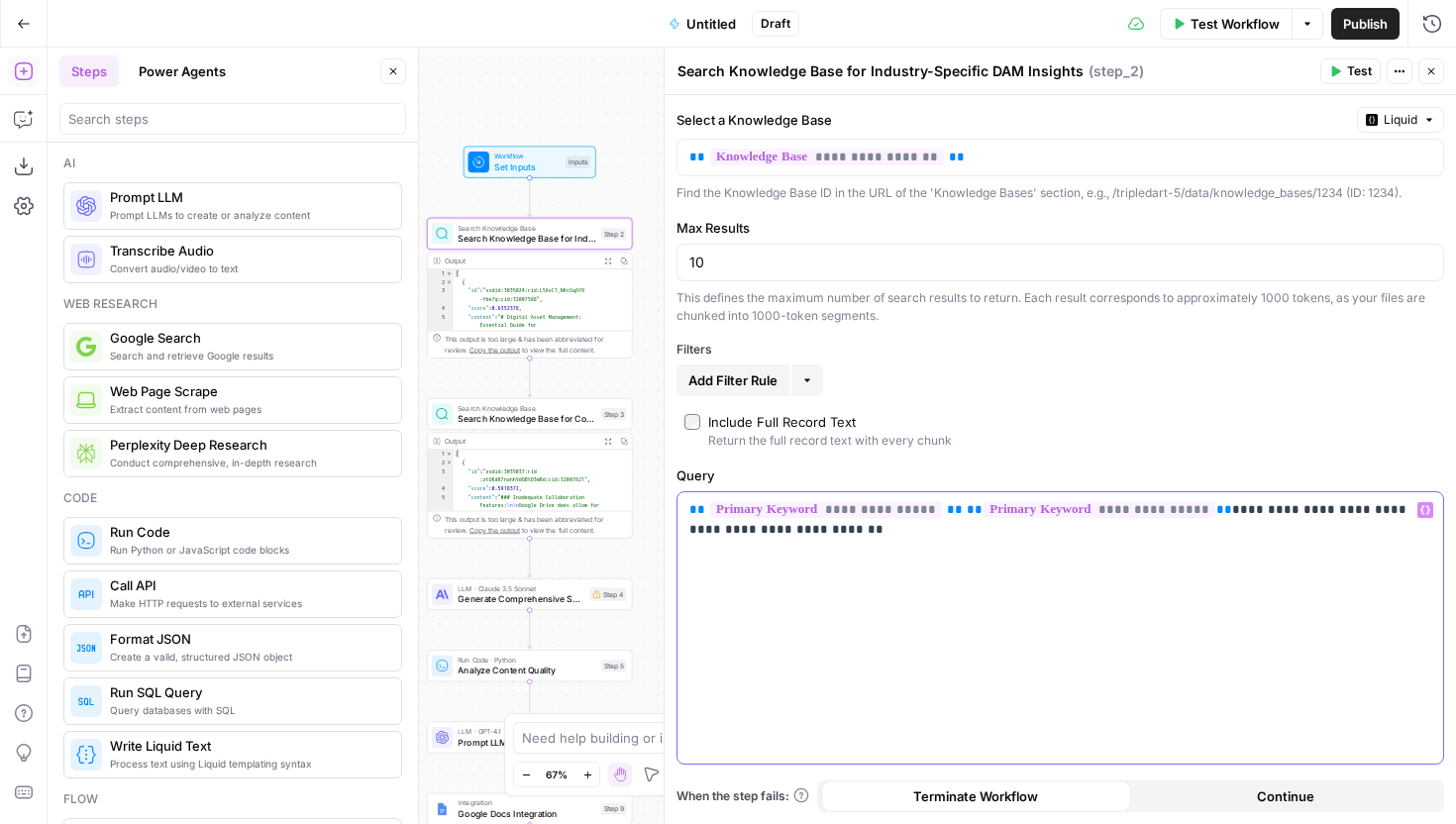 click on "**********" at bounding box center [1060, 628] 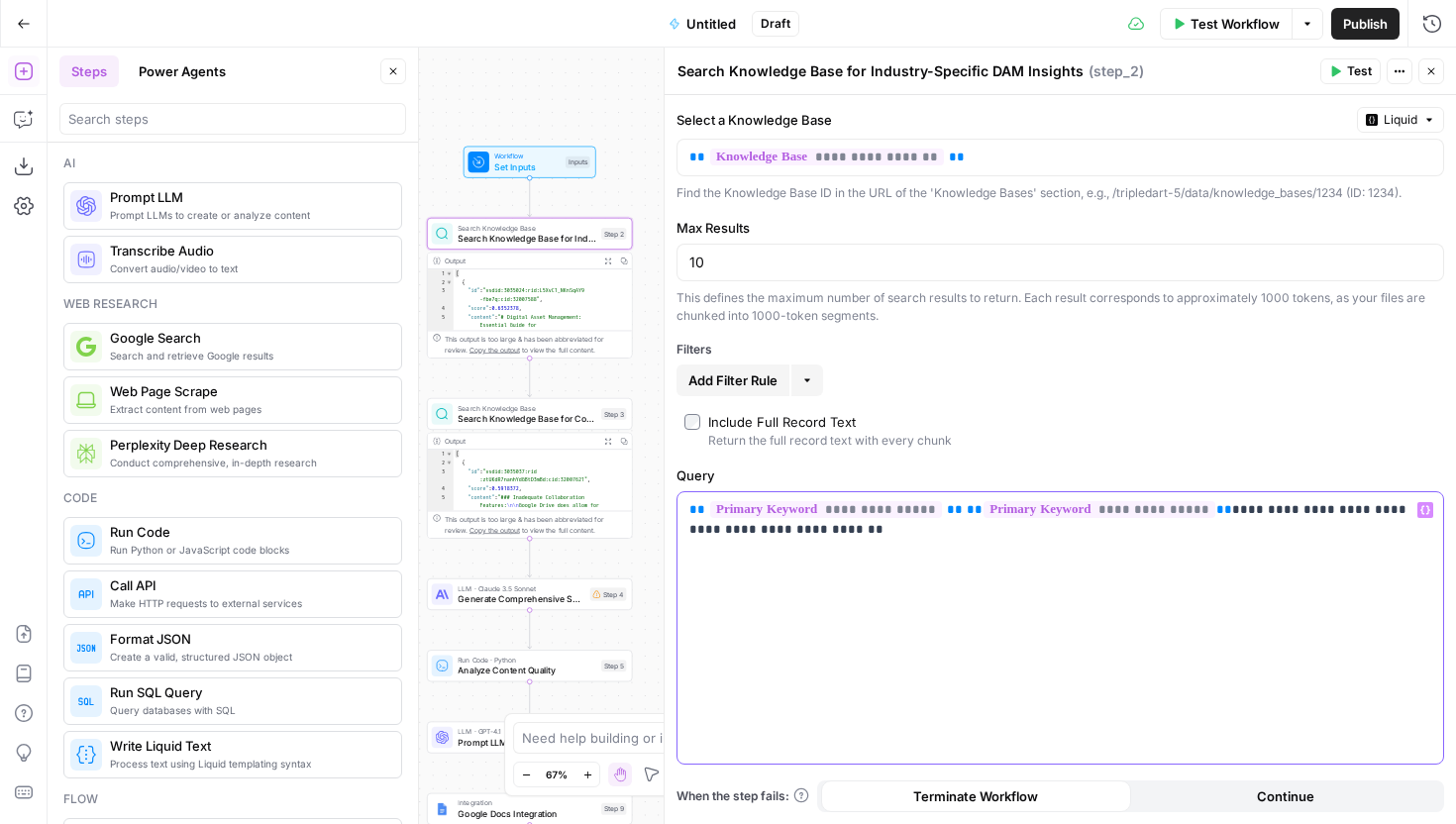 click on "**********" at bounding box center (1060, 520) 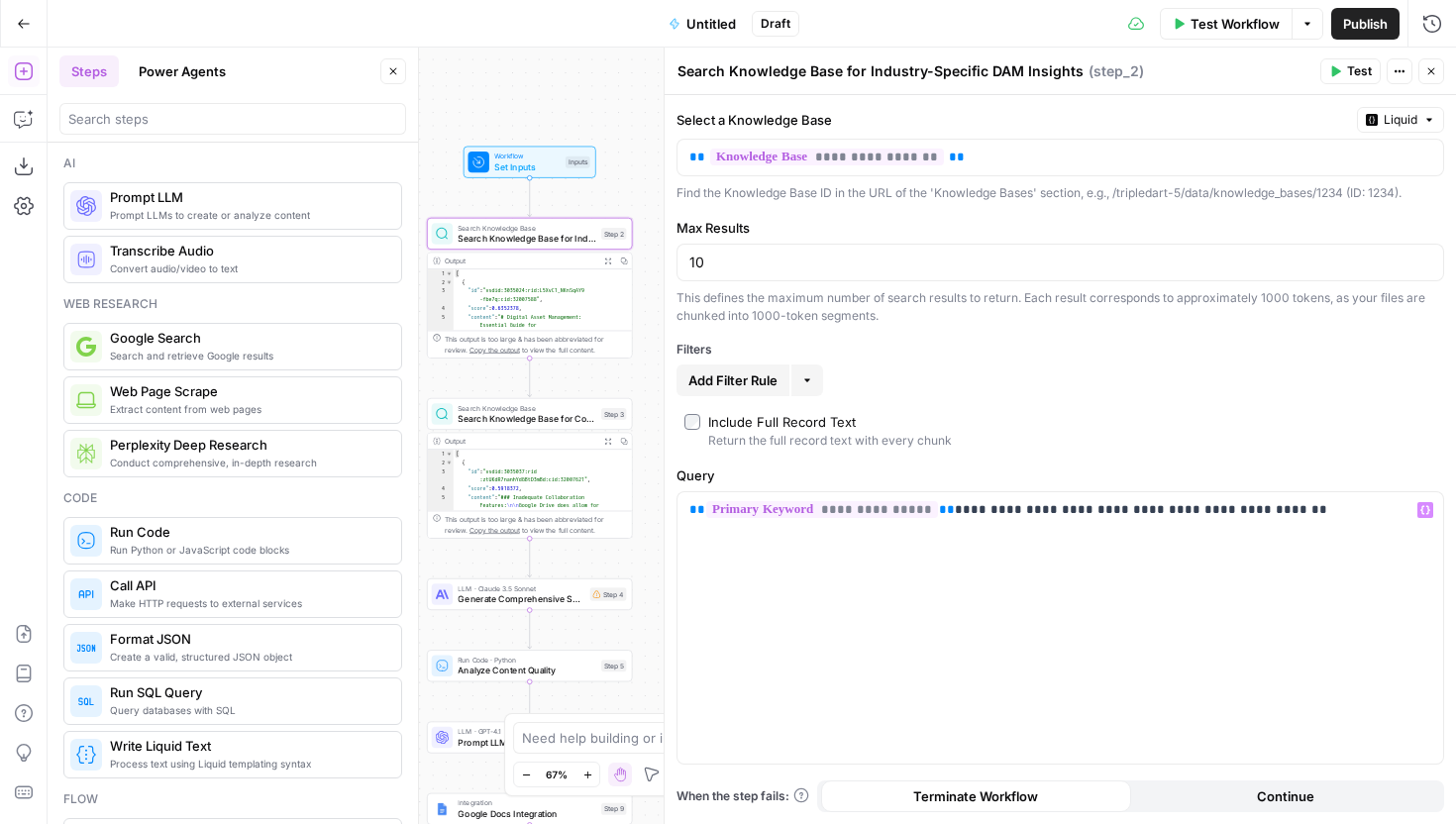 click on "Search Knowledge Base for Industry-Specific DAM Insights Search Knowledge Base for Industry-Specific DAM Insights  ( step_2 ) Test Actions Close" at bounding box center (1060, 71) 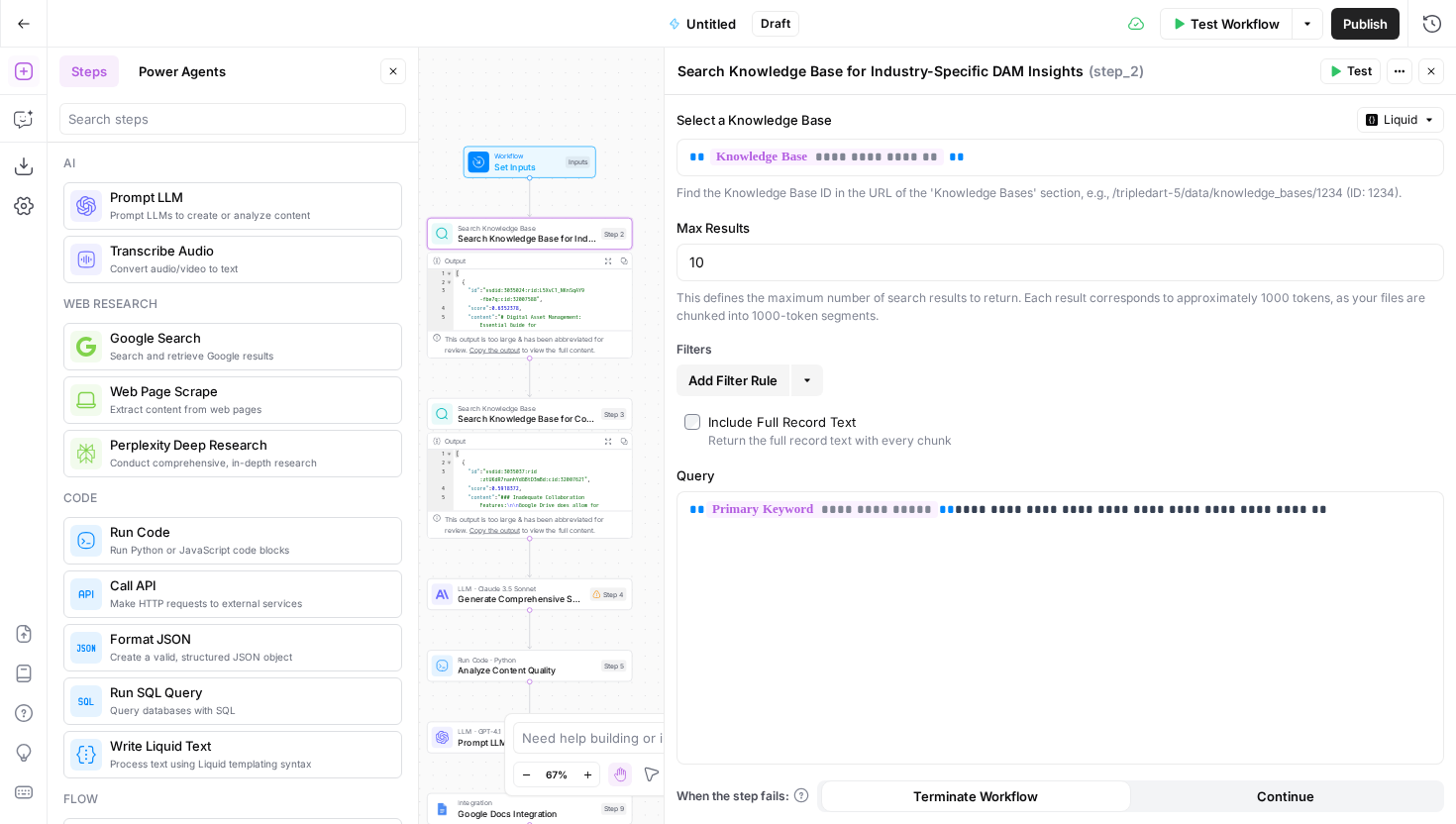 click on "Close" at bounding box center [1431, 71] 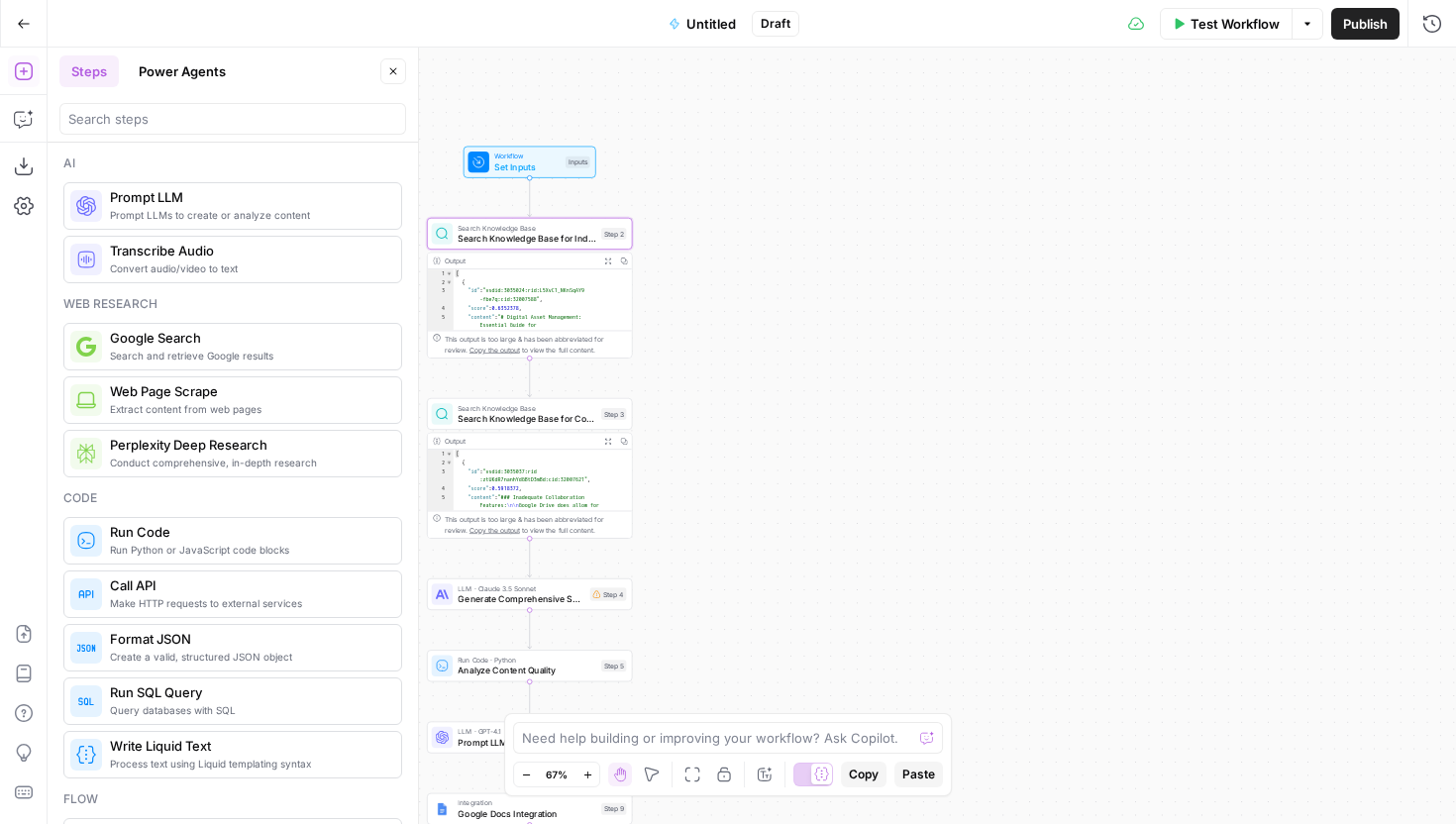 click on "Test Workflow" at bounding box center (1226, 24) 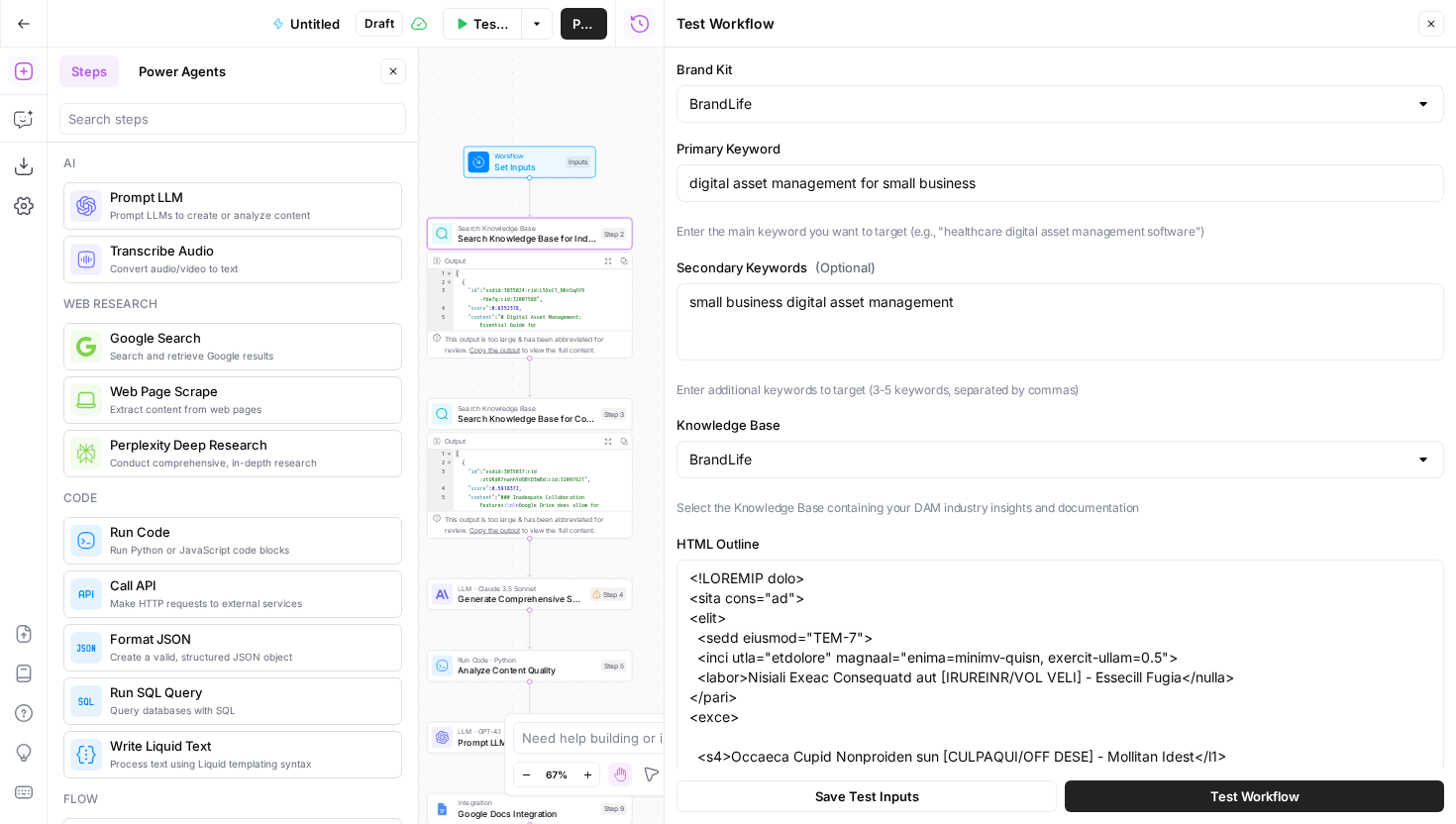 click on "Test Workflow" at bounding box center [1254, 796] 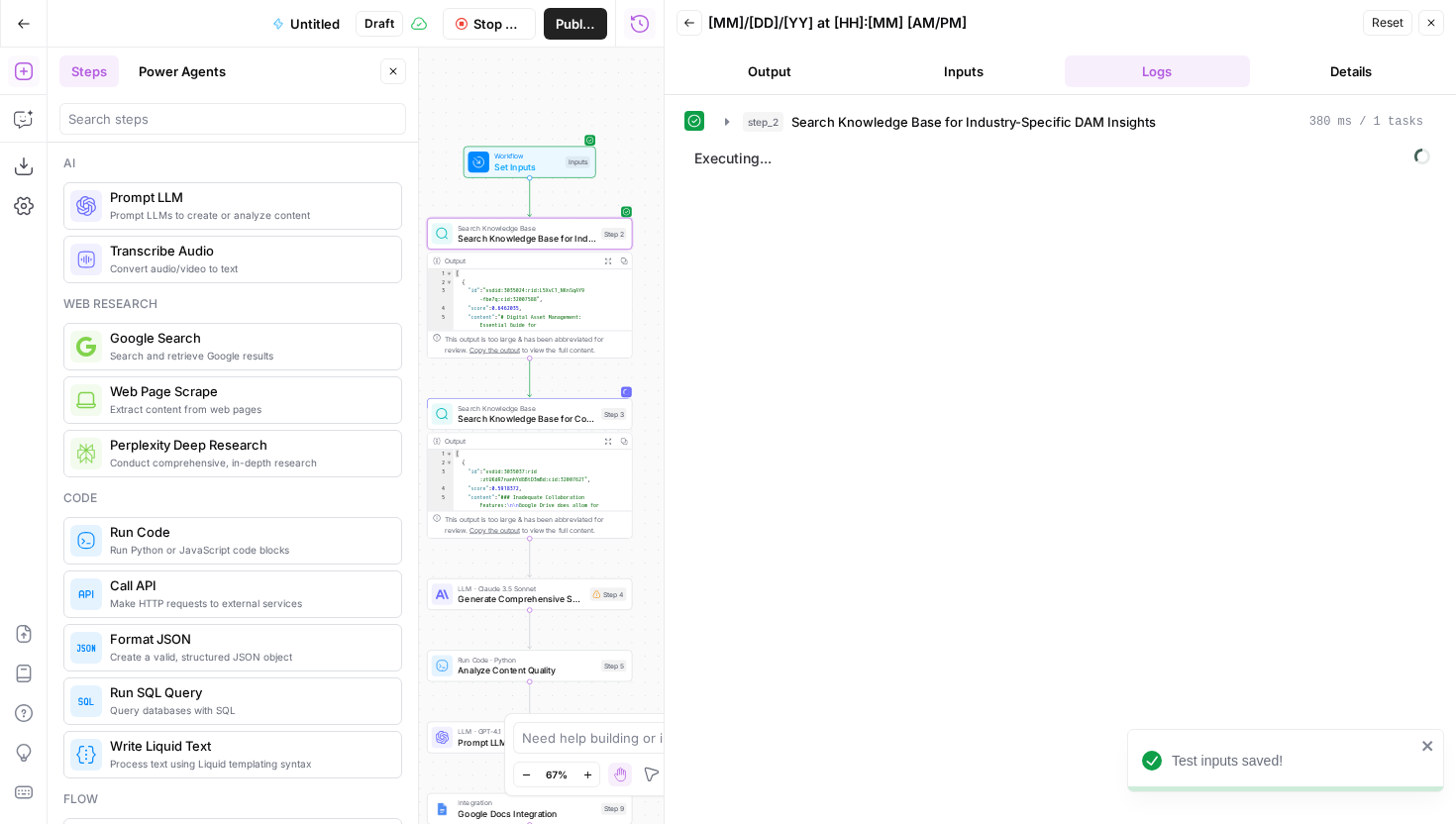 scroll, scrollTop: 0, scrollLeft: 0, axis: both 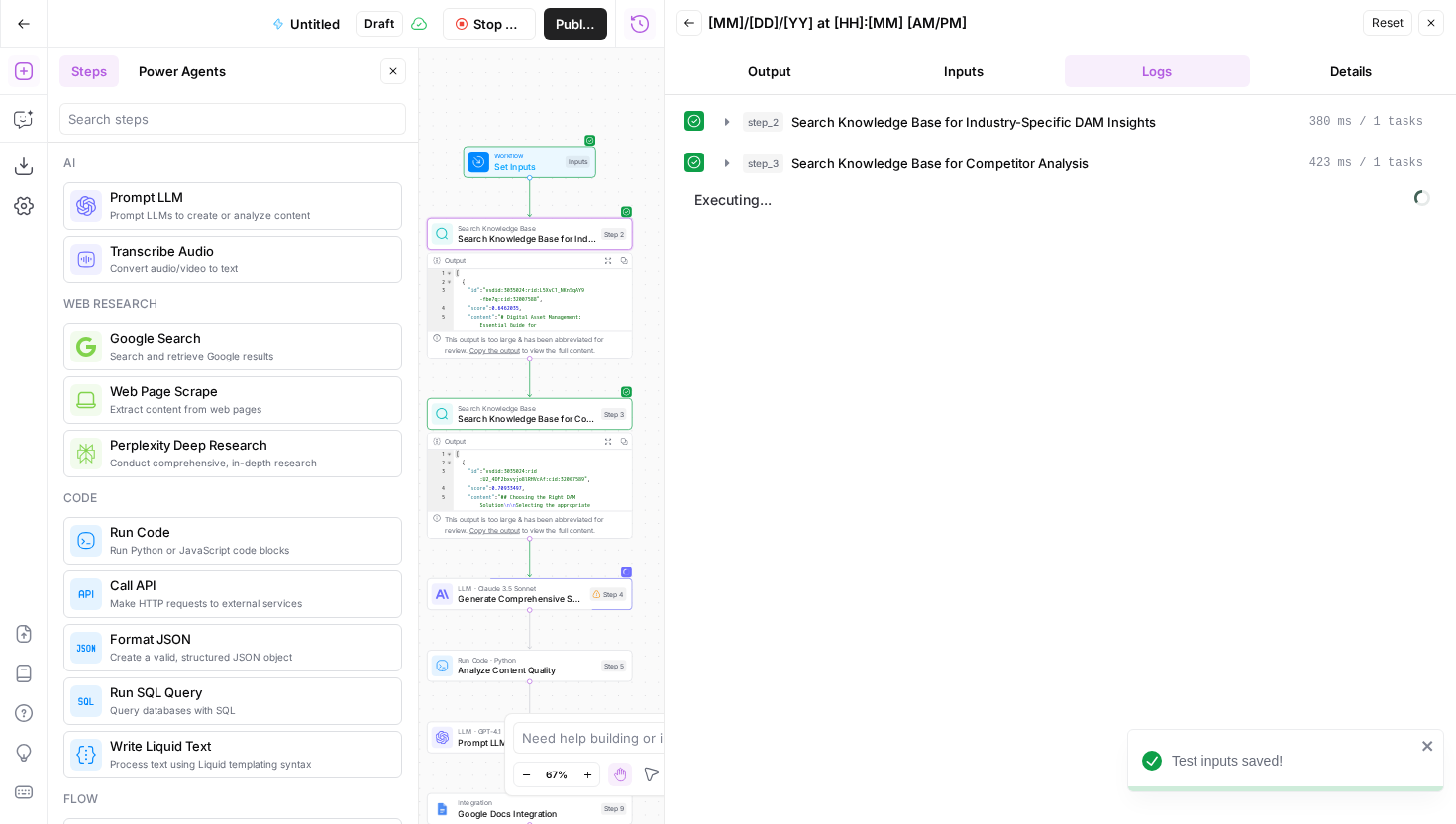 click on "Output" at bounding box center (770, 71) 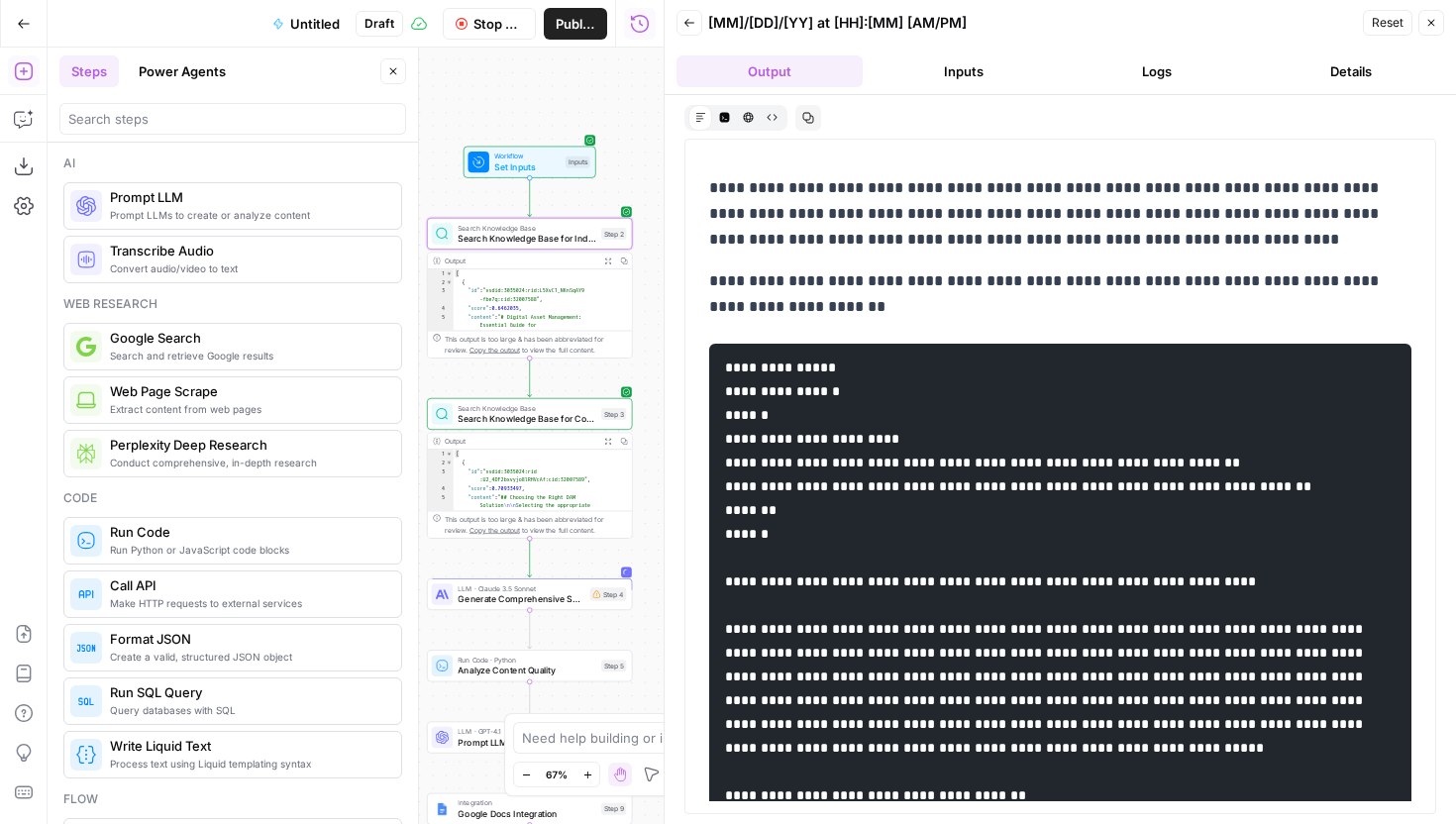 click on "Stop Run" at bounding box center (498, 24) 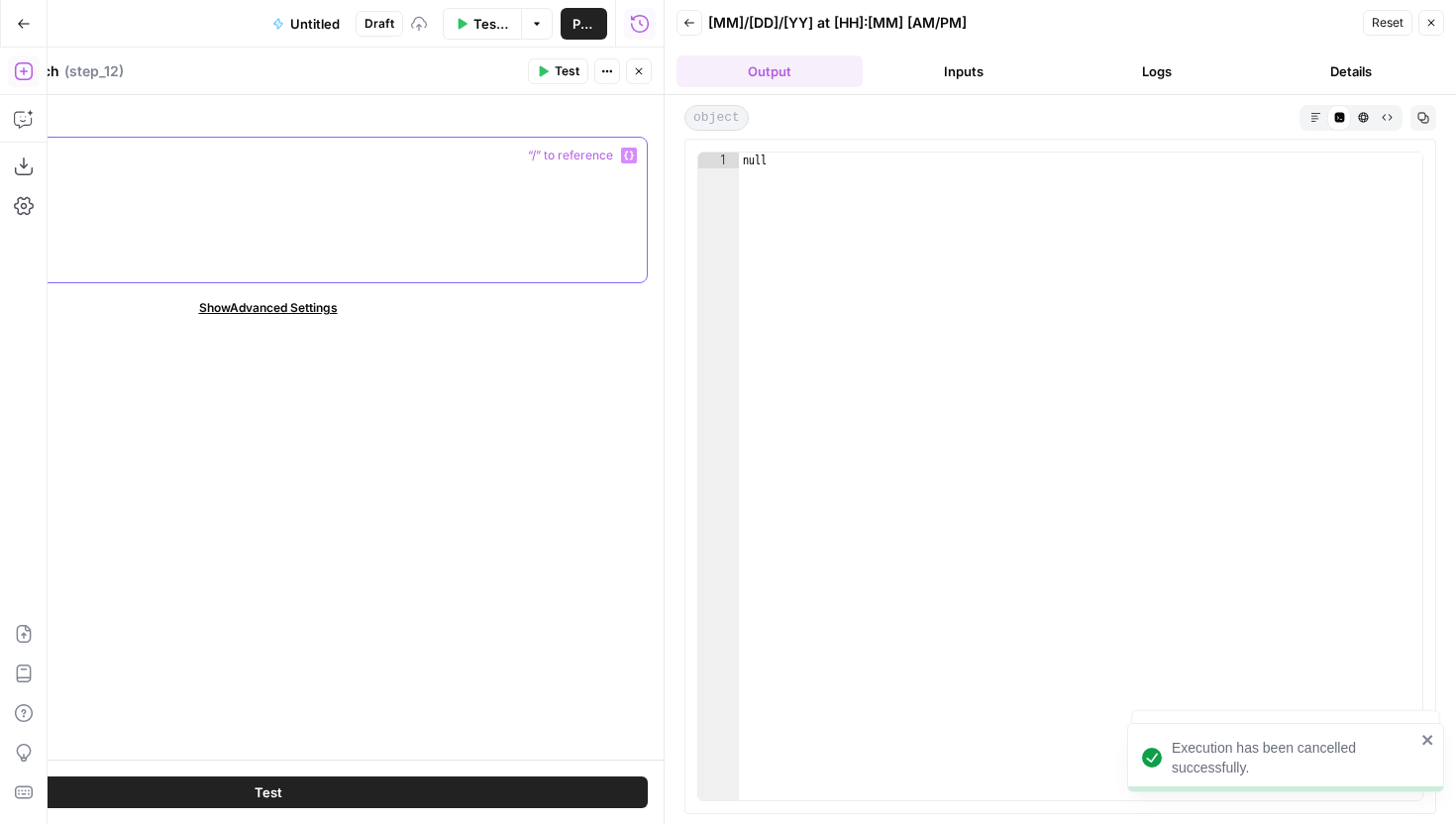 click at bounding box center [267, 210] 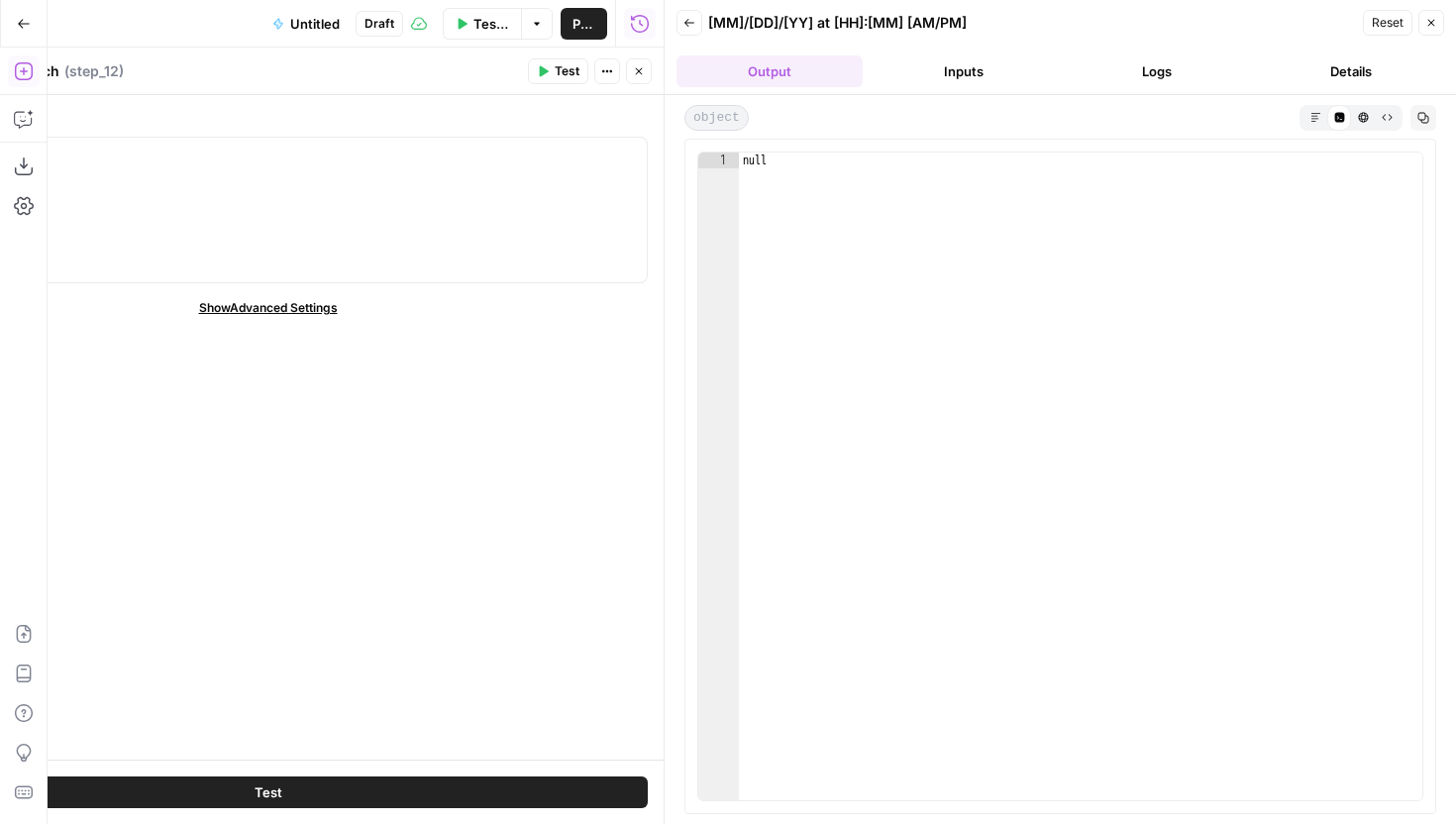 click on "Close" at bounding box center [1431, 23] 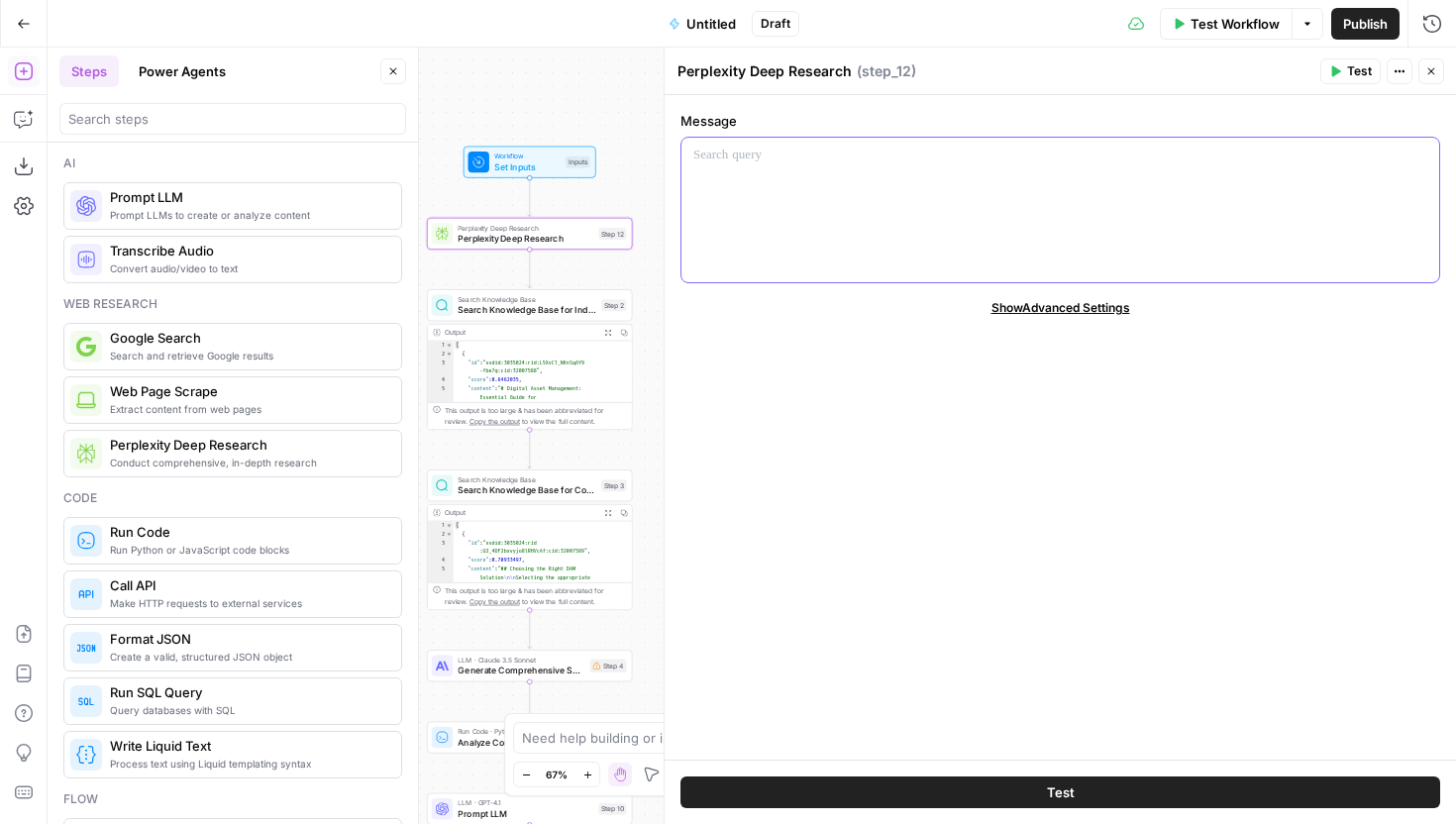 click at bounding box center [1060, 210] 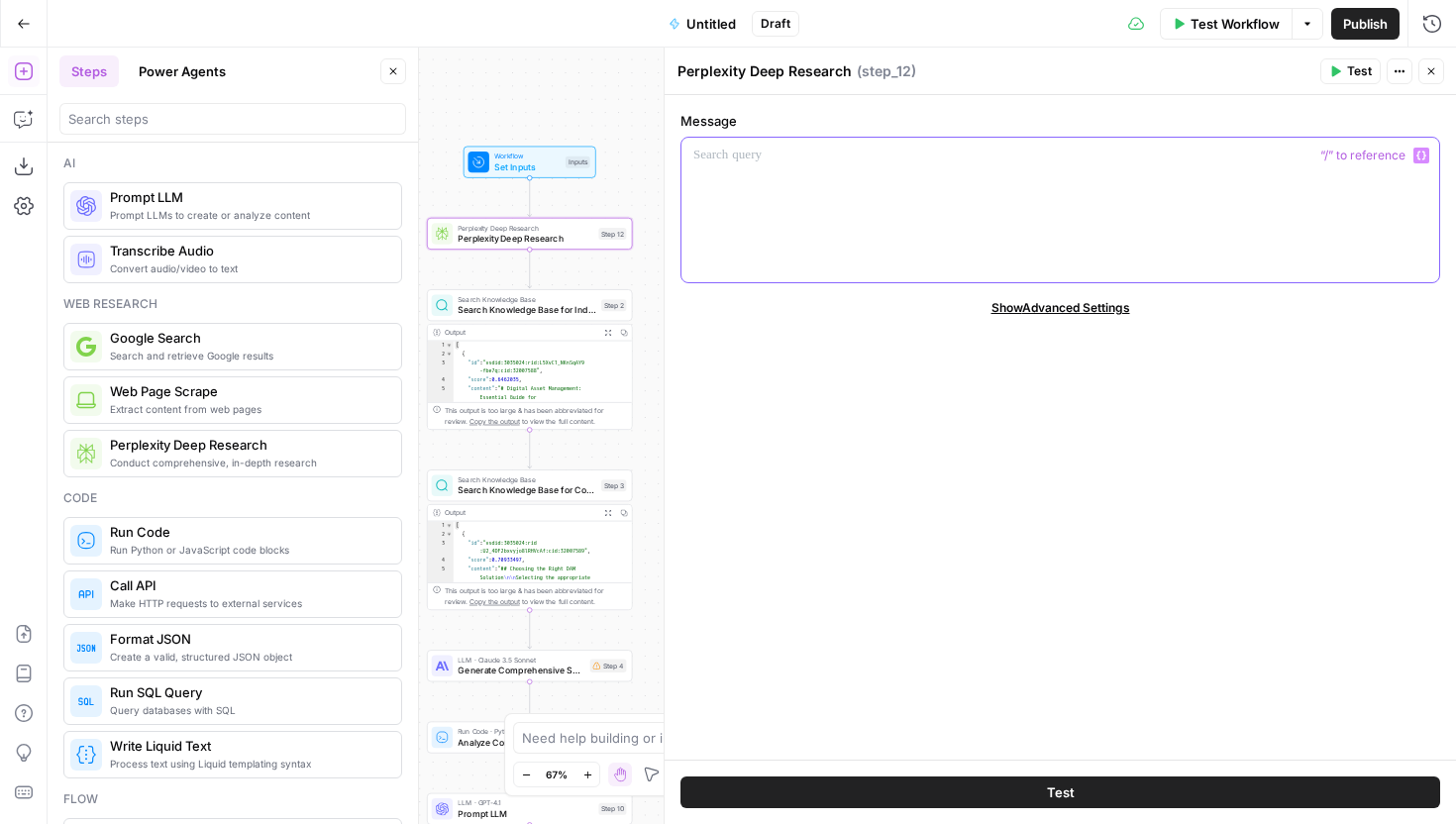 type 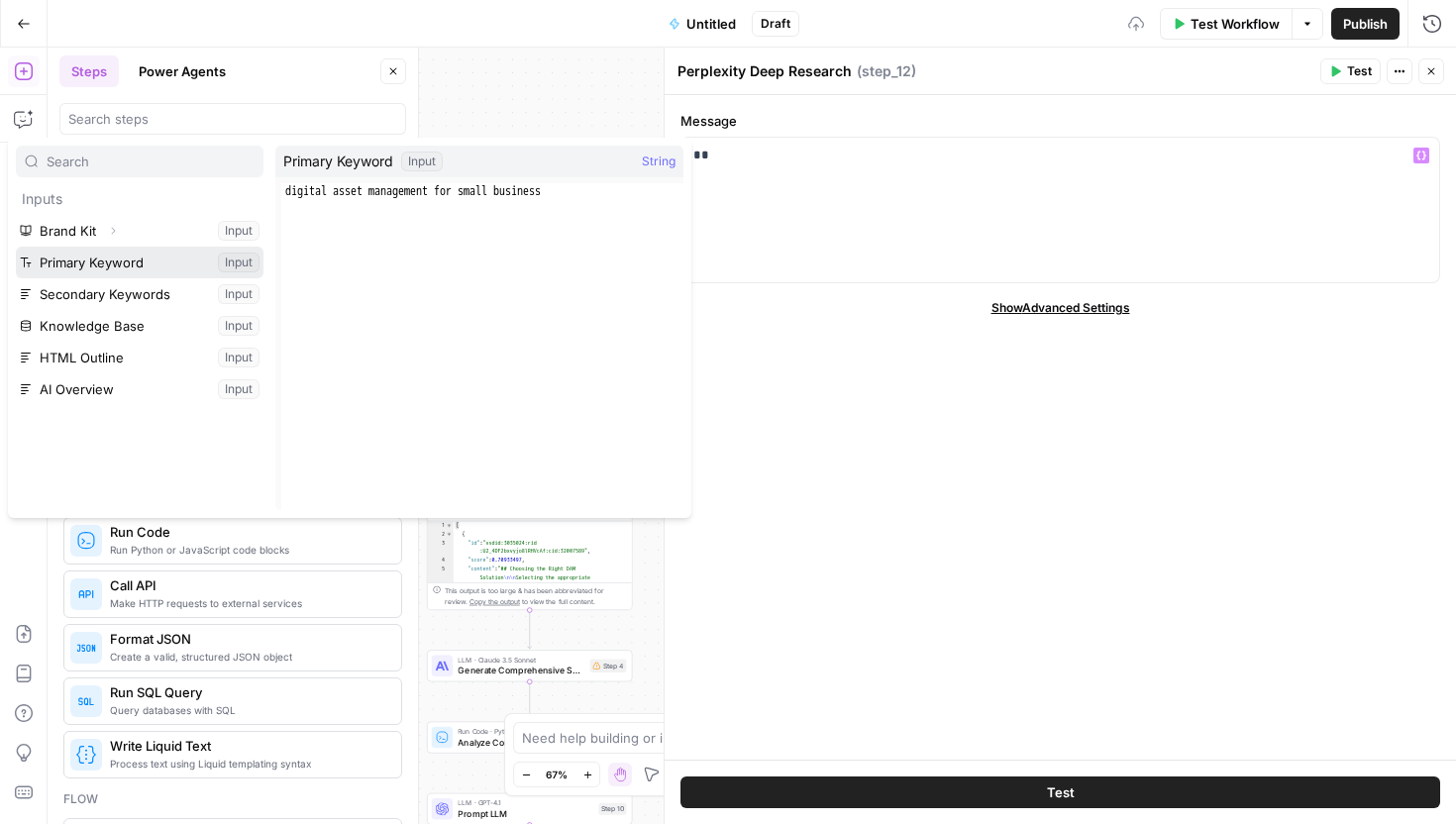 click at bounding box center [140, 262] 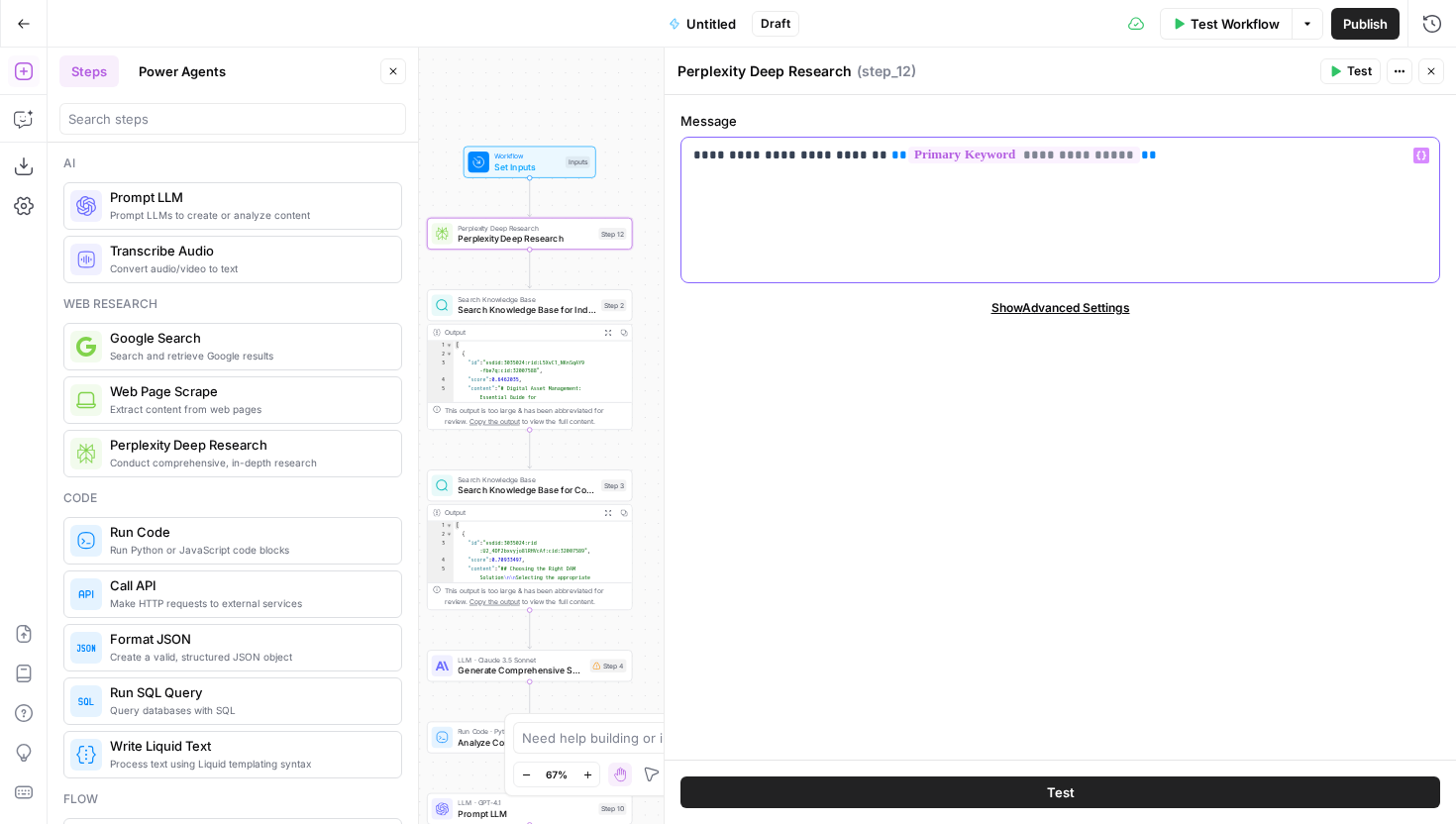 click on "**********" at bounding box center [1060, 210] 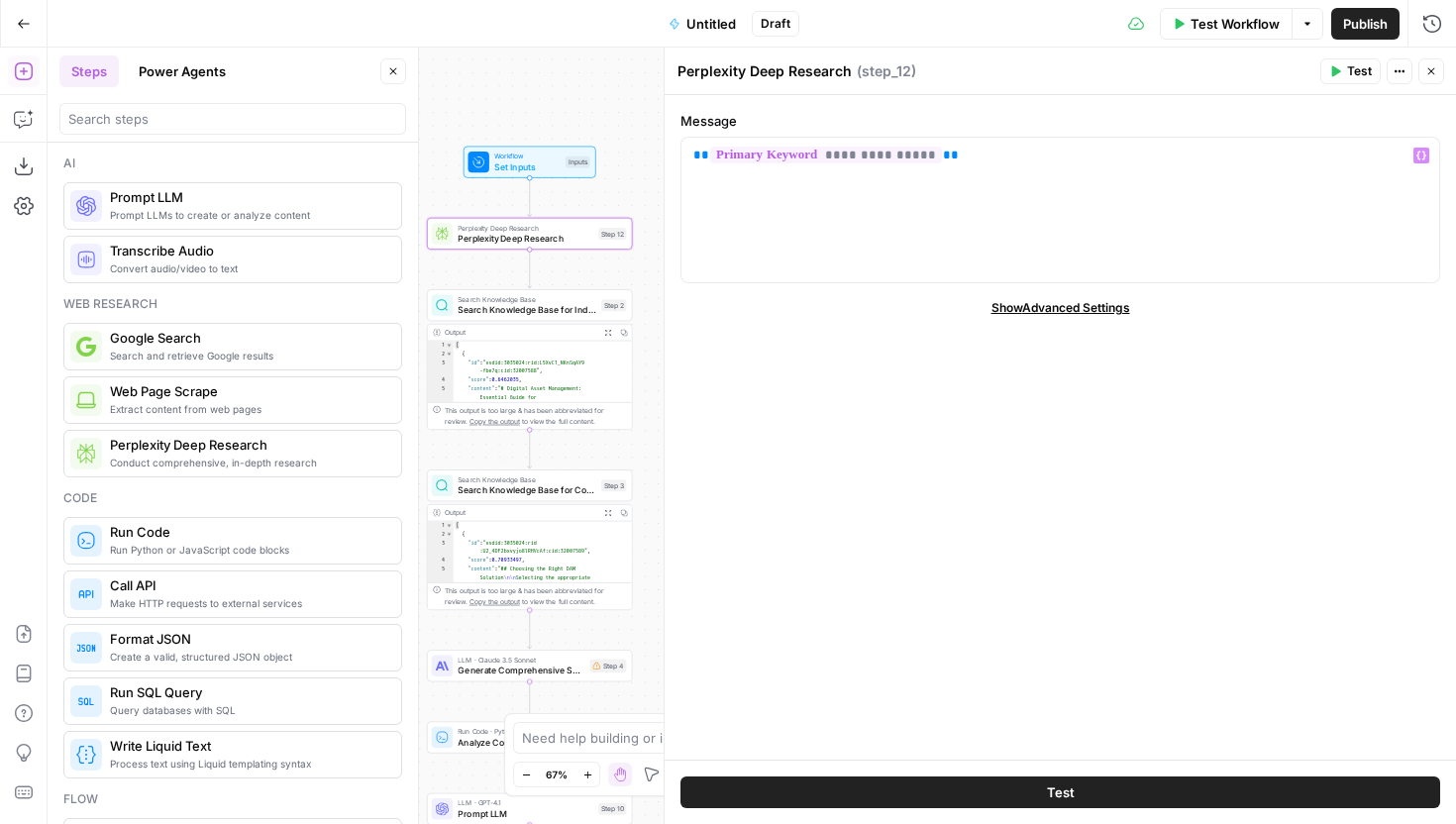 click on "Search Knowledge Base" at bounding box center [526, 479] 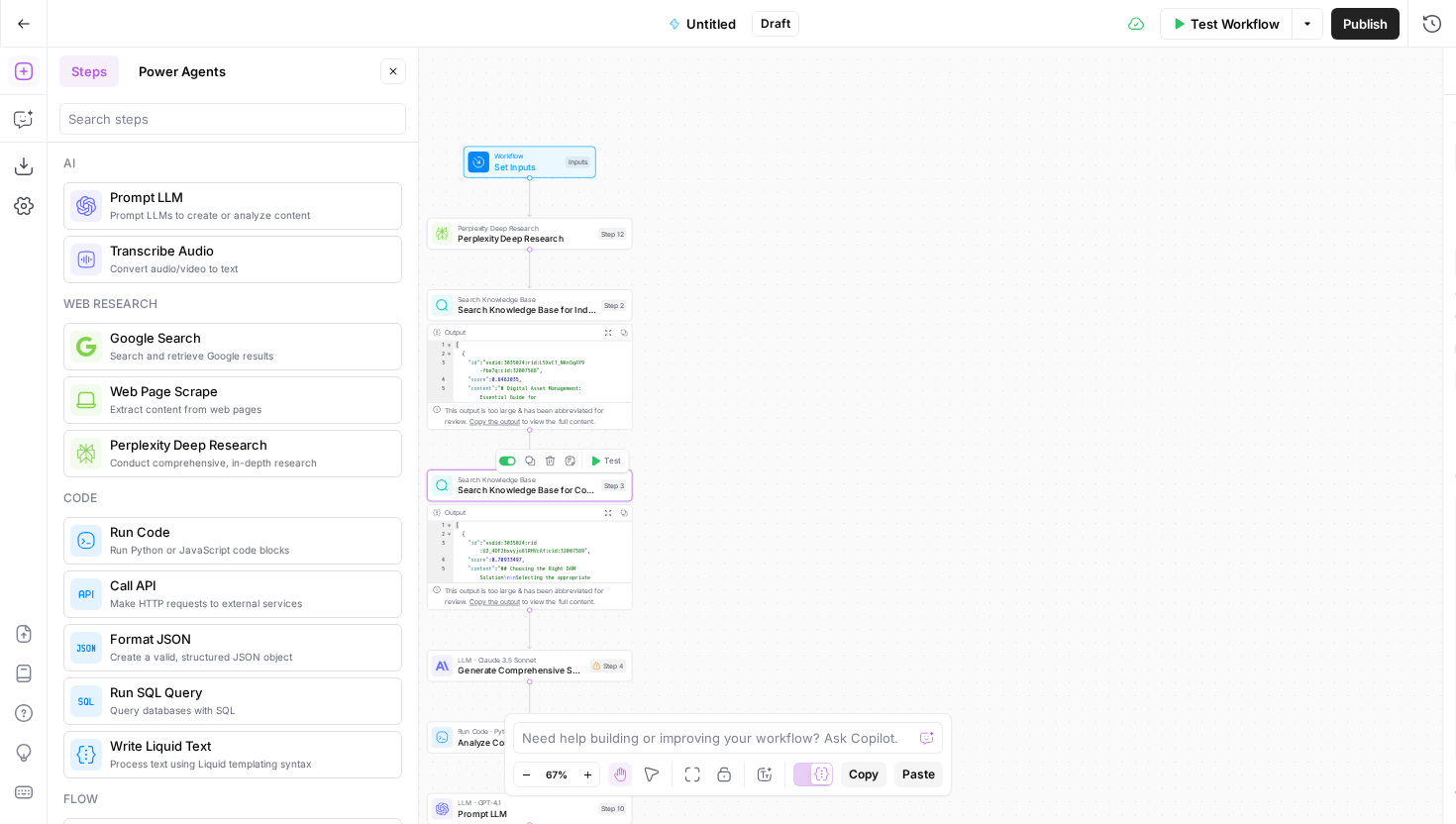 type on "Search Knowledge Base for Competitor Analysis" 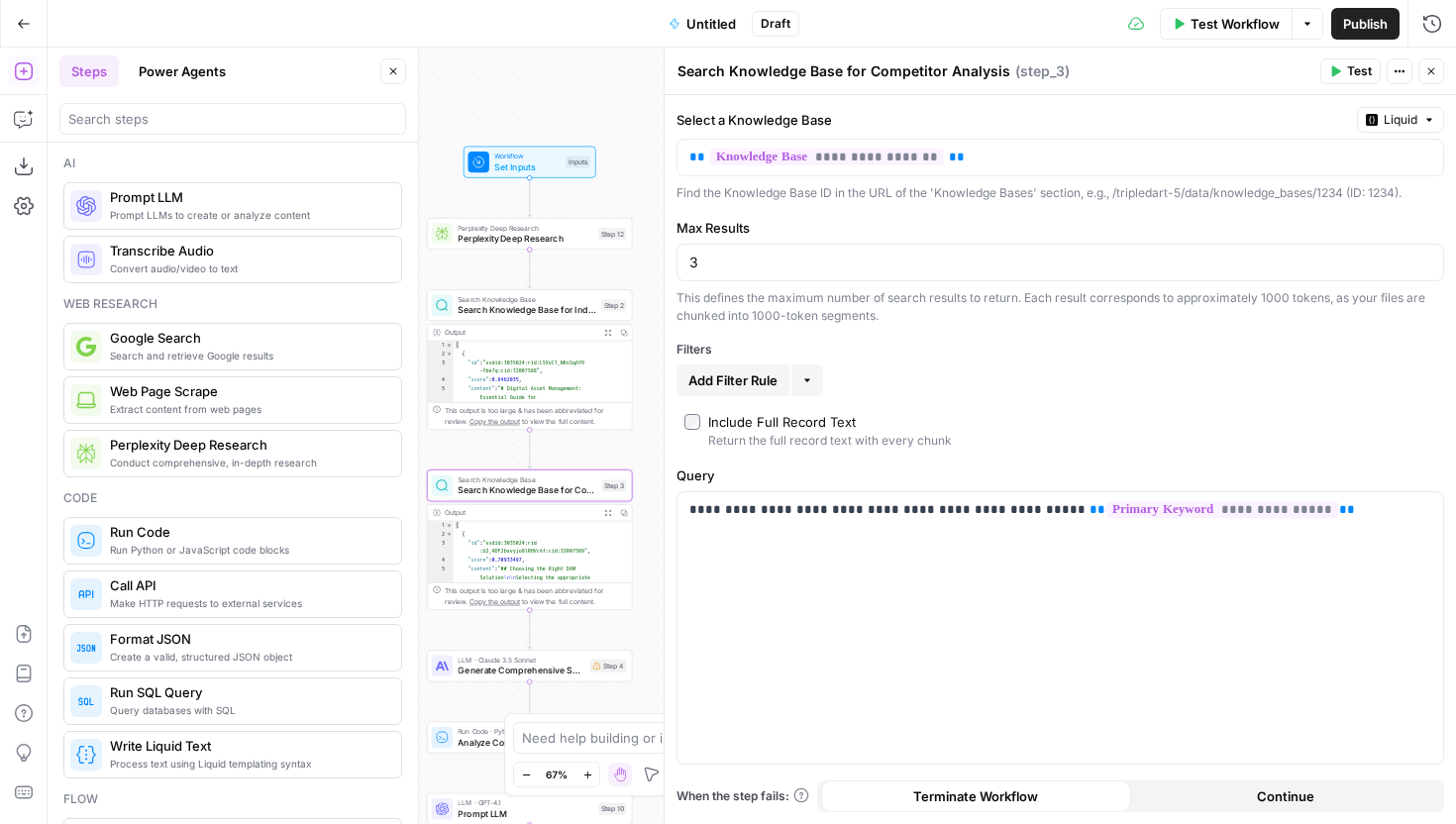 click on "Generate Comprehensive SEO Content" at bounding box center [521, 670] 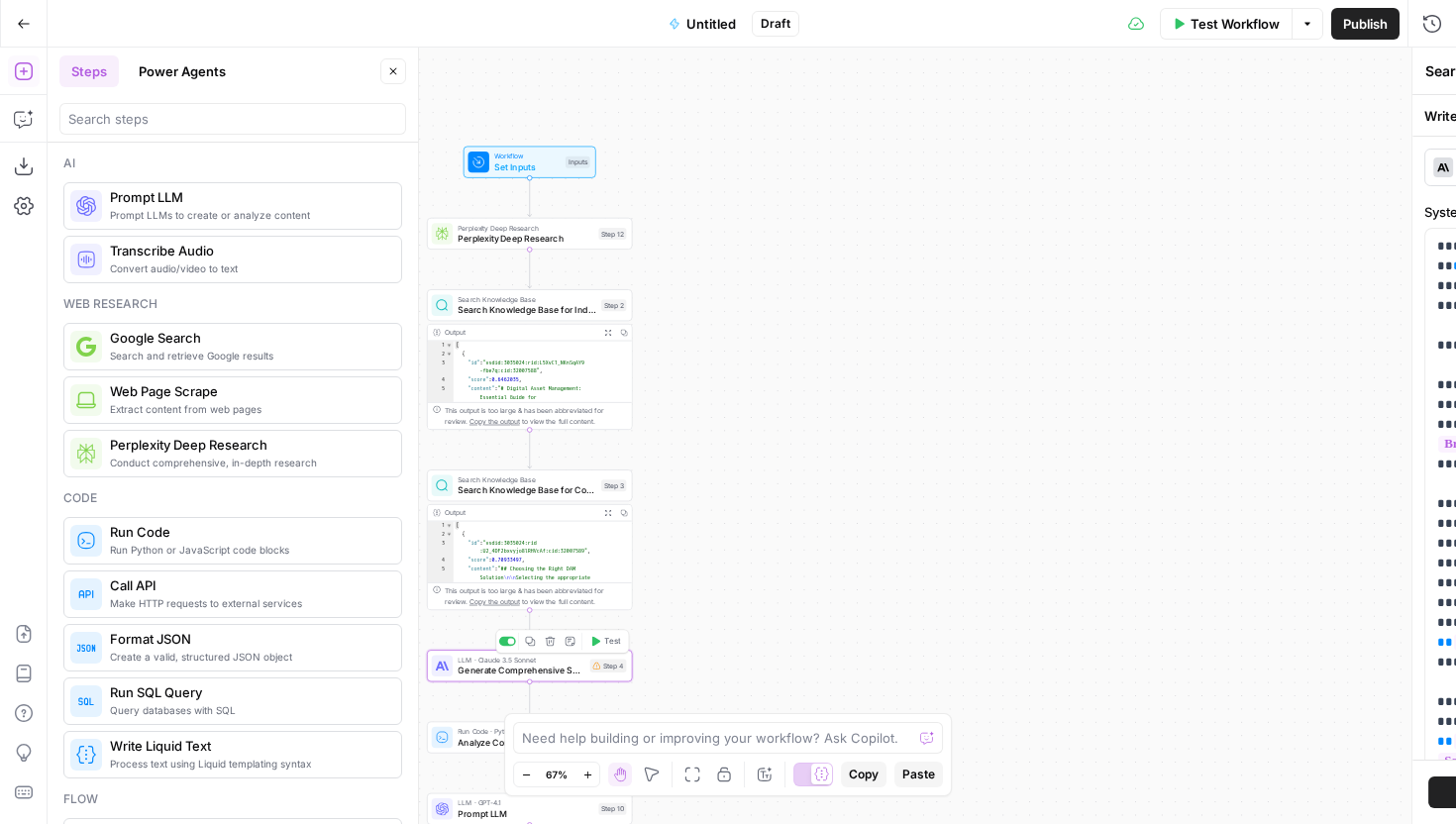 type on "Generate Comprehensive SEO Content" 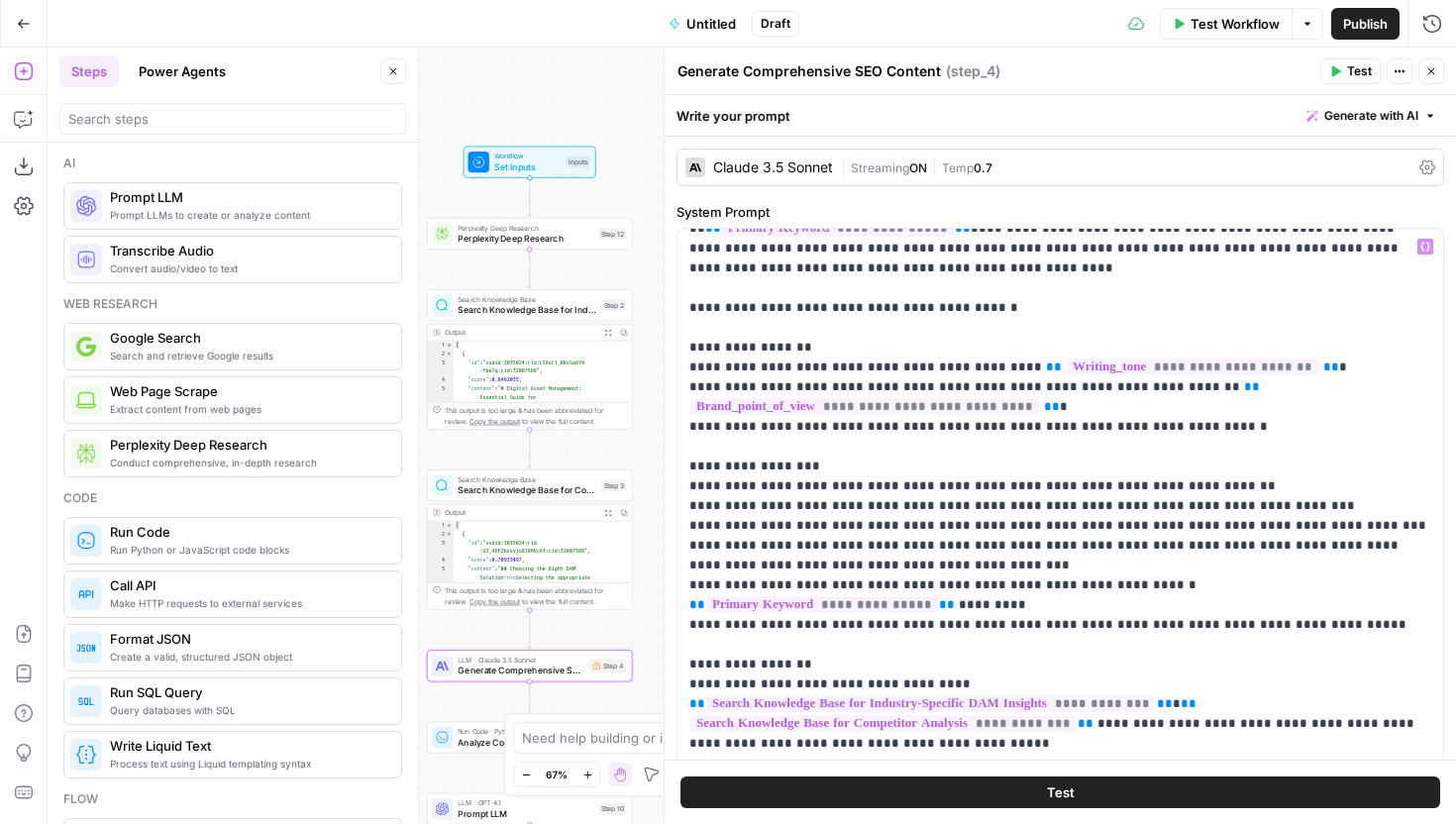 scroll, scrollTop: 0, scrollLeft: 0, axis: both 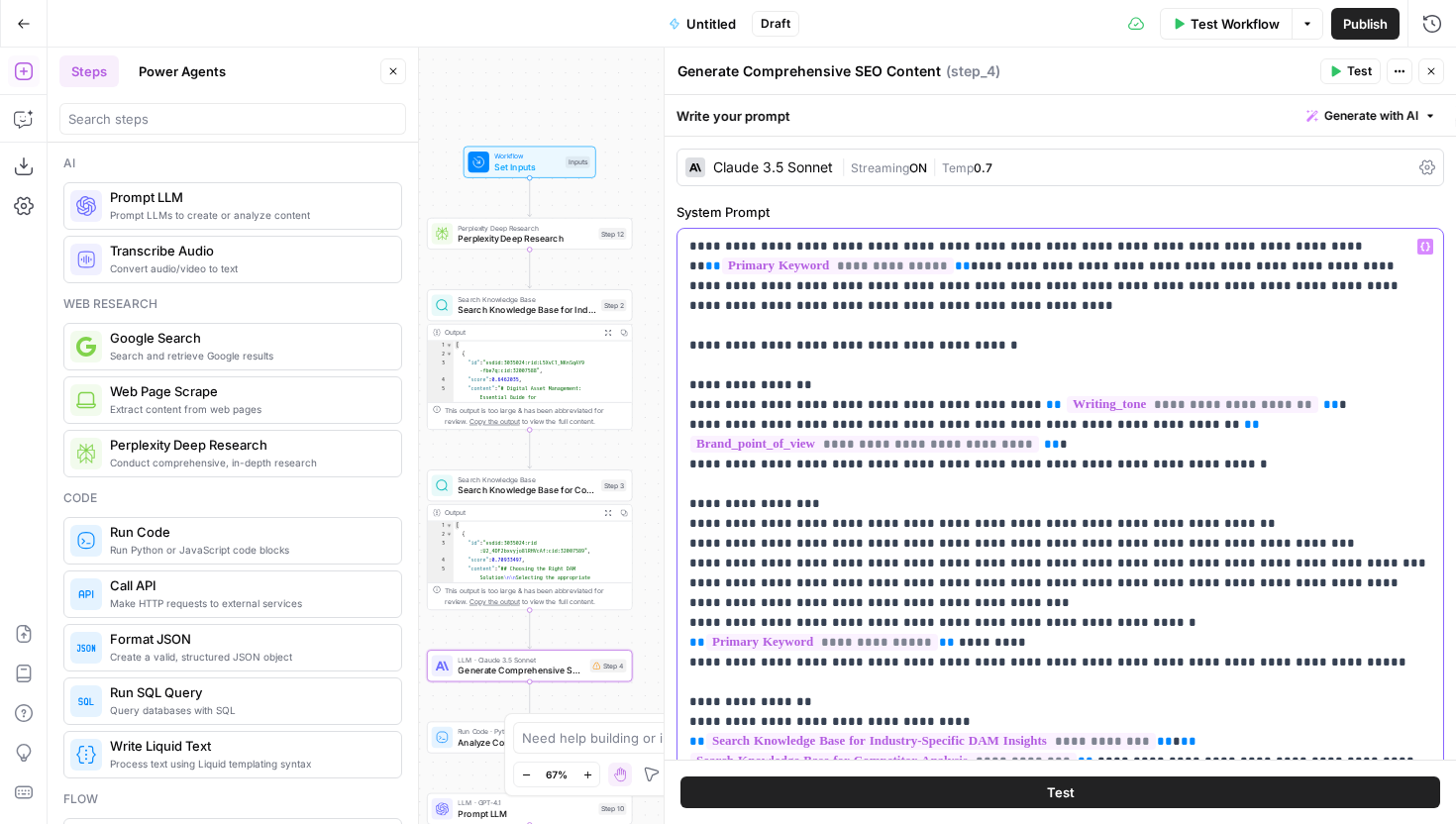 click on "**********" at bounding box center (1060, 1207) 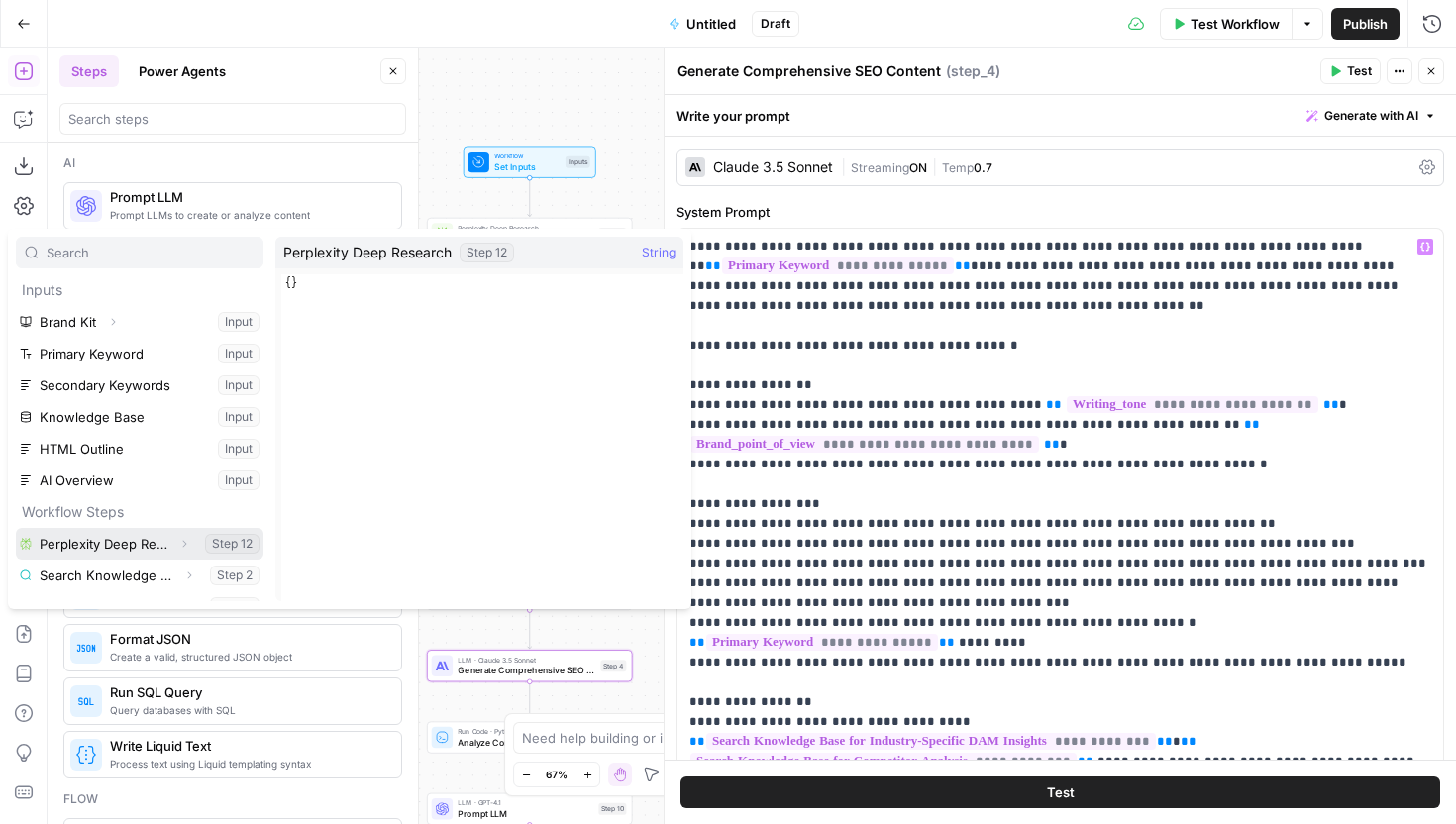 click at bounding box center (140, 544) 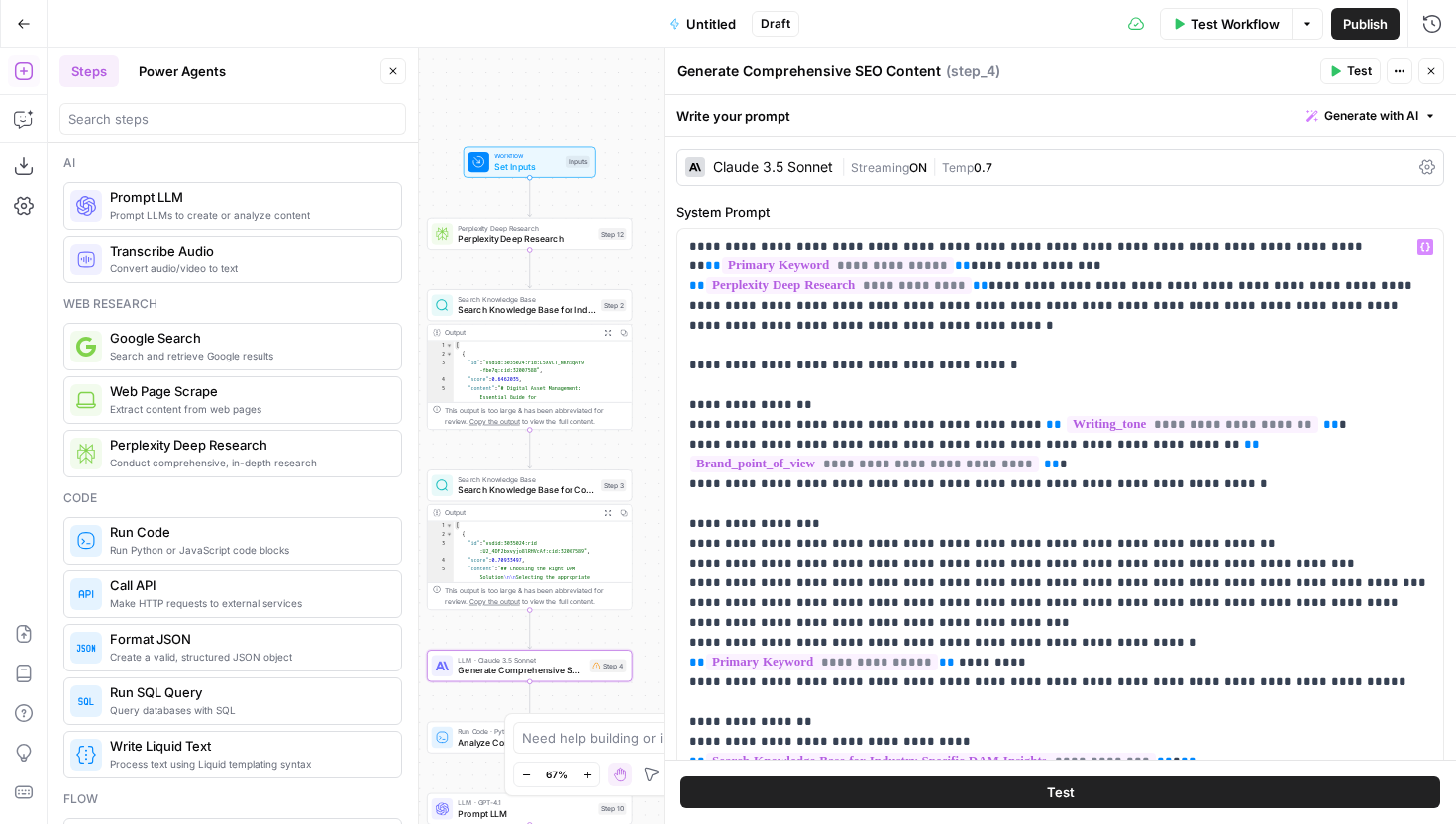 click on "Test Workflow" at bounding box center (1235, 24) 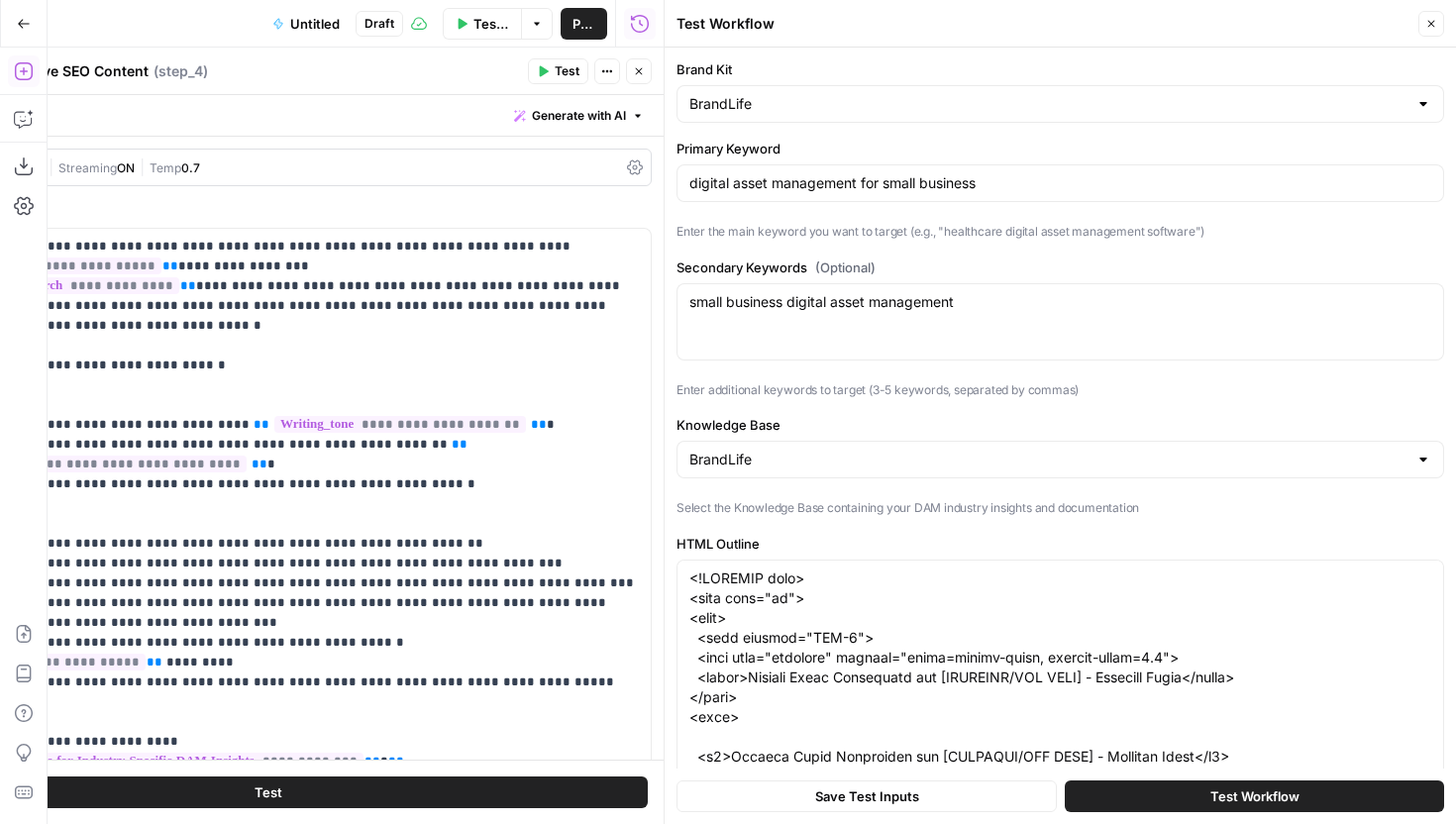 click on "Test Workflow" at bounding box center [1254, 796] 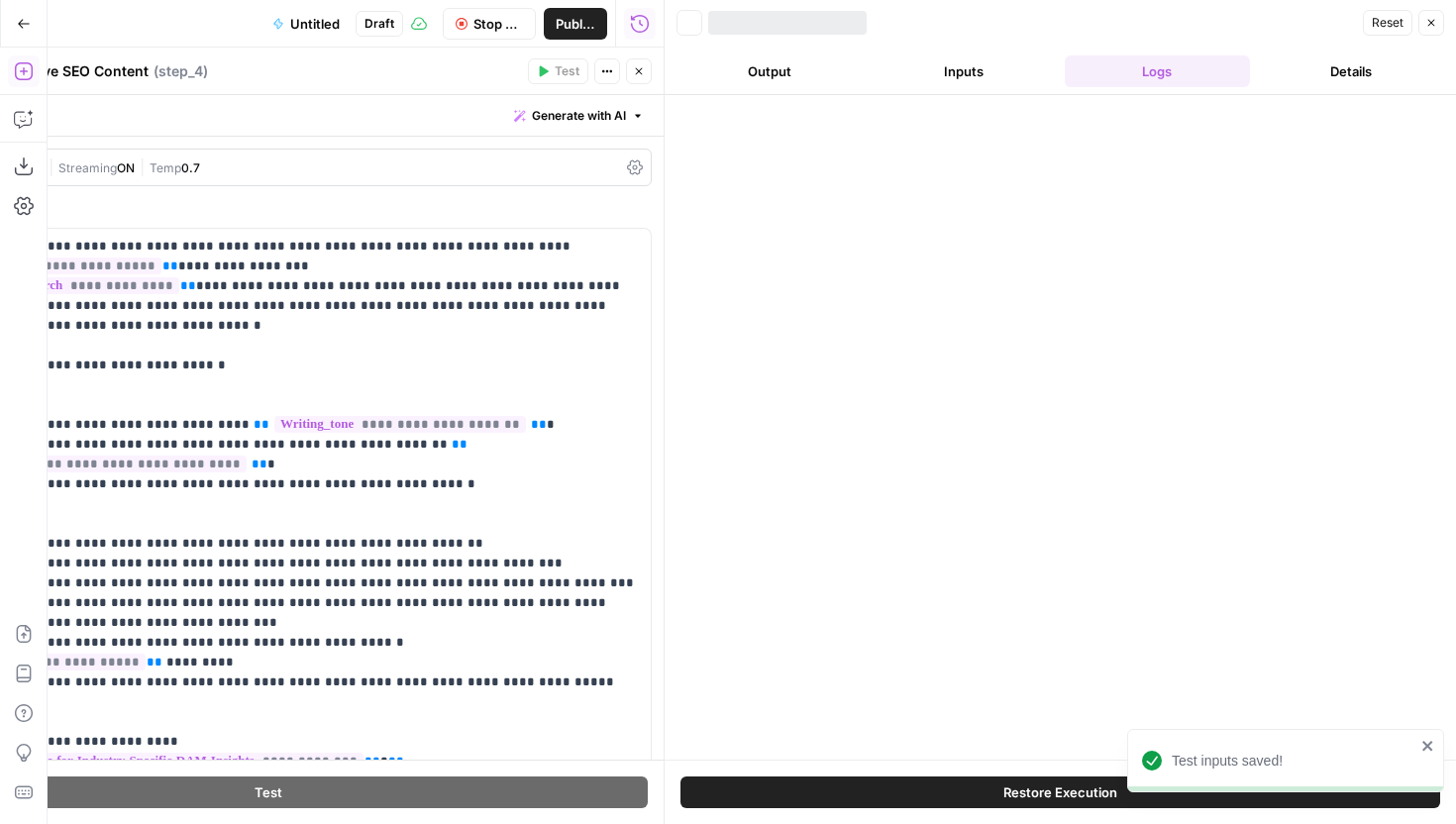click on "Generate Comprehensive SEO Content Generate Comprehensive SEO Content  ( step_4 ) Test Actions Close" at bounding box center (267, 71) 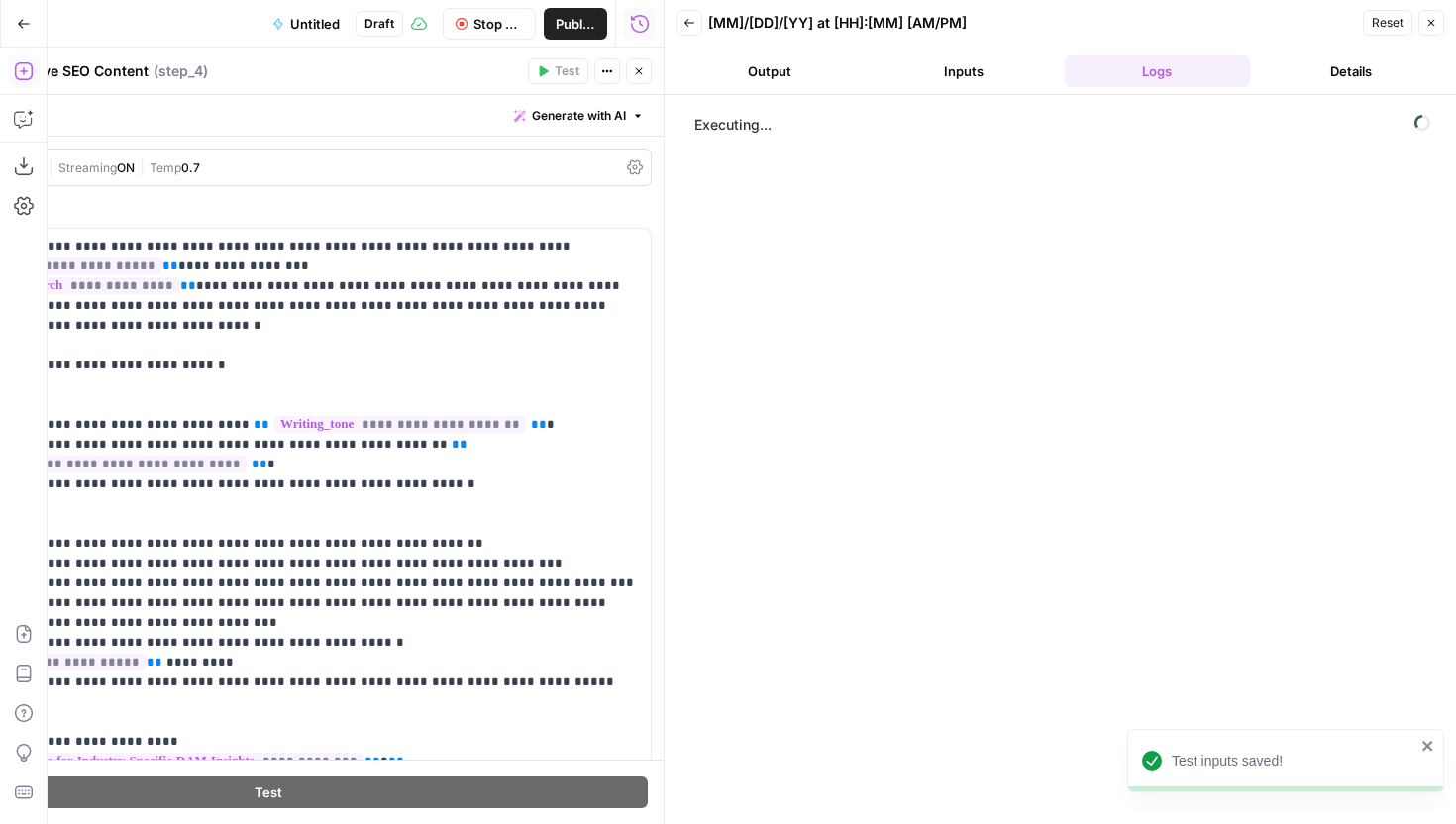 click on "Close" at bounding box center (639, 71) 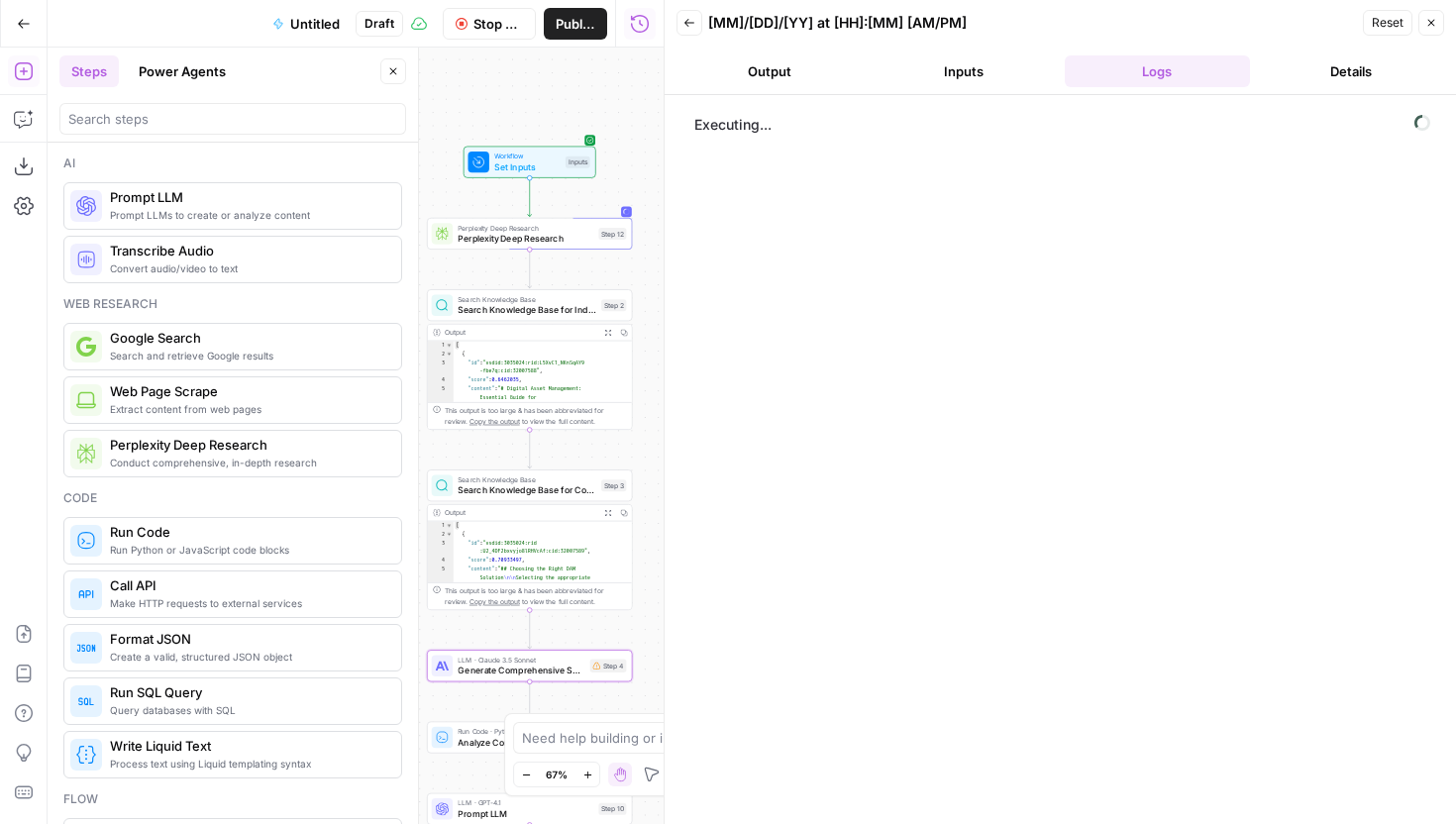 click on "Back 07/23/25 at 3:31 PM Reset Close Output Inputs Logs Details" at bounding box center [1060, 48] 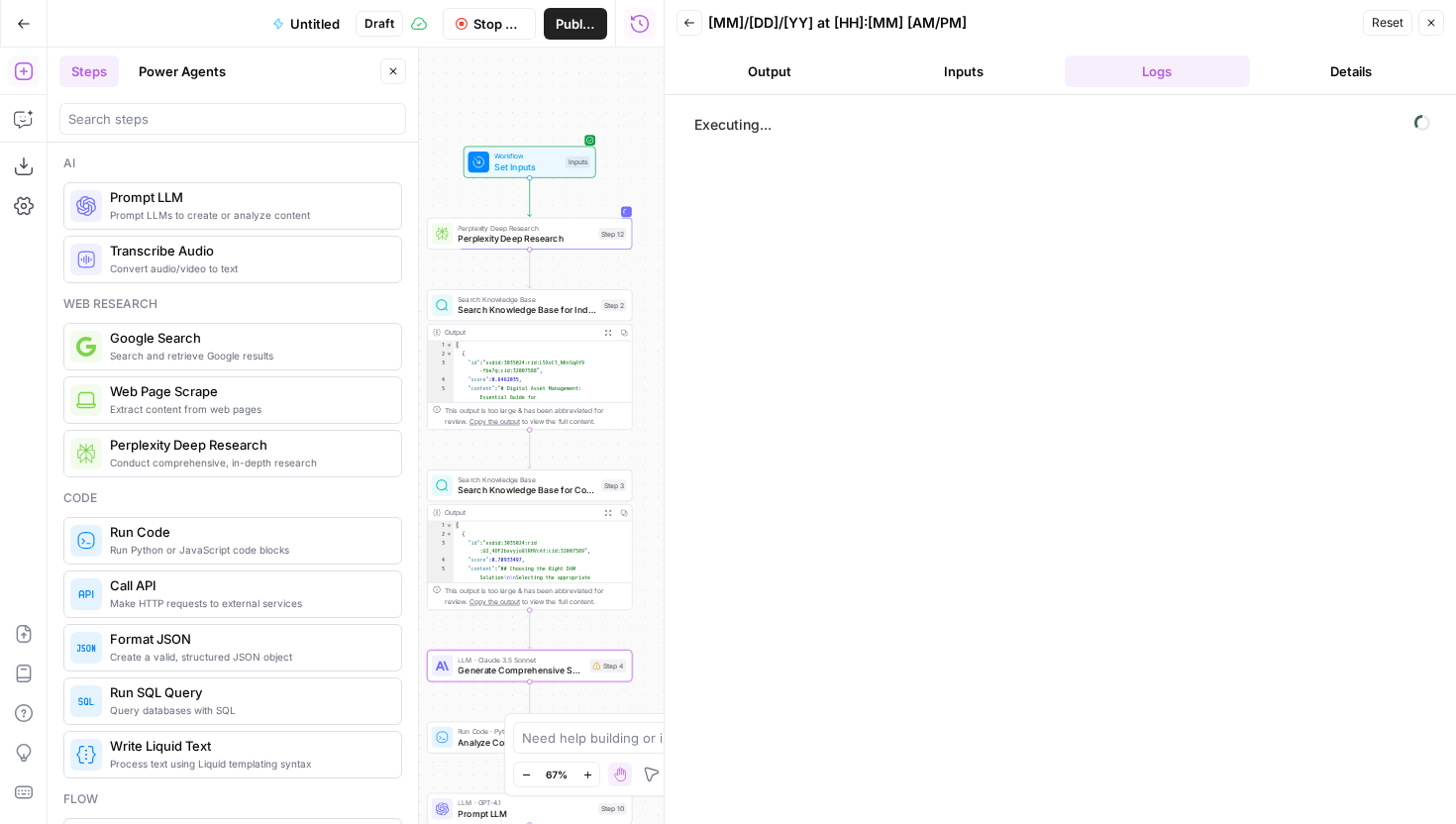 click on "Output" at bounding box center (770, 71) 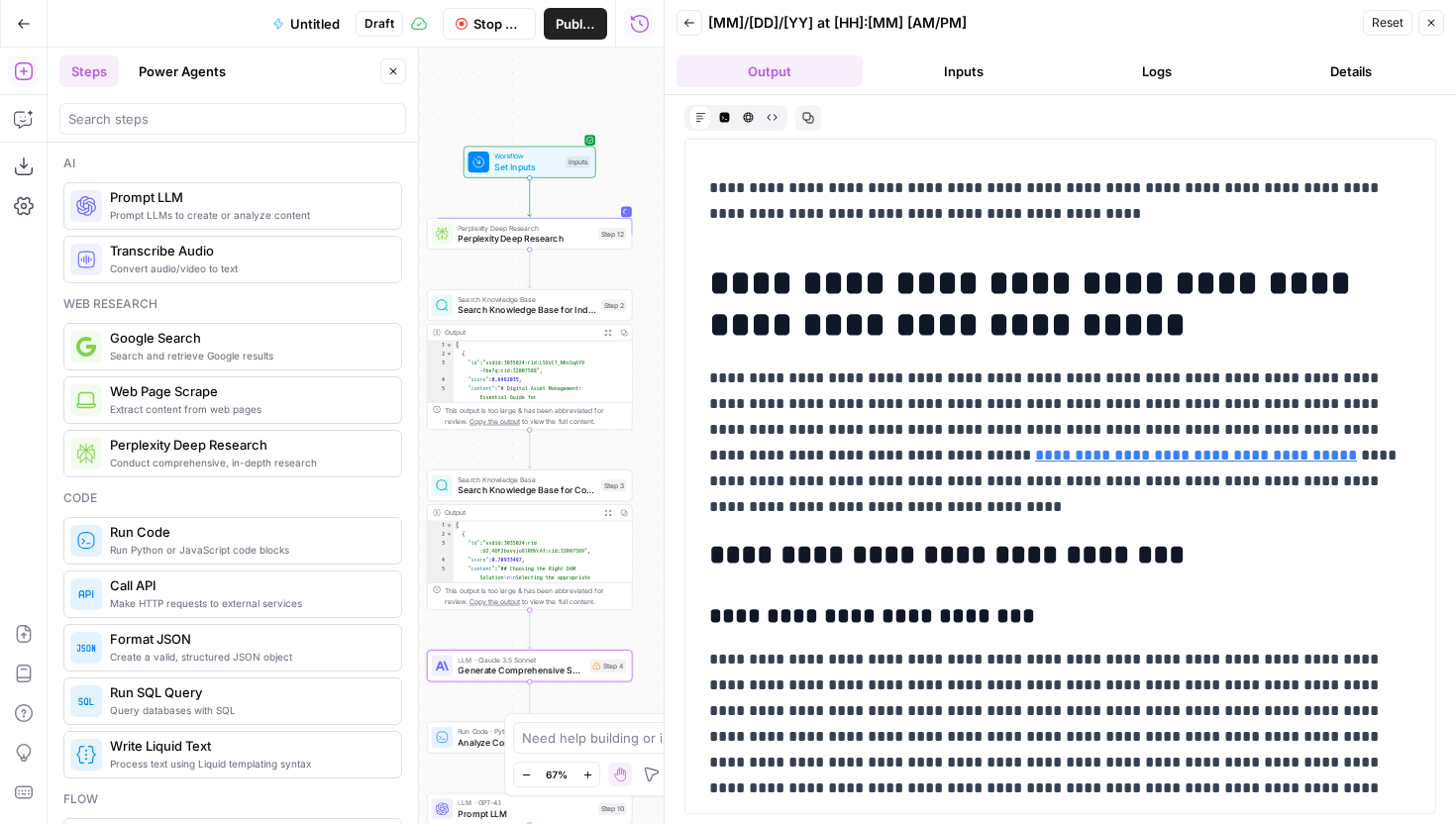 drag, startPoint x: 848, startPoint y: 193, endPoint x: 910, endPoint y: 251, distance: 84.899941 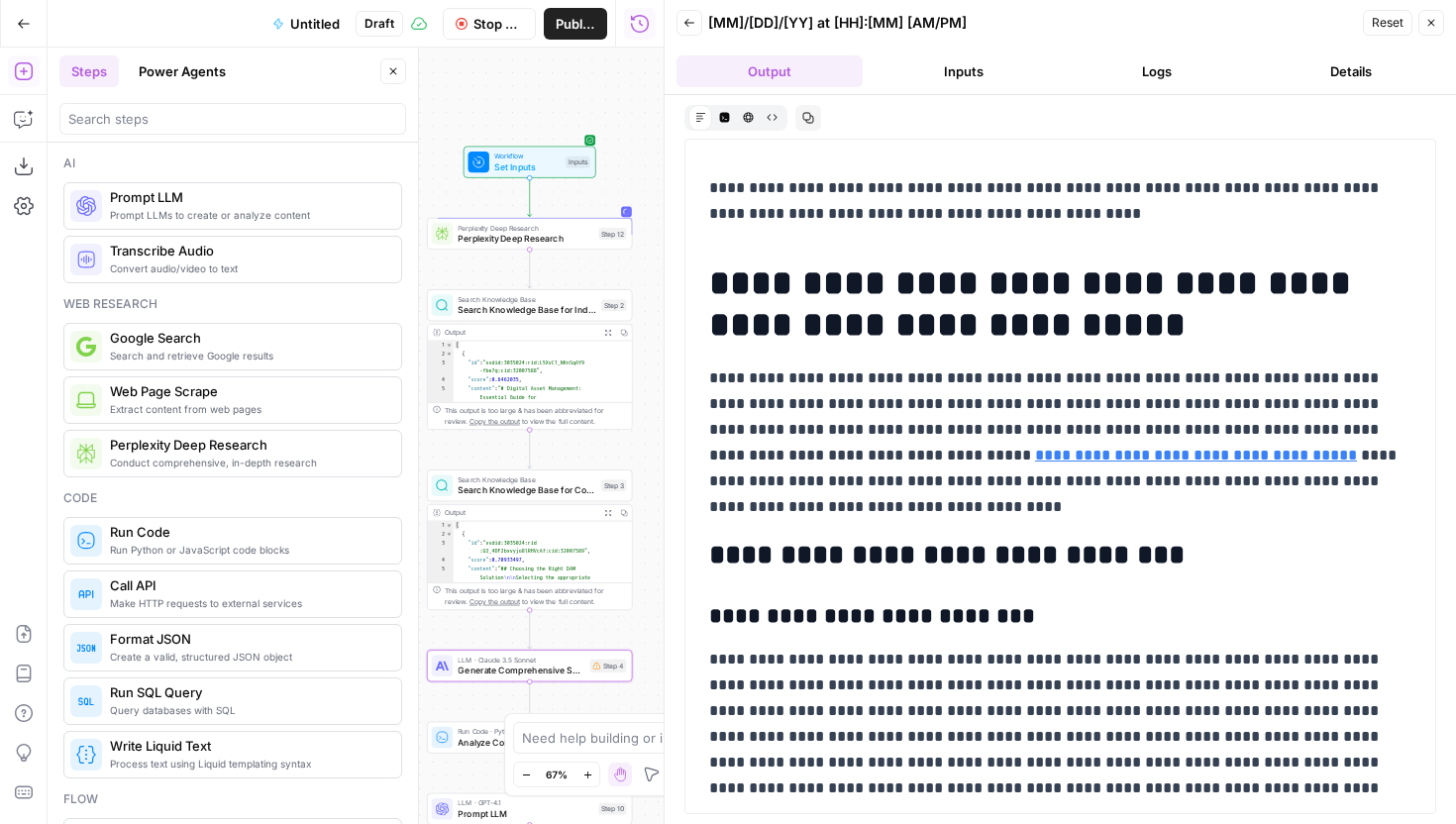 click on "**********" at bounding box center (1060, 569) 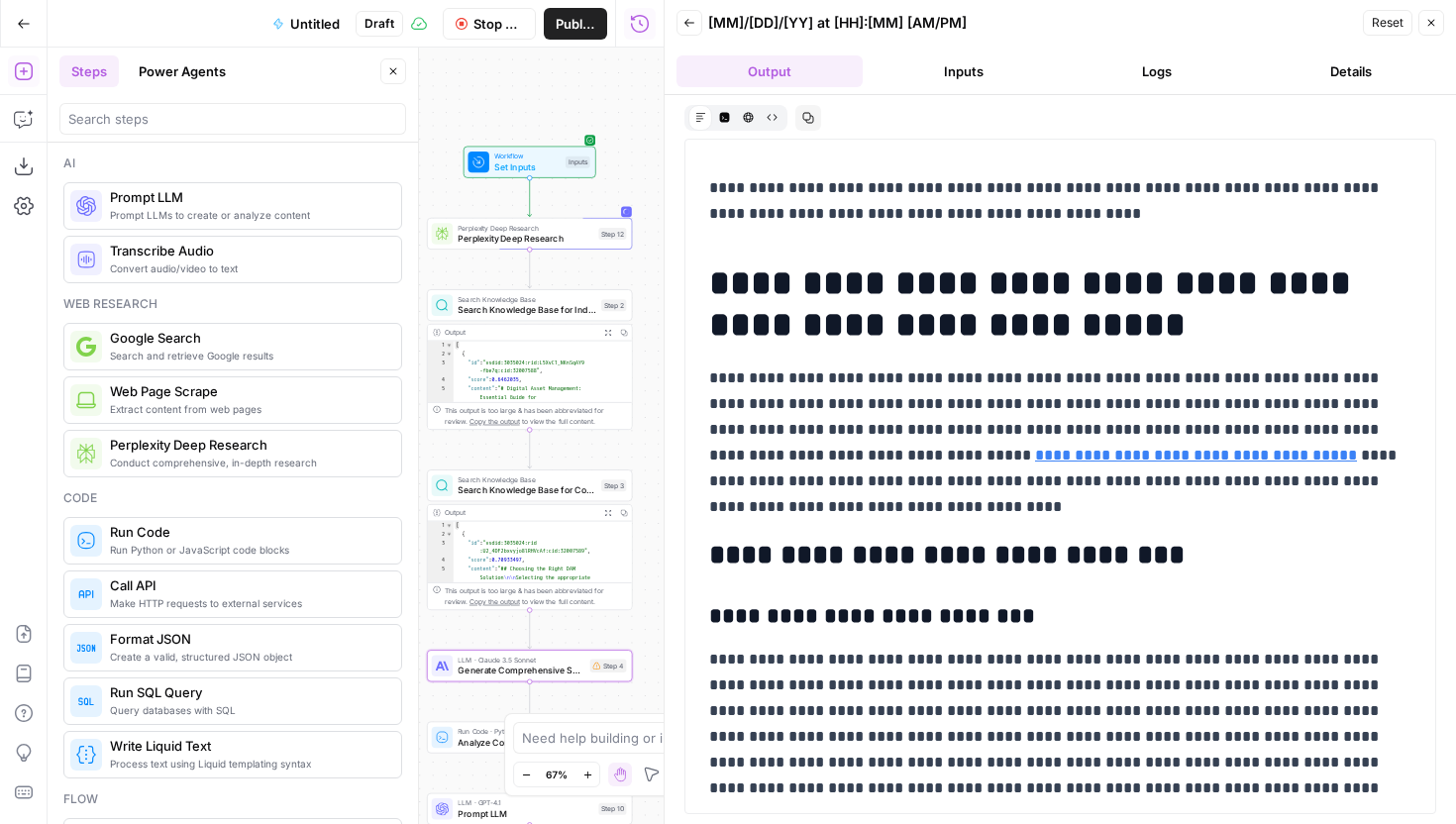 click on "Logs" at bounding box center [1158, 71] 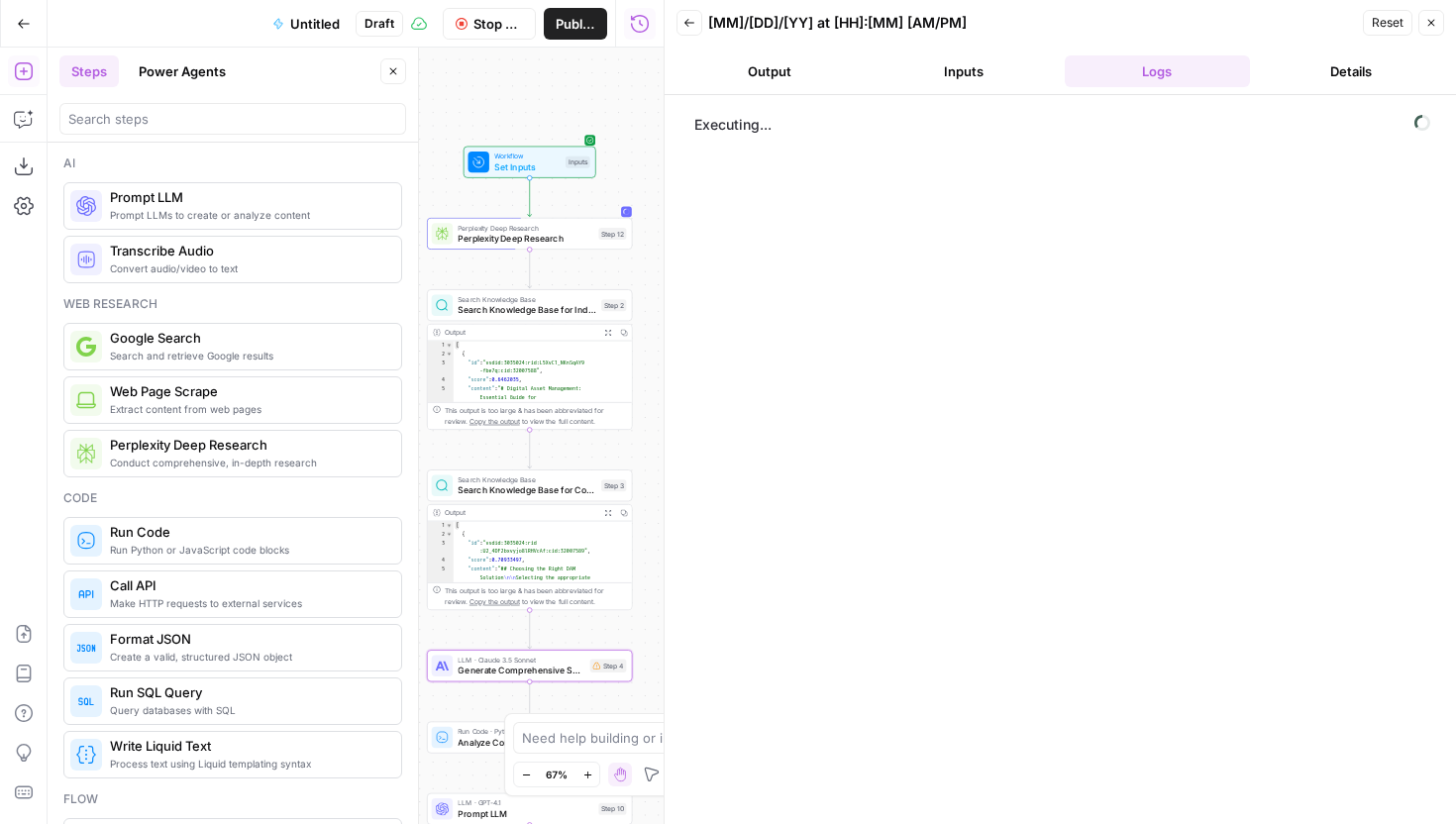 click on "Output" at bounding box center (770, 71) 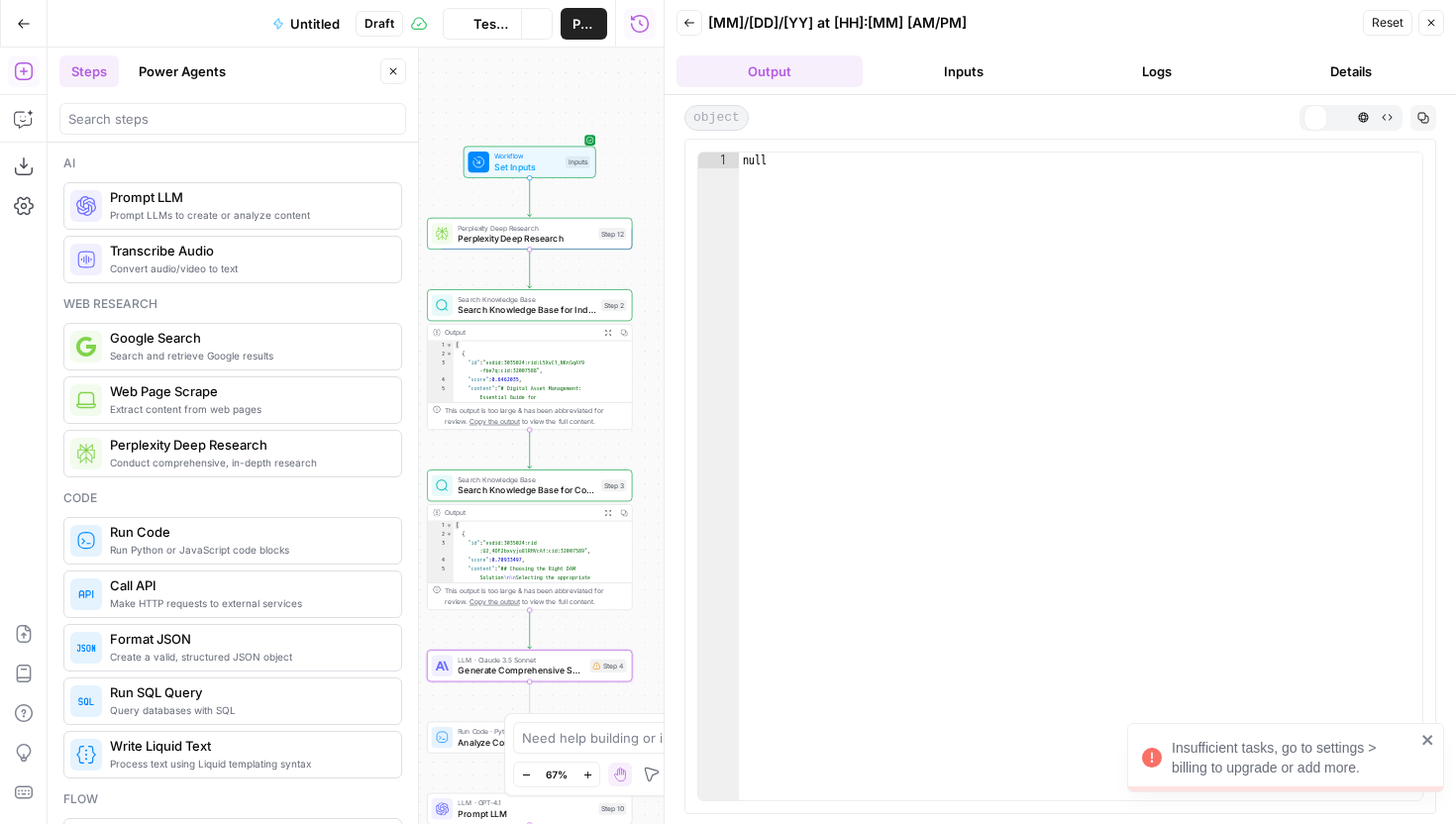 scroll, scrollTop: 0, scrollLeft: 0, axis: both 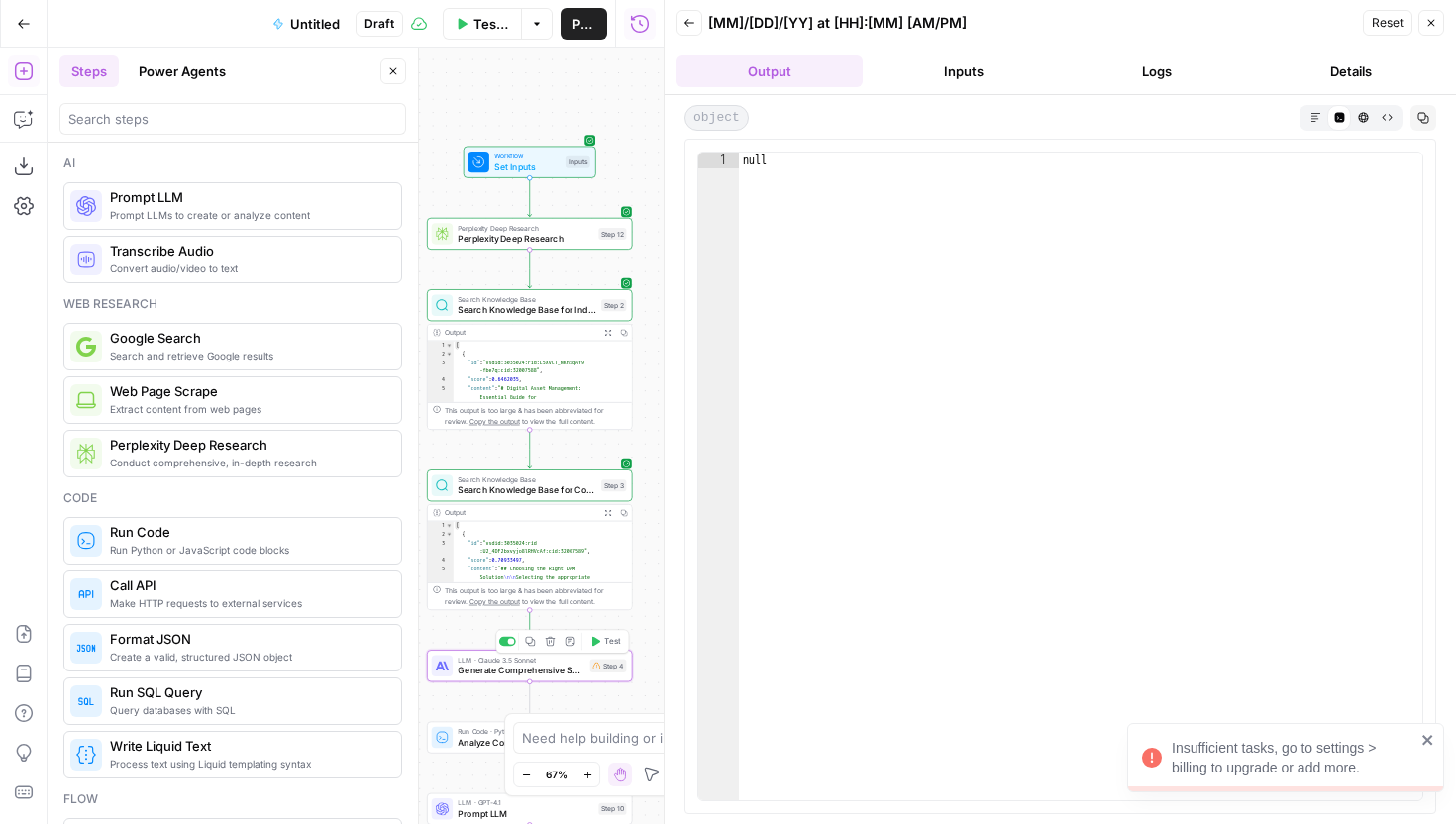 click on "Generate Comprehensive SEO Content" at bounding box center (521, 670) 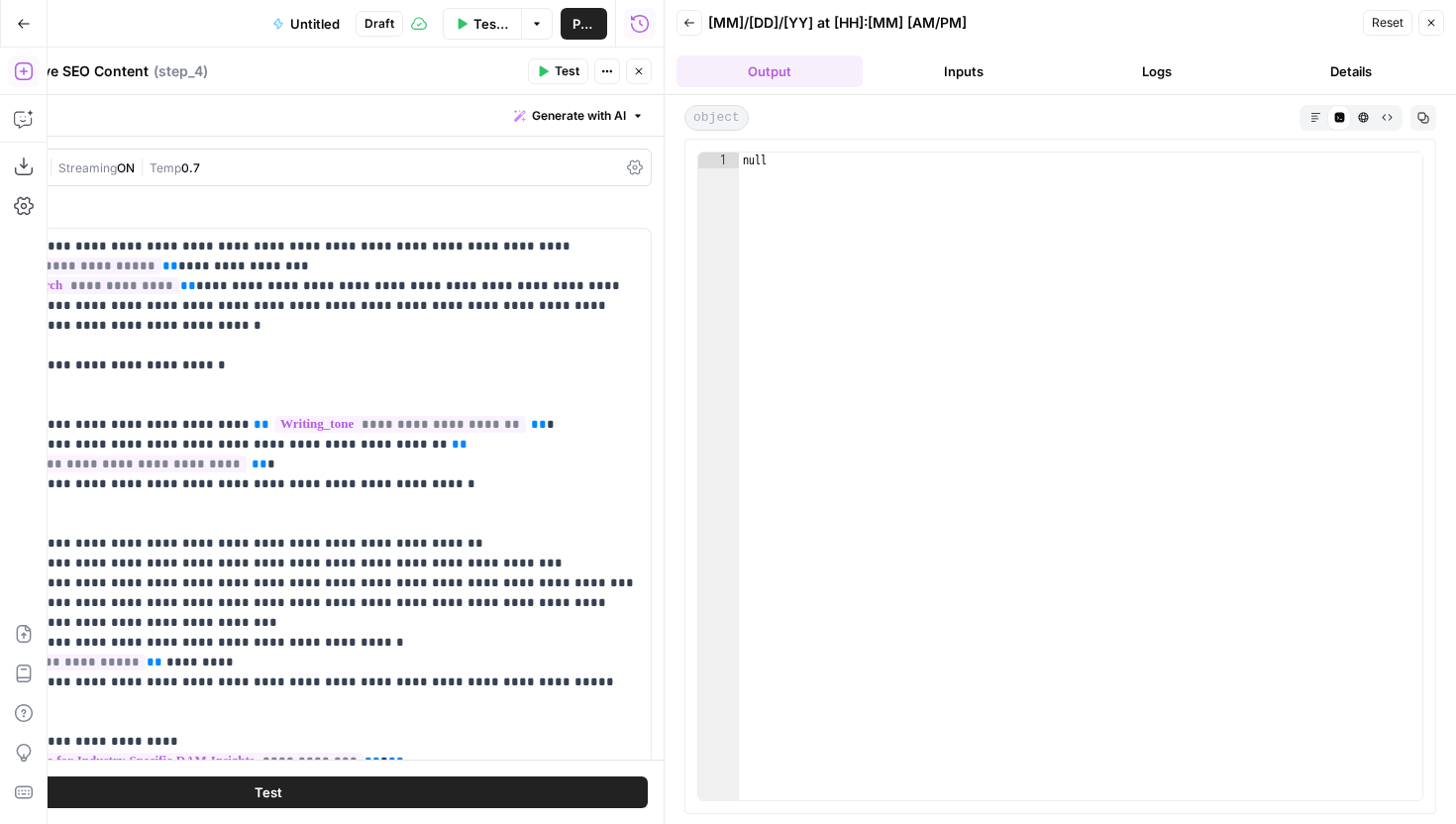 click 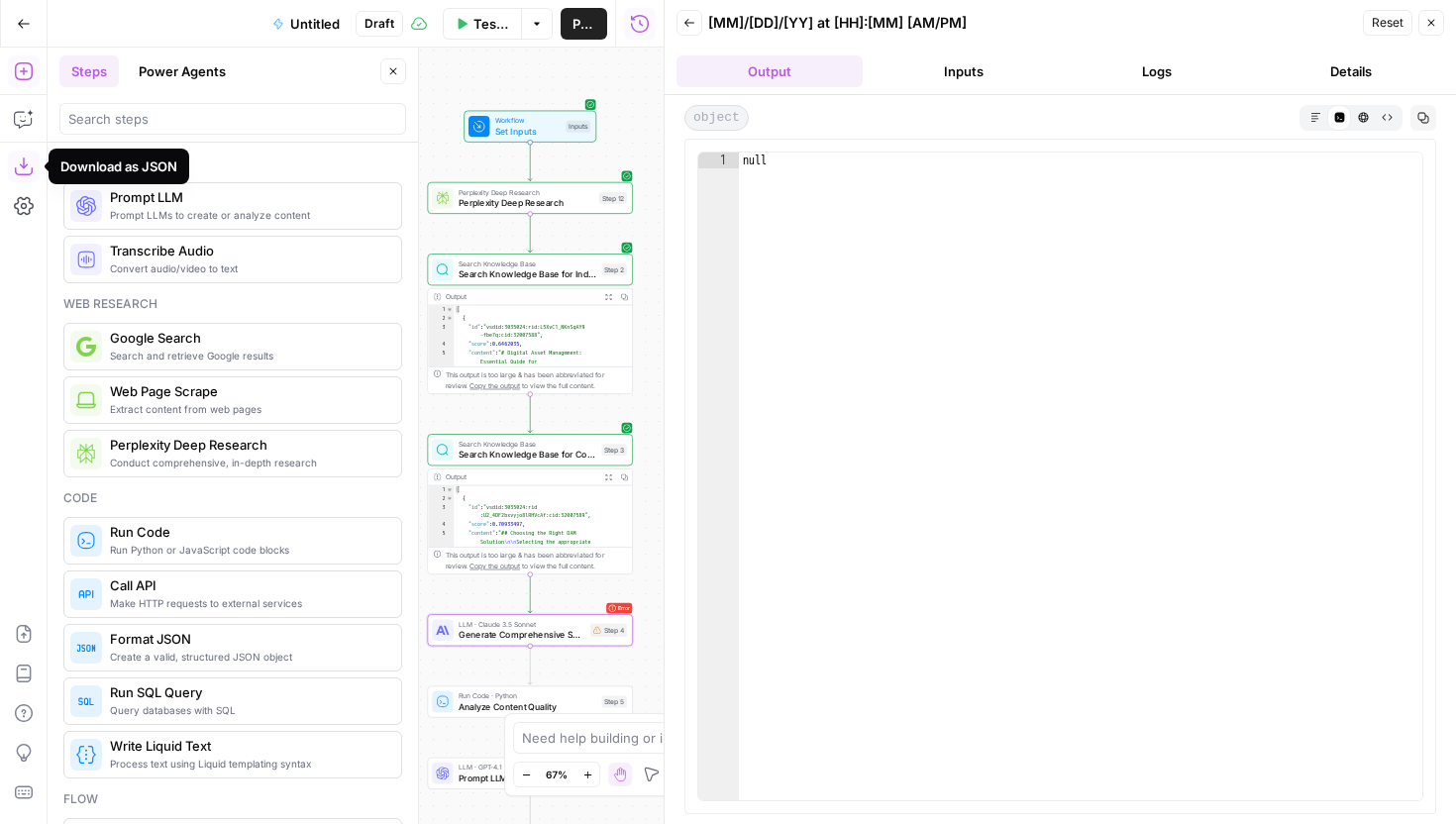 click 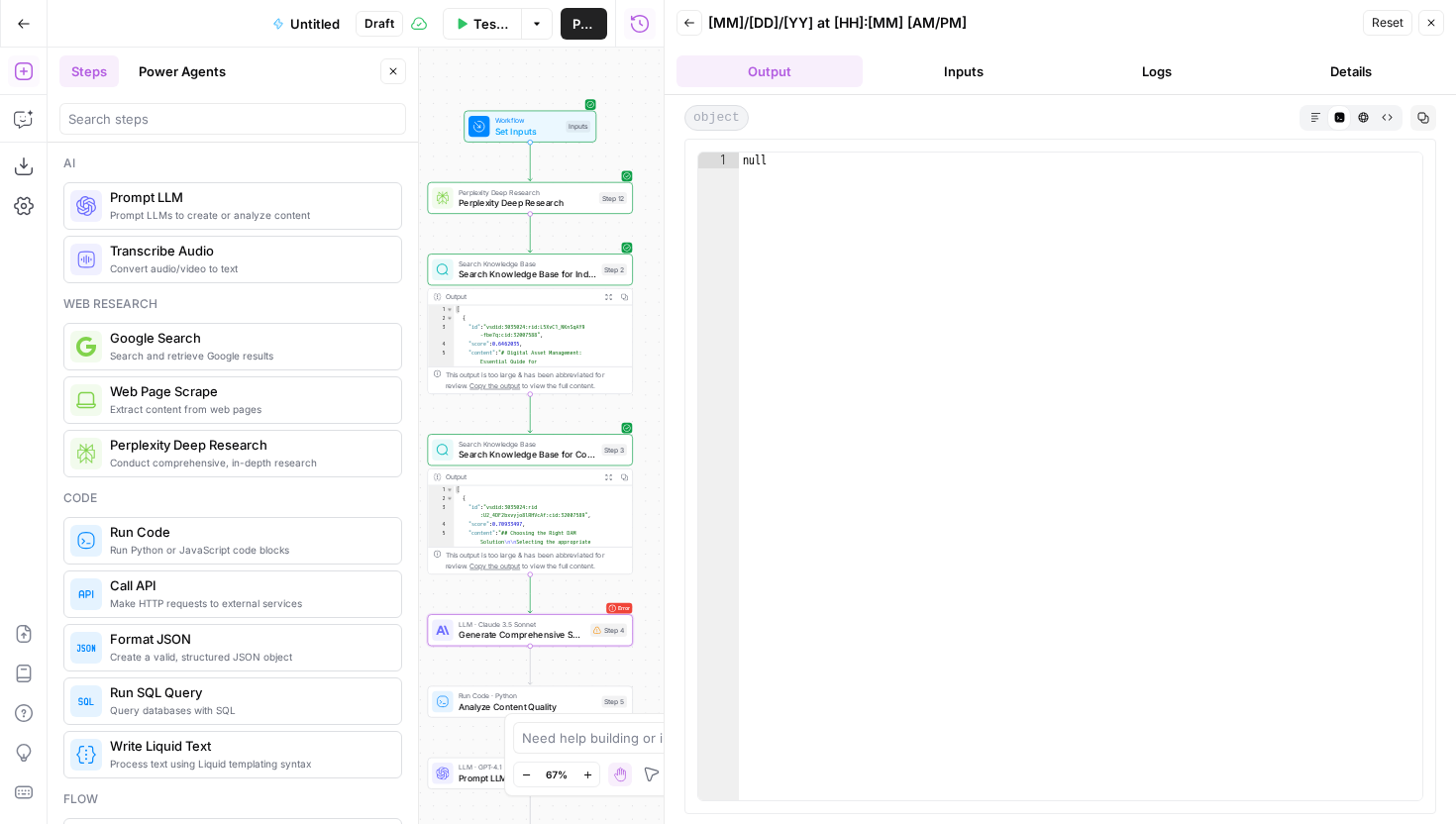 click on "Publish" at bounding box center (583, 24) 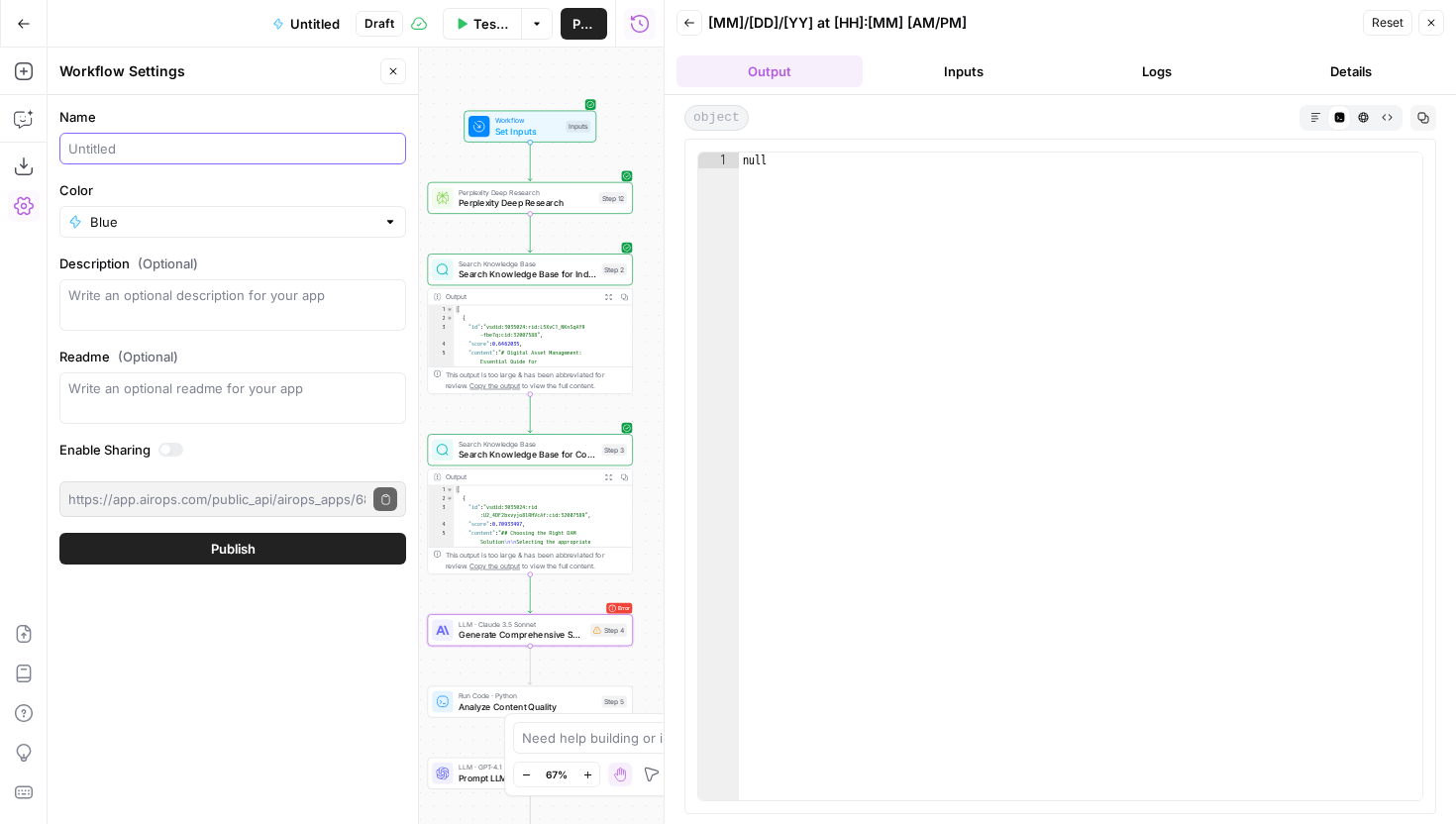 click on "Name" at bounding box center [233, 149] 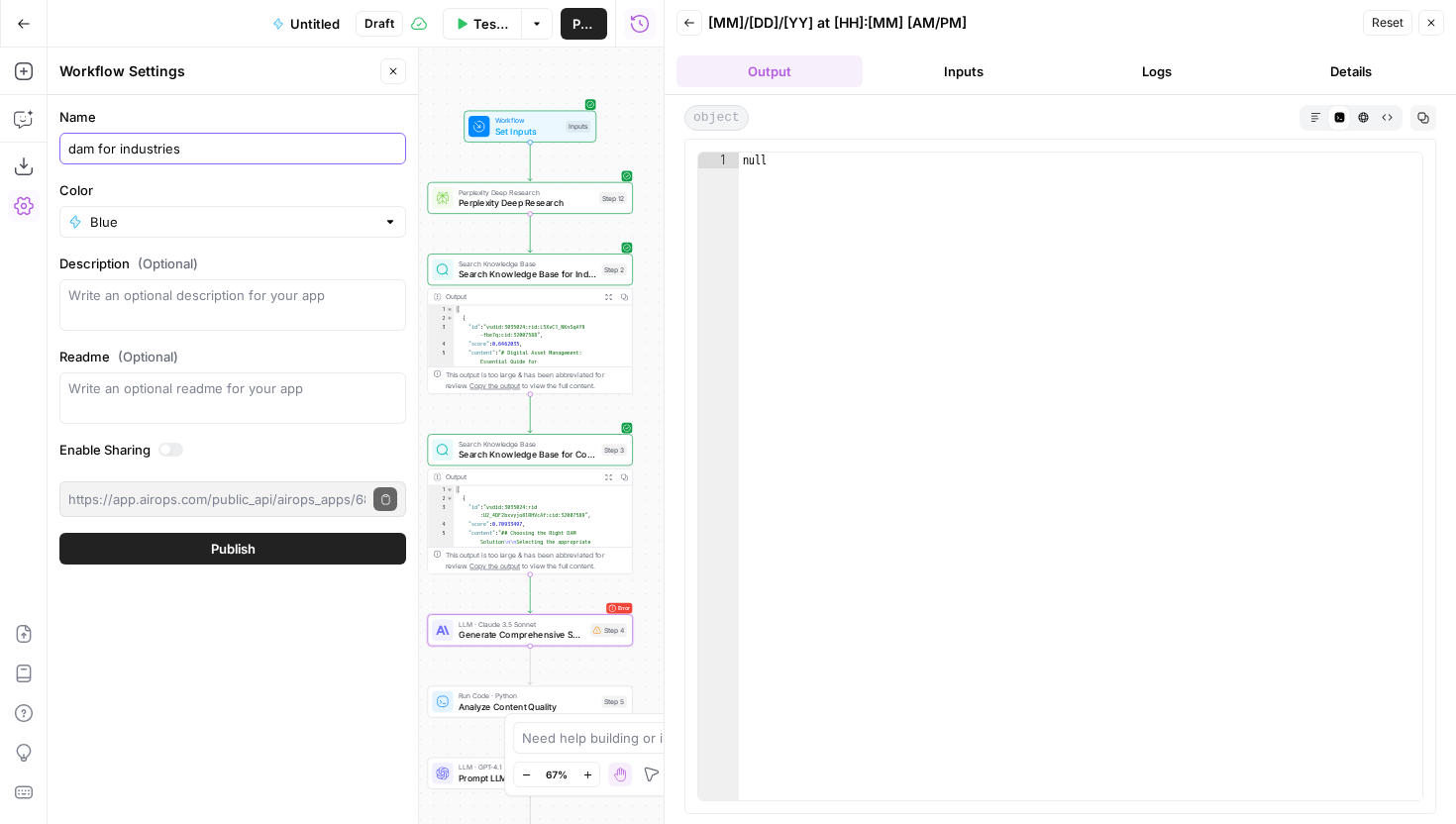 type on "dam for industries" 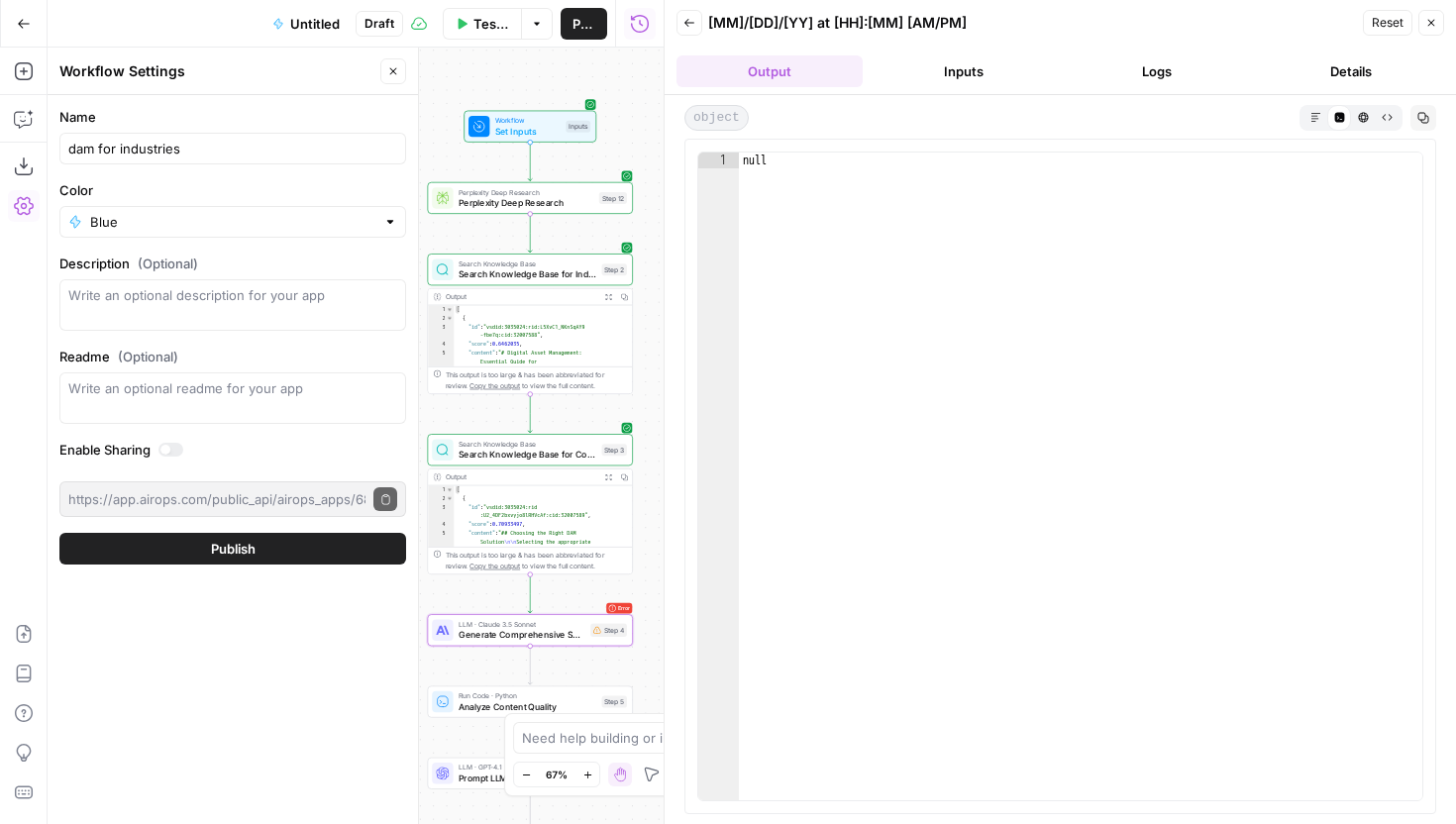 click on "Publish" at bounding box center [233, 549] 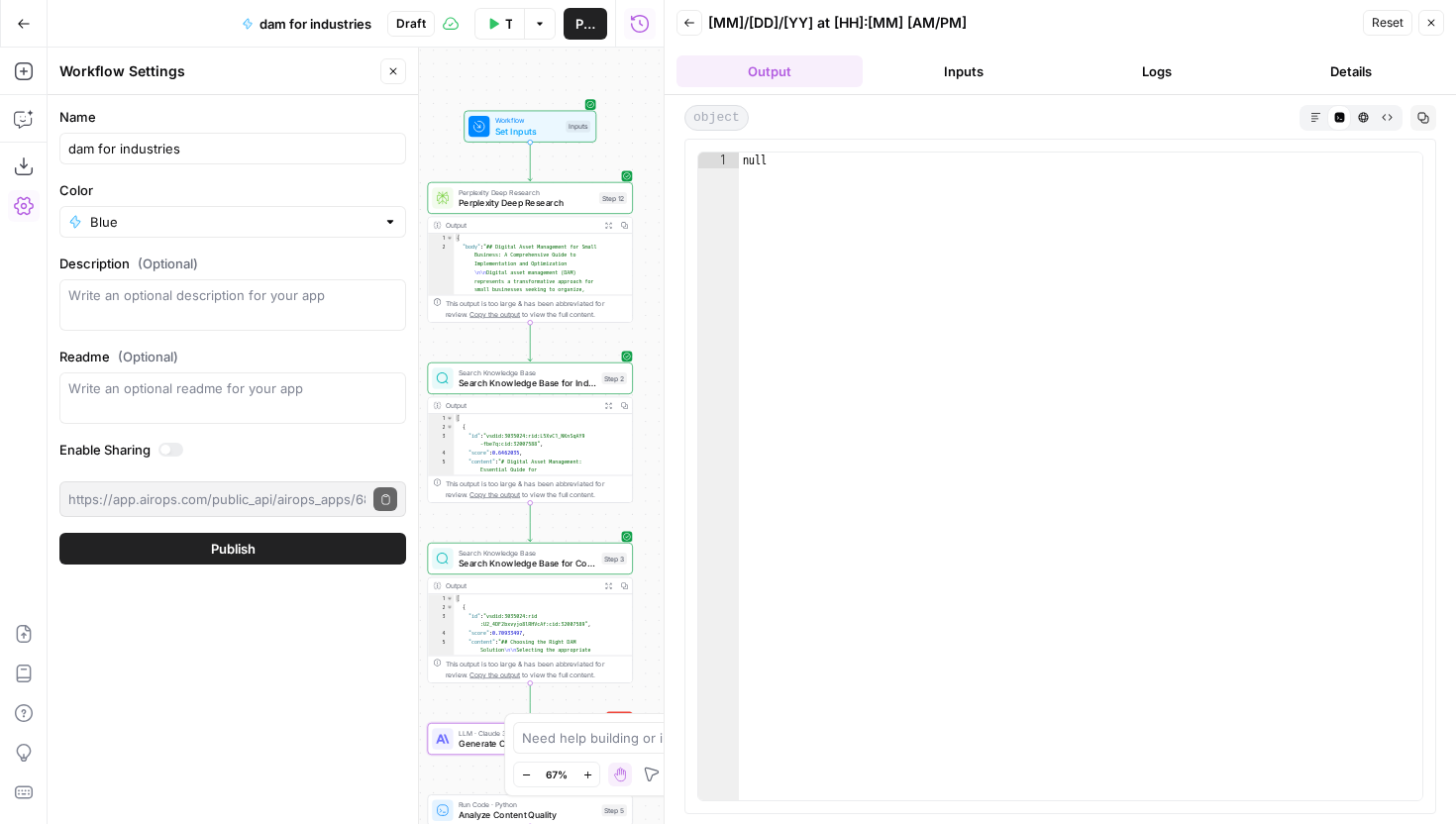 click on "Close" at bounding box center (393, 71) 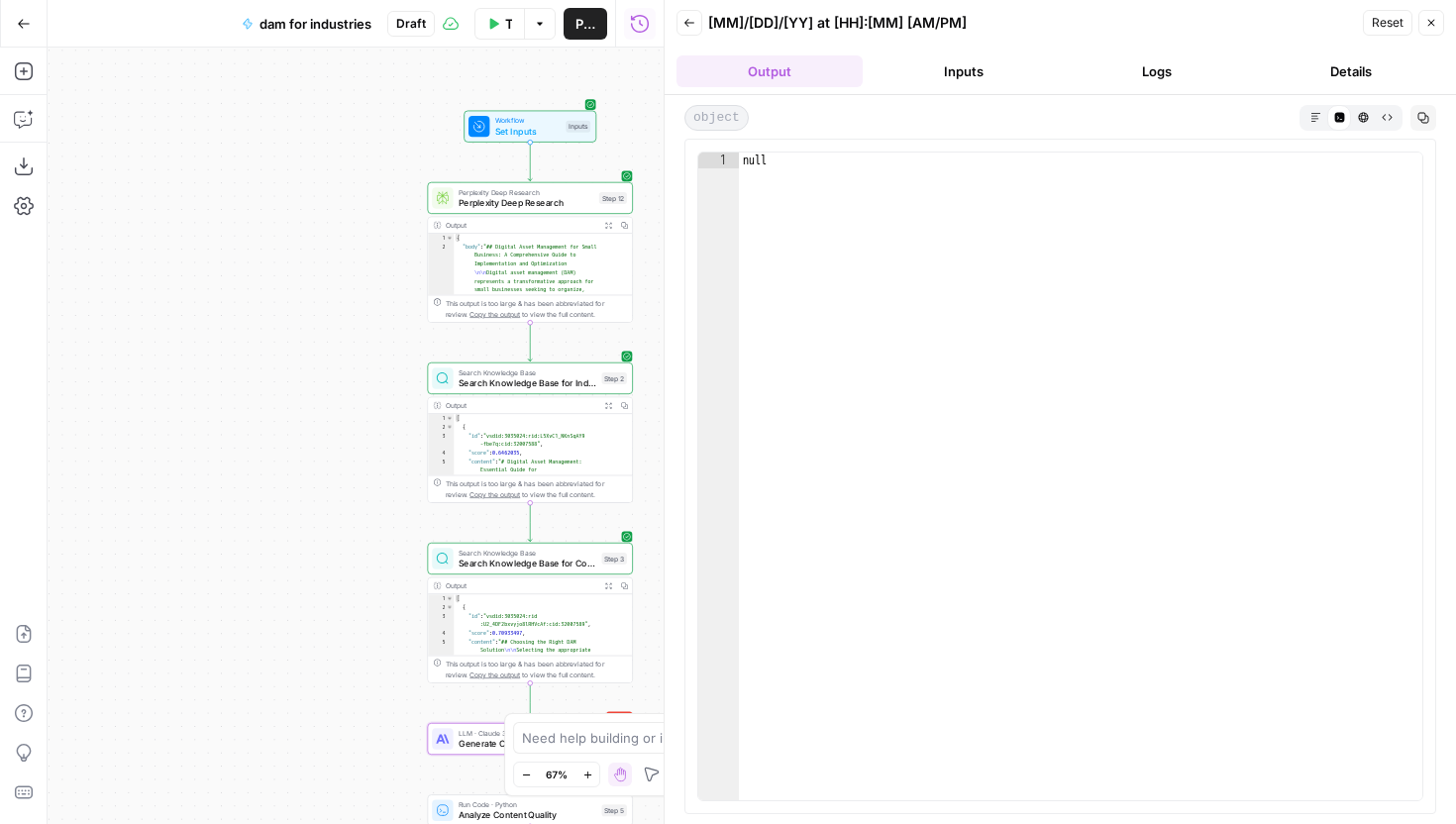click on "Publish" at bounding box center [585, 24] 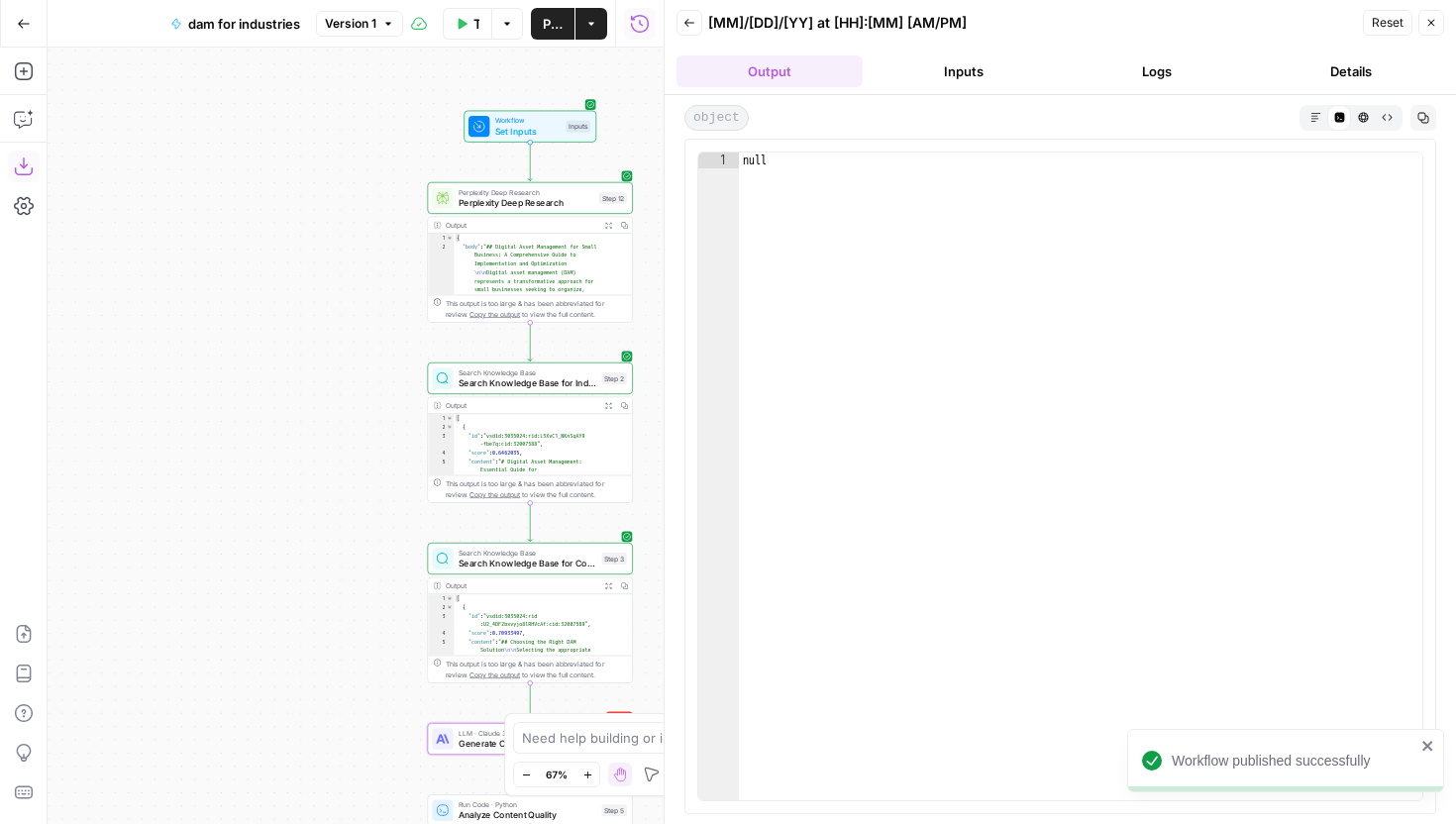 click 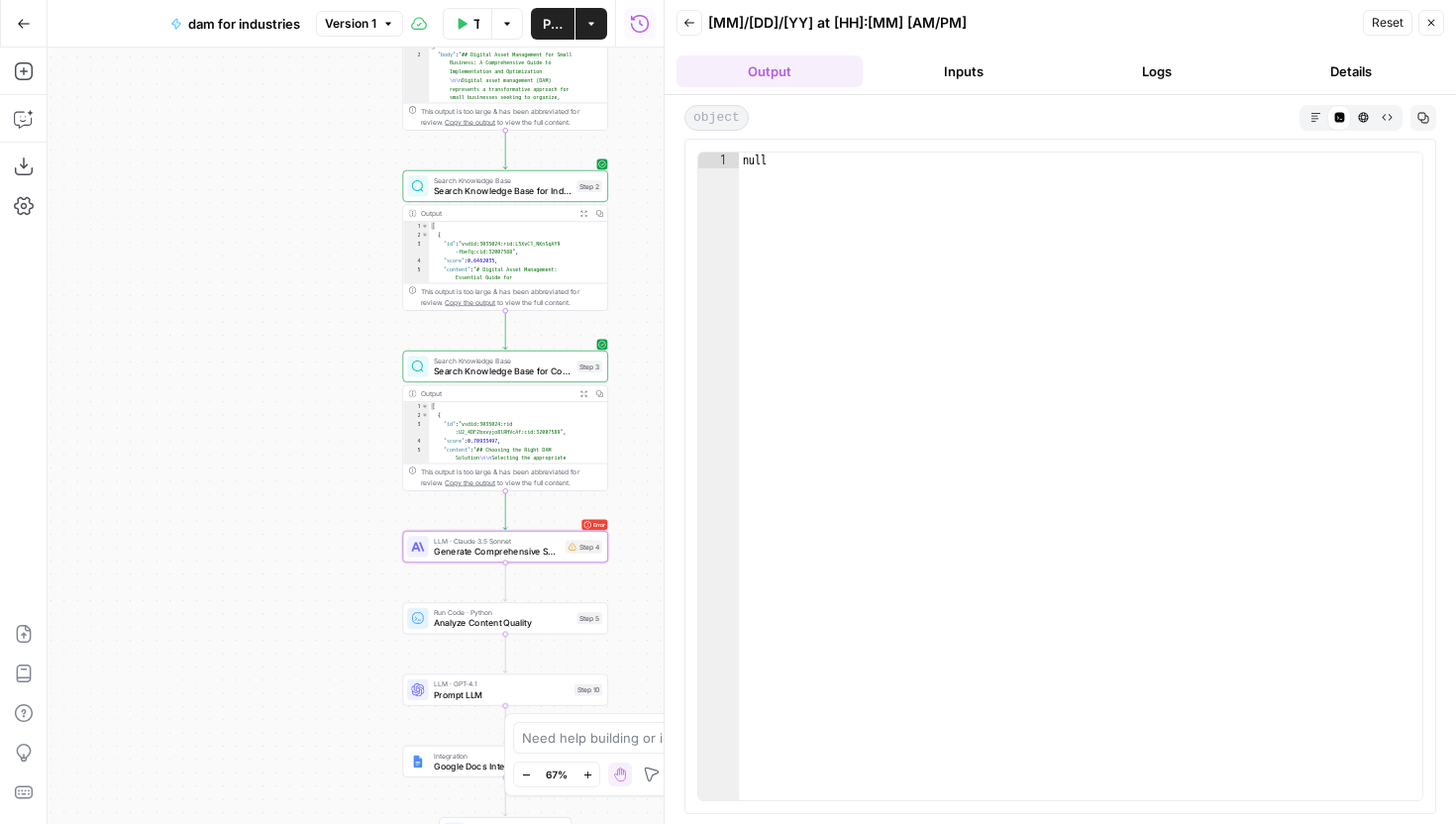 click on "Generate Comprehensive SEO Content" at bounding box center [497, 551] 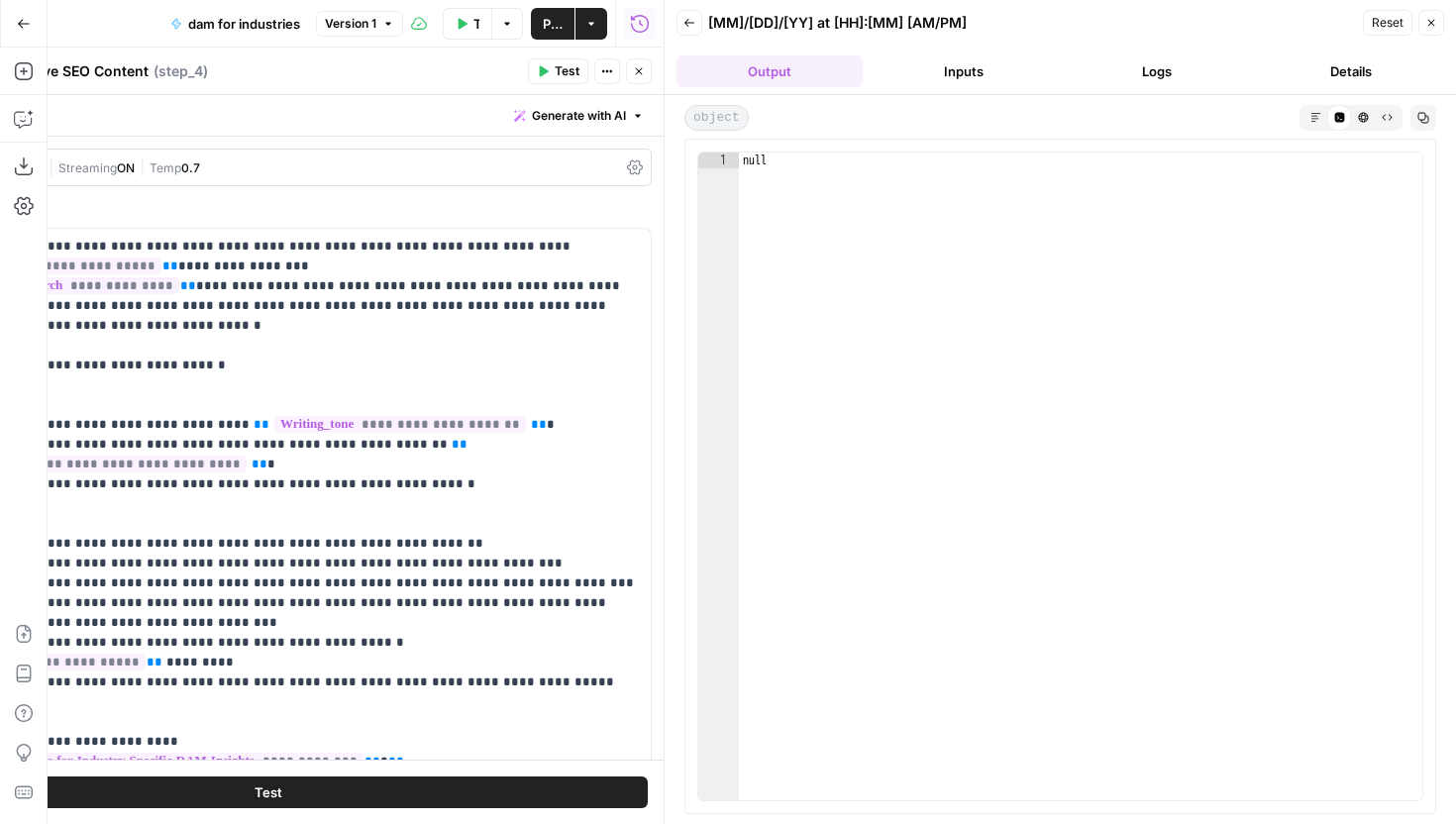 click on "Close" at bounding box center (1431, 23) 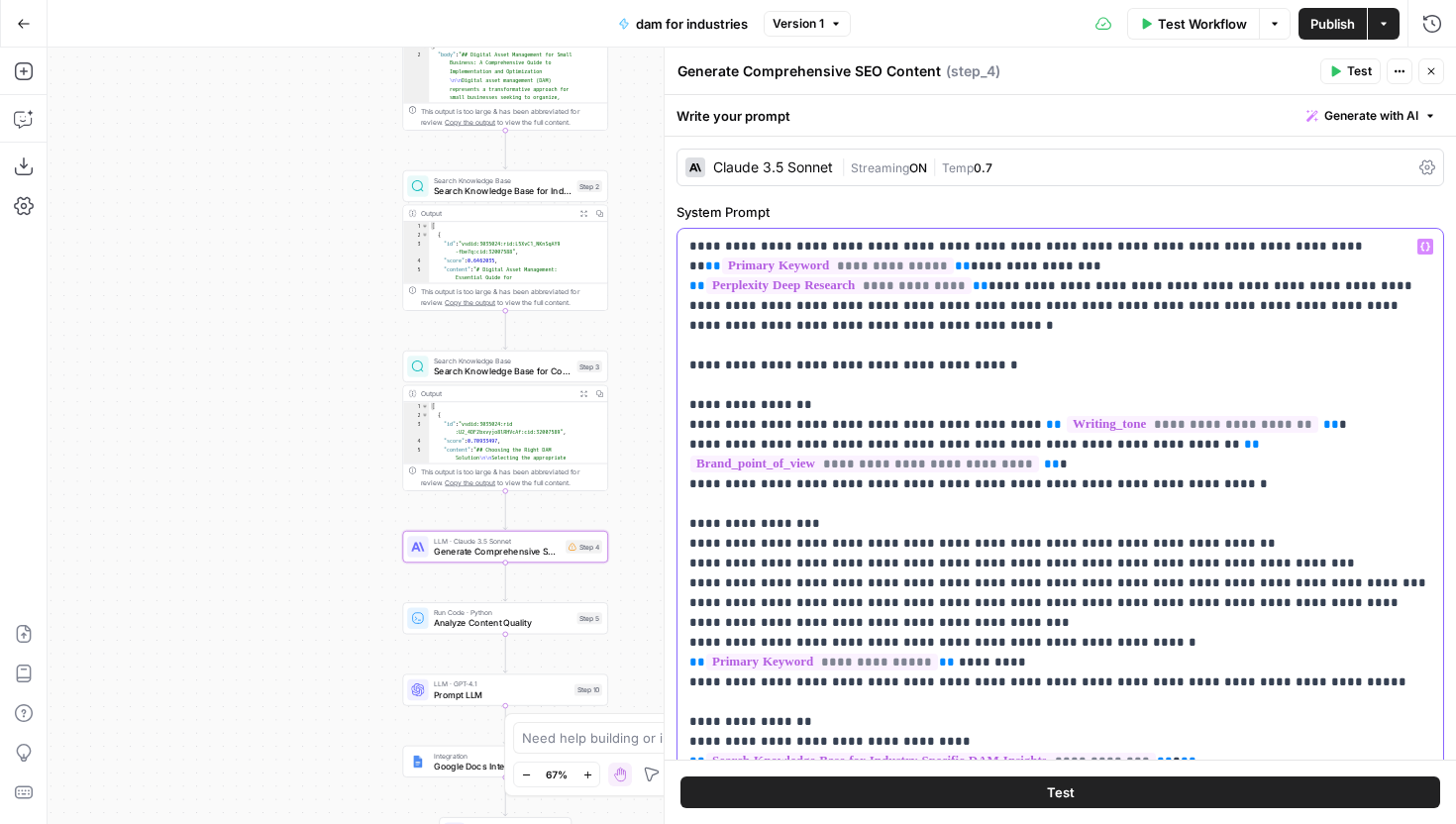 click on "**********" at bounding box center [1060, 1207] 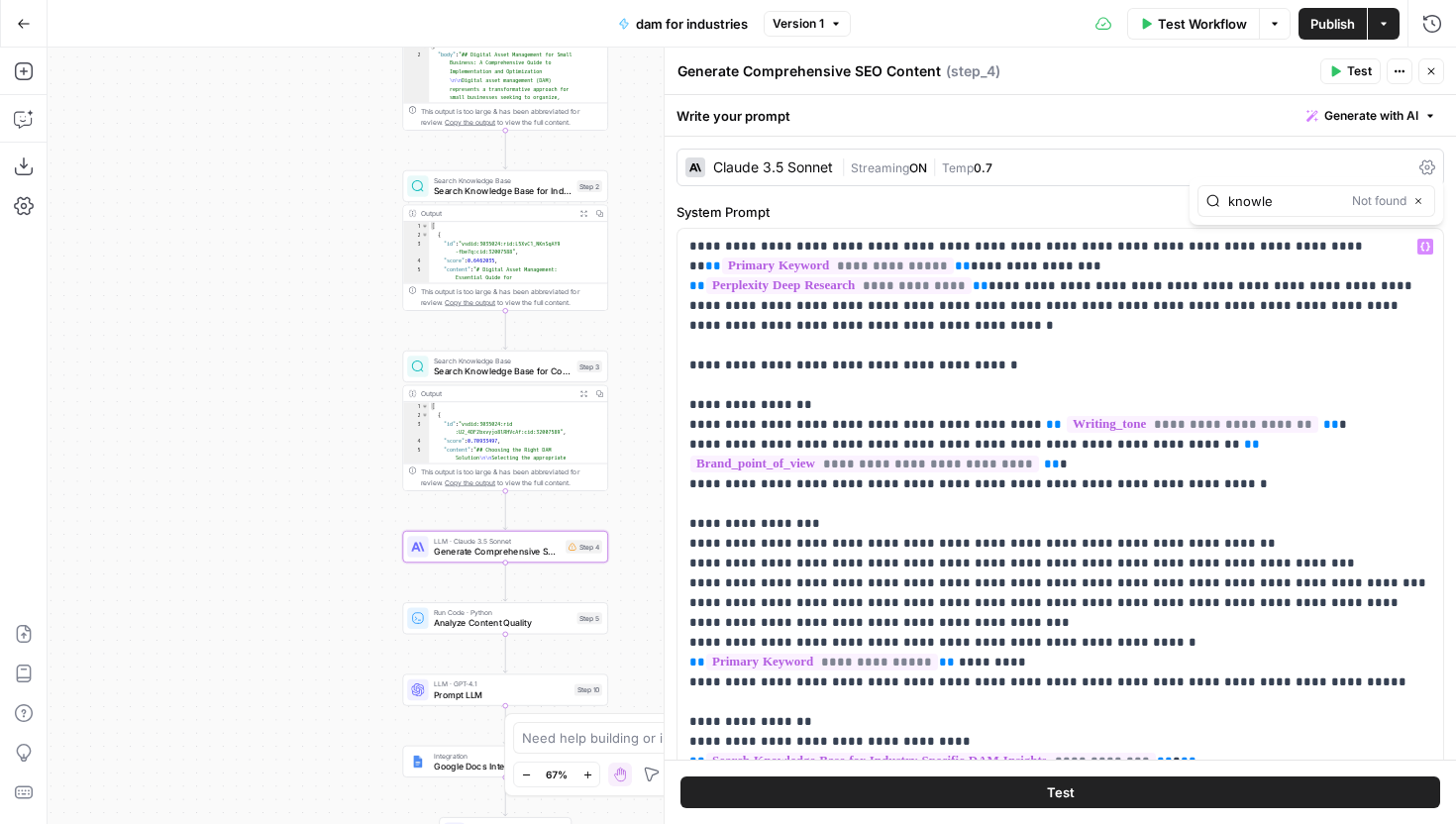 type on "knowled" 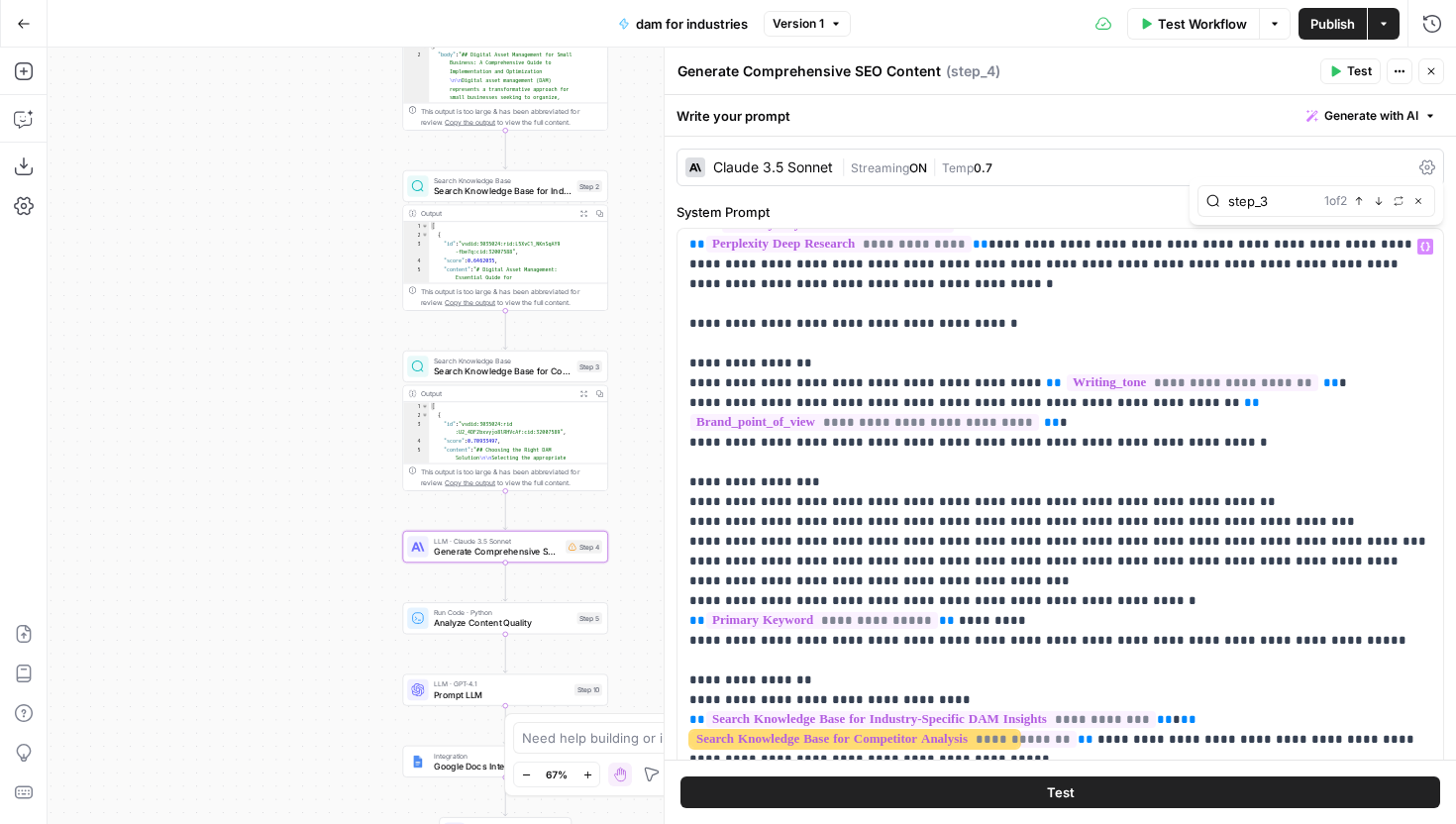 scroll, scrollTop: 65, scrollLeft: 0, axis: vertical 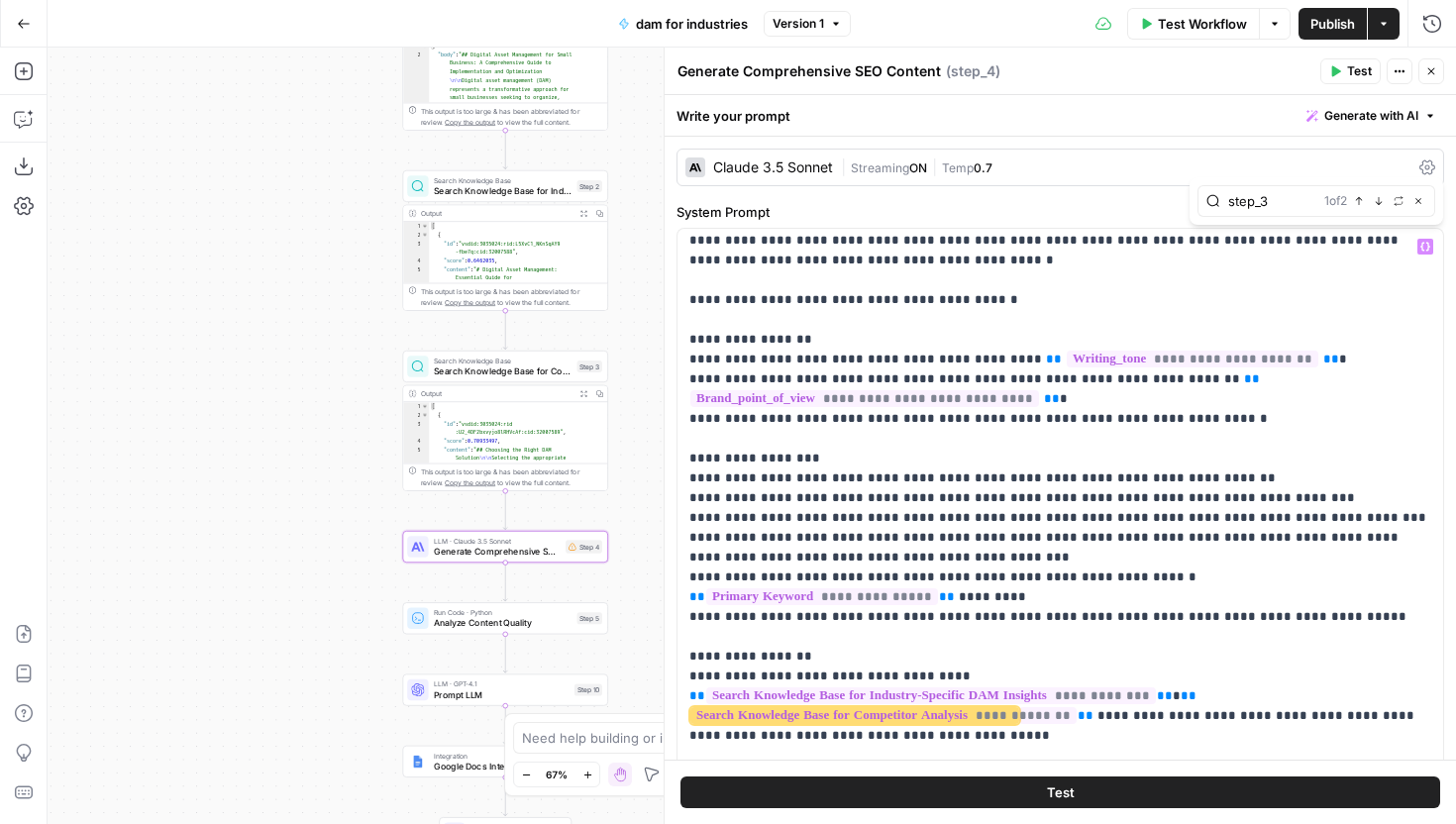 type on "step_3" 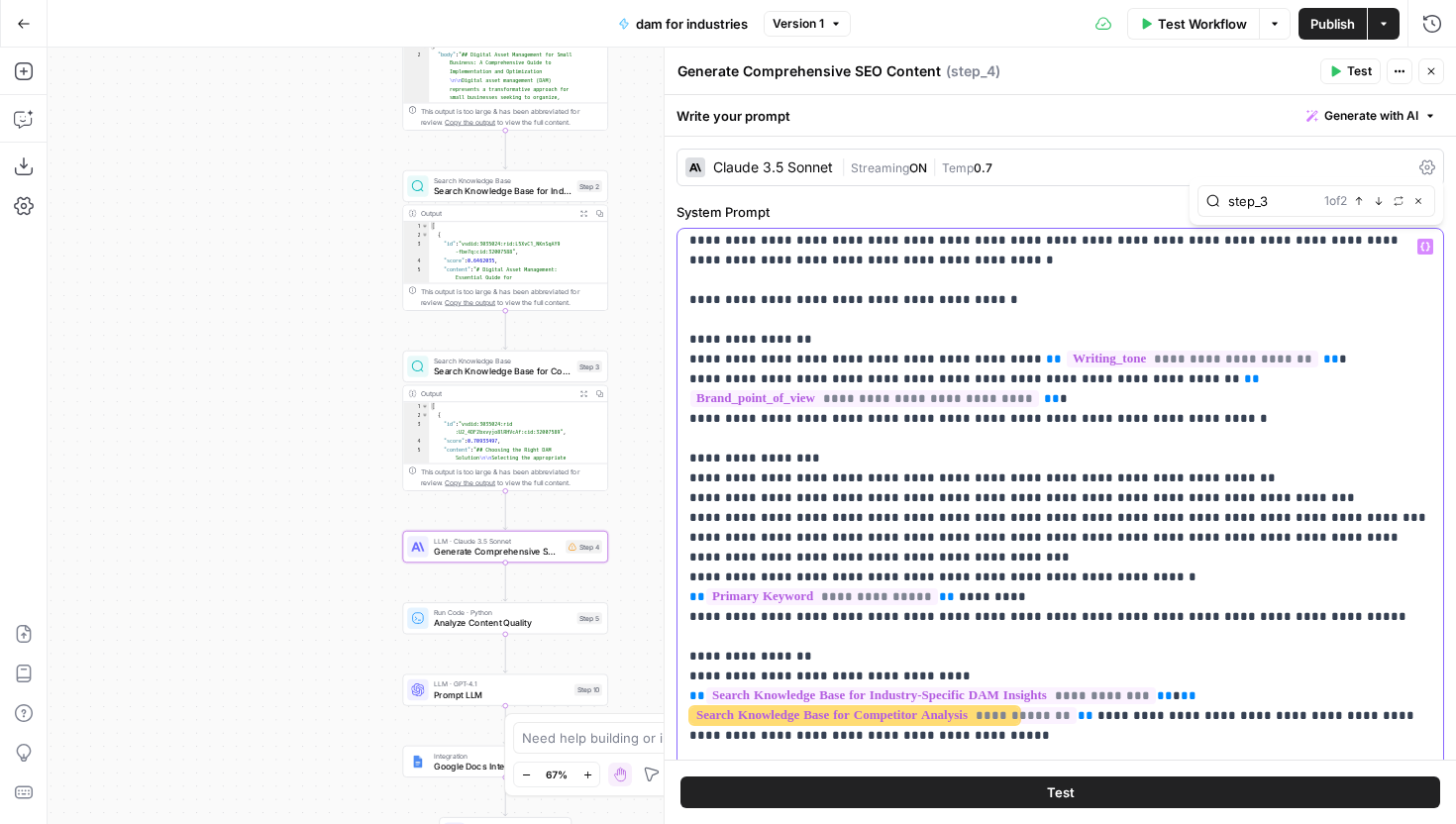 click on "**" at bounding box center [1086, 715] 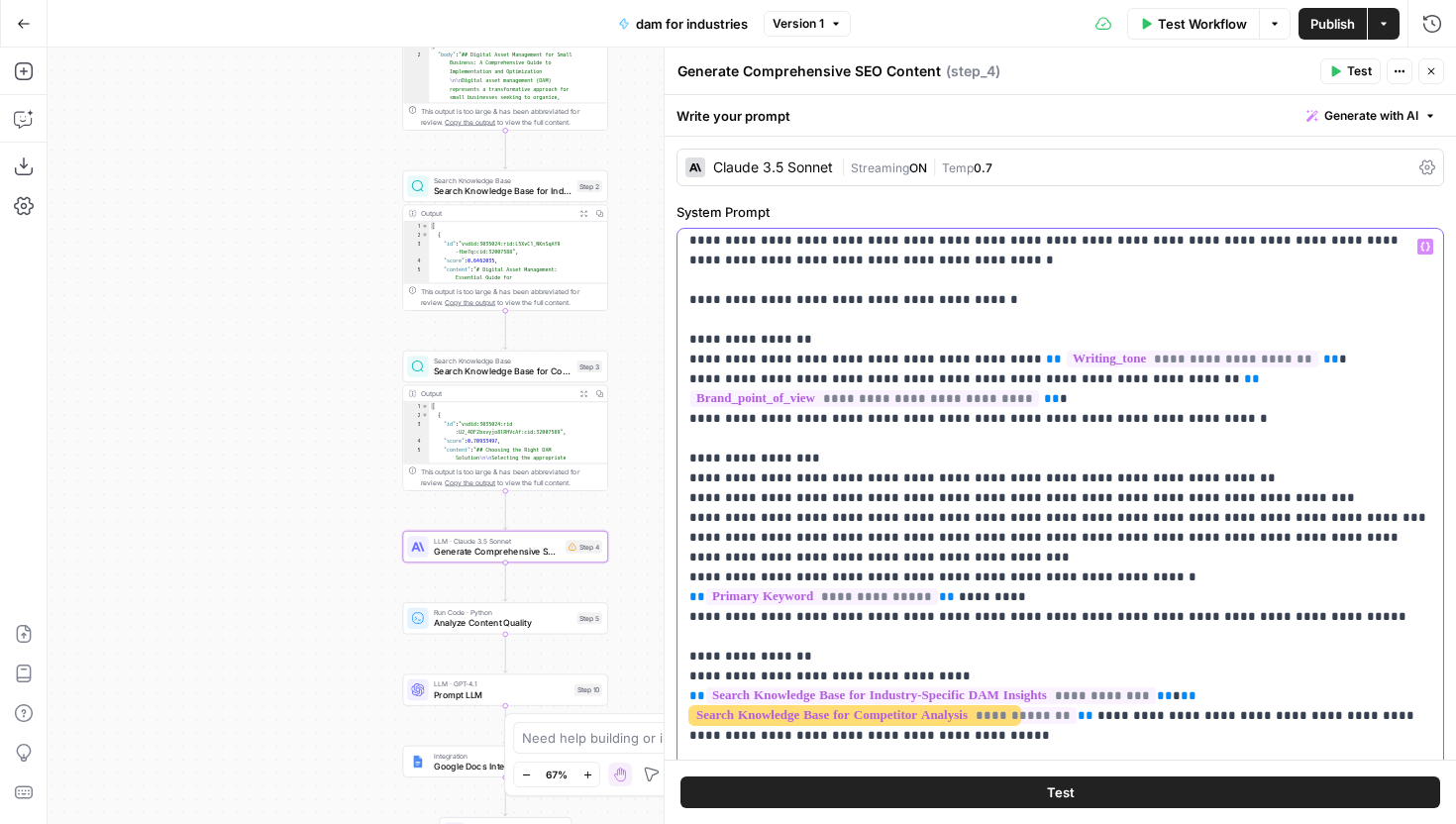 click on "**********" at bounding box center (1060, 632) 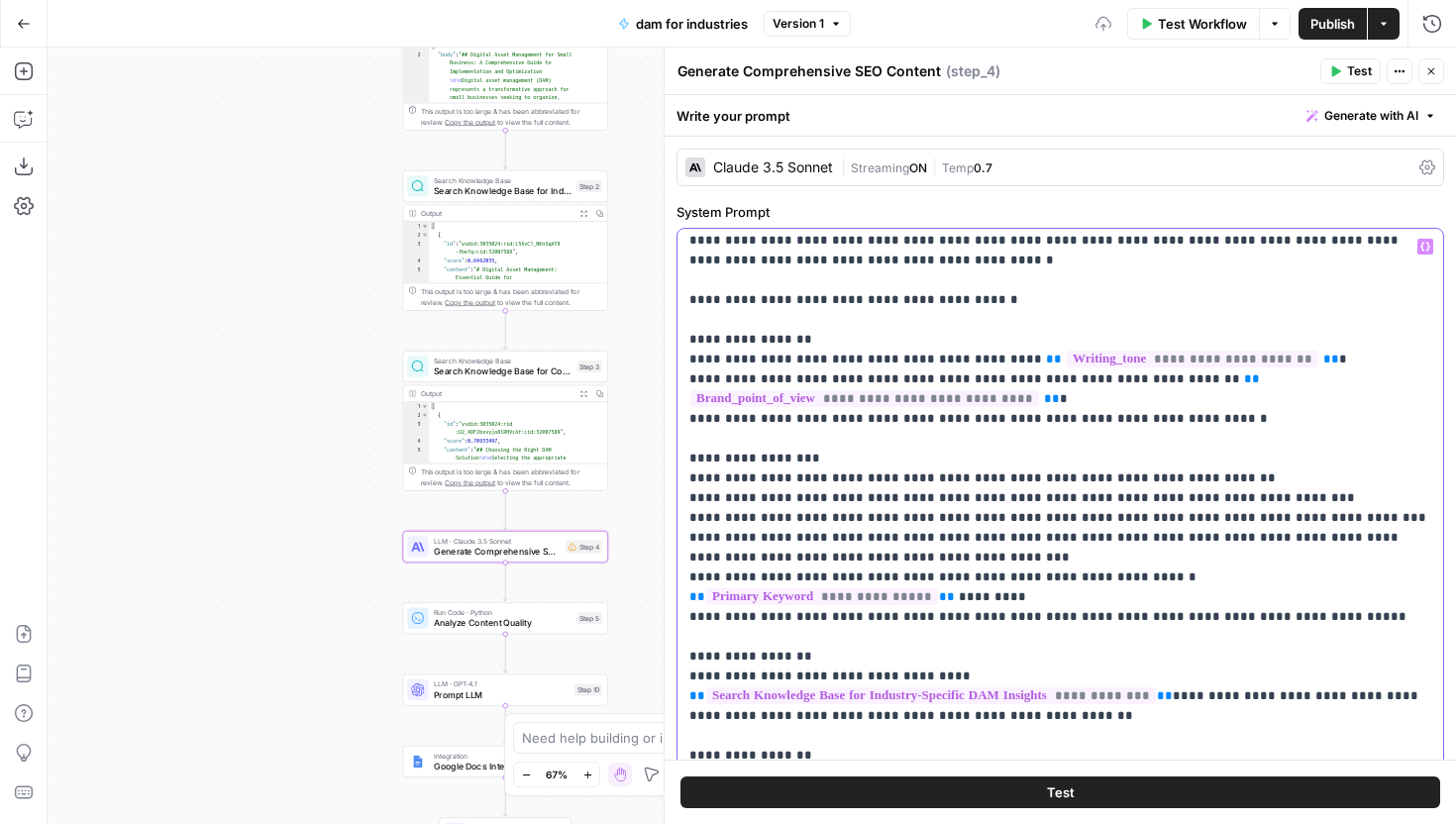 type 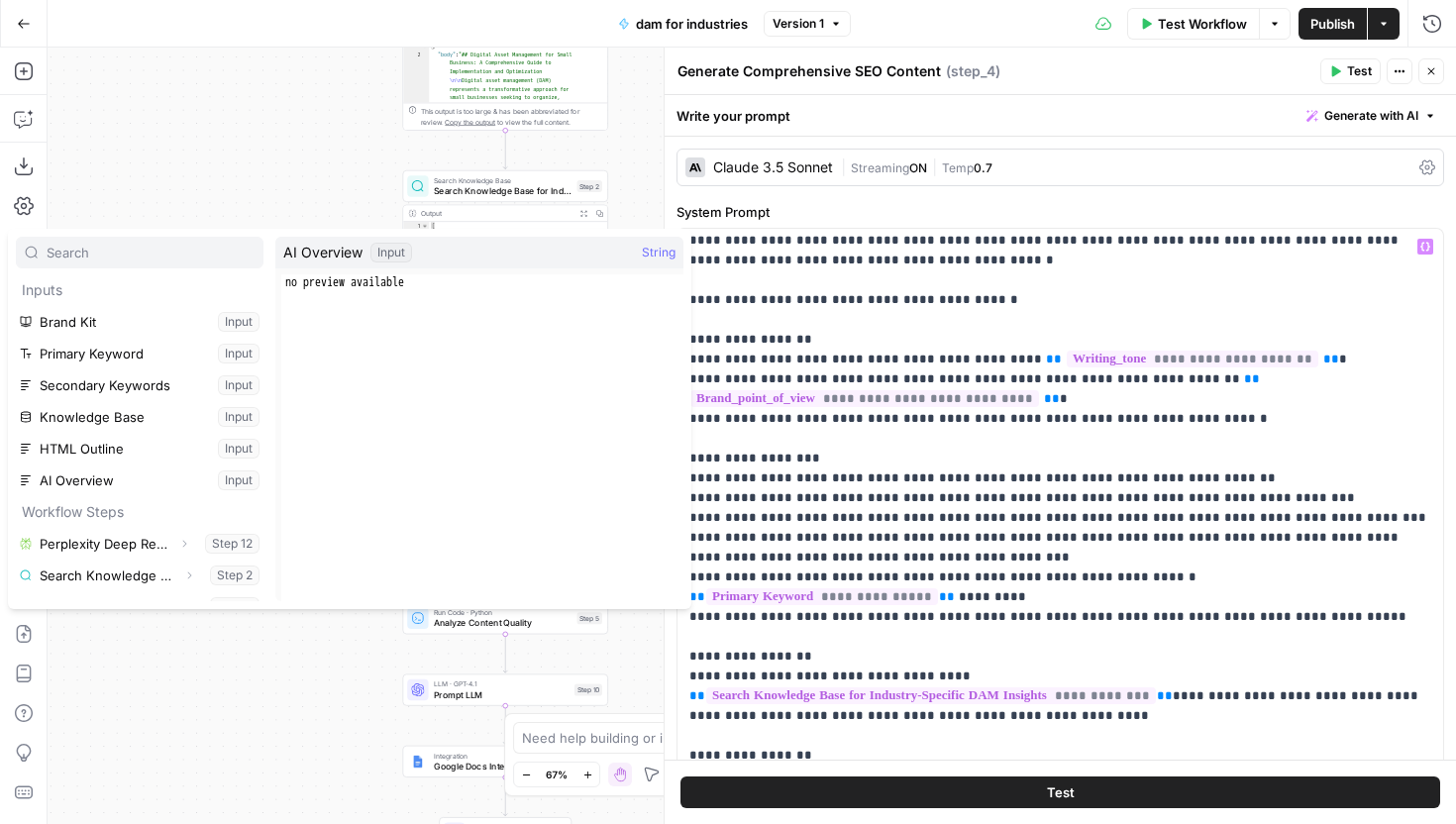 scroll, scrollTop: 22, scrollLeft: 0, axis: vertical 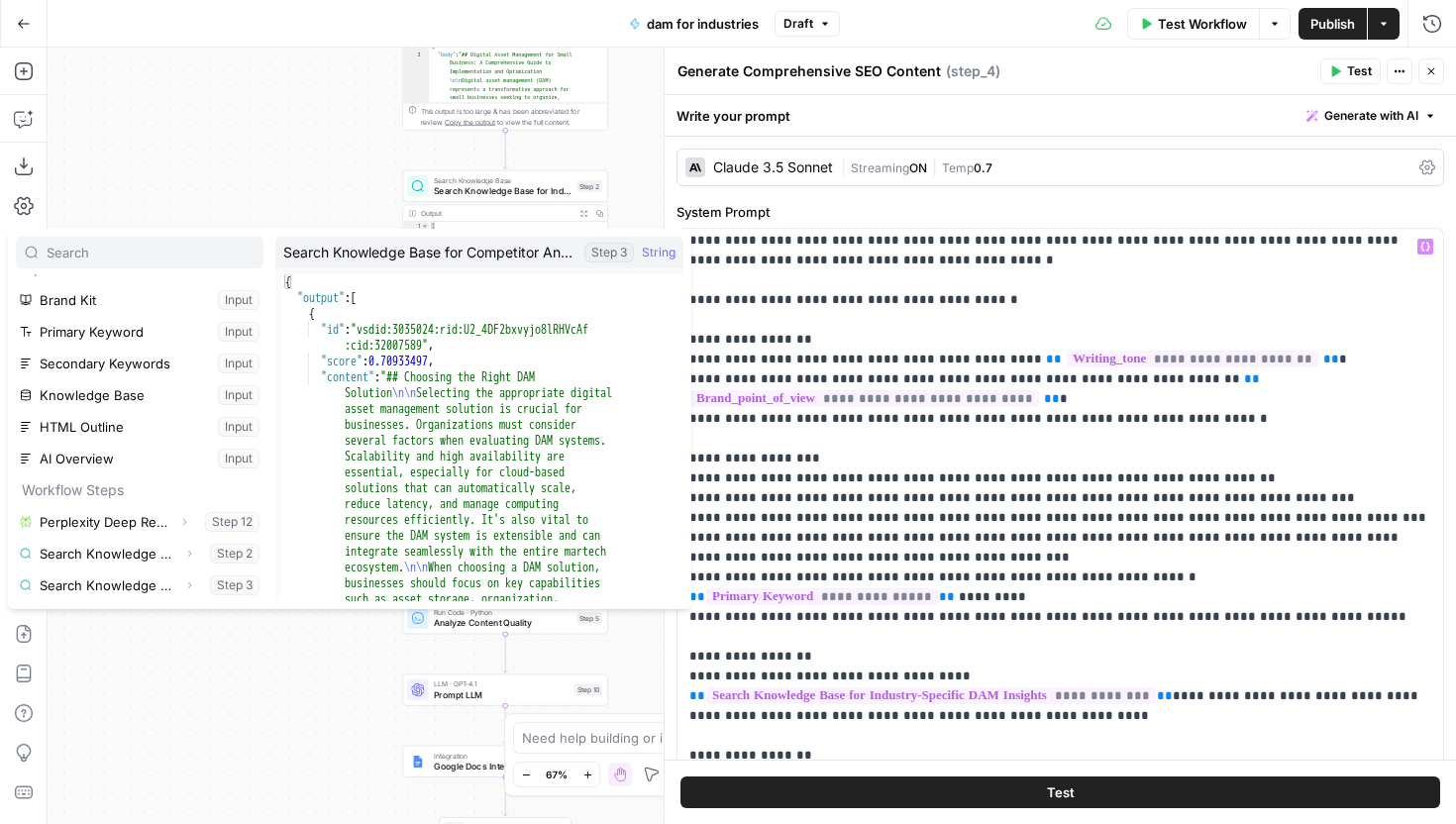 click on "Workflow Set Inputs Inputs Perplexity Deep Research Perplexity Deep Research Step 12 Output Expand Output Copy 1 2 {    "body" :  "## Digital Asset Management for Small         Business: A Comprehensive Guide to         Implementation and Optimization          \n\n Digital asset management (DAM)         represents a transformative approach for         small businesses seeking to organize,         secure, and leverage their digital content         efficiently. Unlike enterprise         counterparts, small businesses face unique         constraints—limited budgets, smaller teams        , and scalability concerns—while managing         growing volumes of images, videos,         documents, and marketing collateral. DAM         systems address these challenges by         centralizing assets, automating workflows,         and enhancing collaboration, ultimately         driving productivity and brand consistency \n\n" at bounding box center (752, 436) 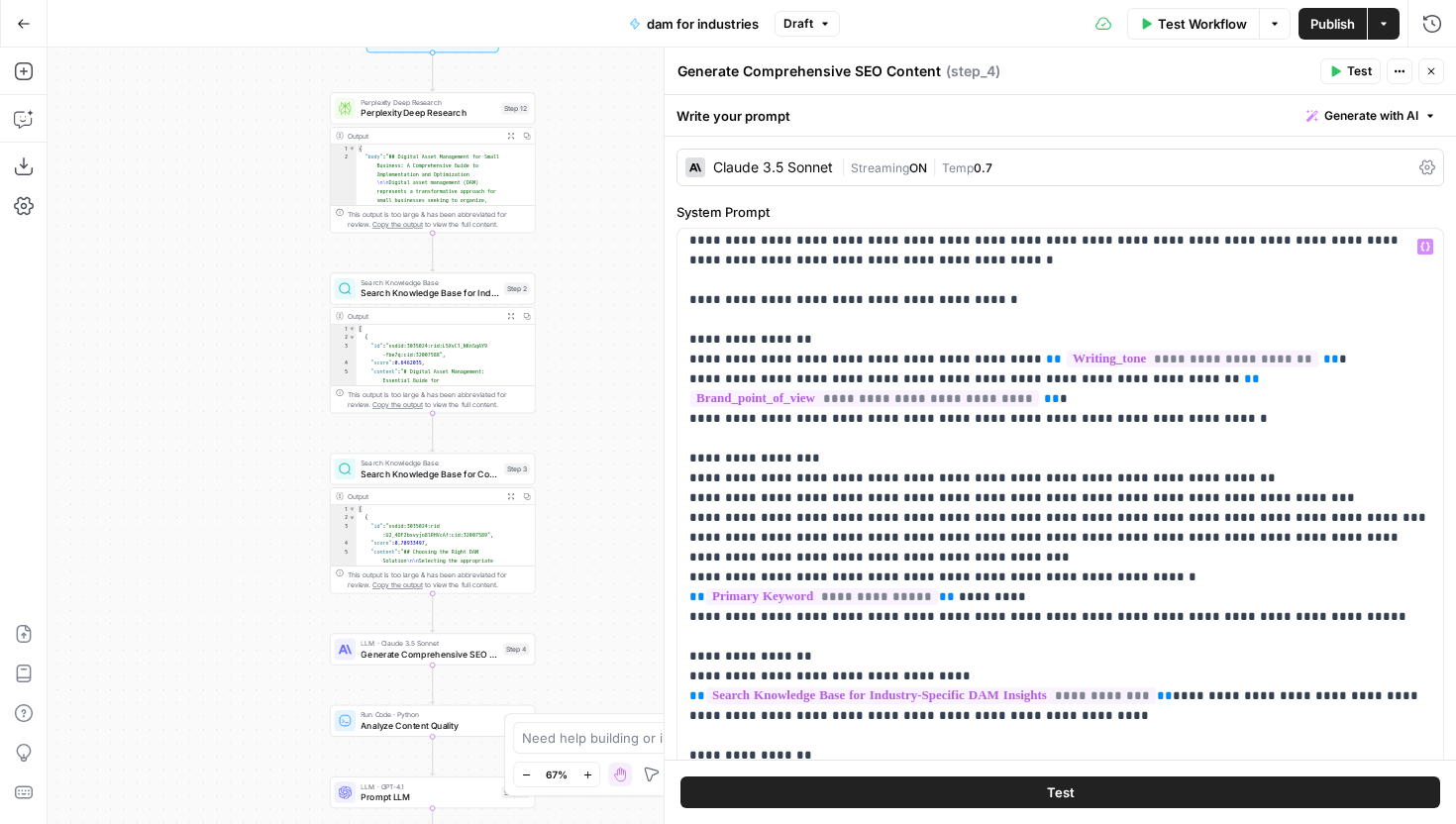 click on "Generate Comprehensive SEO Content" at bounding box center [429, 654] 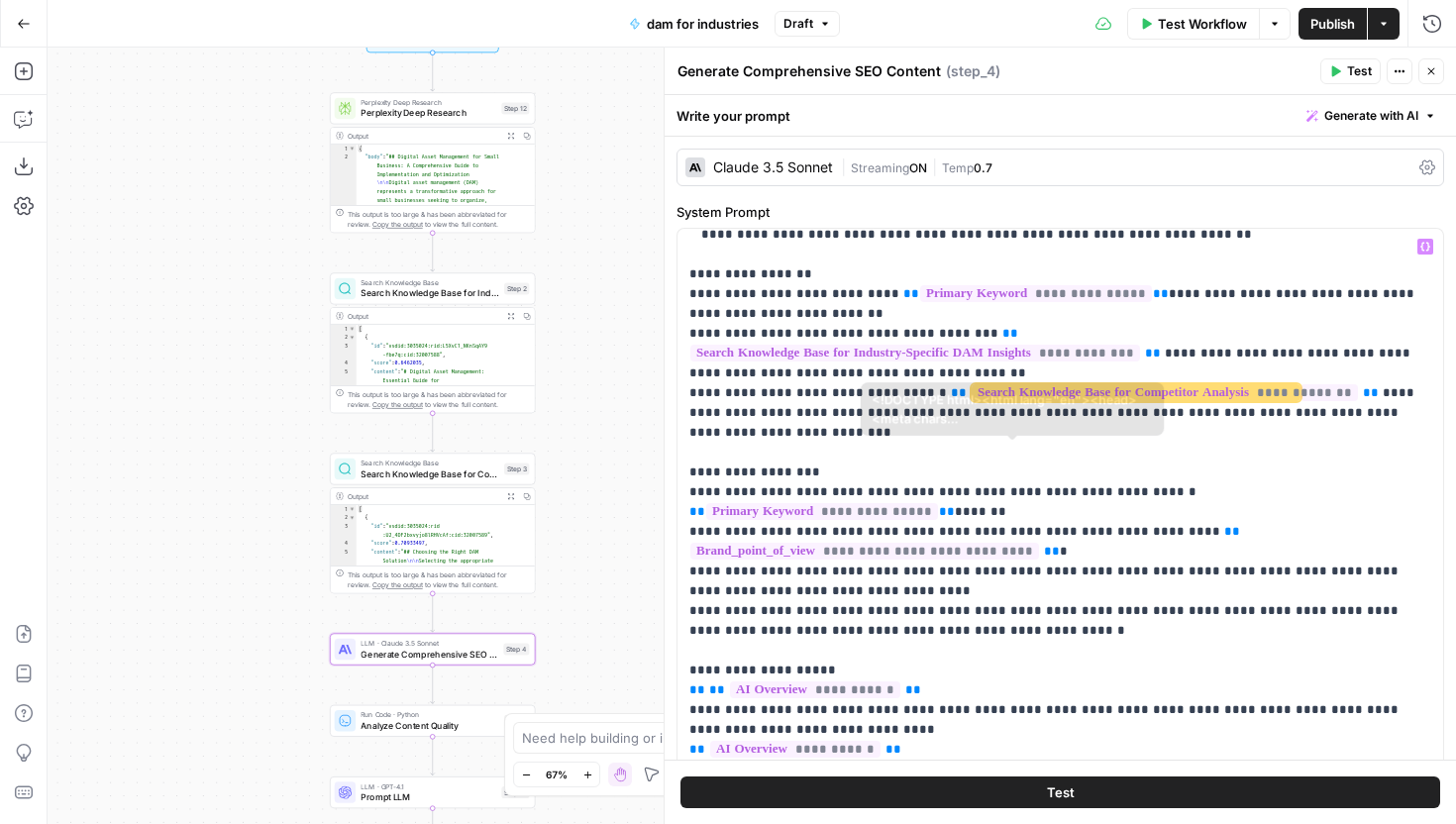 scroll, scrollTop: 1130, scrollLeft: 0, axis: vertical 